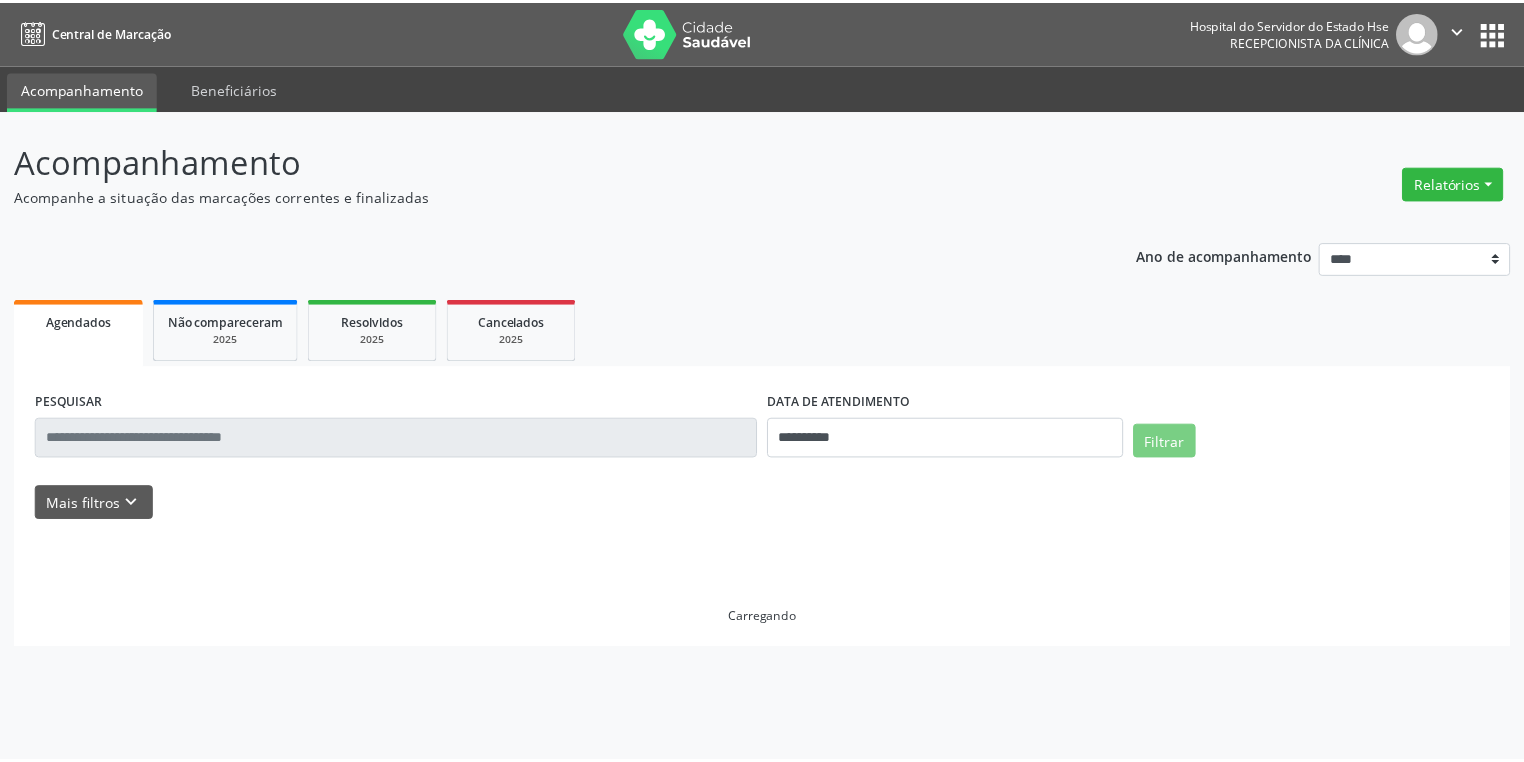 scroll, scrollTop: 0, scrollLeft: 0, axis: both 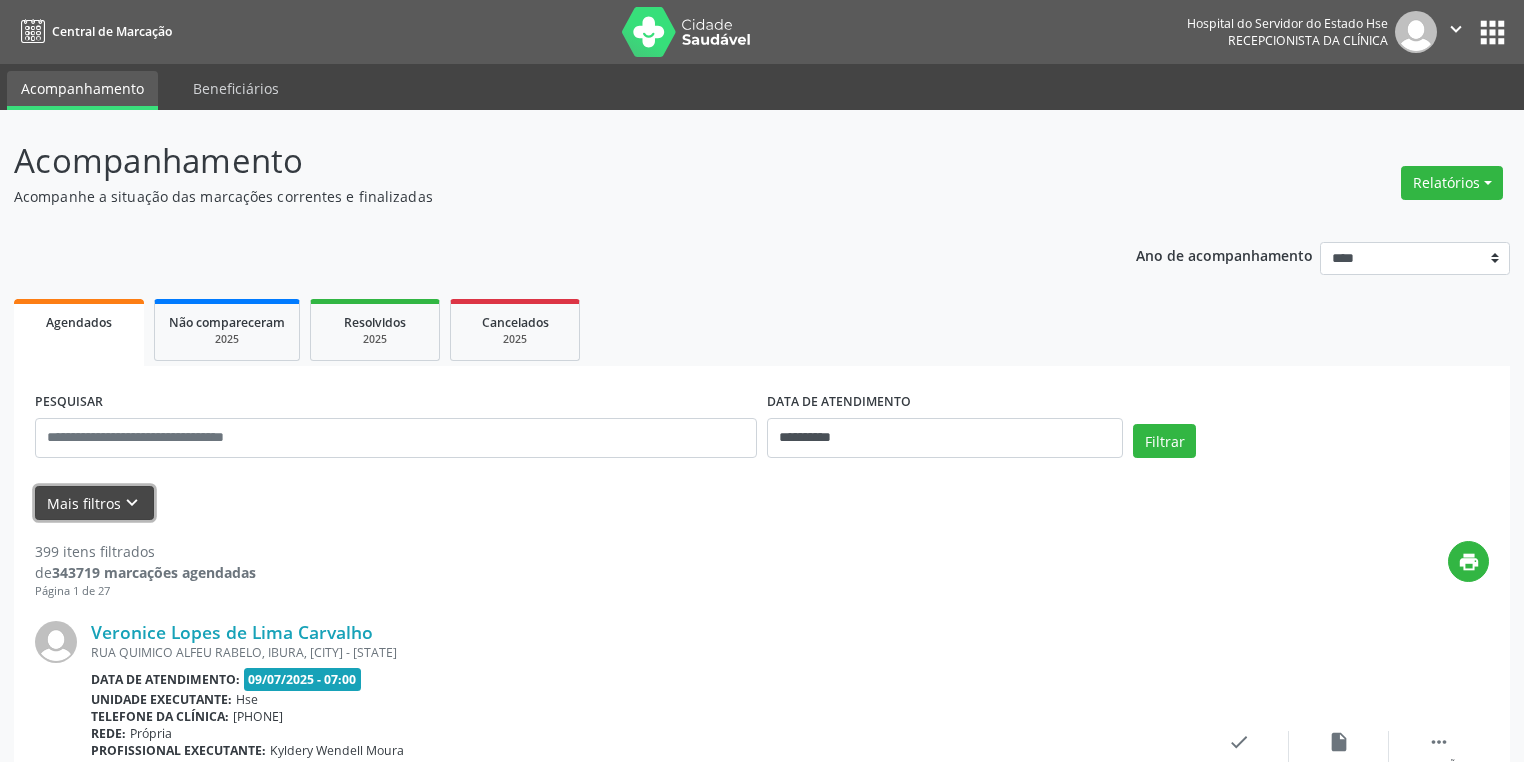 click on "Mais filtros
keyboard_arrow_down" at bounding box center (94, 503) 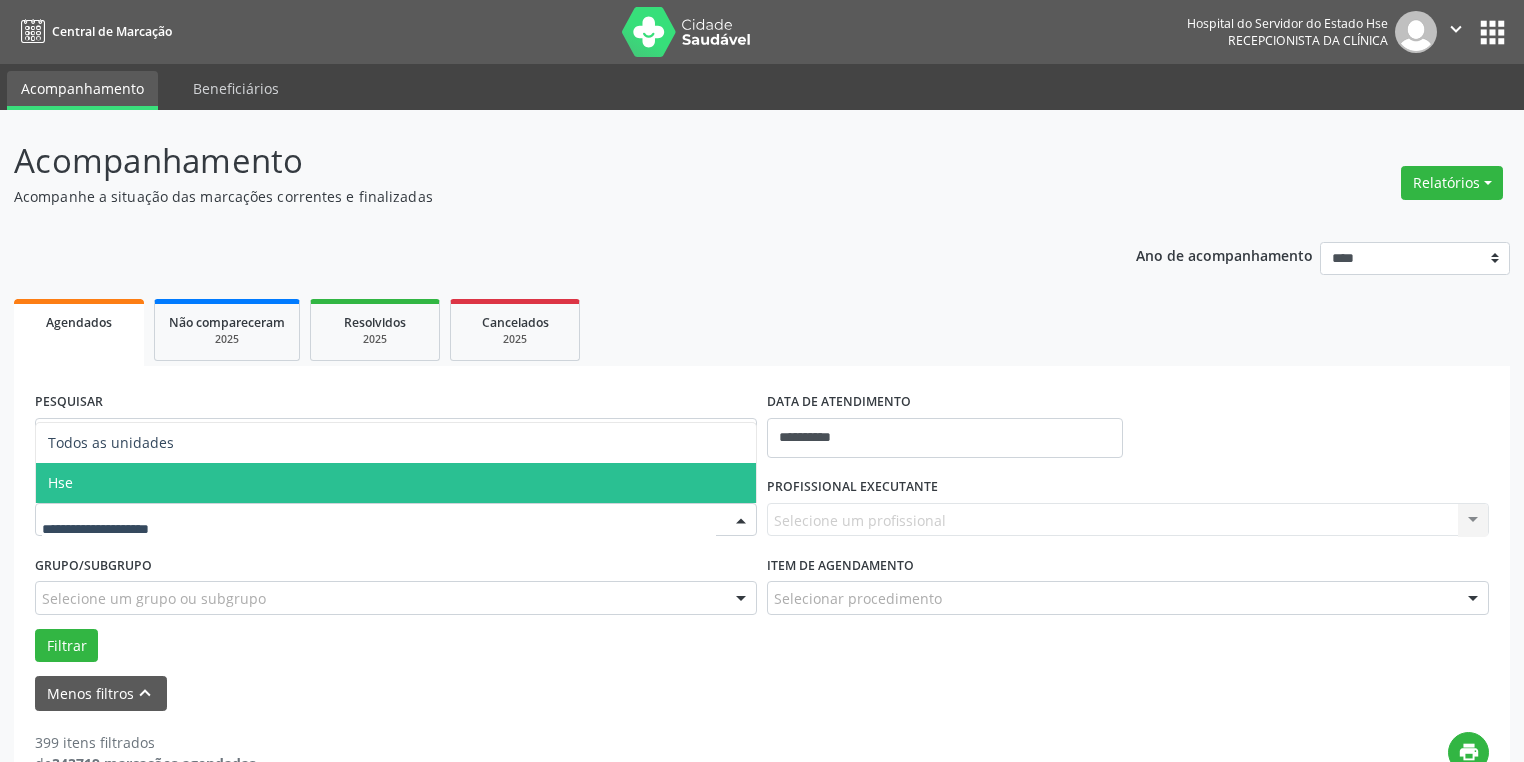 click on "Hse" at bounding box center [396, 483] 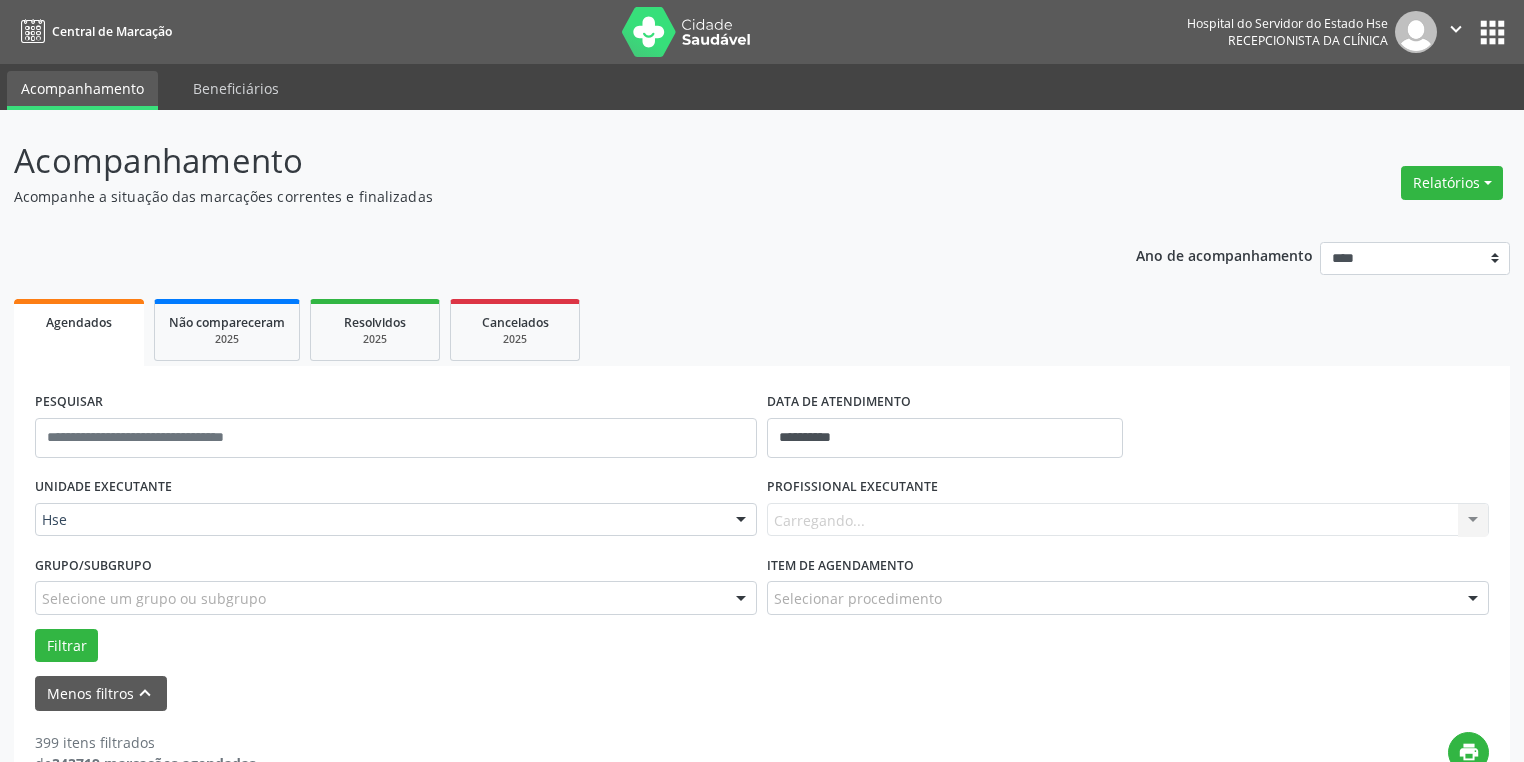 click on "Carregando...
Nenhum resultado encontrado para: "   "
Não há nenhuma opção para ser exibida." at bounding box center (1128, 520) 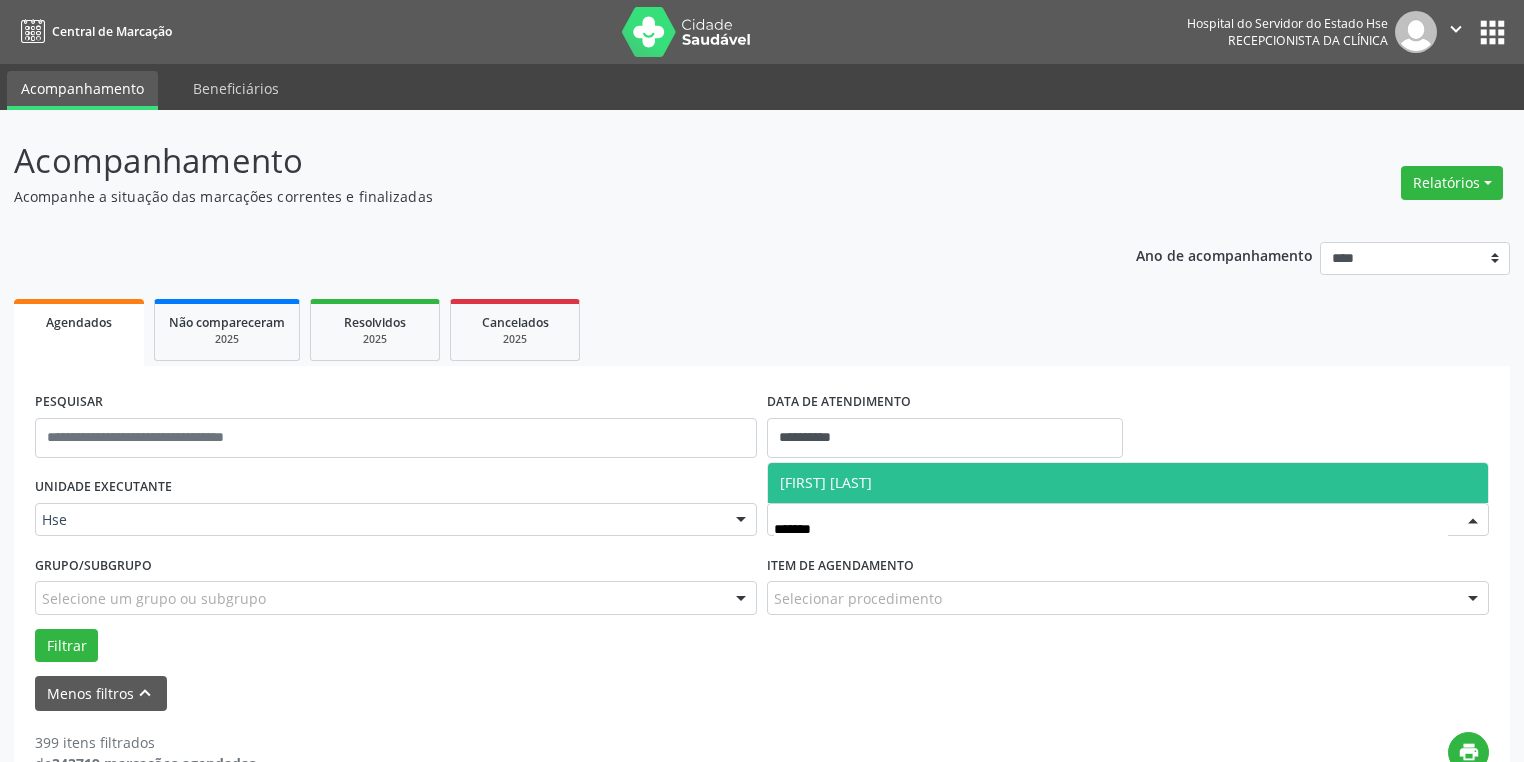 click on "[FIRST] [LAST]" at bounding box center (826, 482) 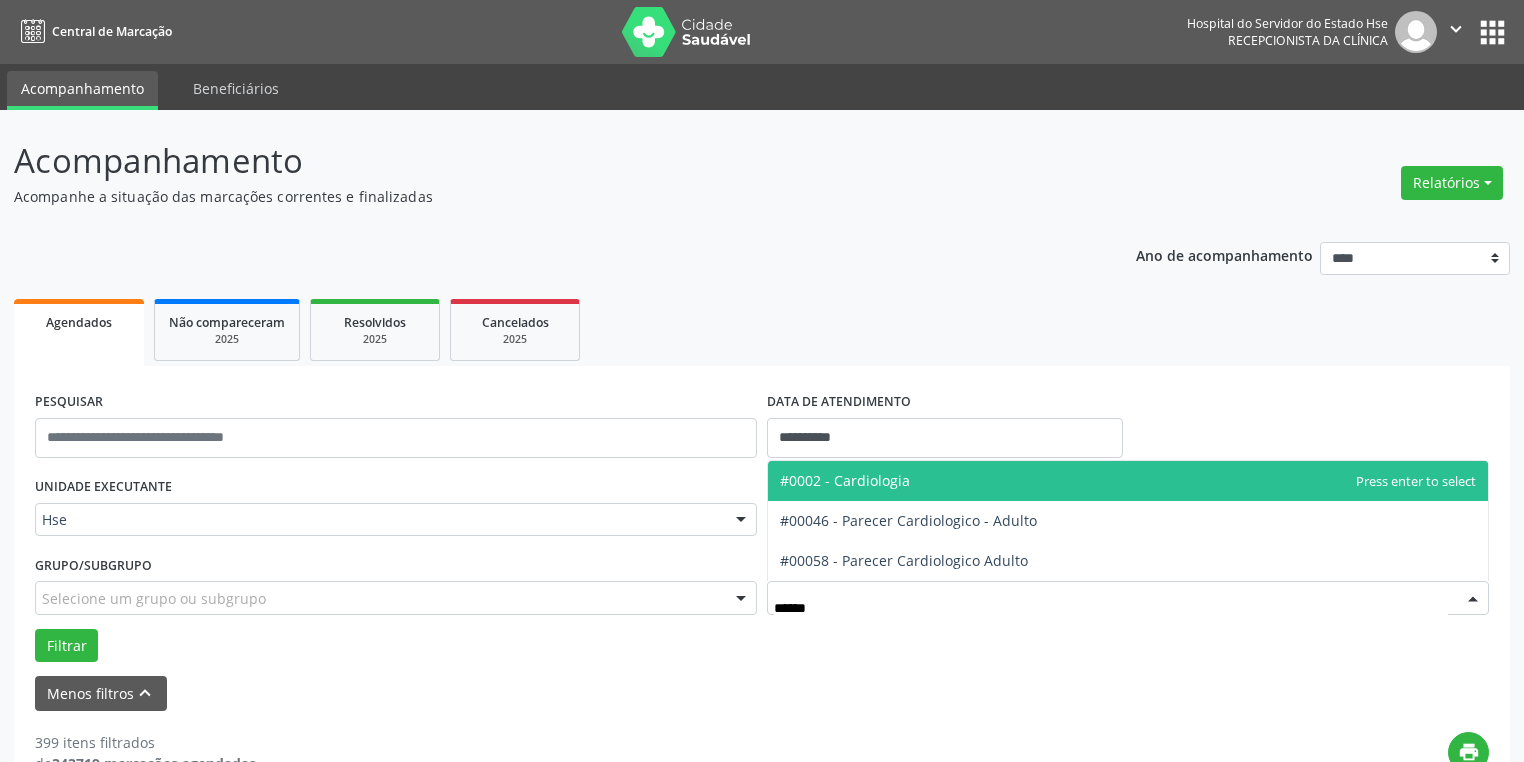 click on "#0002 - Cardiologia" at bounding box center (845, 480) 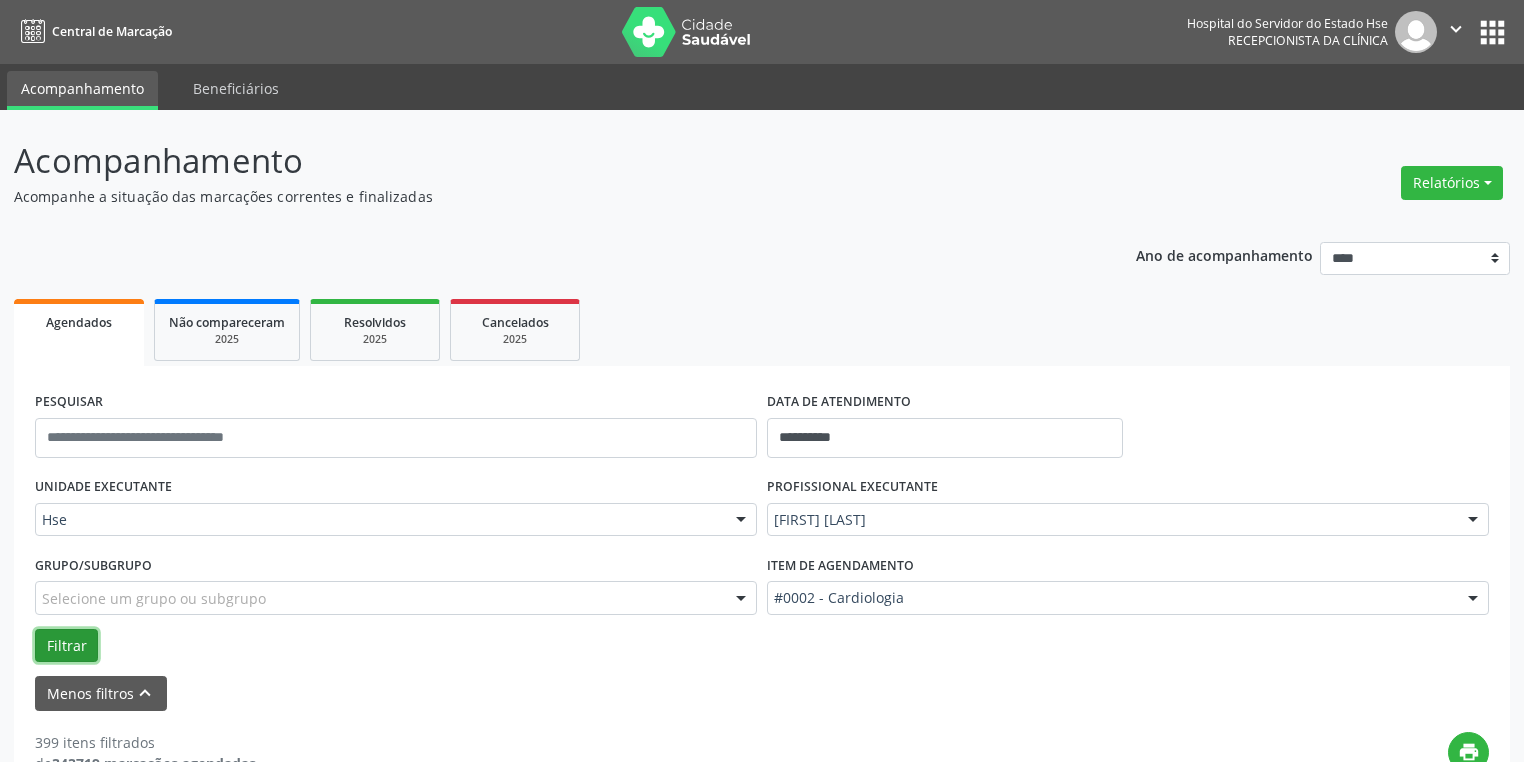 click on "Filtrar" at bounding box center [66, 646] 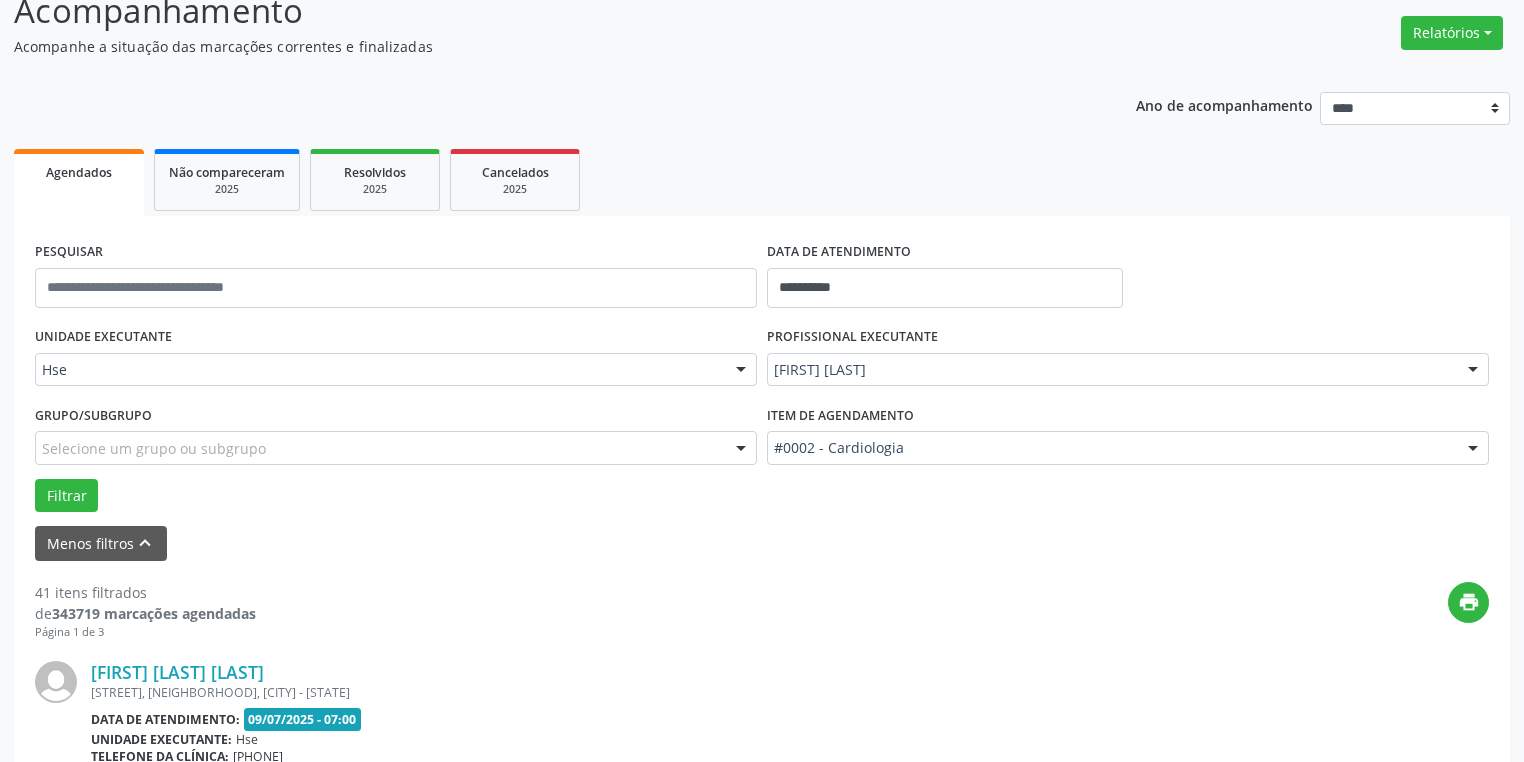 scroll, scrollTop: 320, scrollLeft: 0, axis: vertical 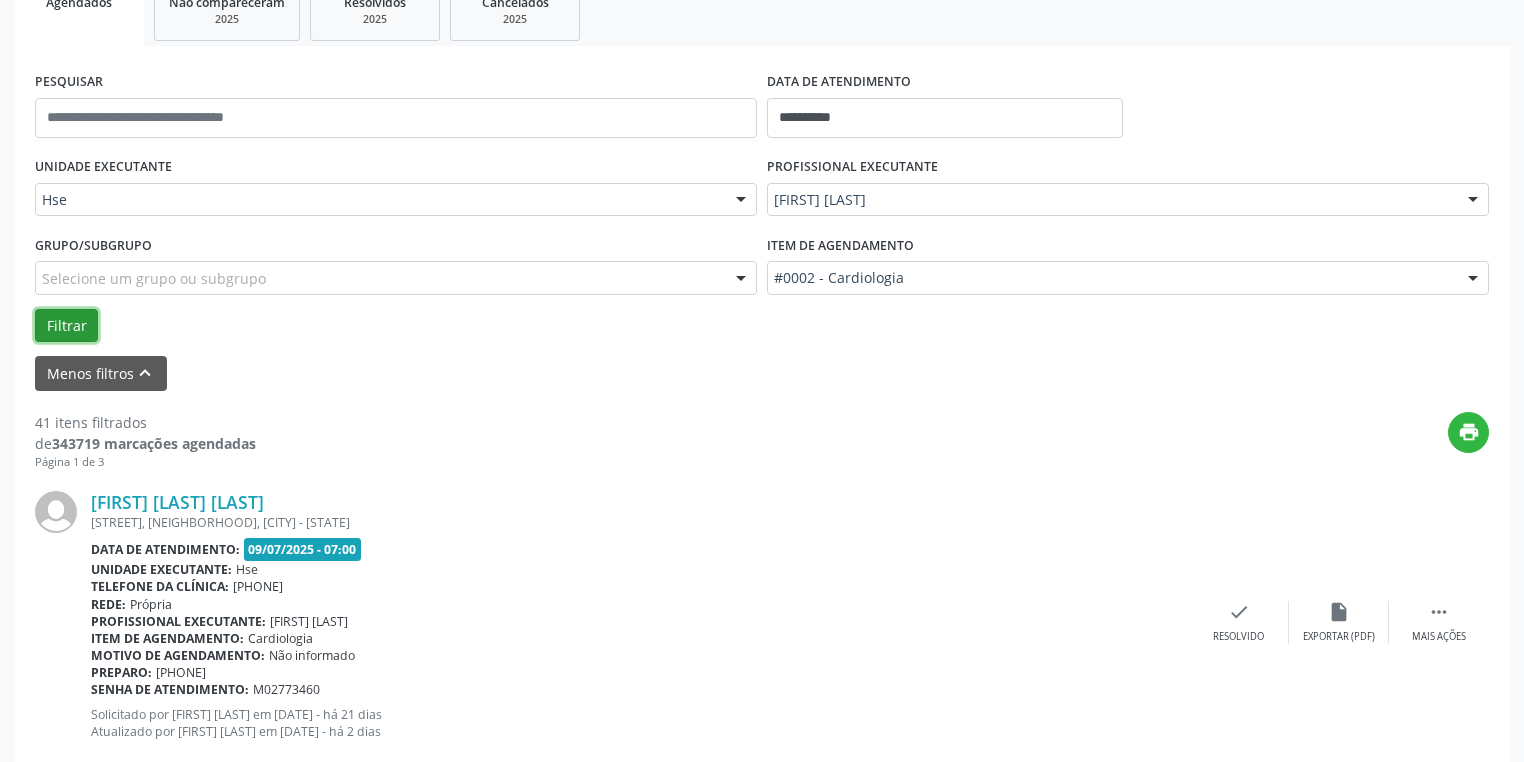 click on "Filtrar" at bounding box center (66, 326) 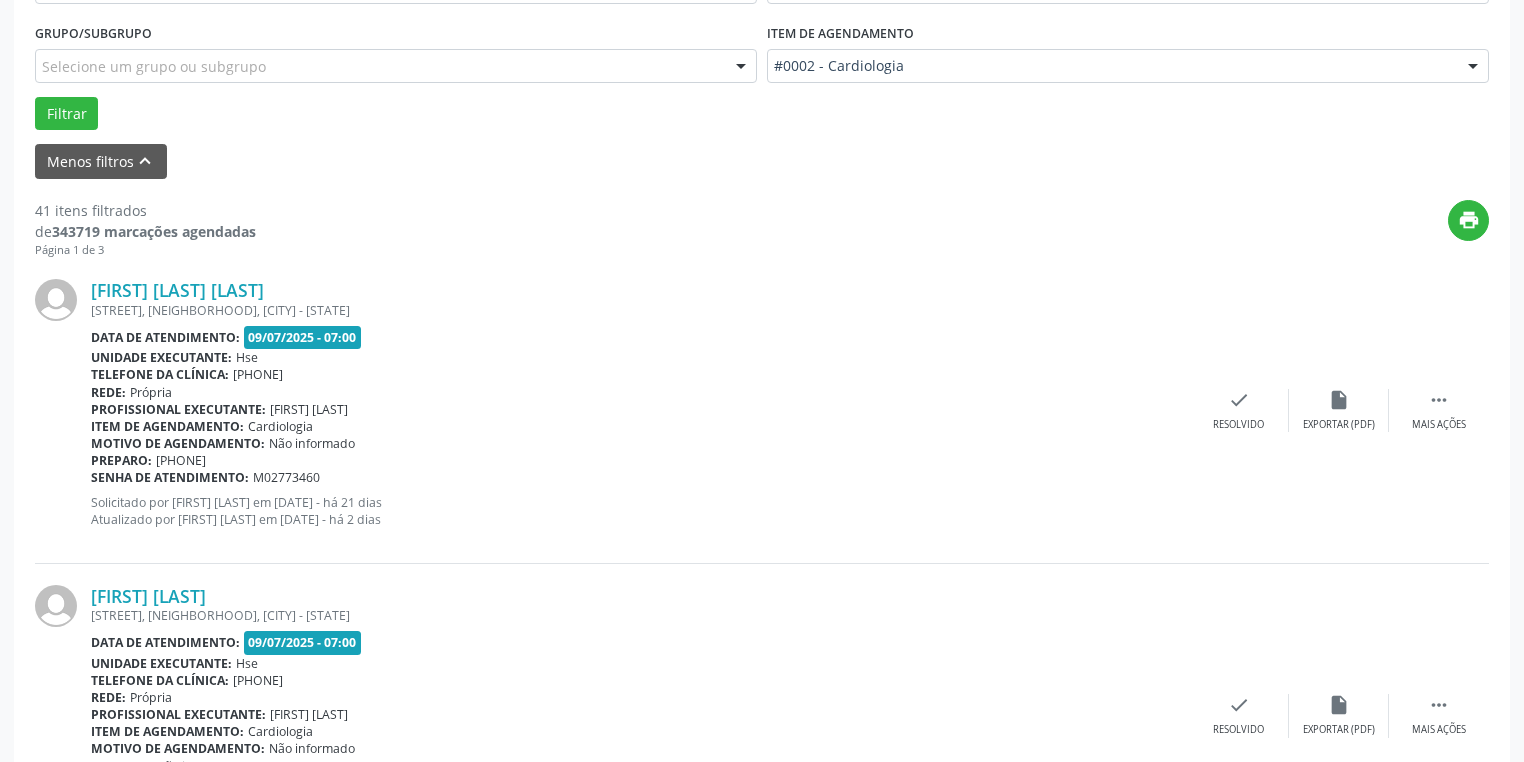 scroll, scrollTop: 720, scrollLeft: 0, axis: vertical 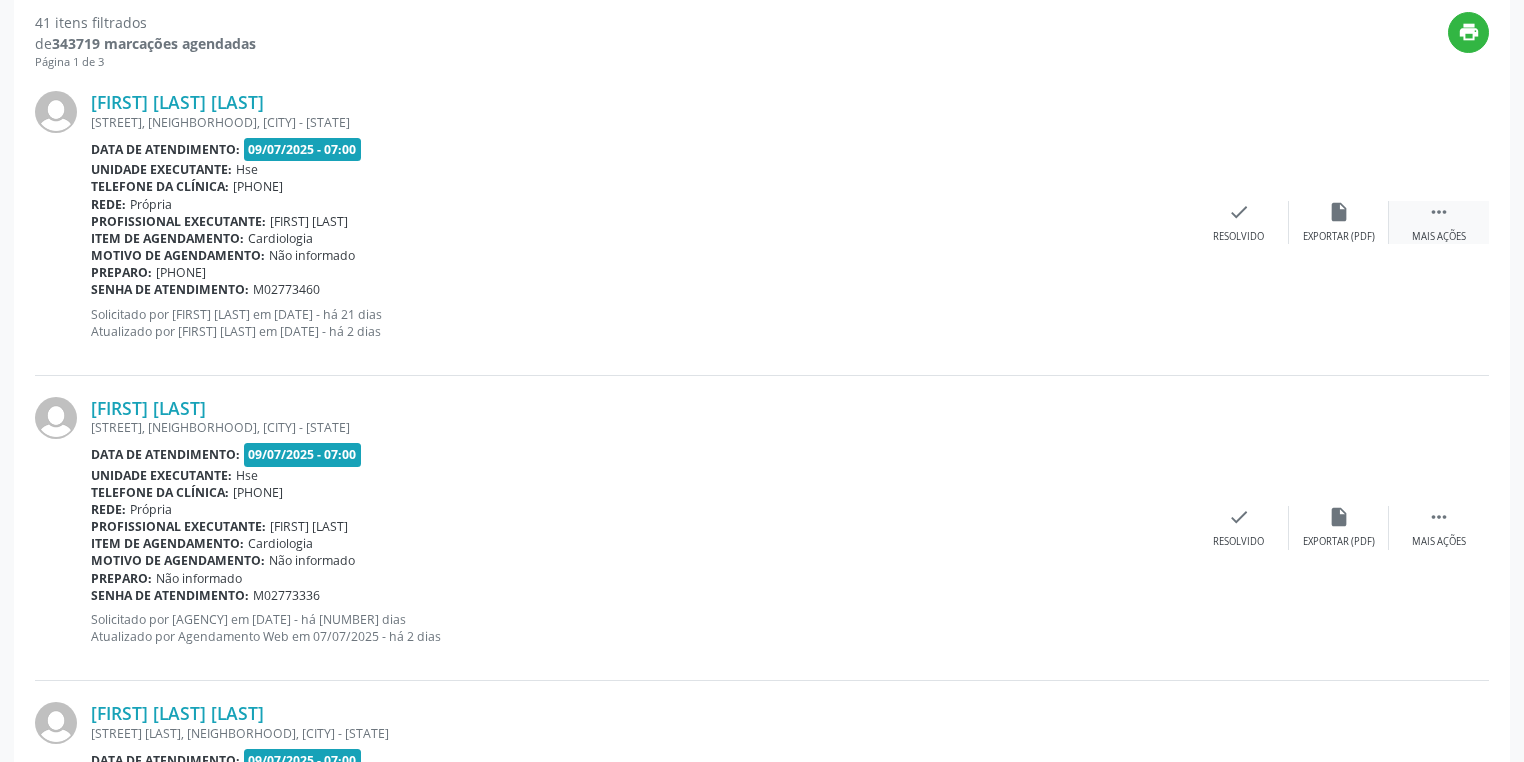 click on "
Mais ações" at bounding box center (1439, 222) 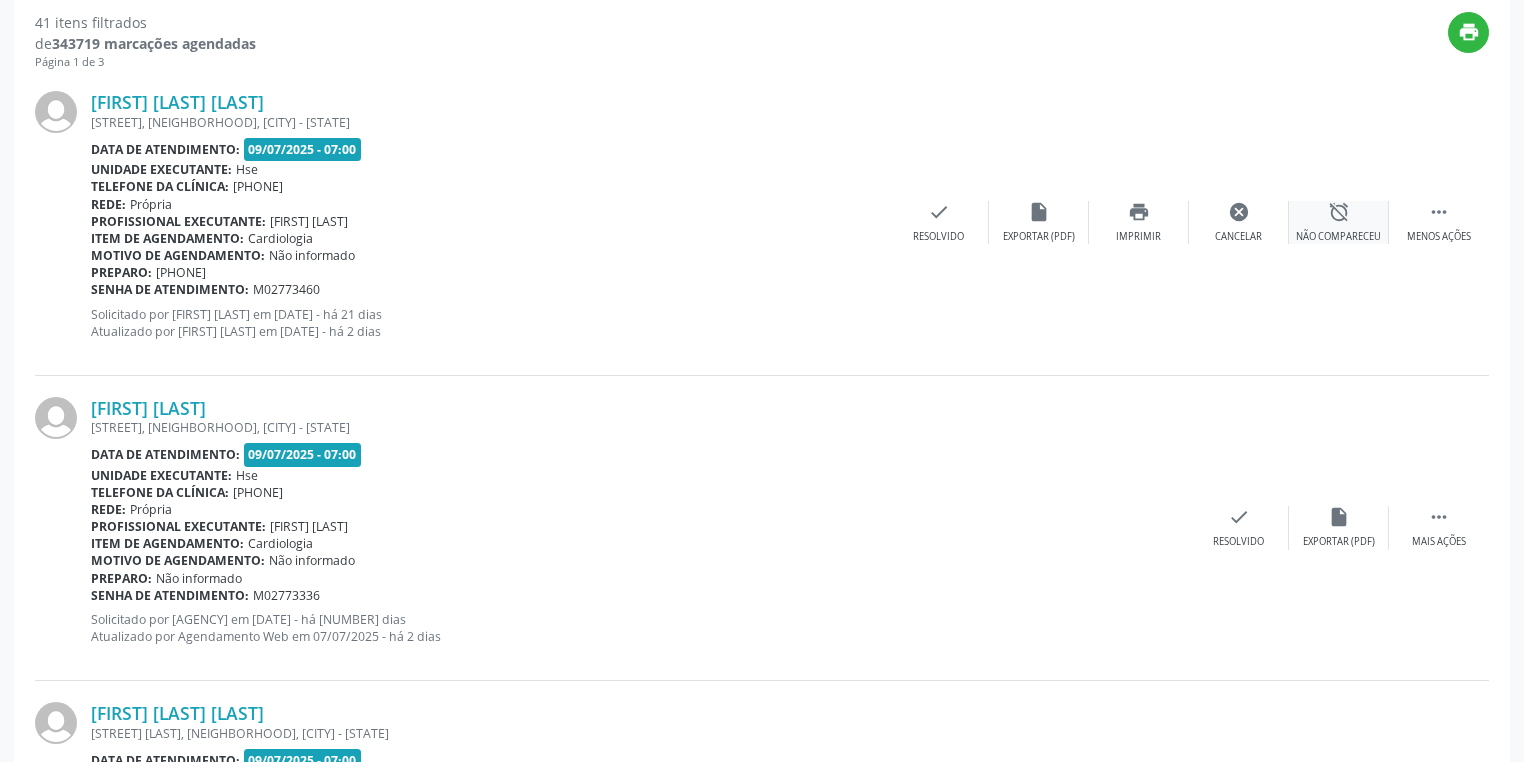 click on "Não compareceu" at bounding box center (1338, 237) 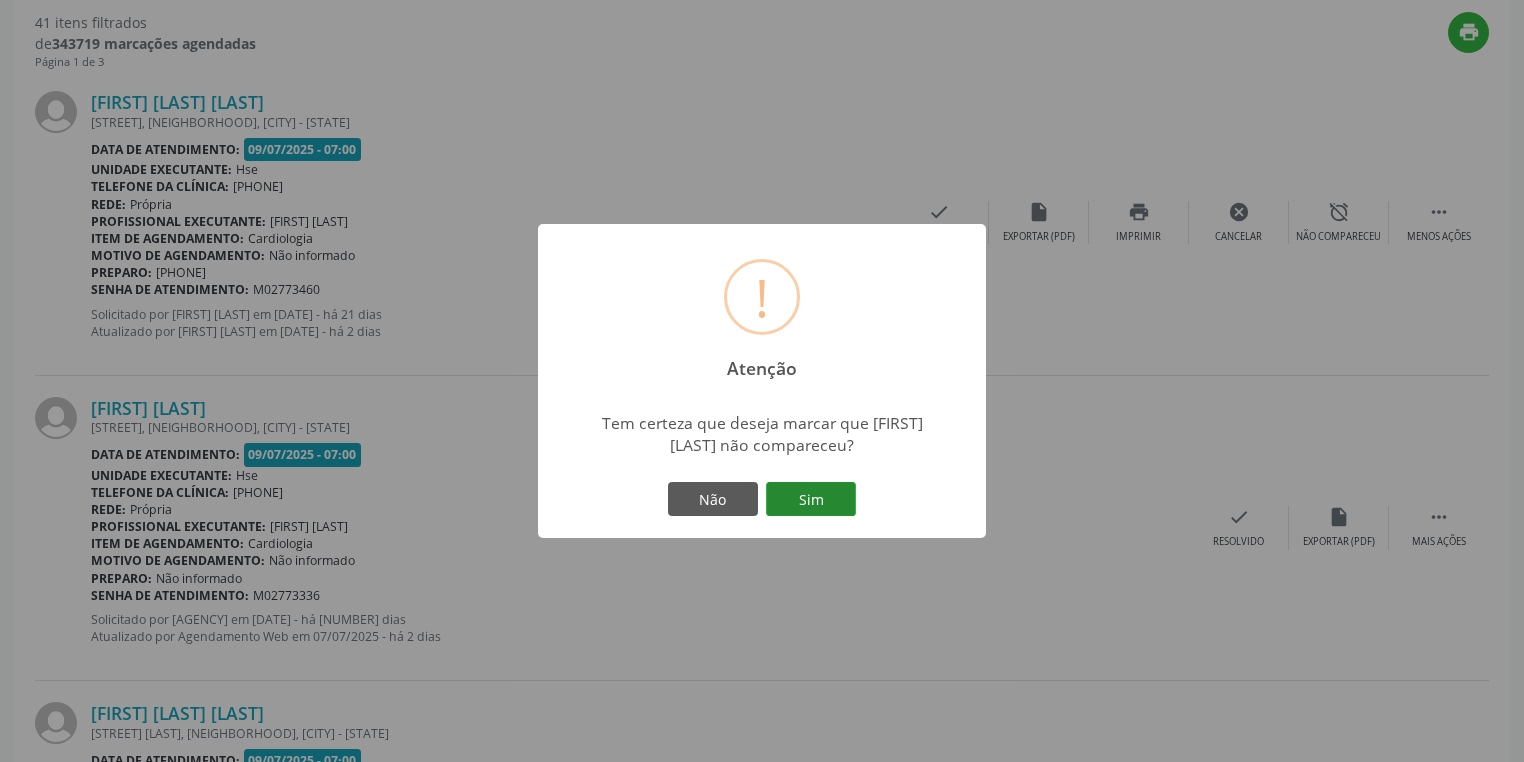 click on "Sim" at bounding box center (811, 499) 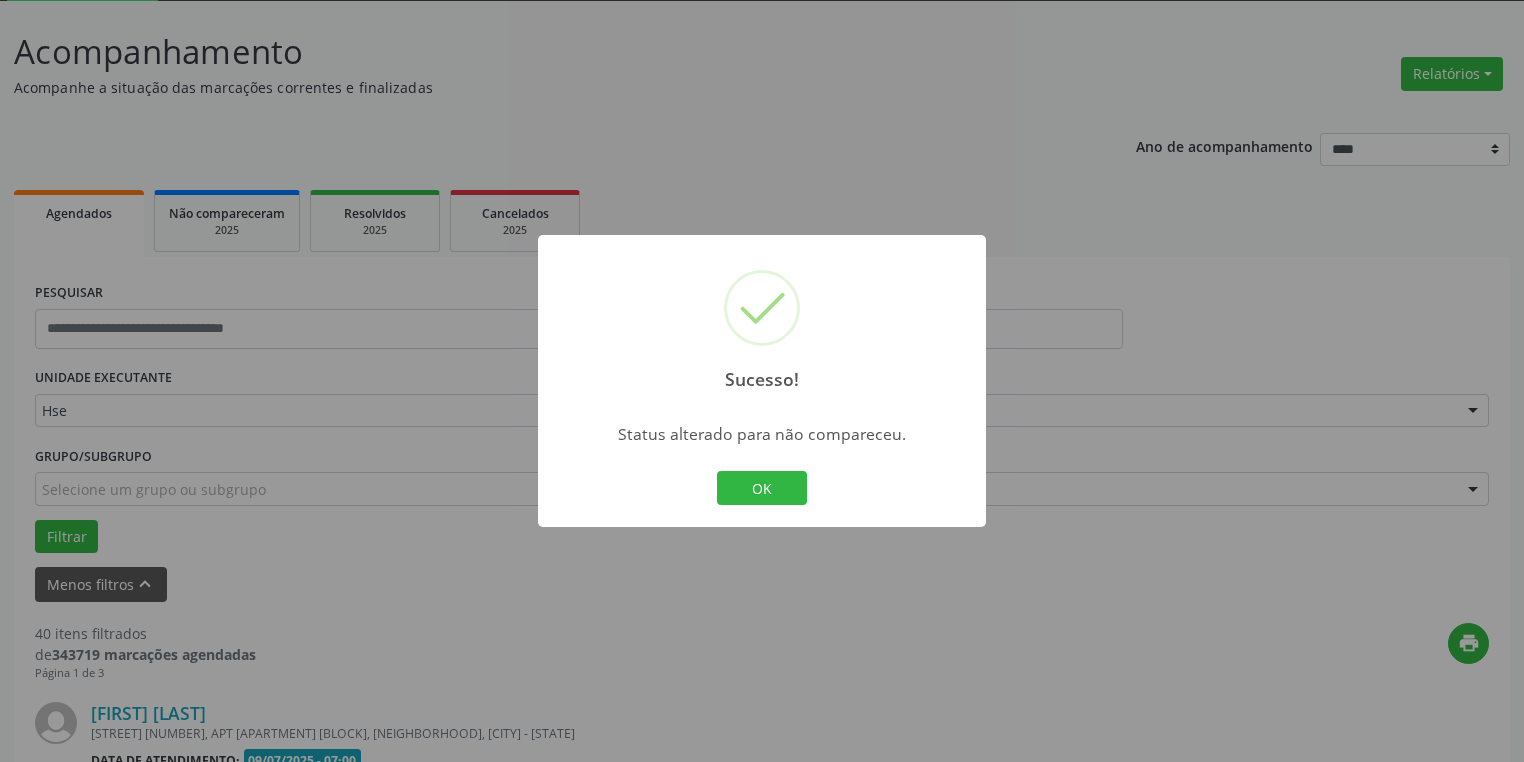 scroll, scrollTop: 720, scrollLeft: 0, axis: vertical 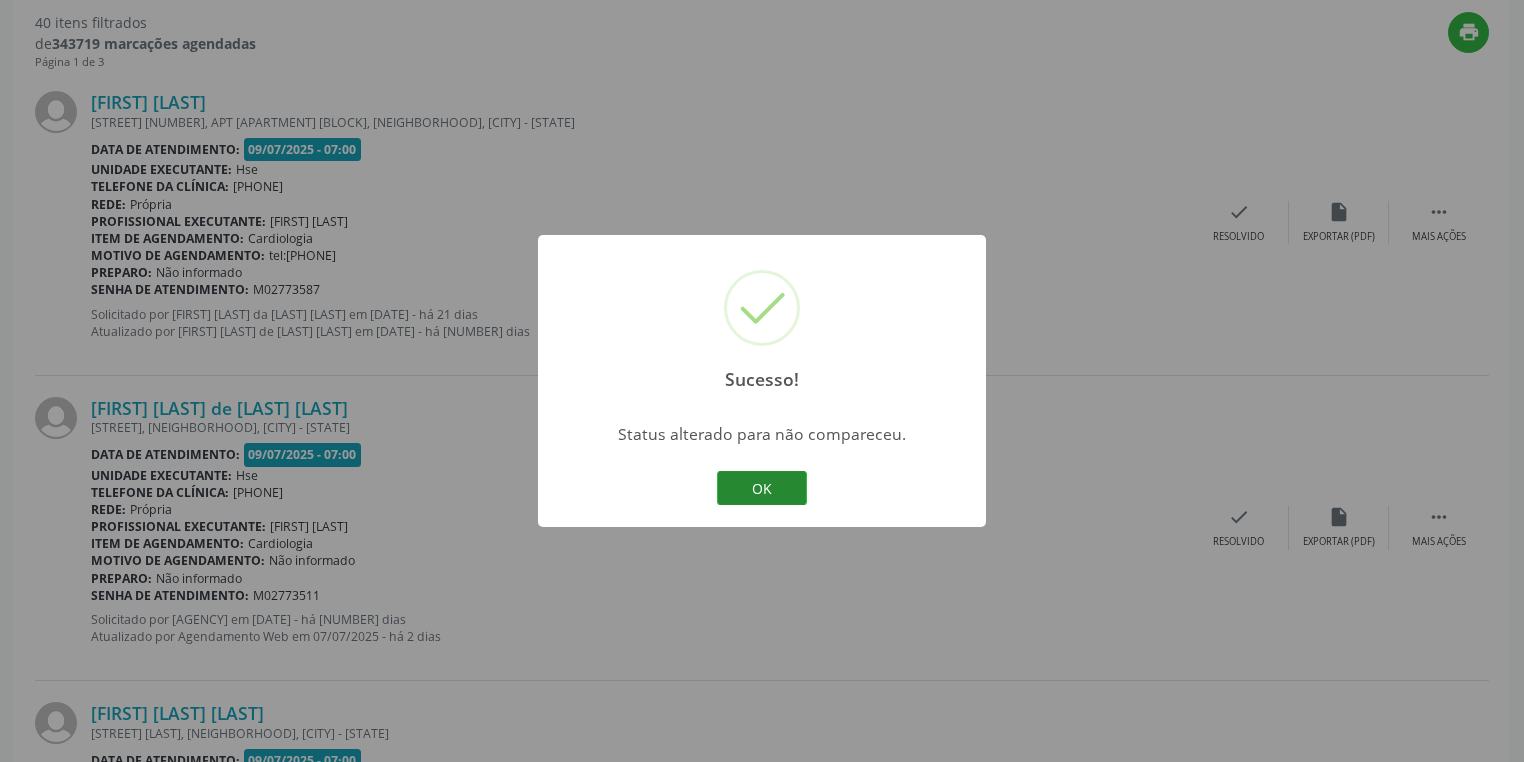 click on "OK" at bounding box center (762, 488) 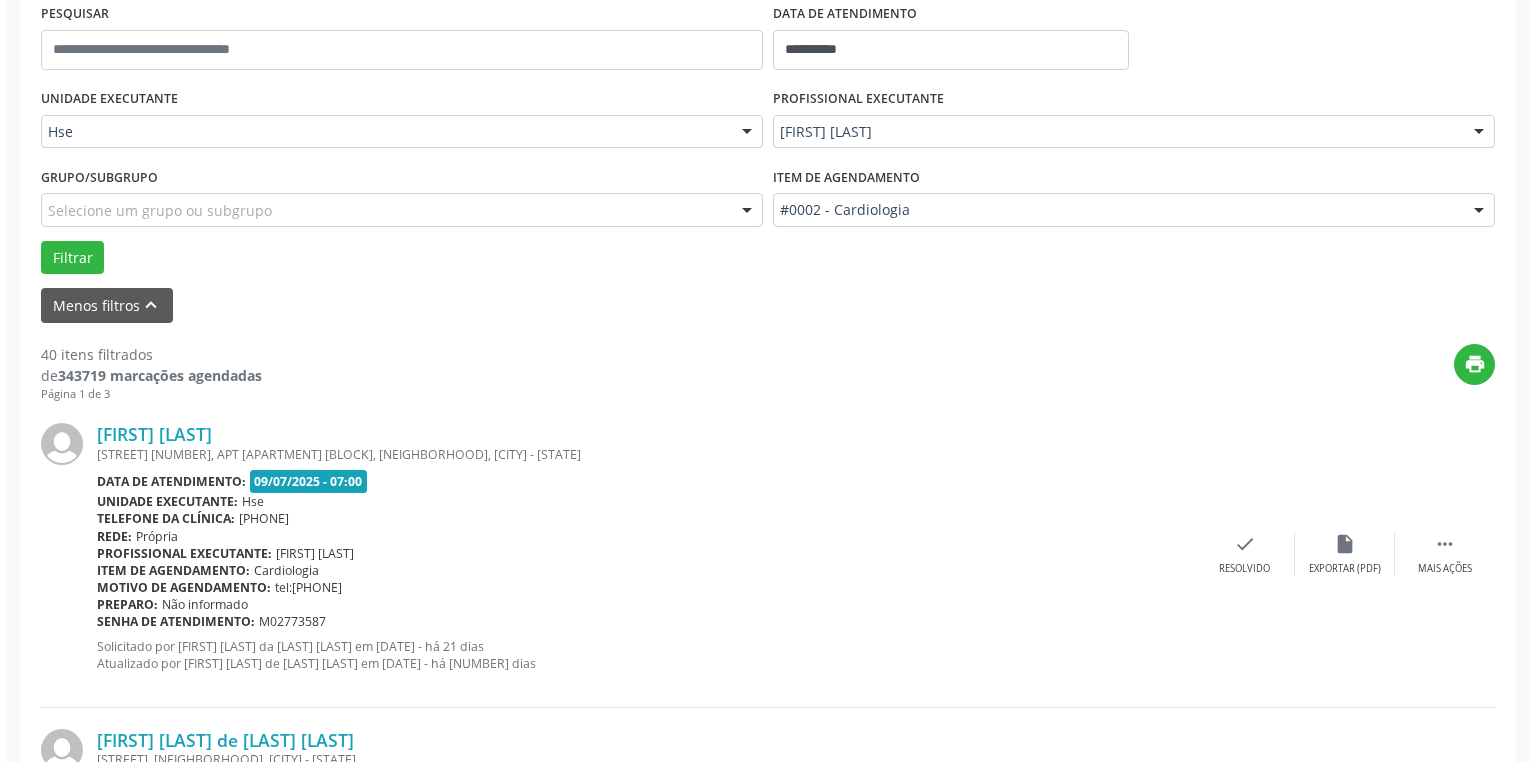 scroll, scrollTop: 480, scrollLeft: 0, axis: vertical 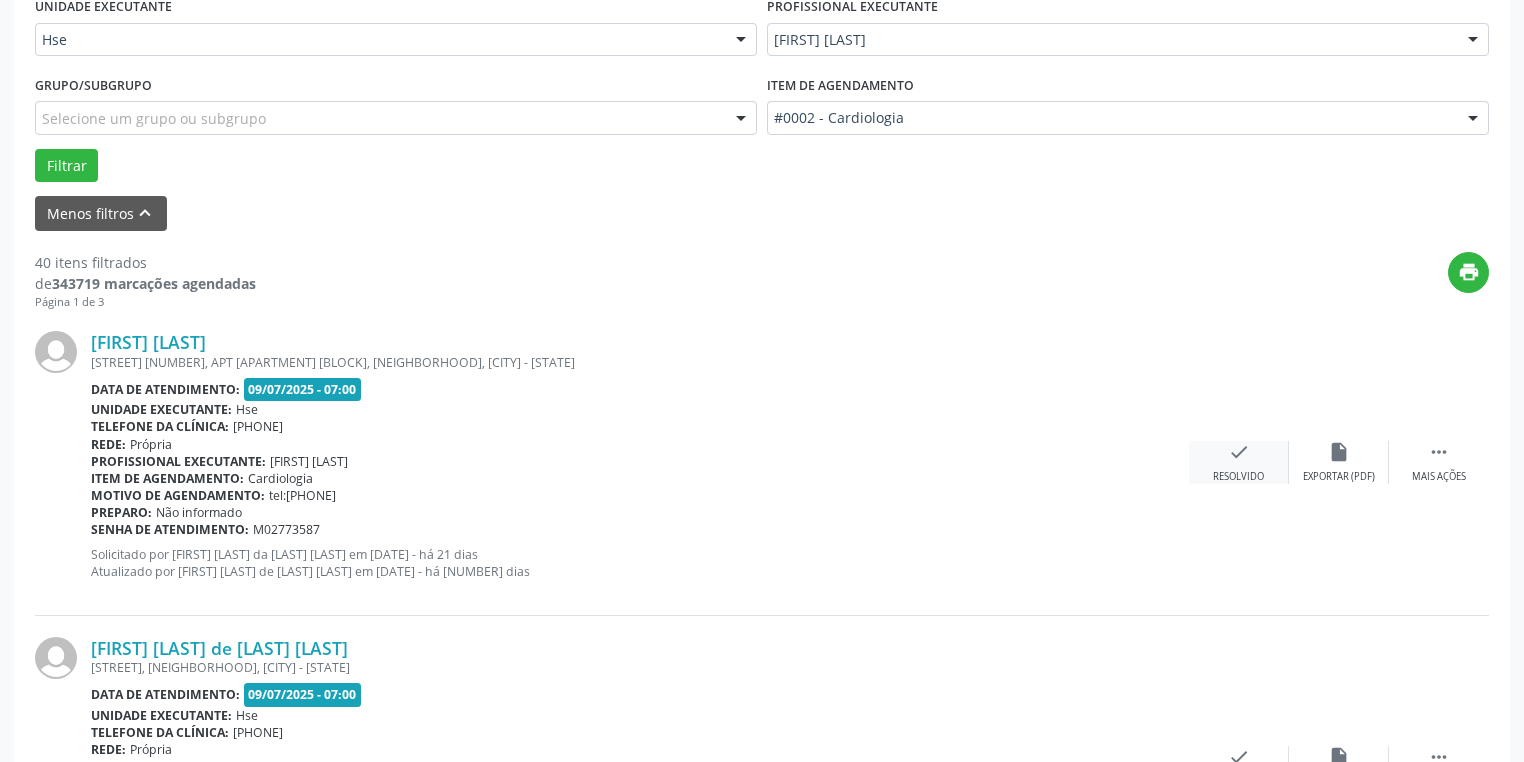 click on "Resolvido" at bounding box center (1339, 477) 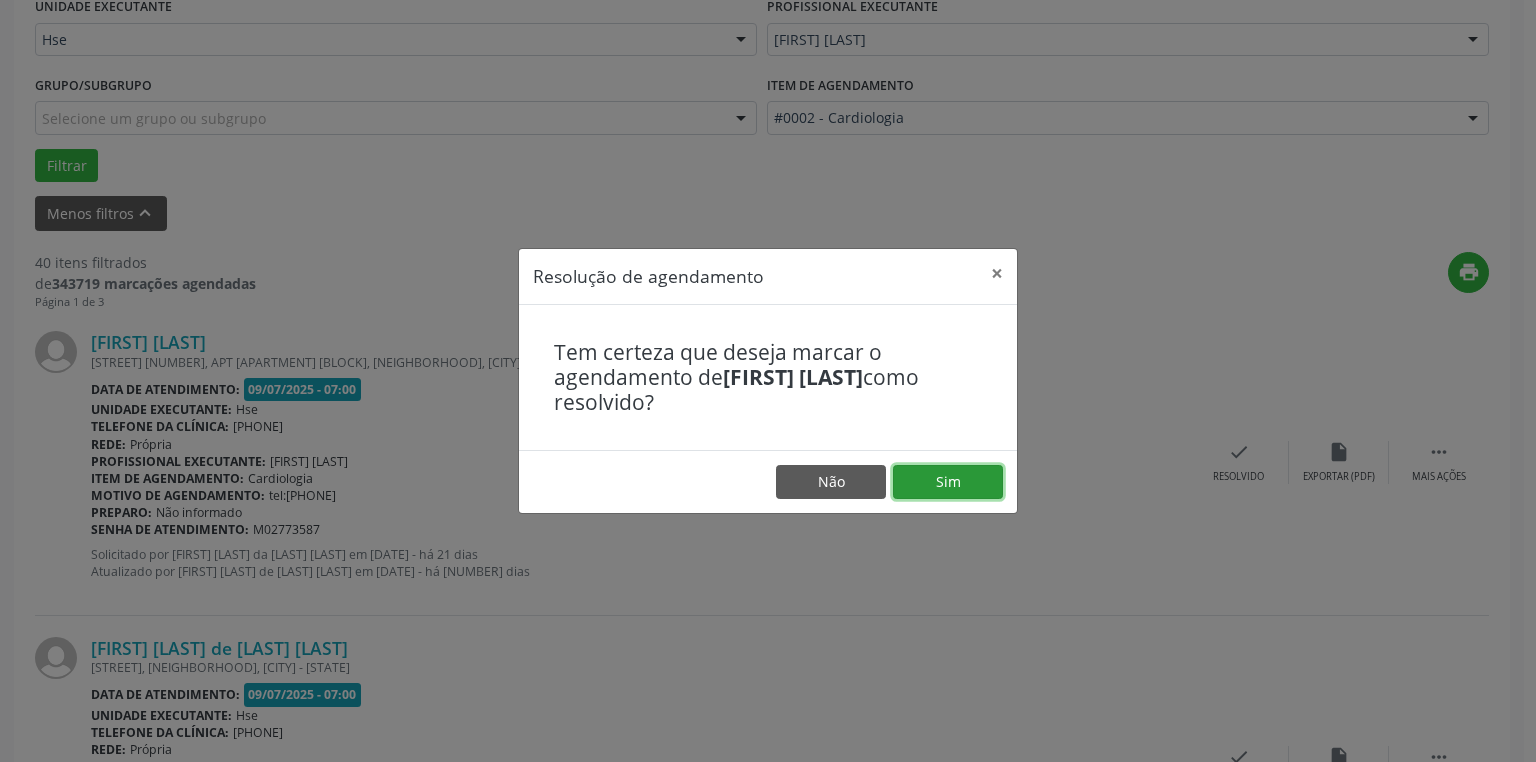click on "Sim" at bounding box center (948, 482) 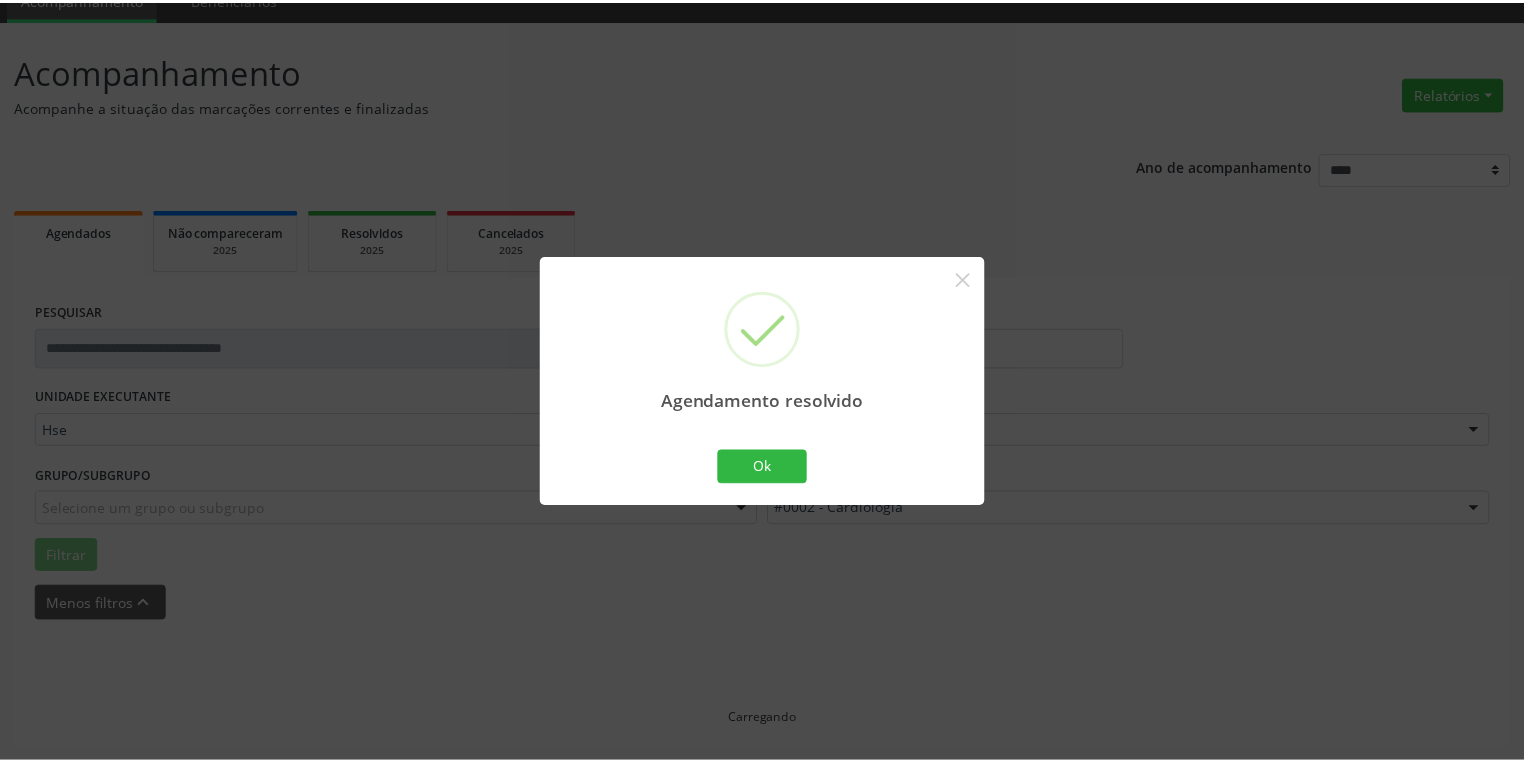 scroll, scrollTop: 88, scrollLeft: 0, axis: vertical 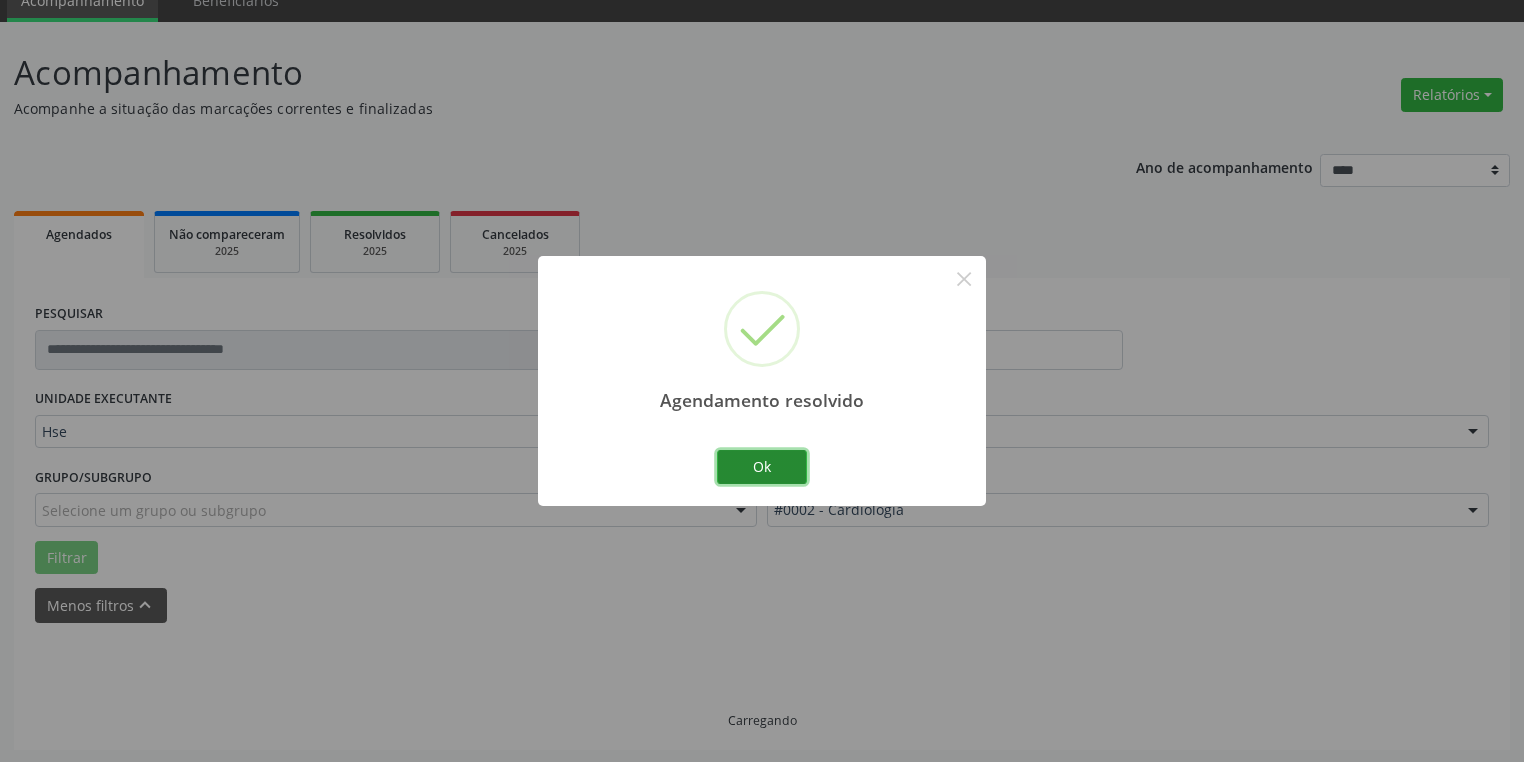 click on "Ok" at bounding box center [762, 467] 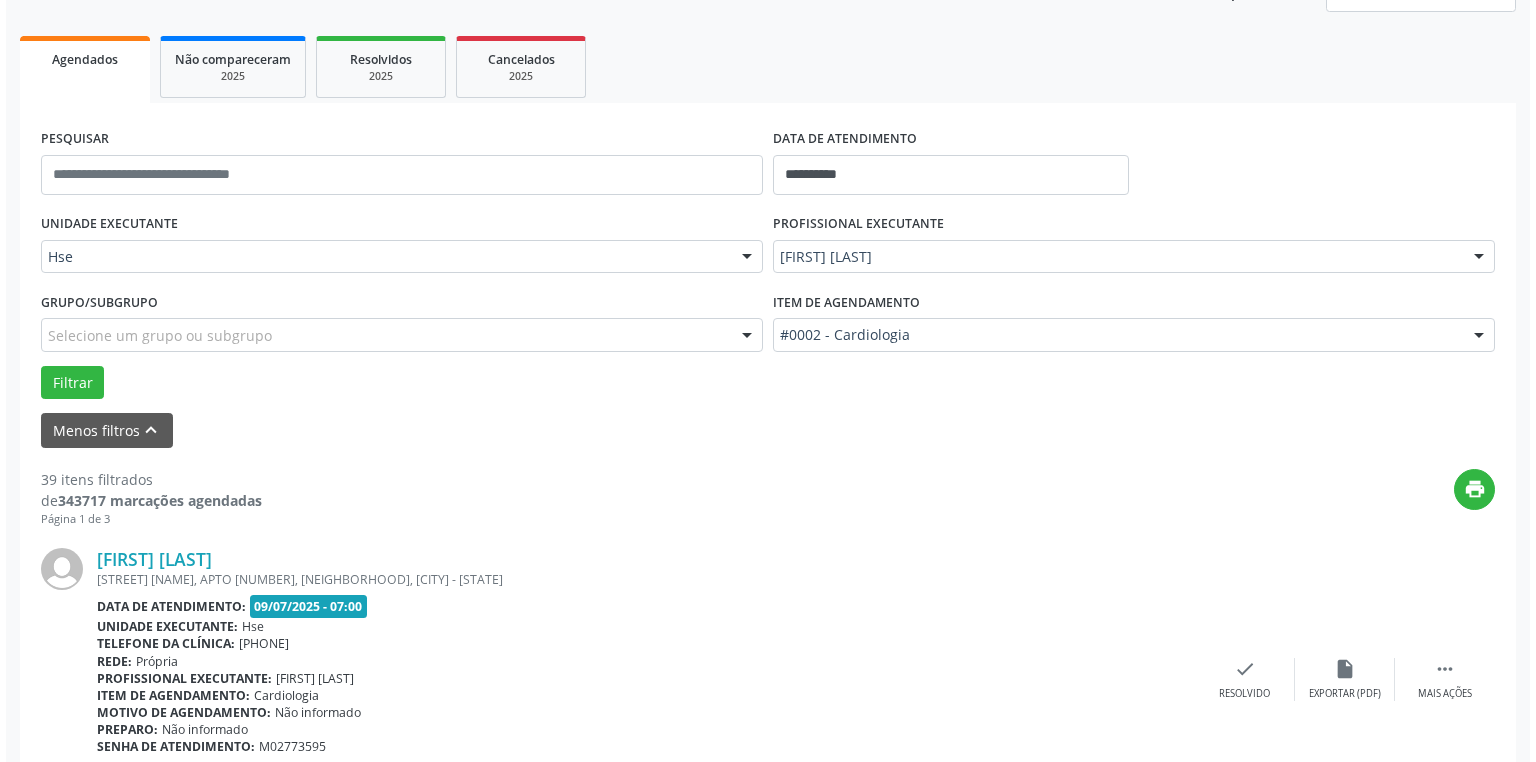scroll, scrollTop: 509, scrollLeft: 0, axis: vertical 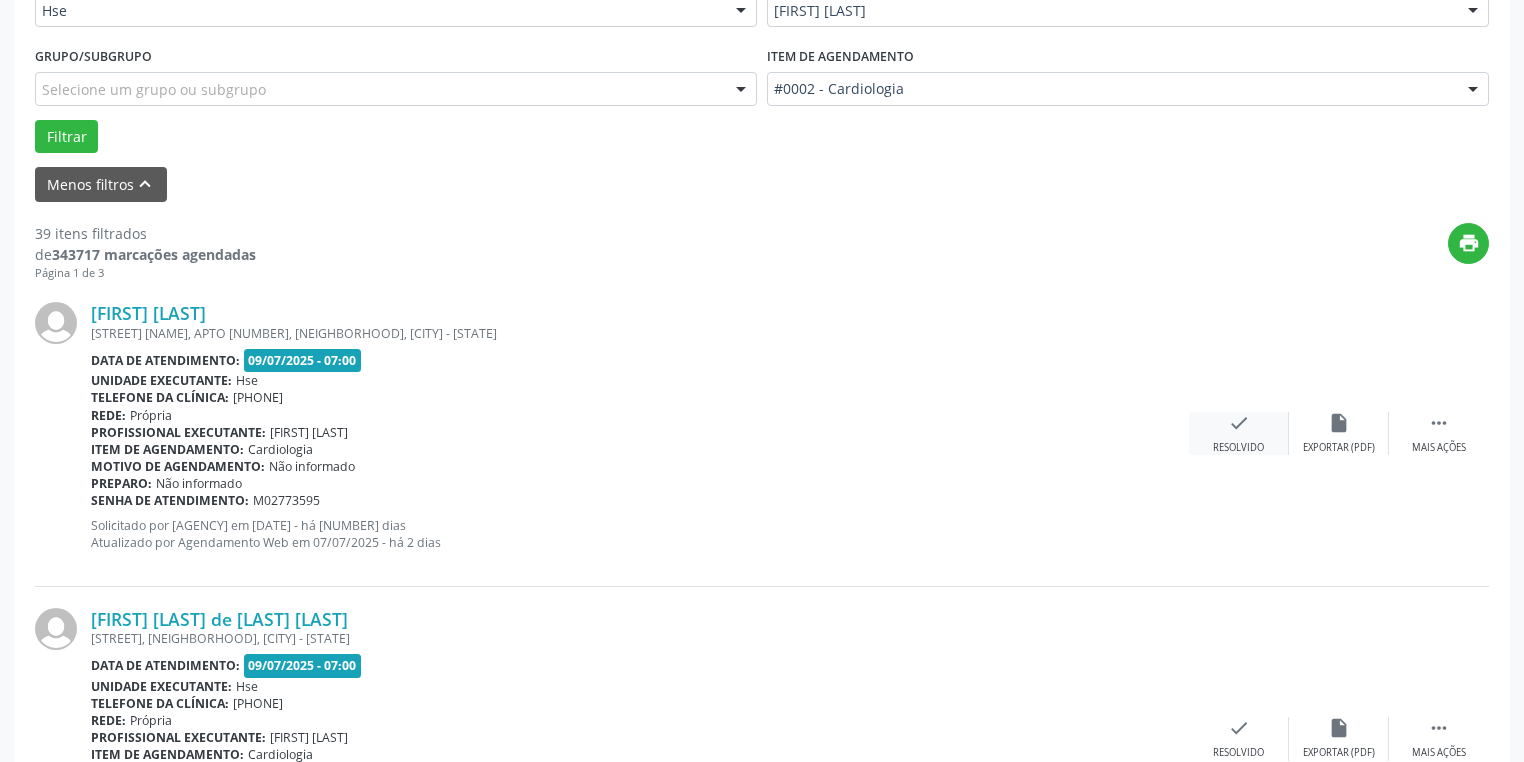 click on "Resolvido" at bounding box center [1339, 448] 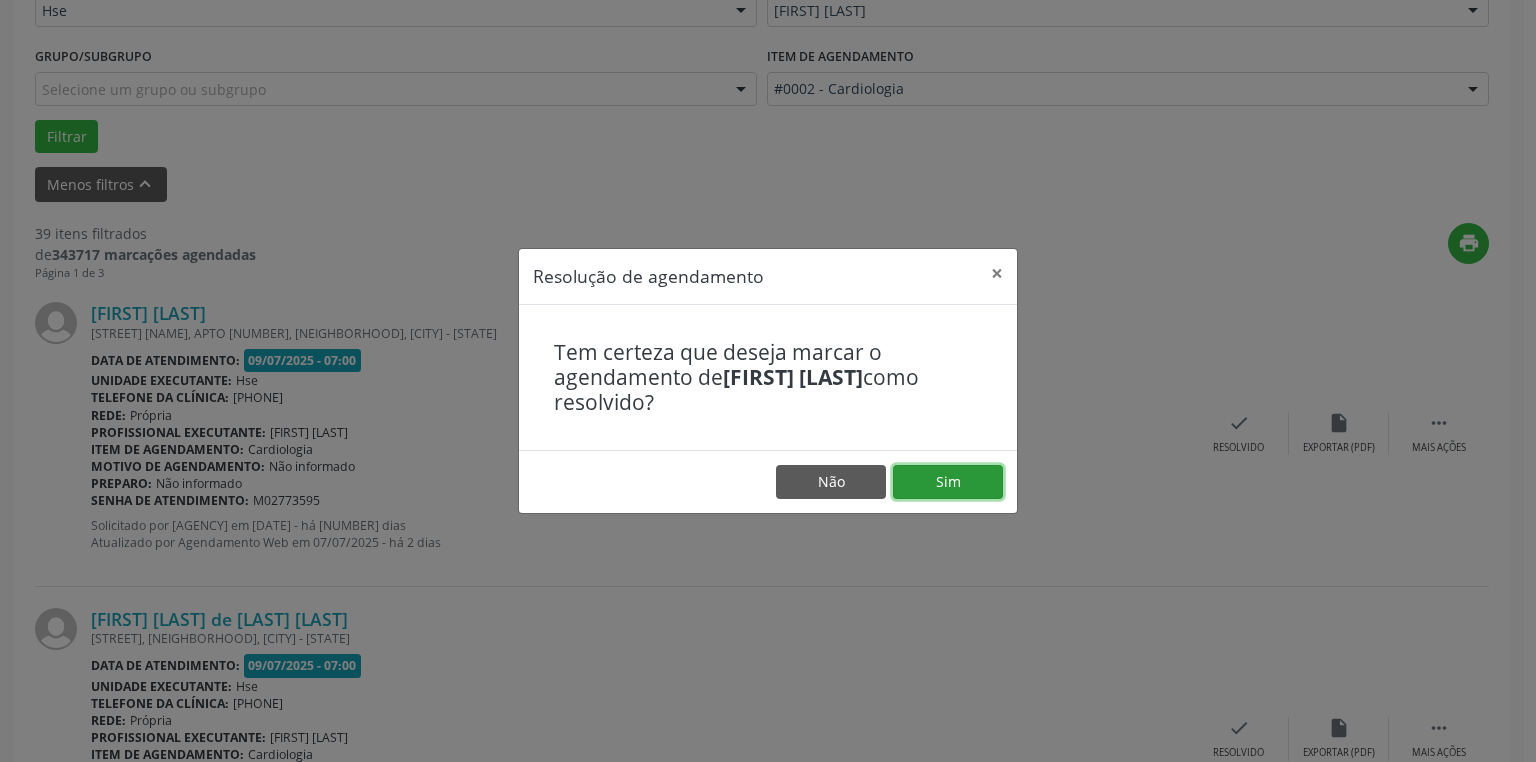 click on "Sim" at bounding box center (948, 482) 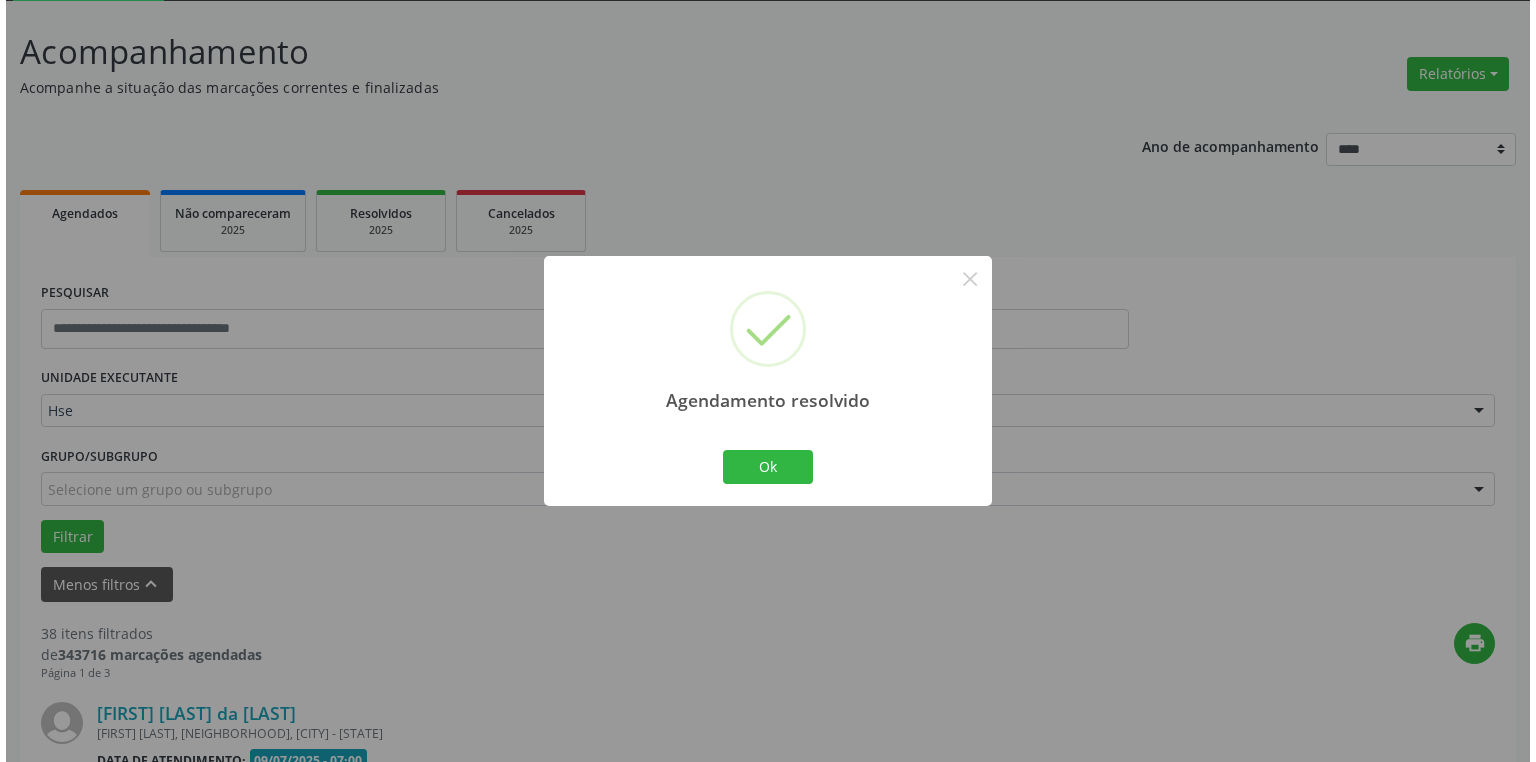 scroll, scrollTop: 509, scrollLeft: 0, axis: vertical 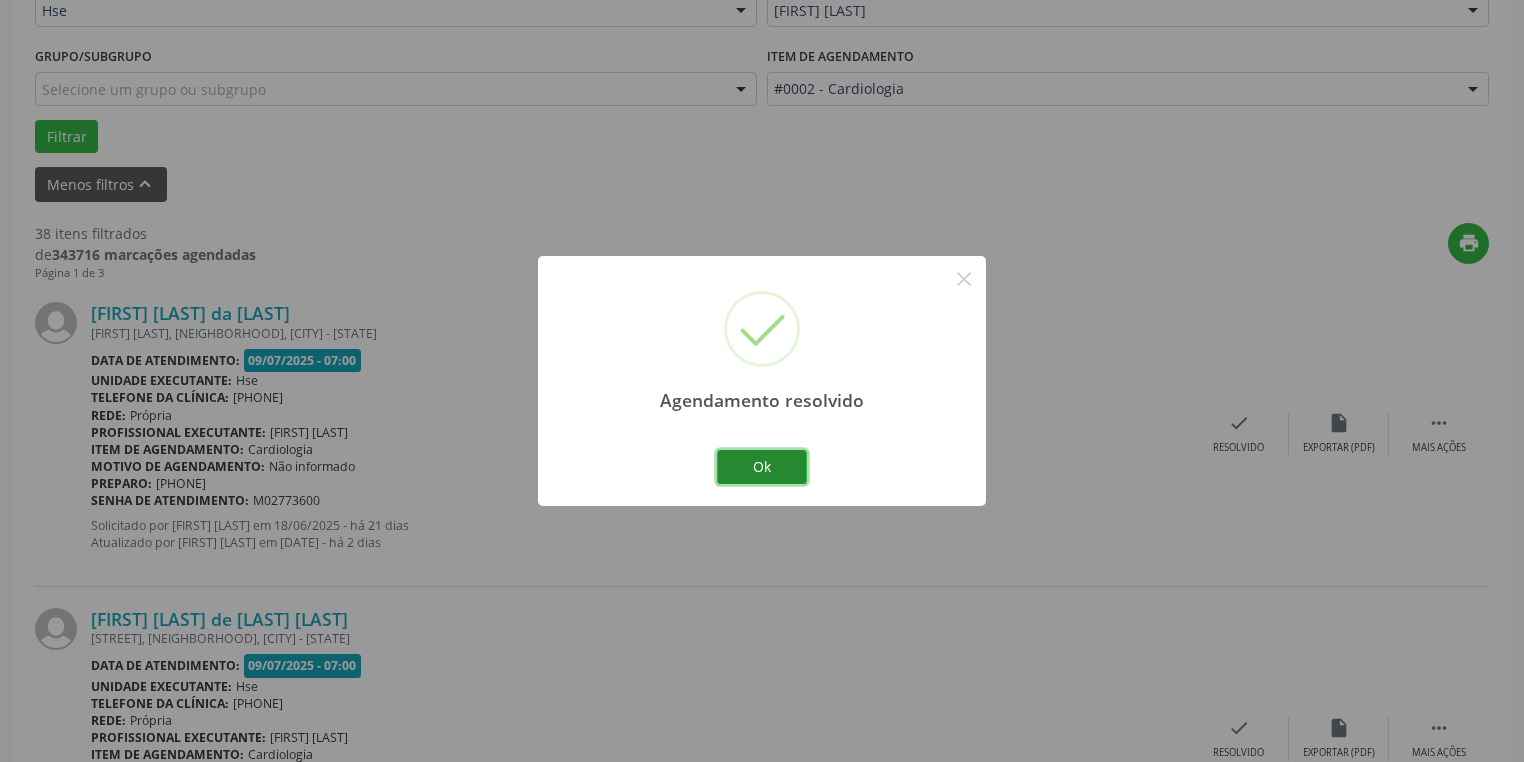 click on "Ok" at bounding box center (762, 467) 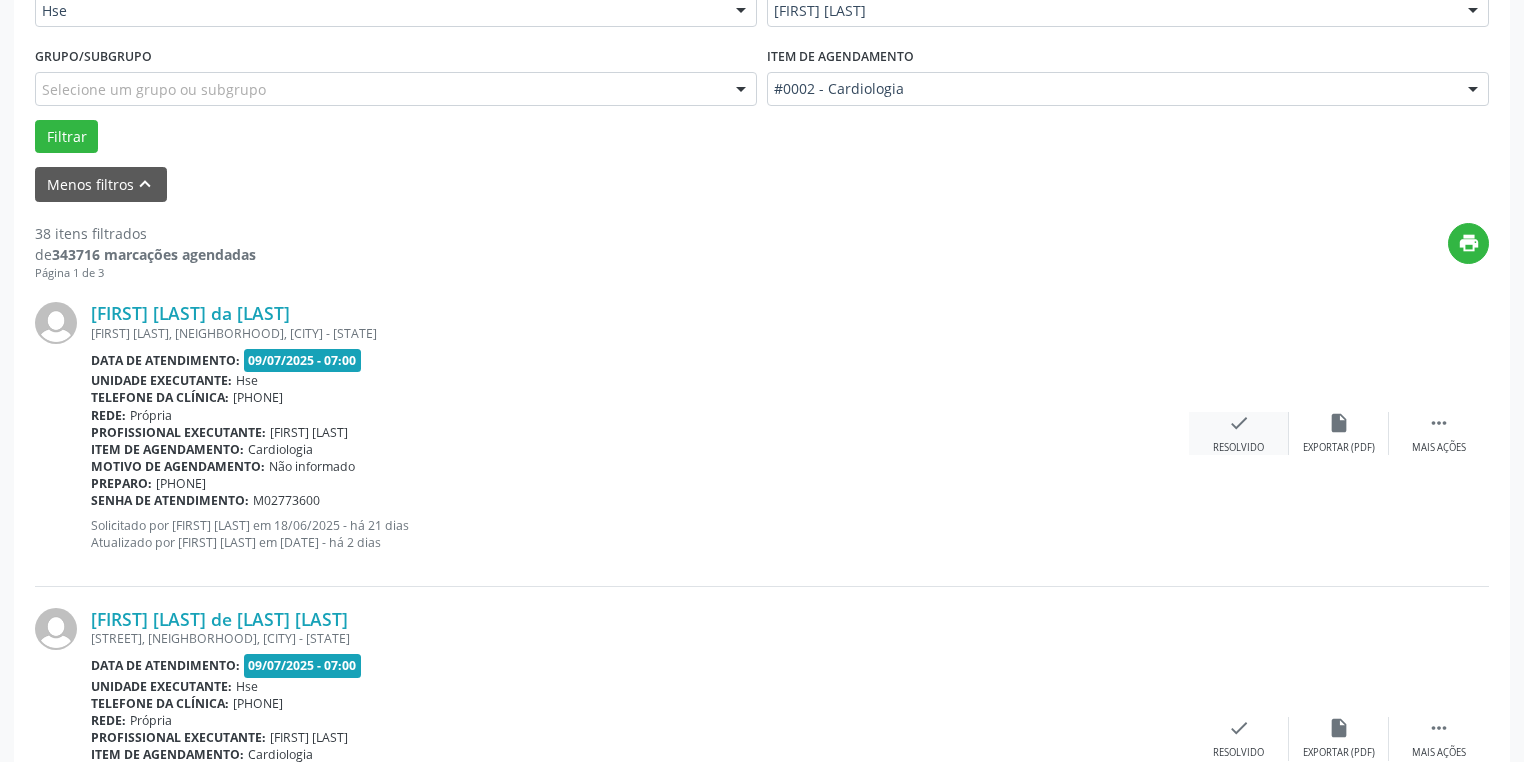 click on "Resolvido" at bounding box center [1339, 448] 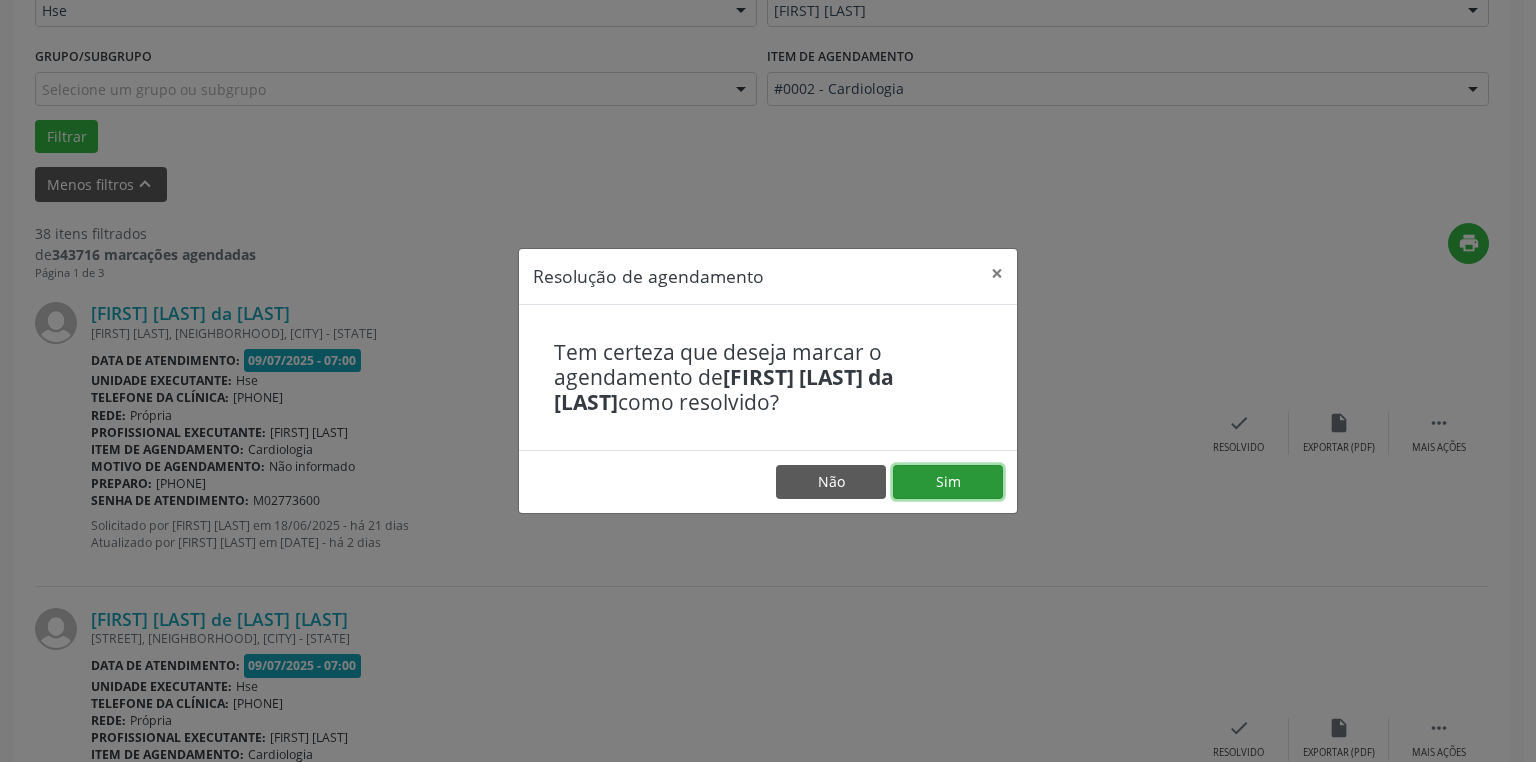 click on "Sim" at bounding box center (948, 482) 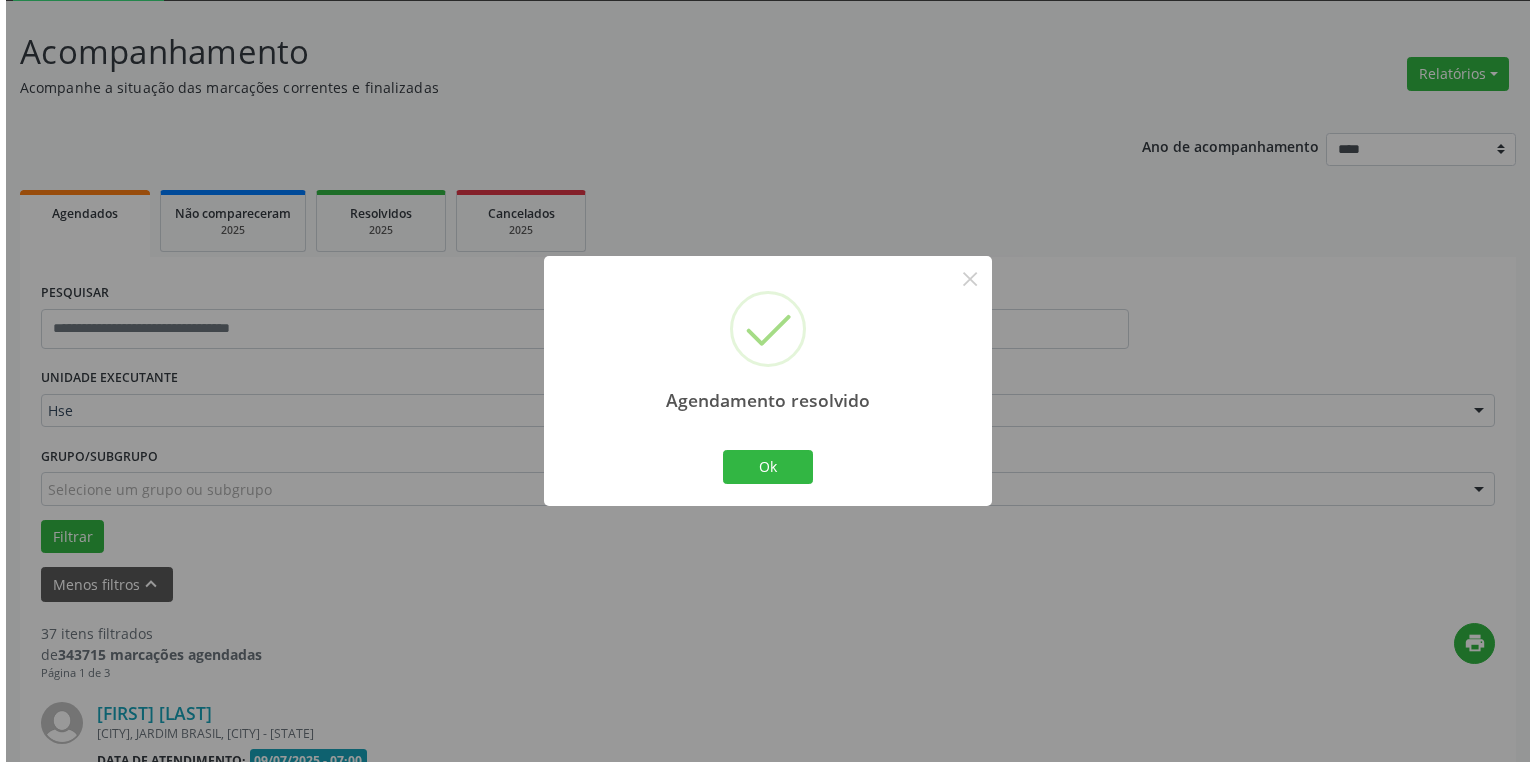 scroll, scrollTop: 509, scrollLeft: 0, axis: vertical 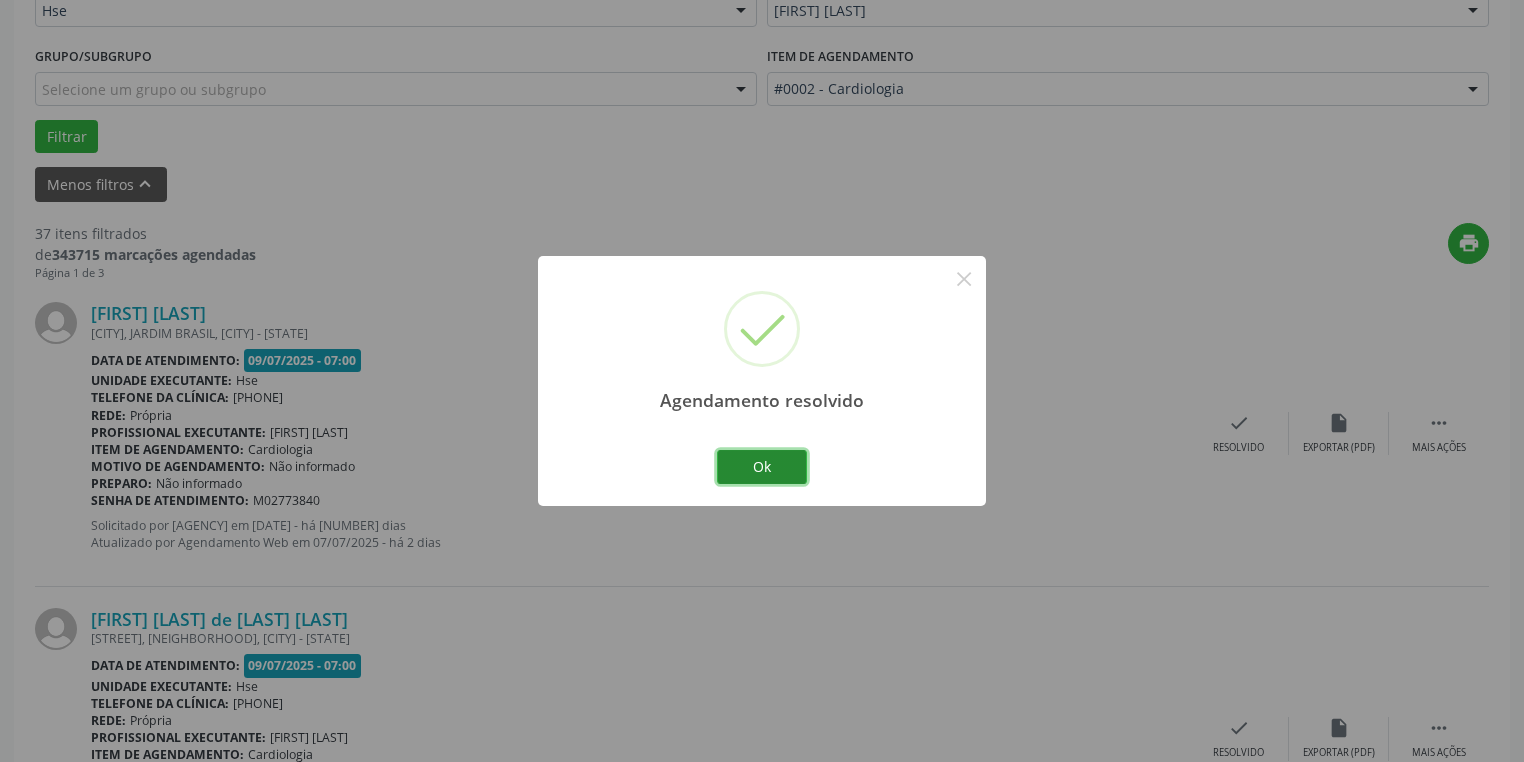 click on "Ok" at bounding box center (762, 467) 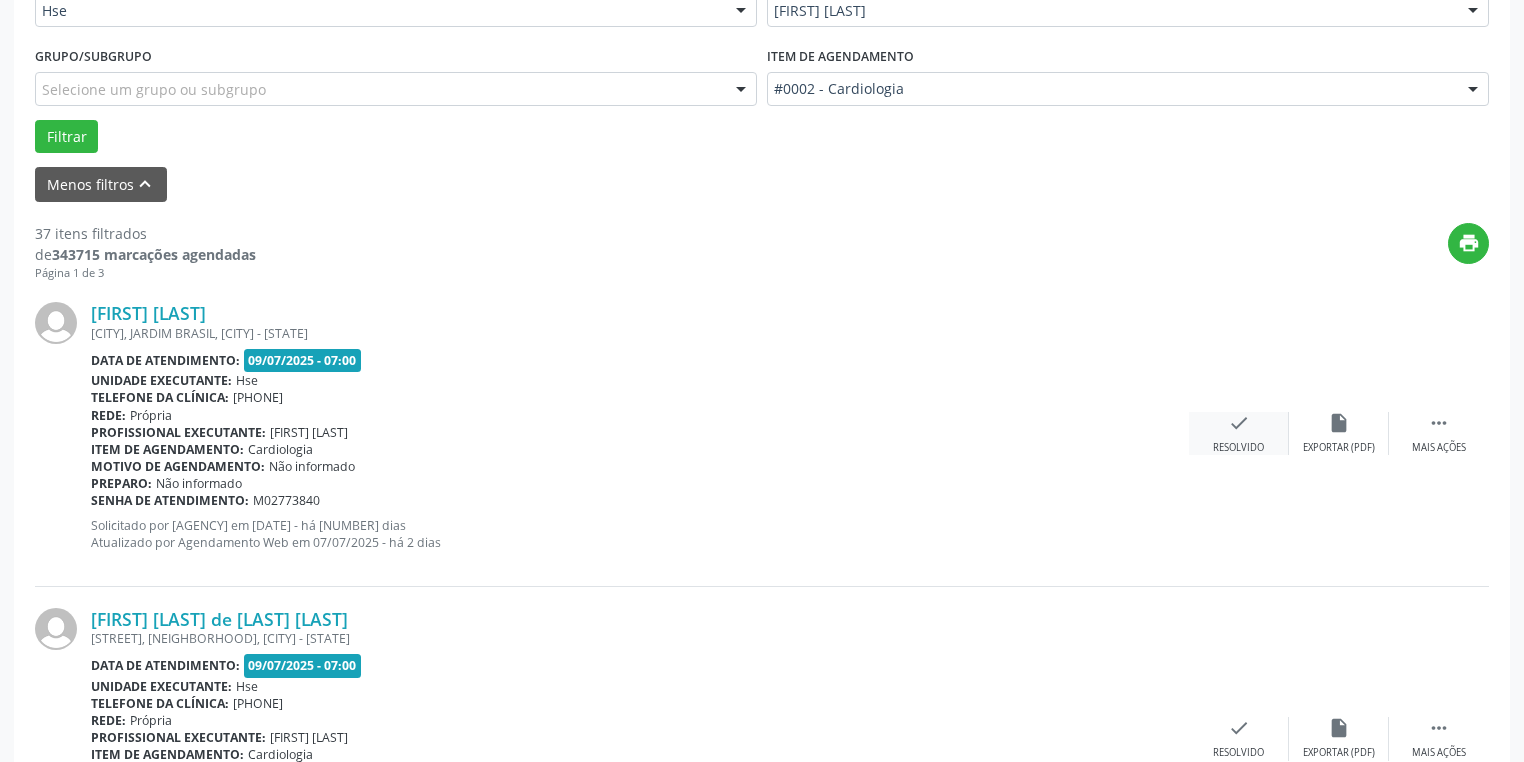 click on "Resolvido" at bounding box center [1339, 448] 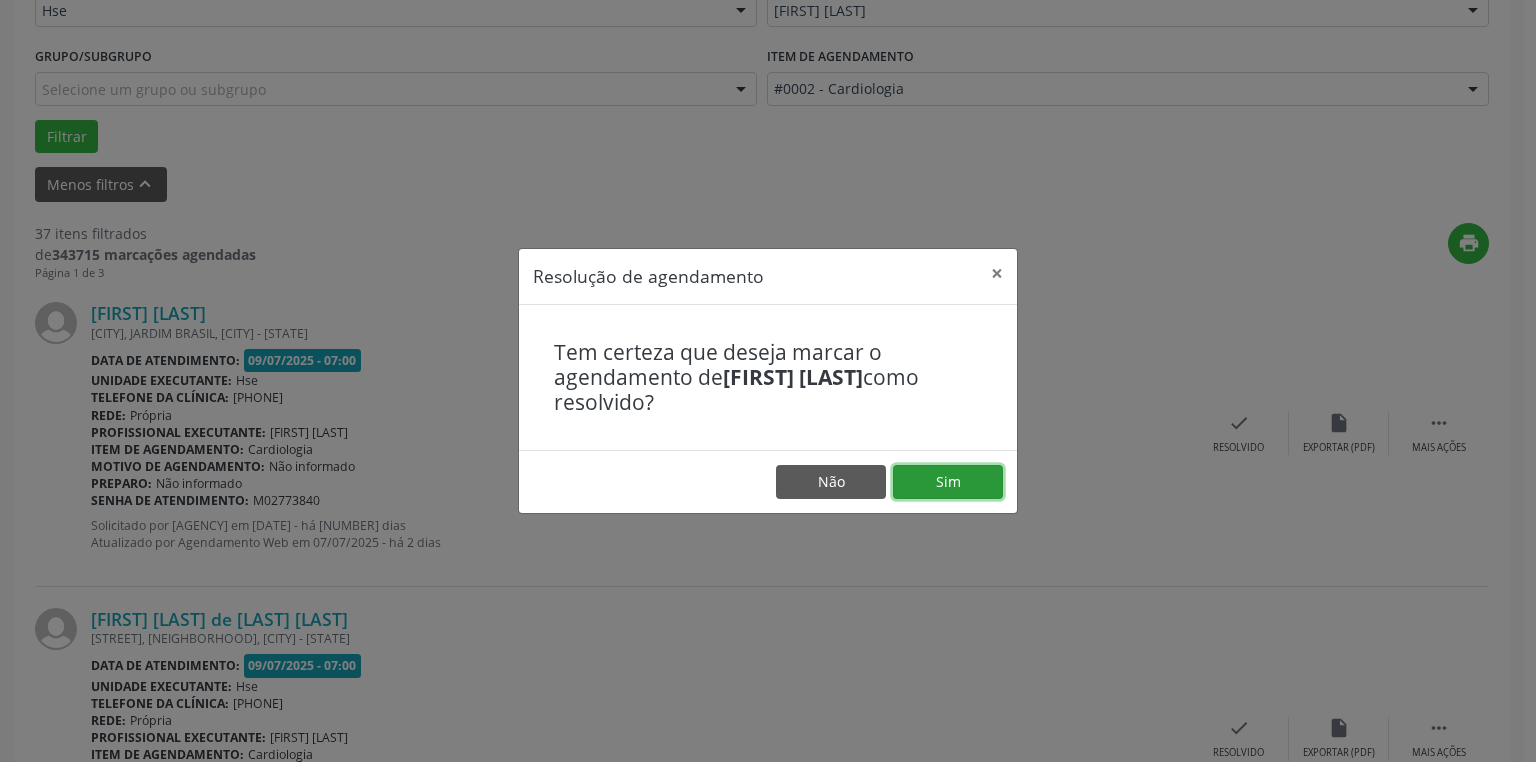 click on "Sim" at bounding box center [948, 482] 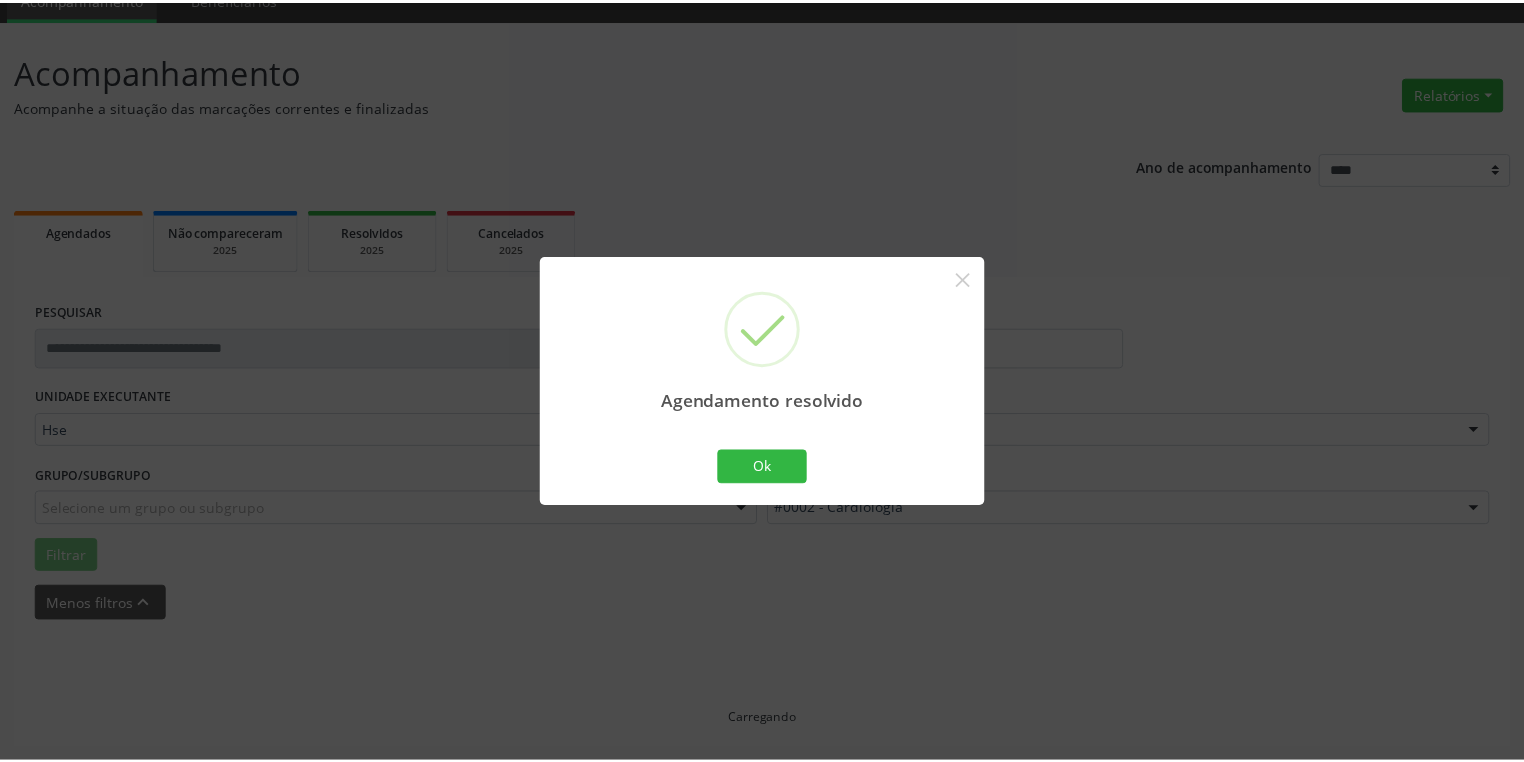 scroll, scrollTop: 88, scrollLeft: 0, axis: vertical 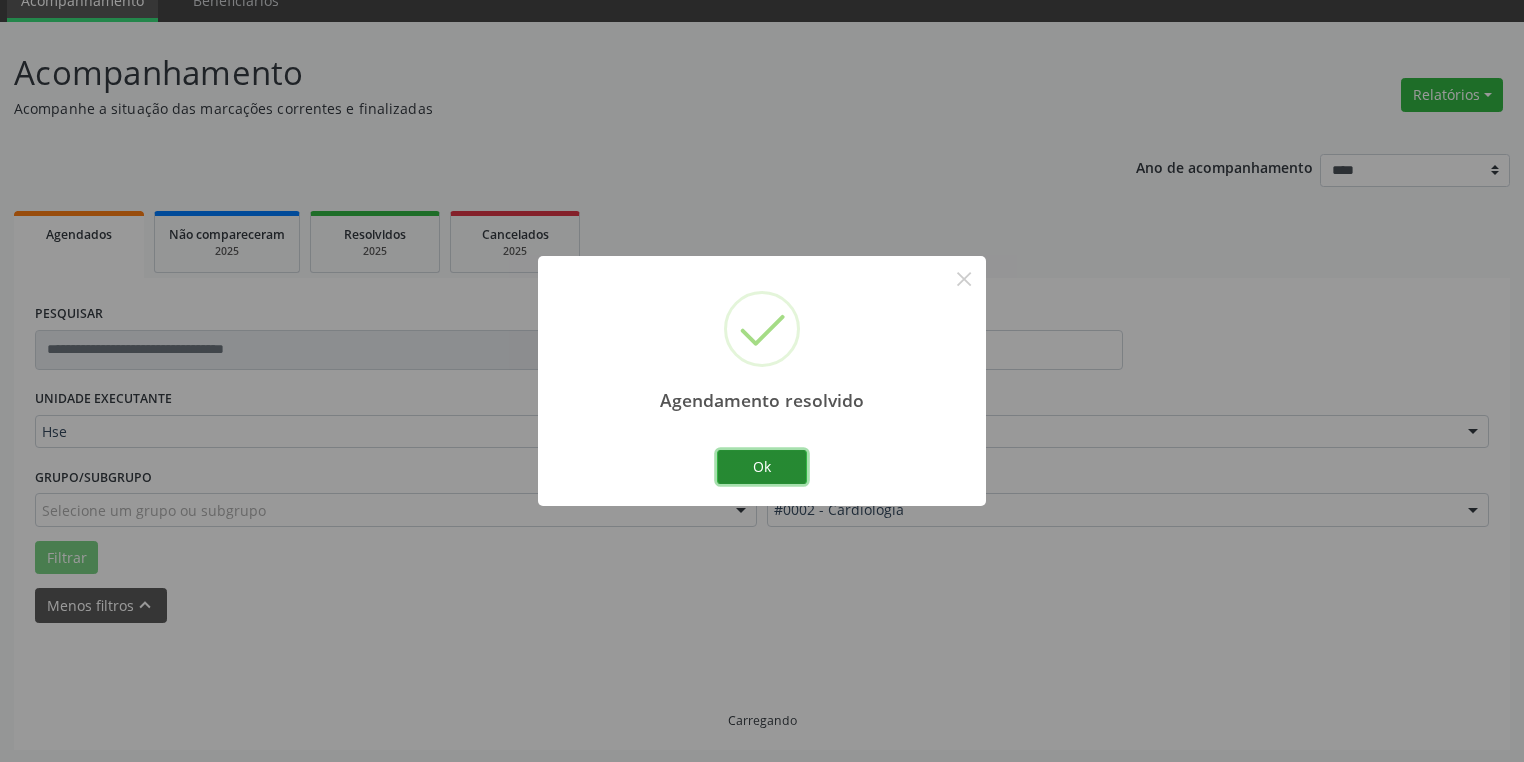 click on "Ok" at bounding box center (762, 467) 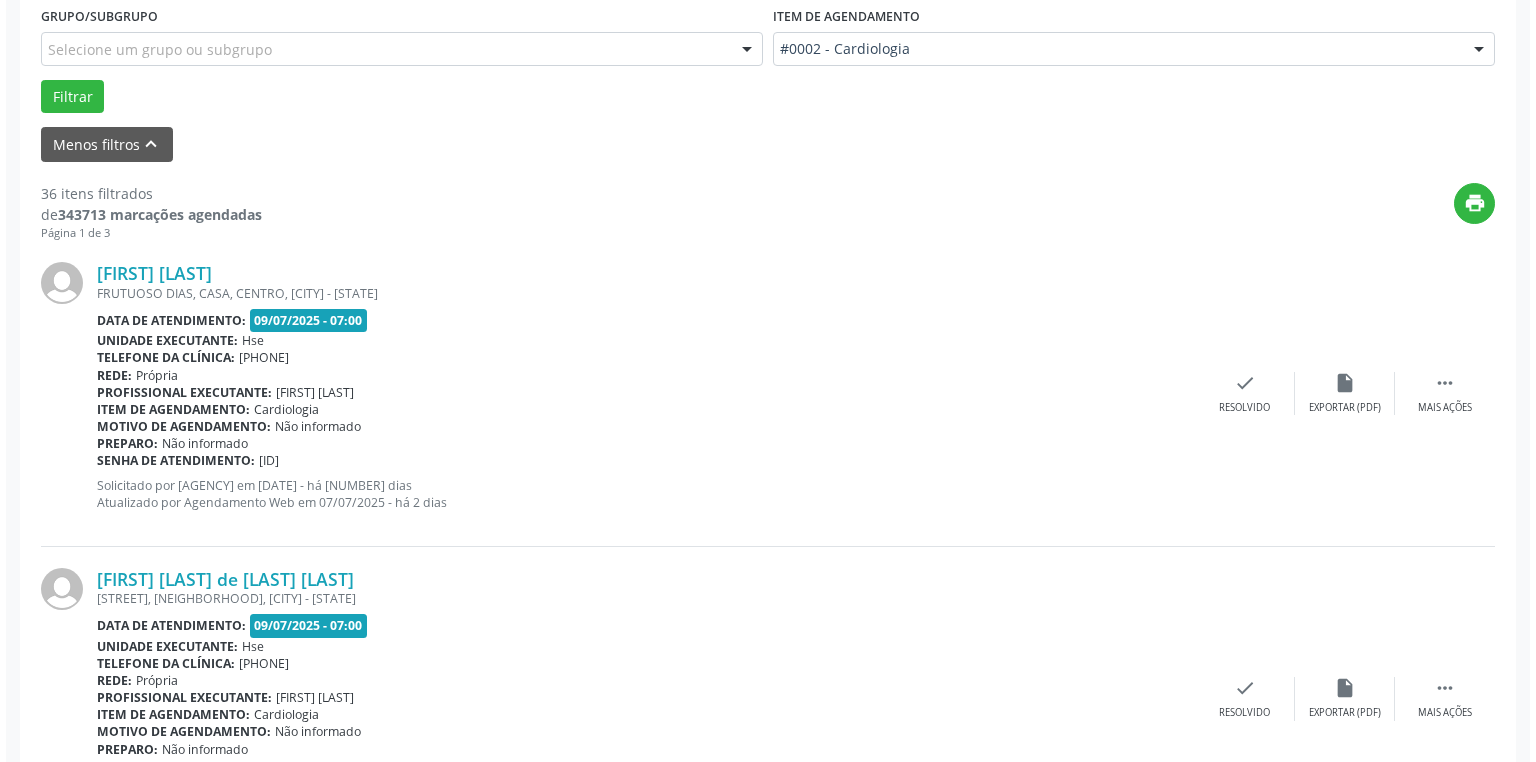 scroll, scrollTop: 568, scrollLeft: 0, axis: vertical 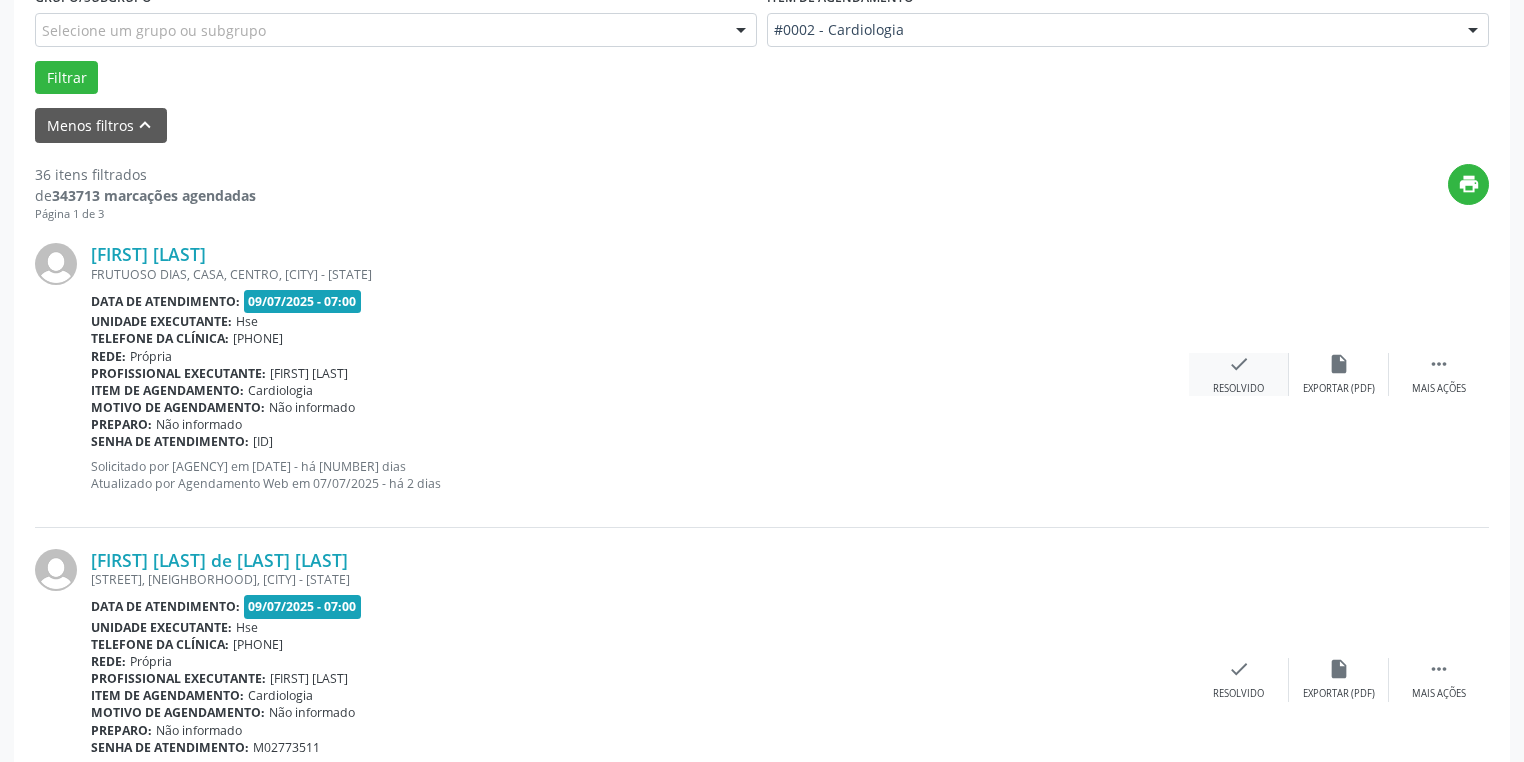 click on "Resolvido" at bounding box center (1339, 389) 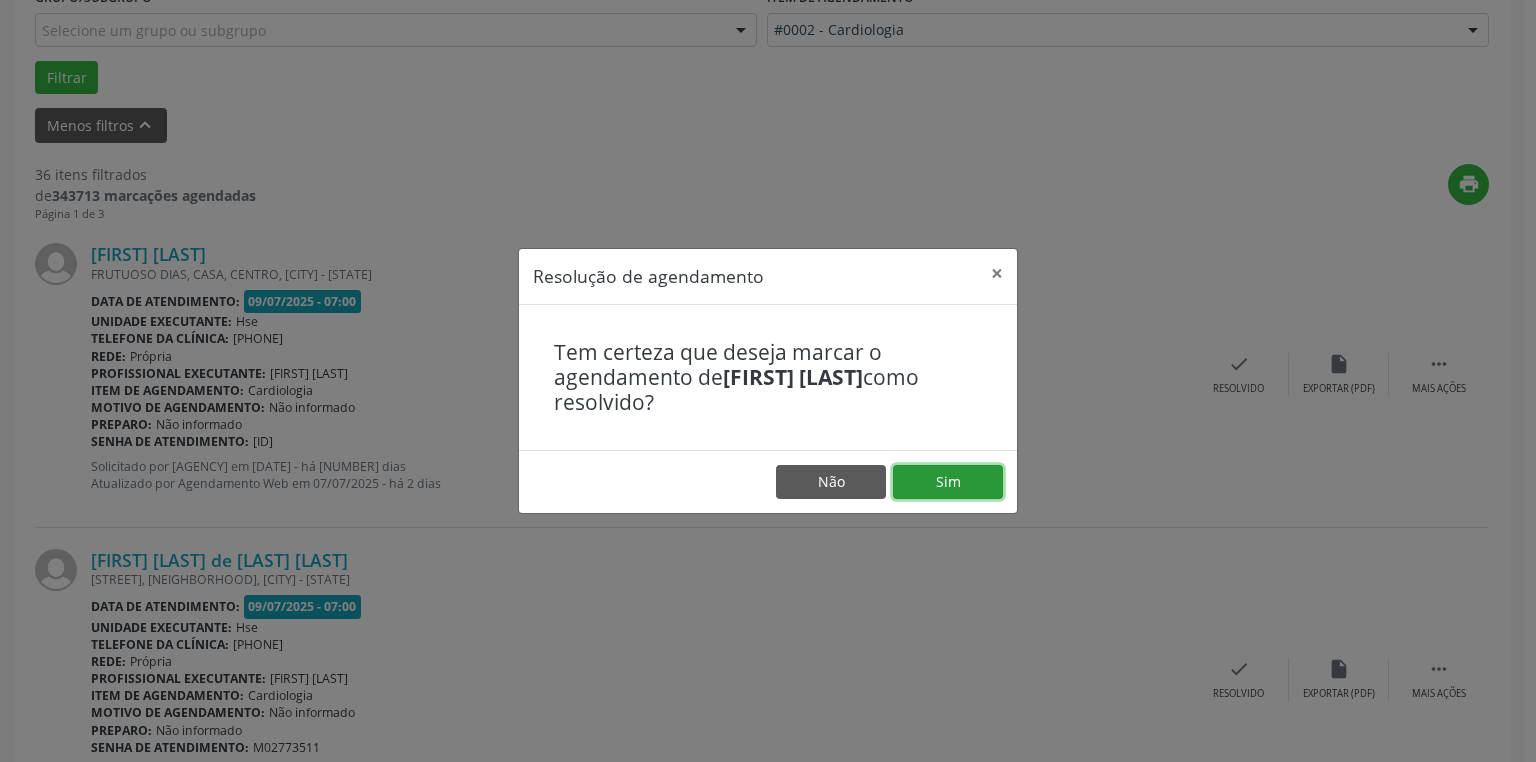 click on "Sim" at bounding box center (948, 482) 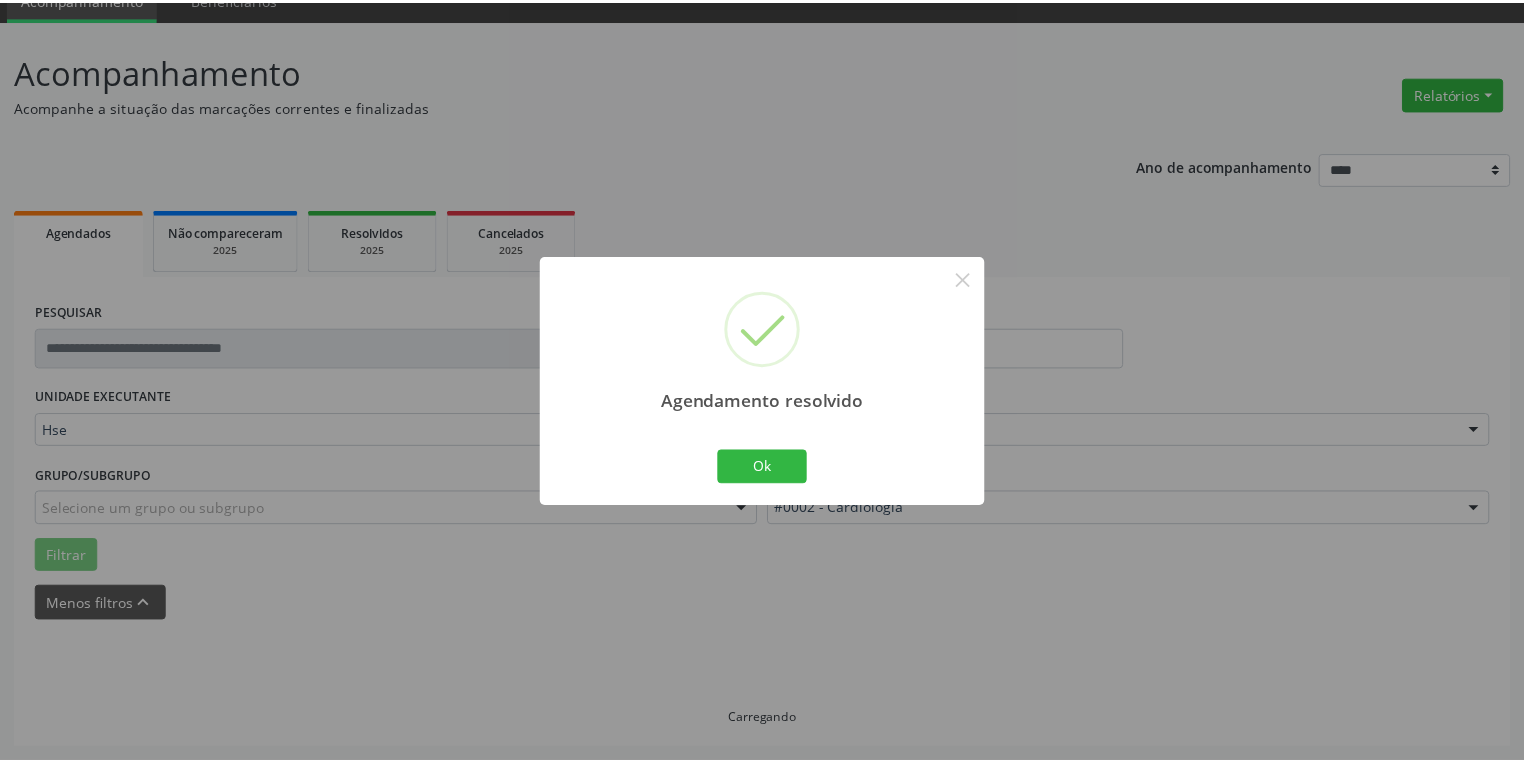 scroll, scrollTop: 88, scrollLeft: 0, axis: vertical 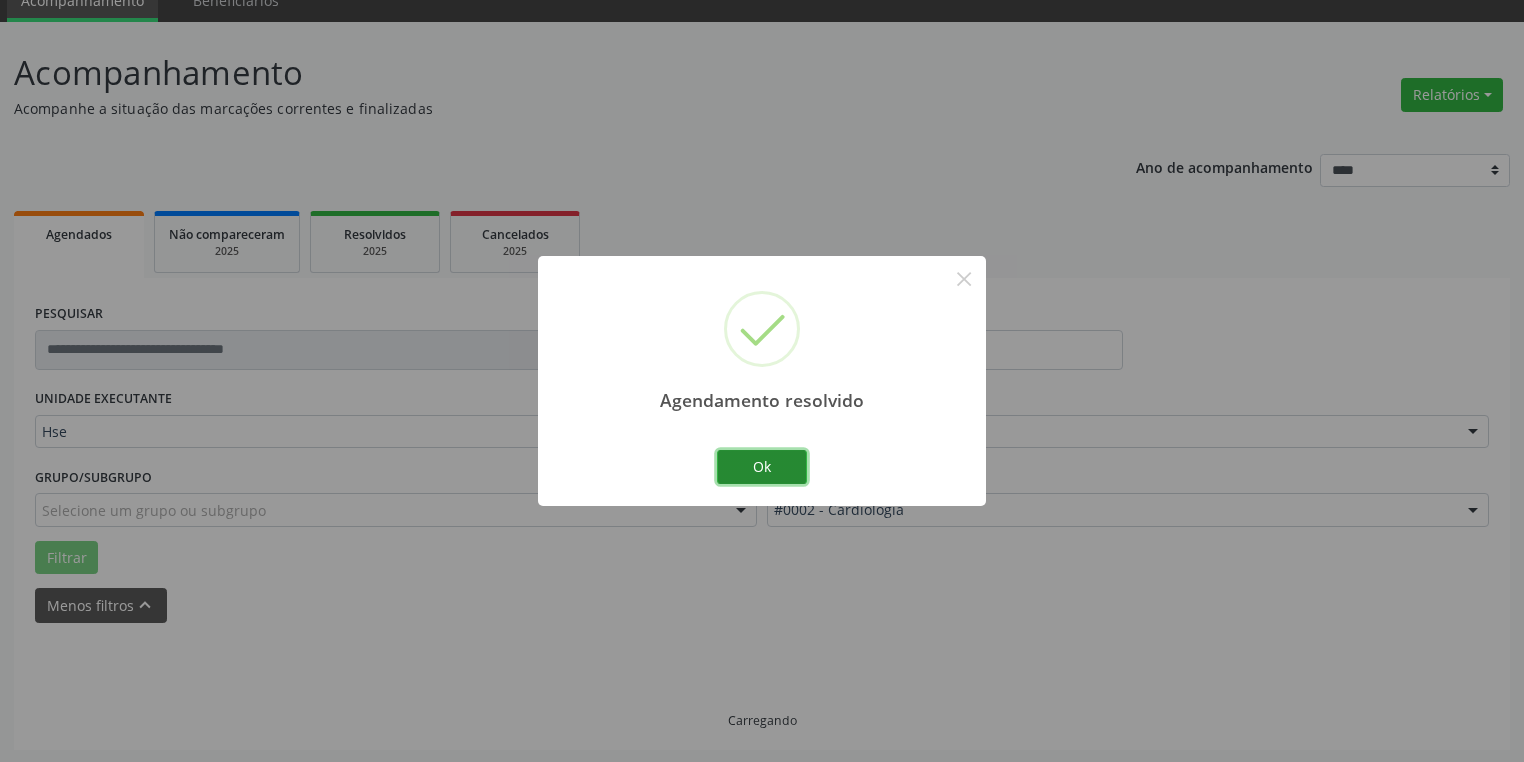 click on "Ok" at bounding box center [762, 467] 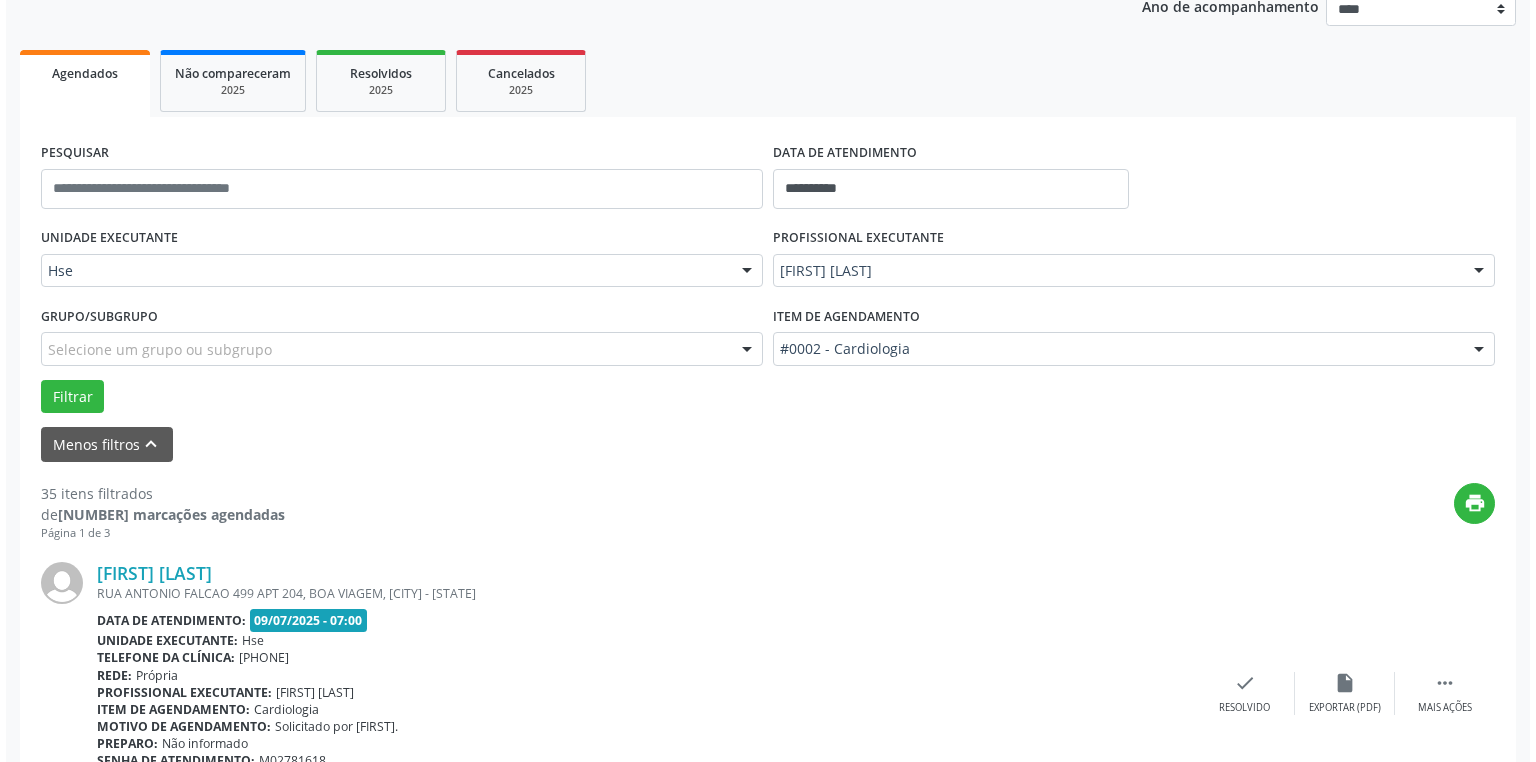 scroll, scrollTop: 429, scrollLeft: 0, axis: vertical 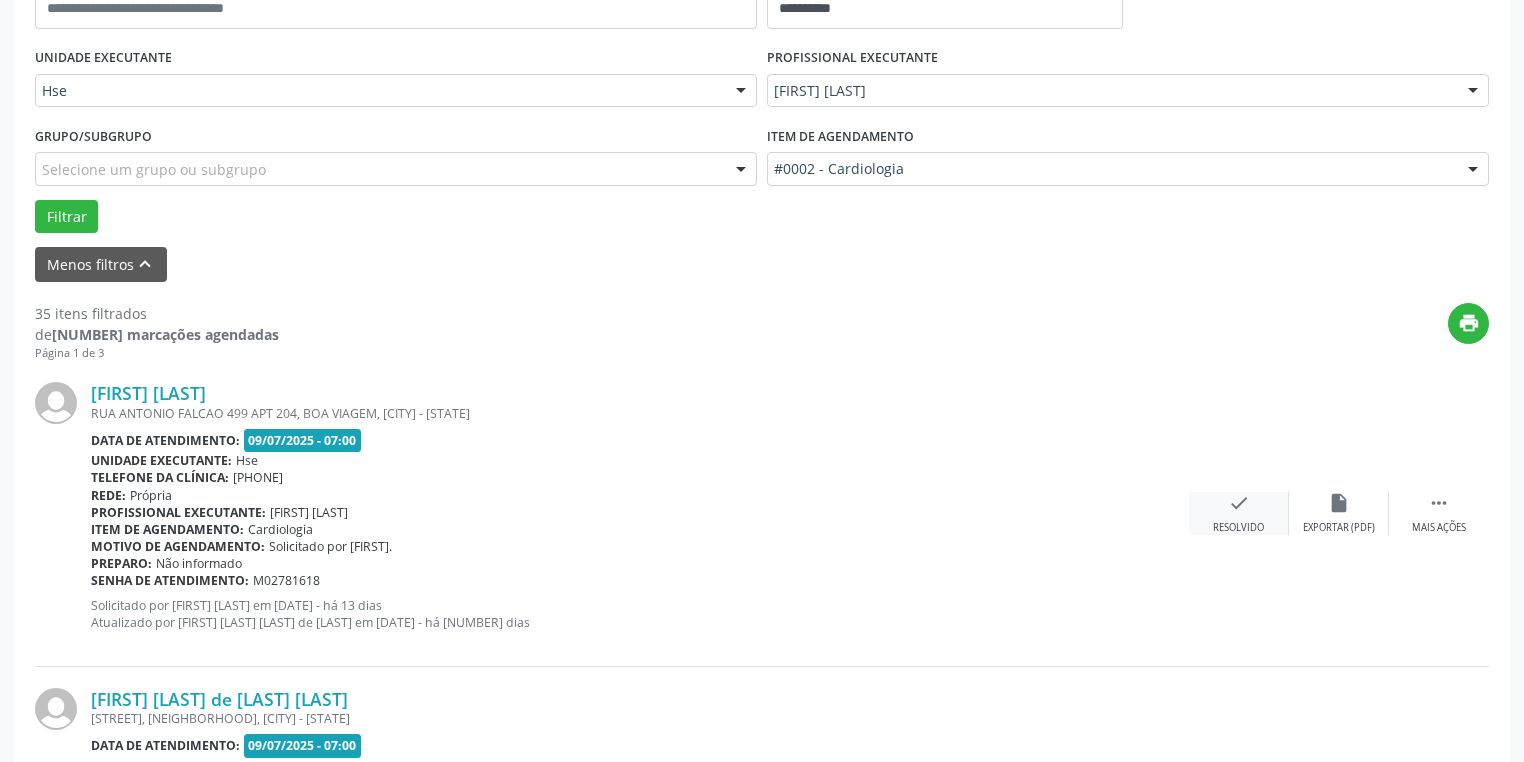 click on "check
Resolvido" at bounding box center [1239, 513] 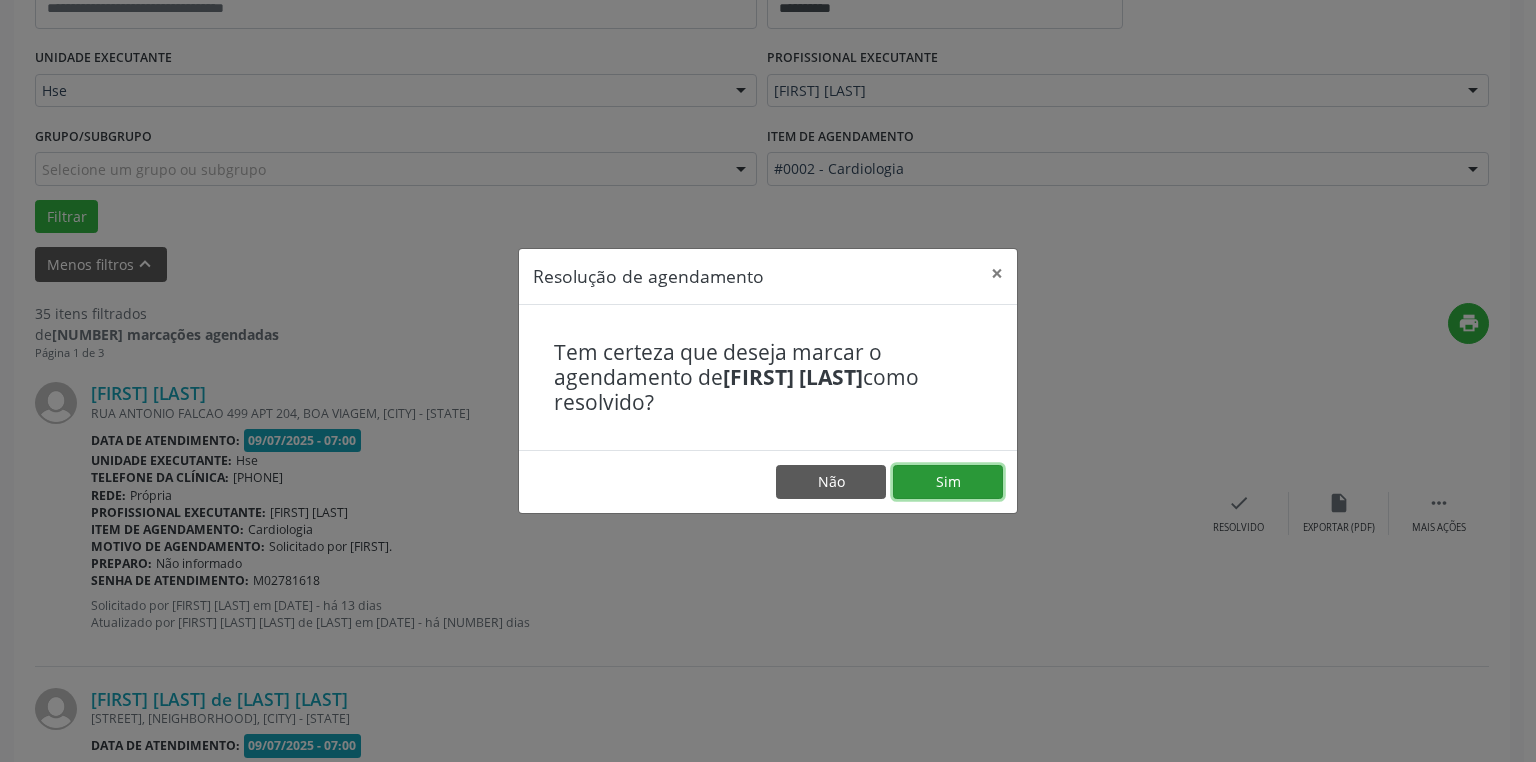 click on "Sim" at bounding box center (948, 482) 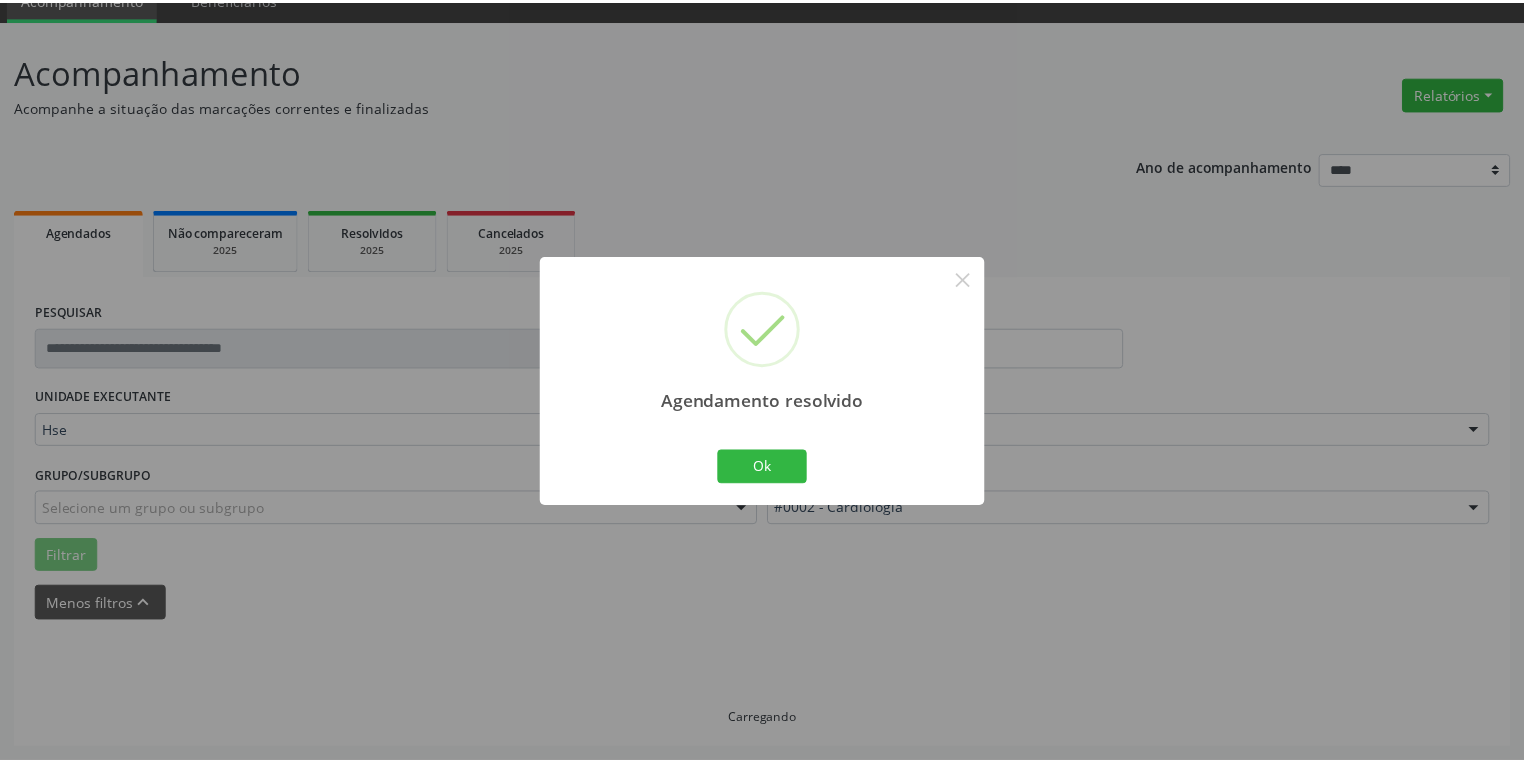 scroll, scrollTop: 88, scrollLeft: 0, axis: vertical 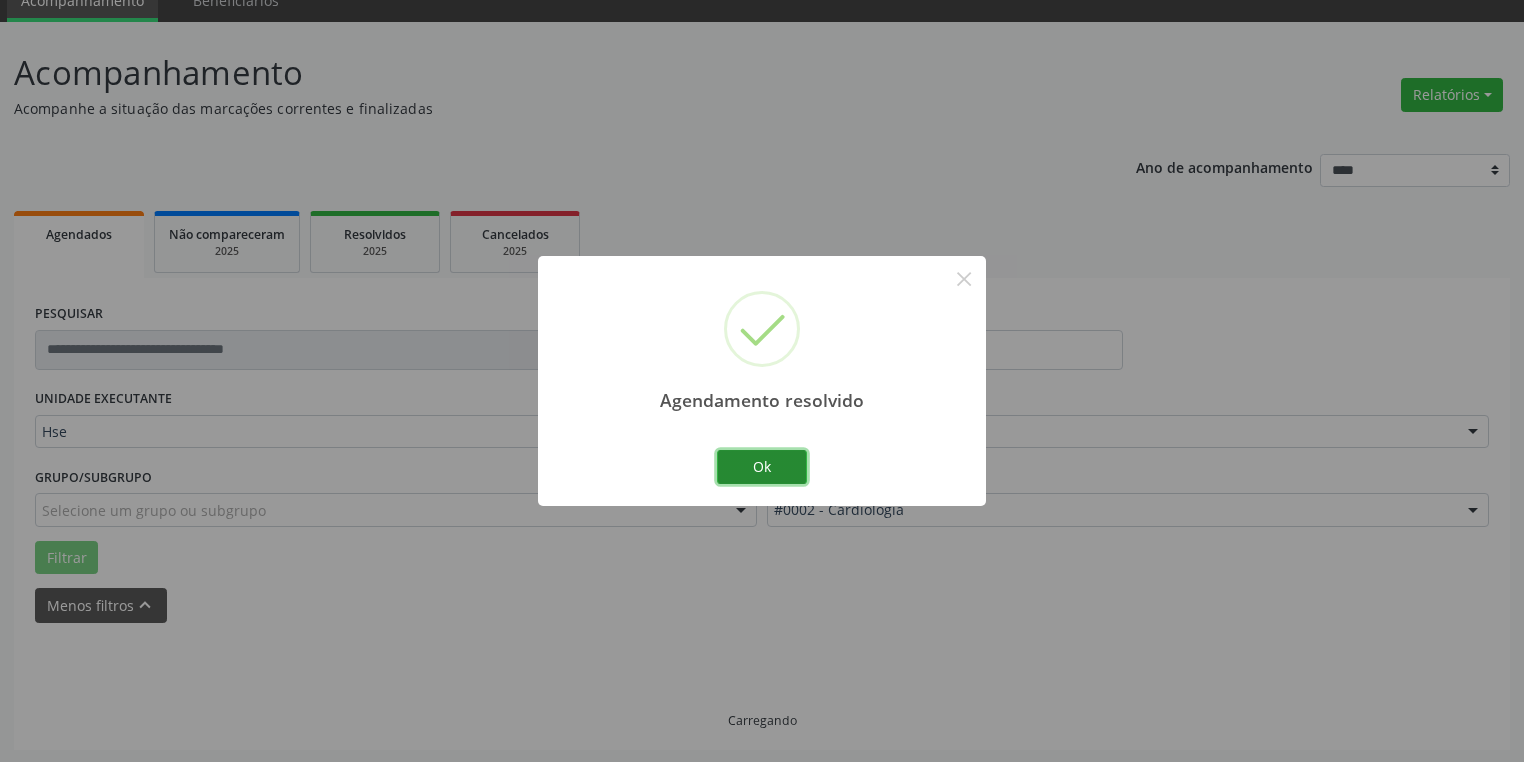 click on "Ok" at bounding box center (762, 467) 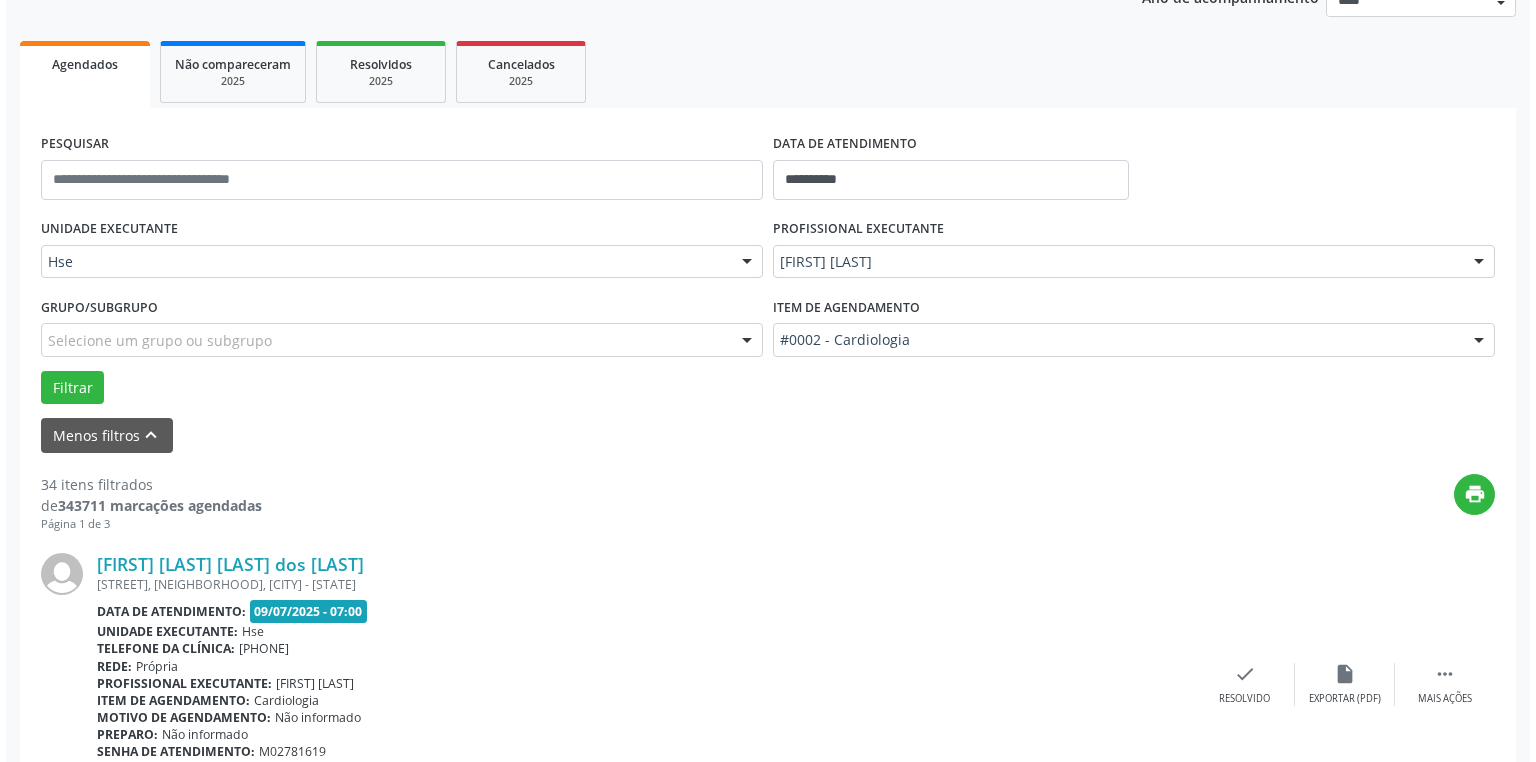 scroll, scrollTop: 509, scrollLeft: 0, axis: vertical 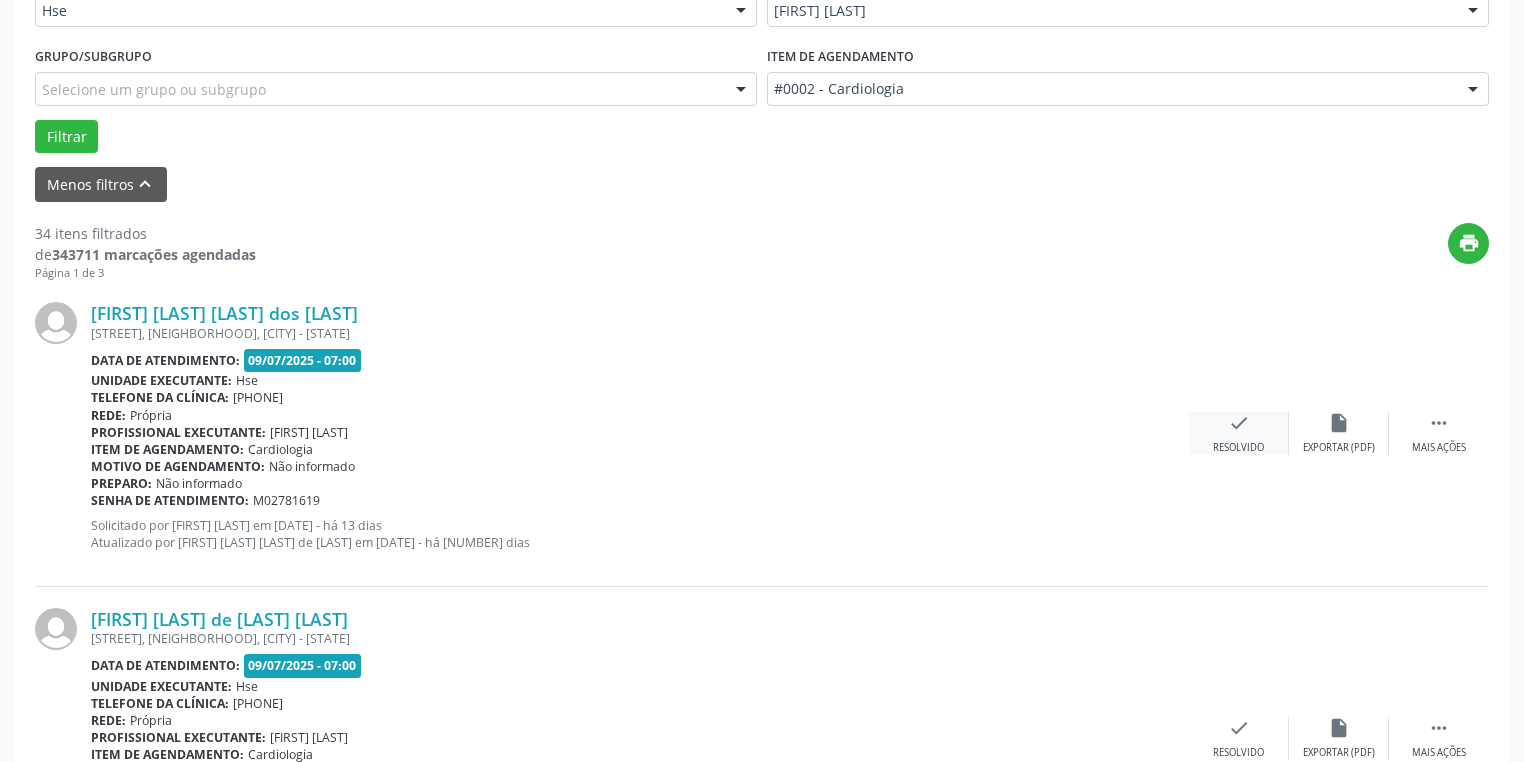 click on "Resolvido" at bounding box center (1339, 448) 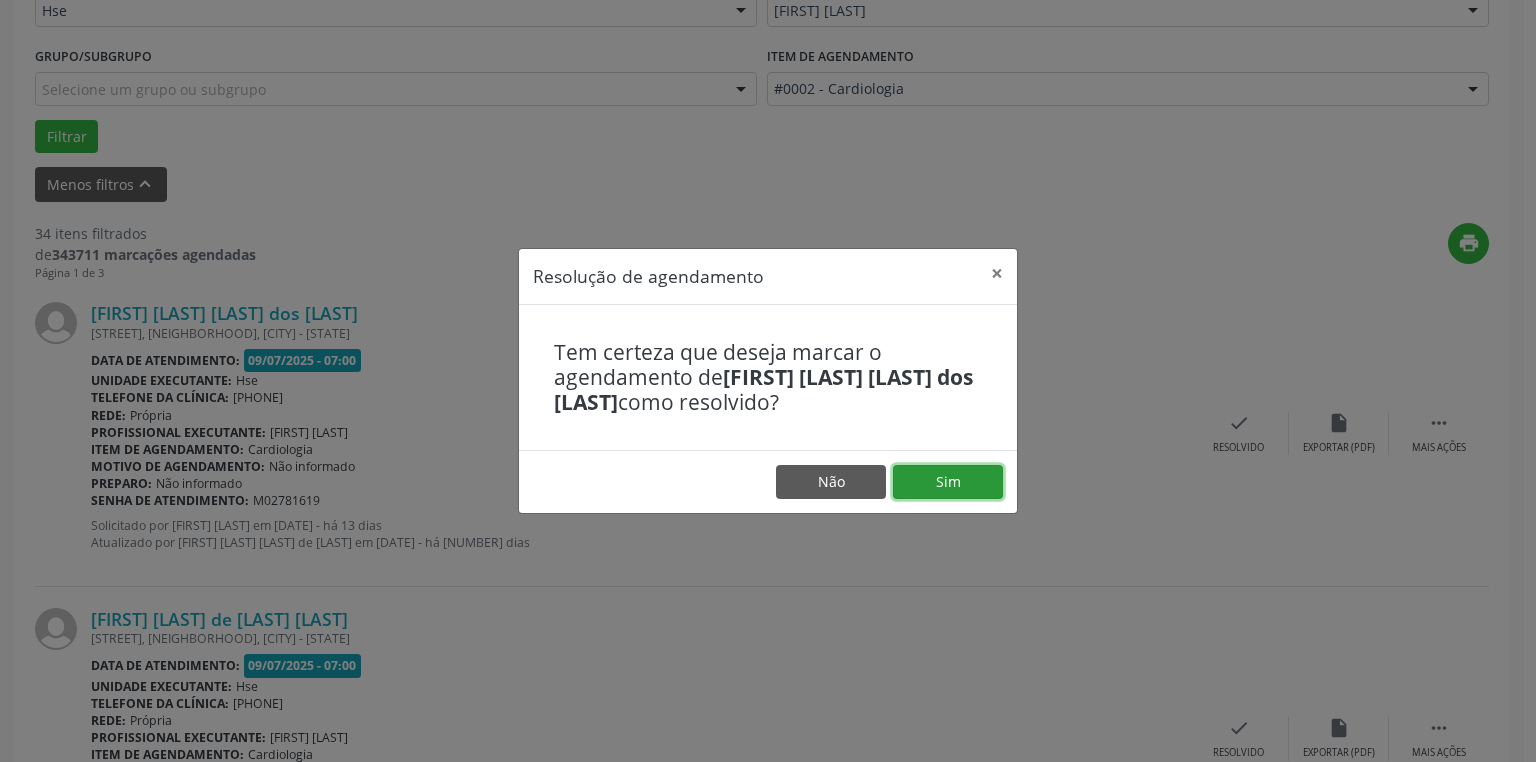 click on "Sim" at bounding box center (948, 482) 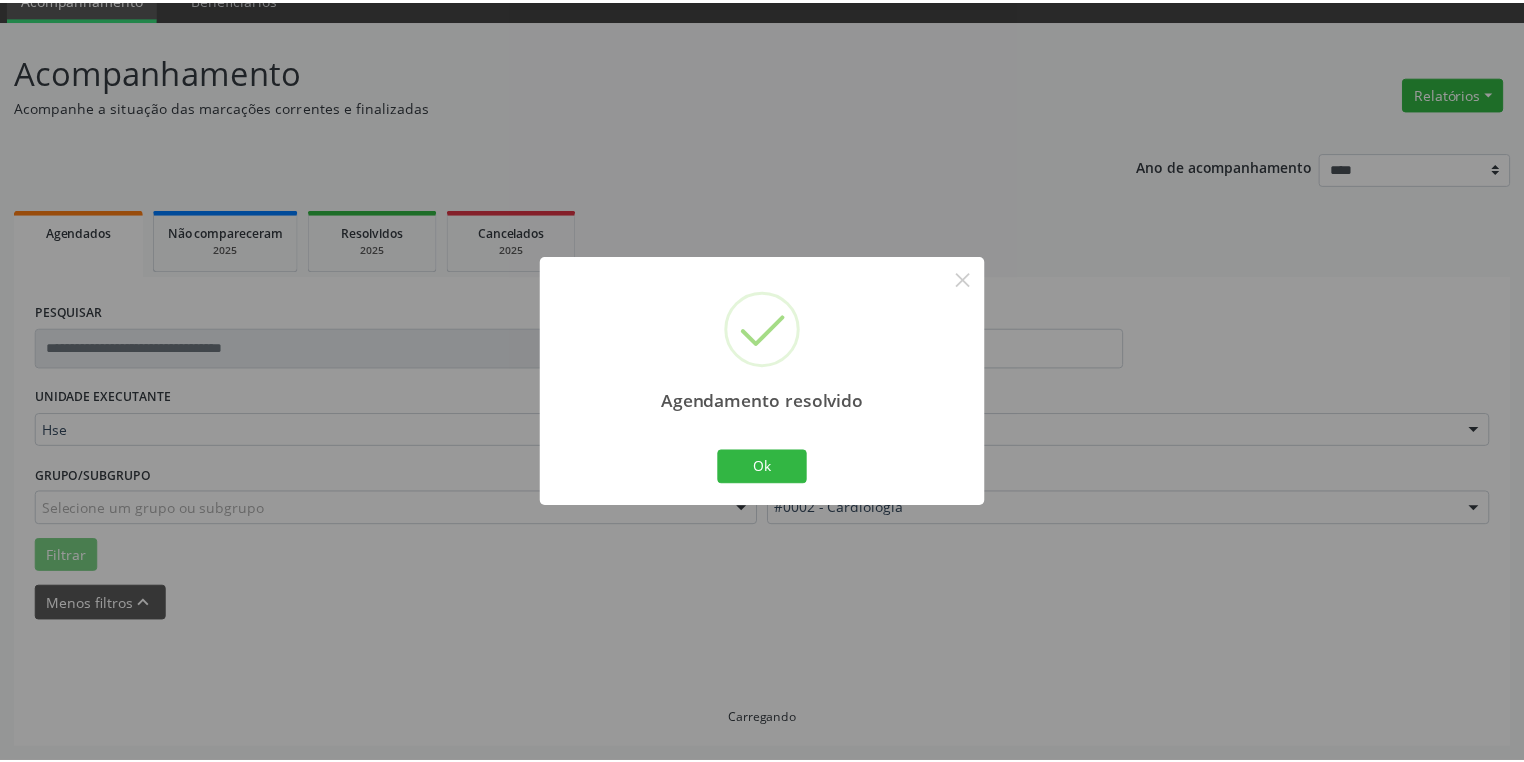 scroll, scrollTop: 88, scrollLeft: 0, axis: vertical 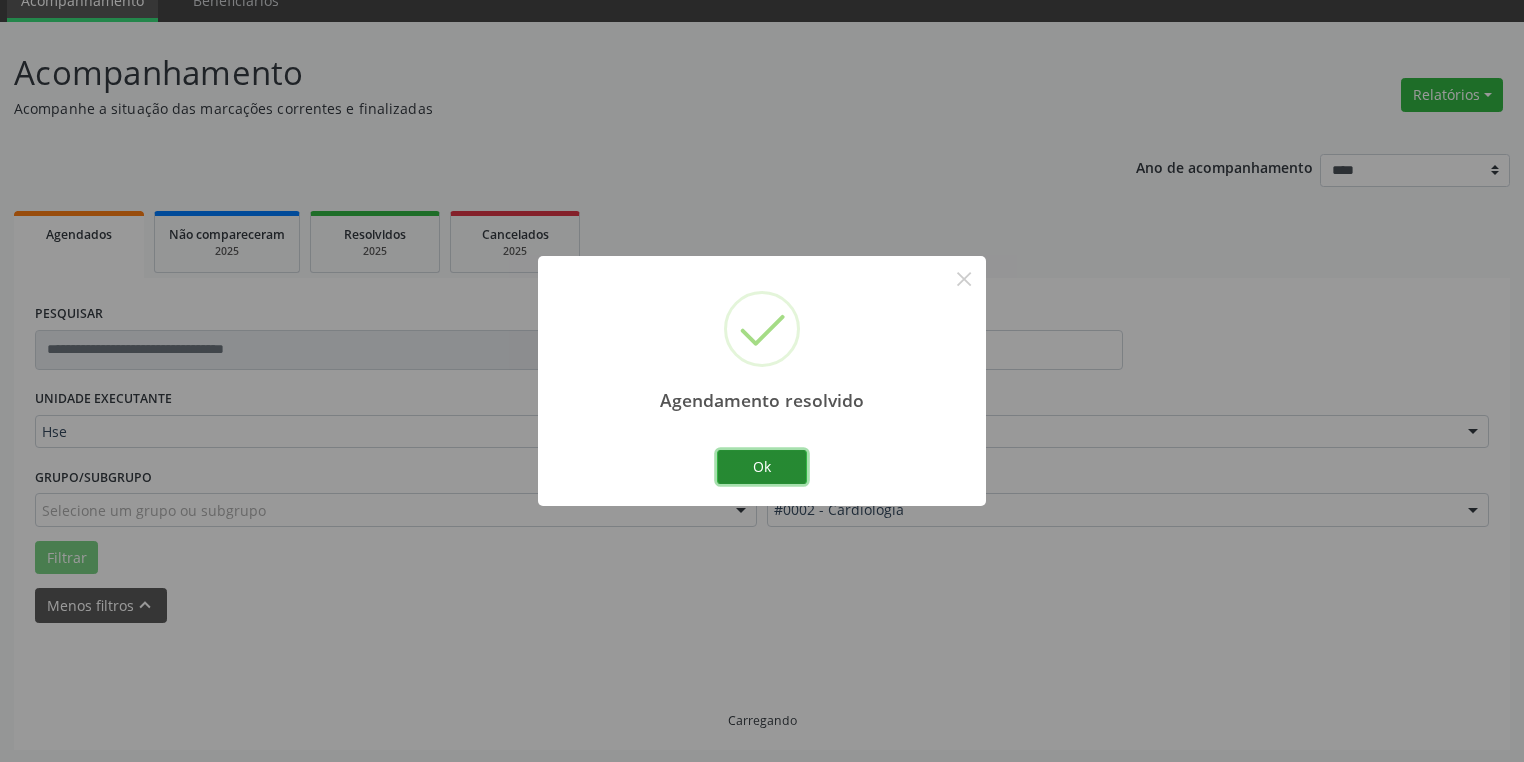 click on "Ok" at bounding box center [762, 467] 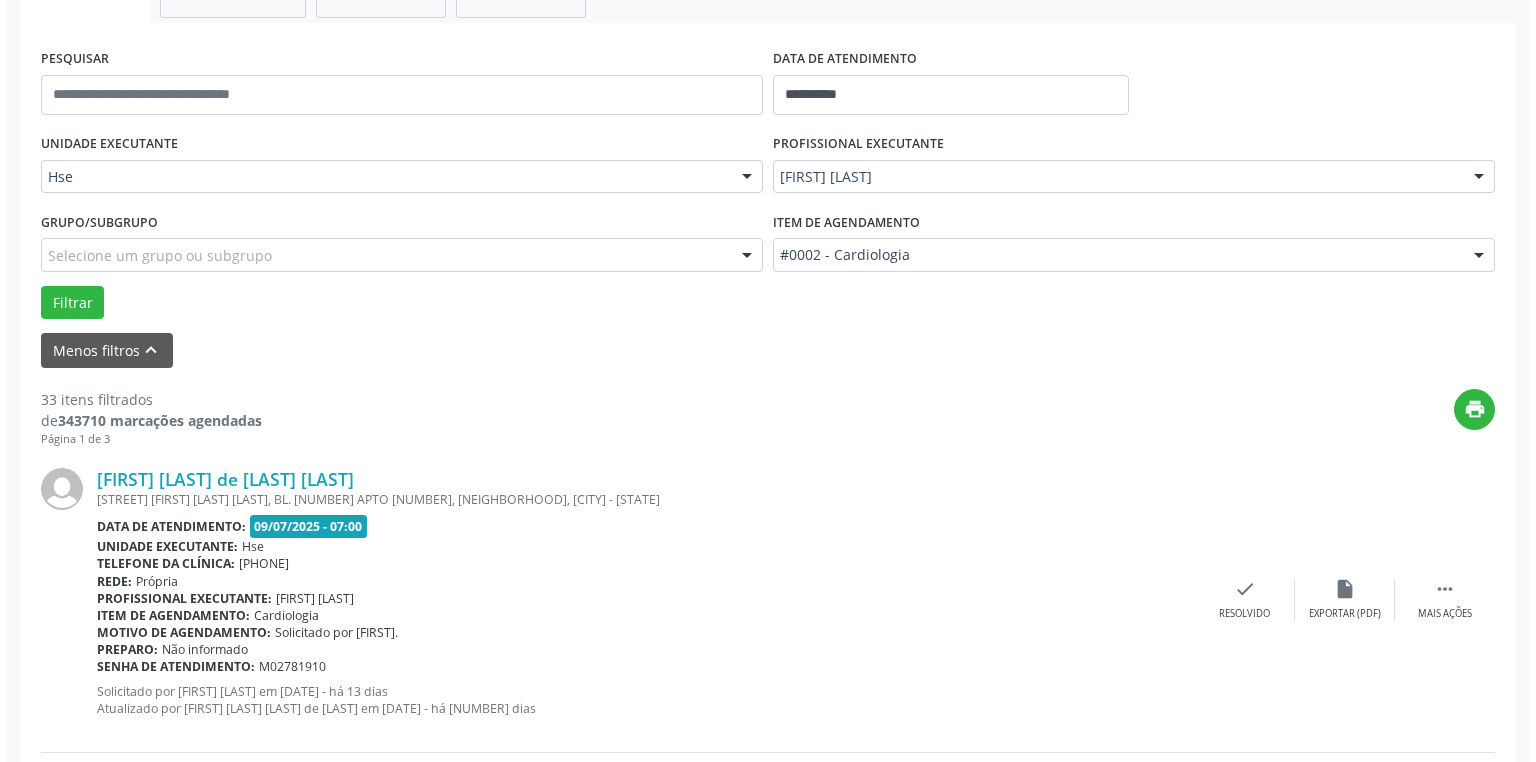 scroll, scrollTop: 429, scrollLeft: 0, axis: vertical 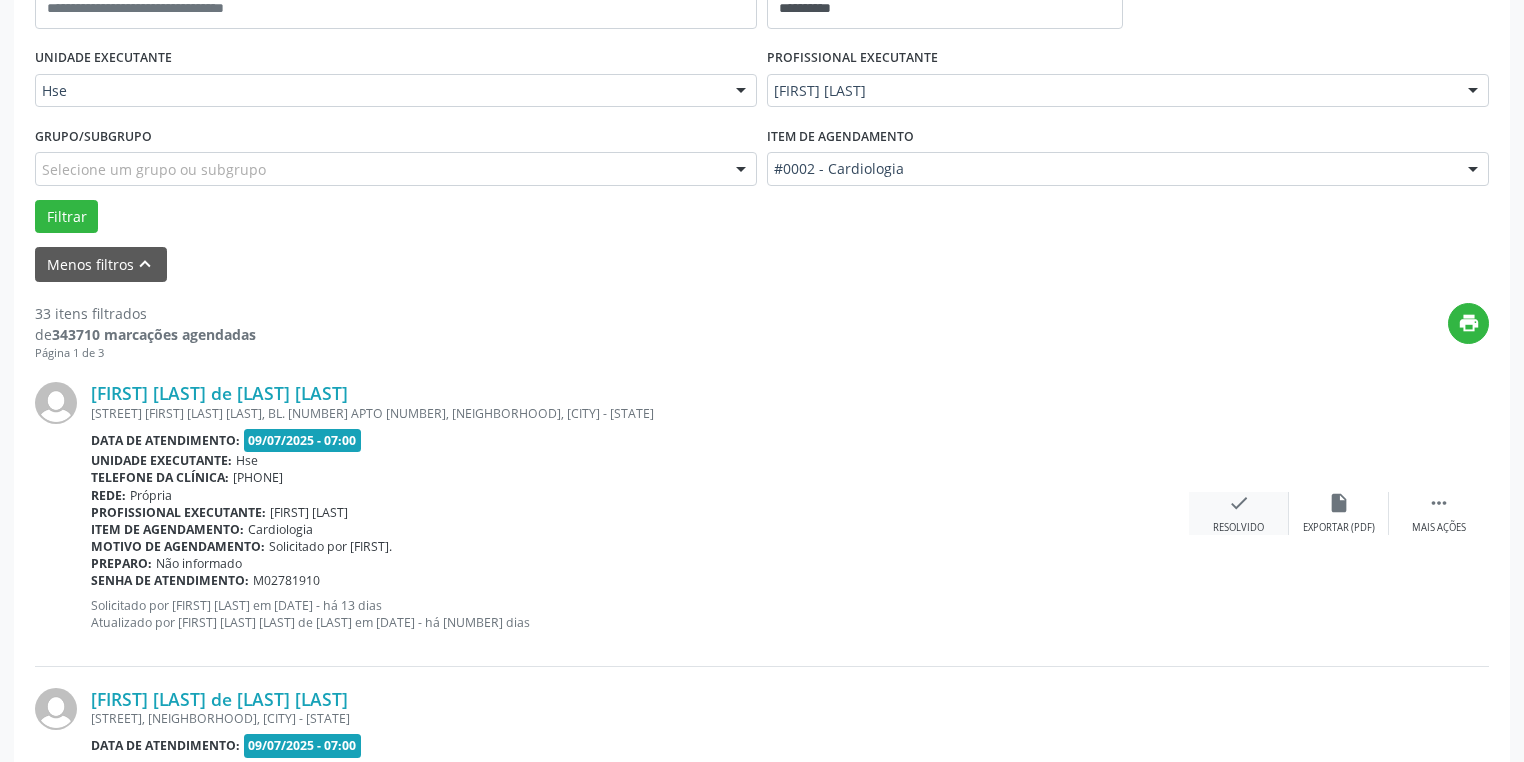 click on "check
Resolvido" at bounding box center (1239, 513) 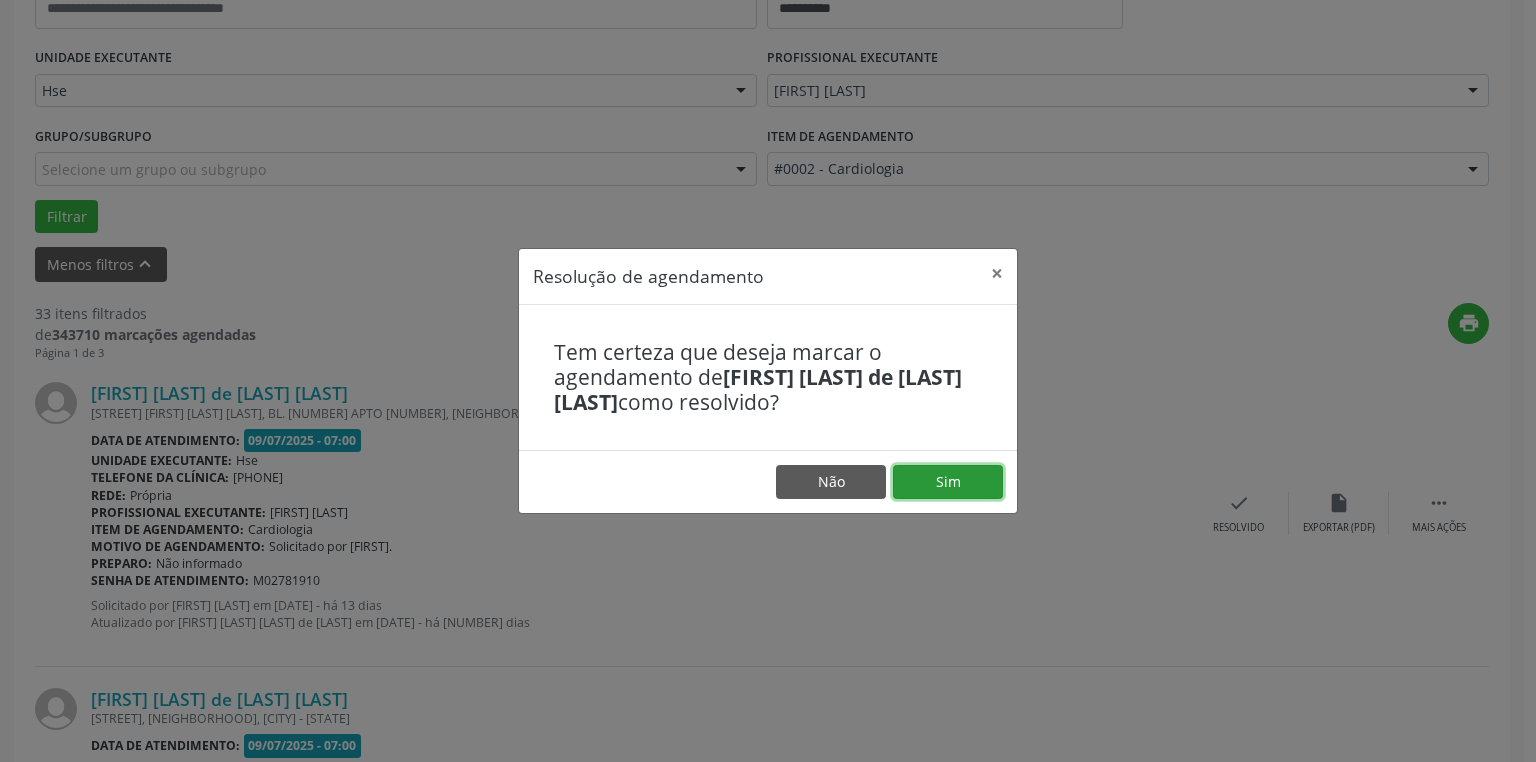 click on "Sim" at bounding box center (948, 482) 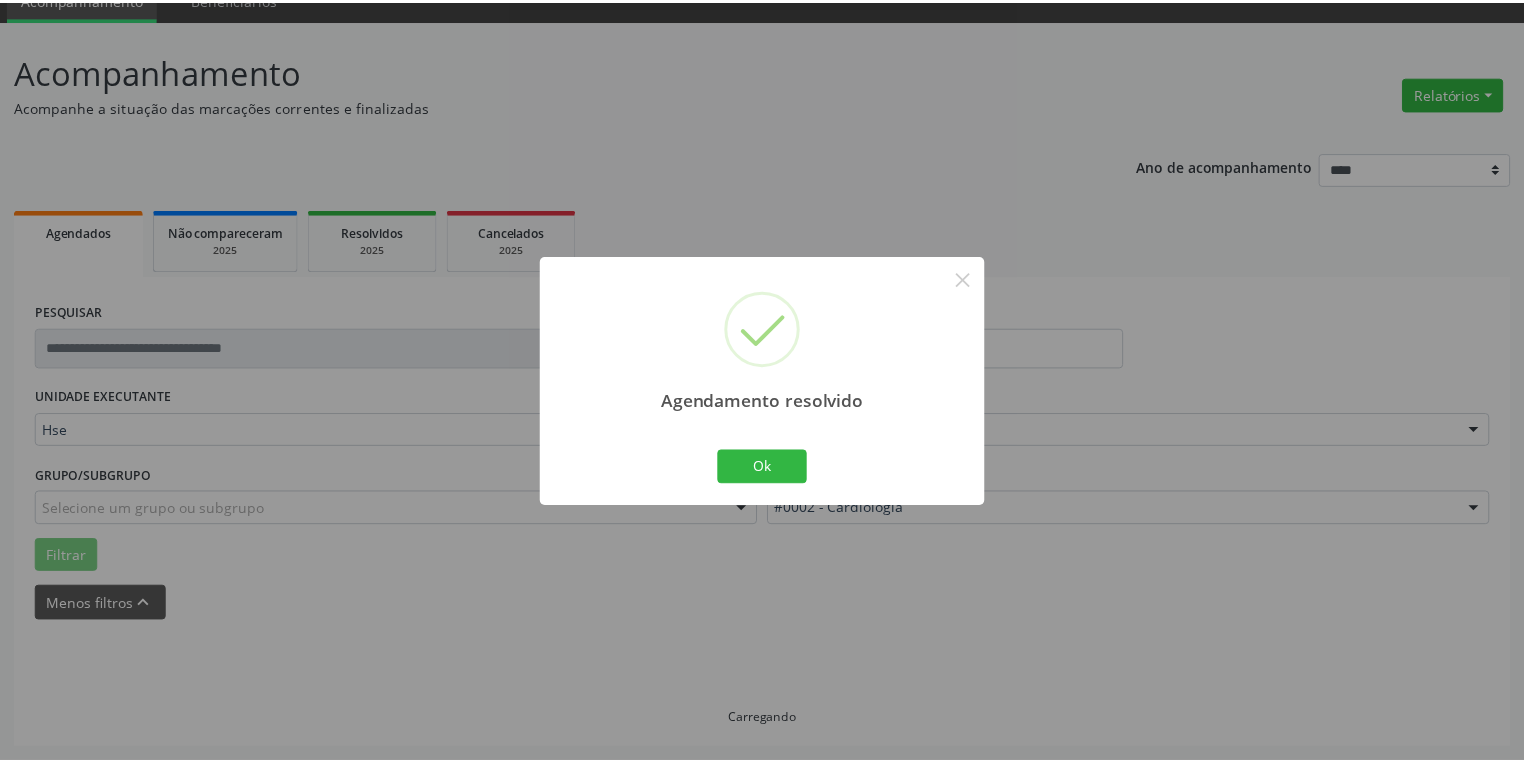 scroll, scrollTop: 88, scrollLeft: 0, axis: vertical 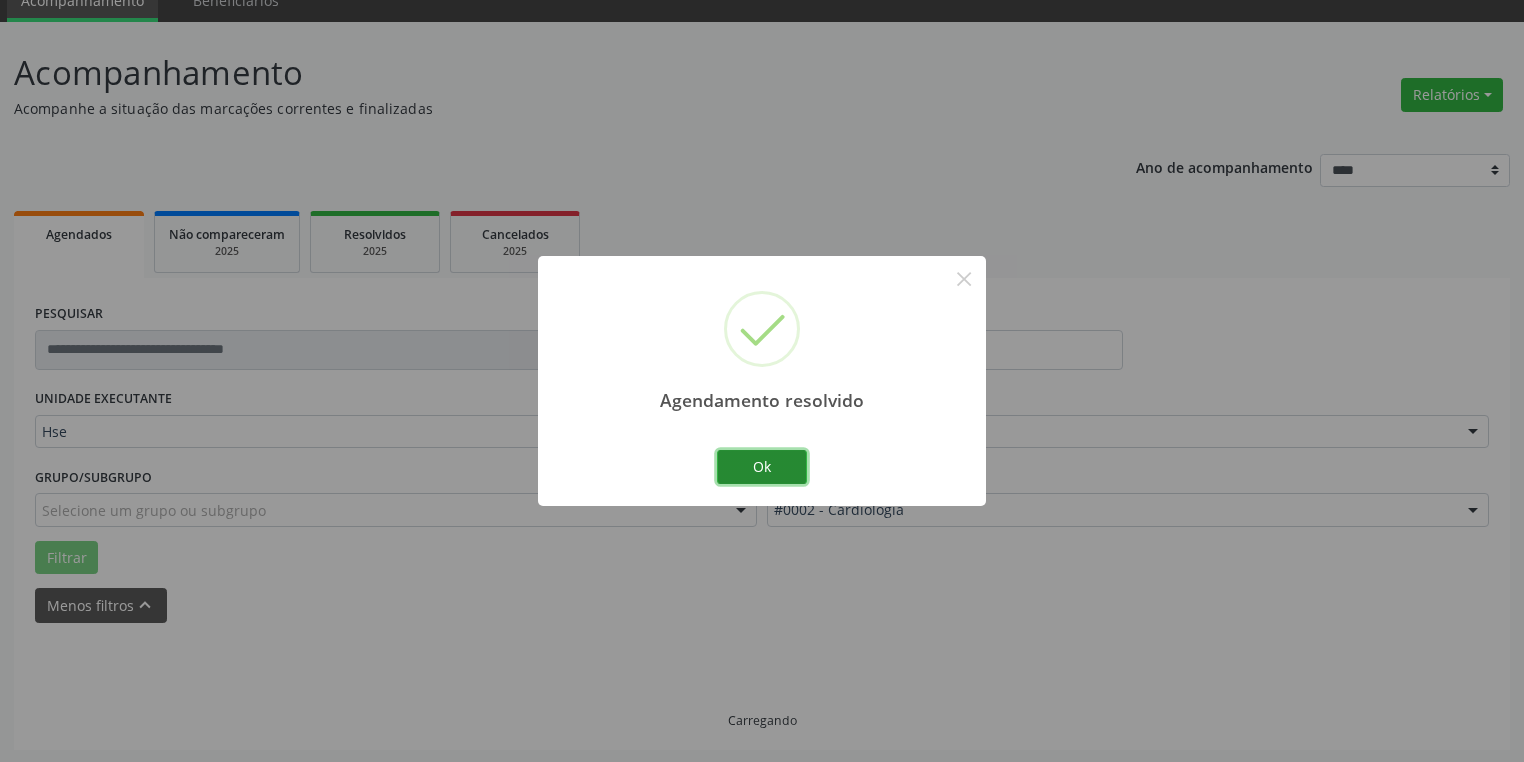 click on "Ok" at bounding box center [762, 467] 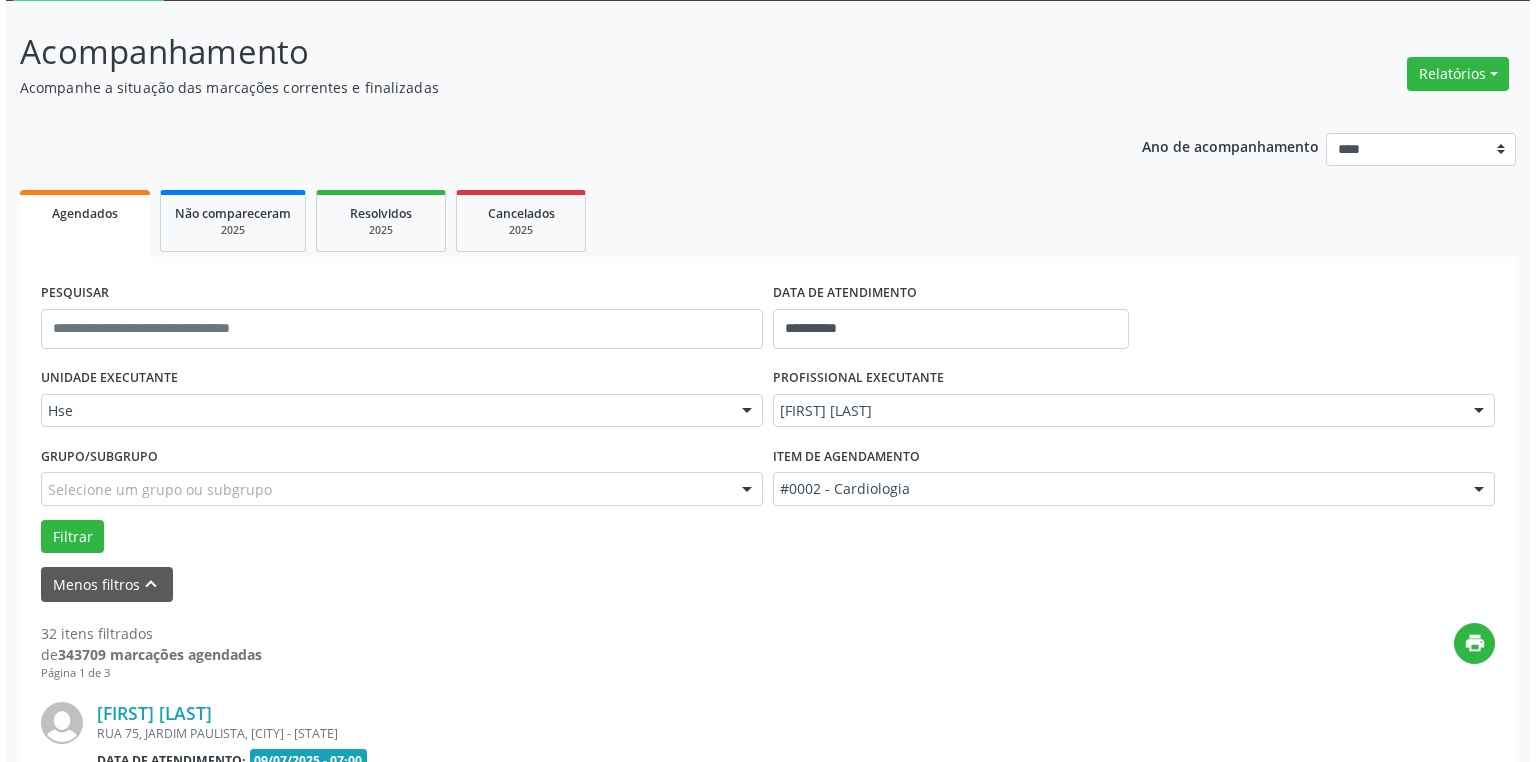 scroll, scrollTop: 429, scrollLeft: 0, axis: vertical 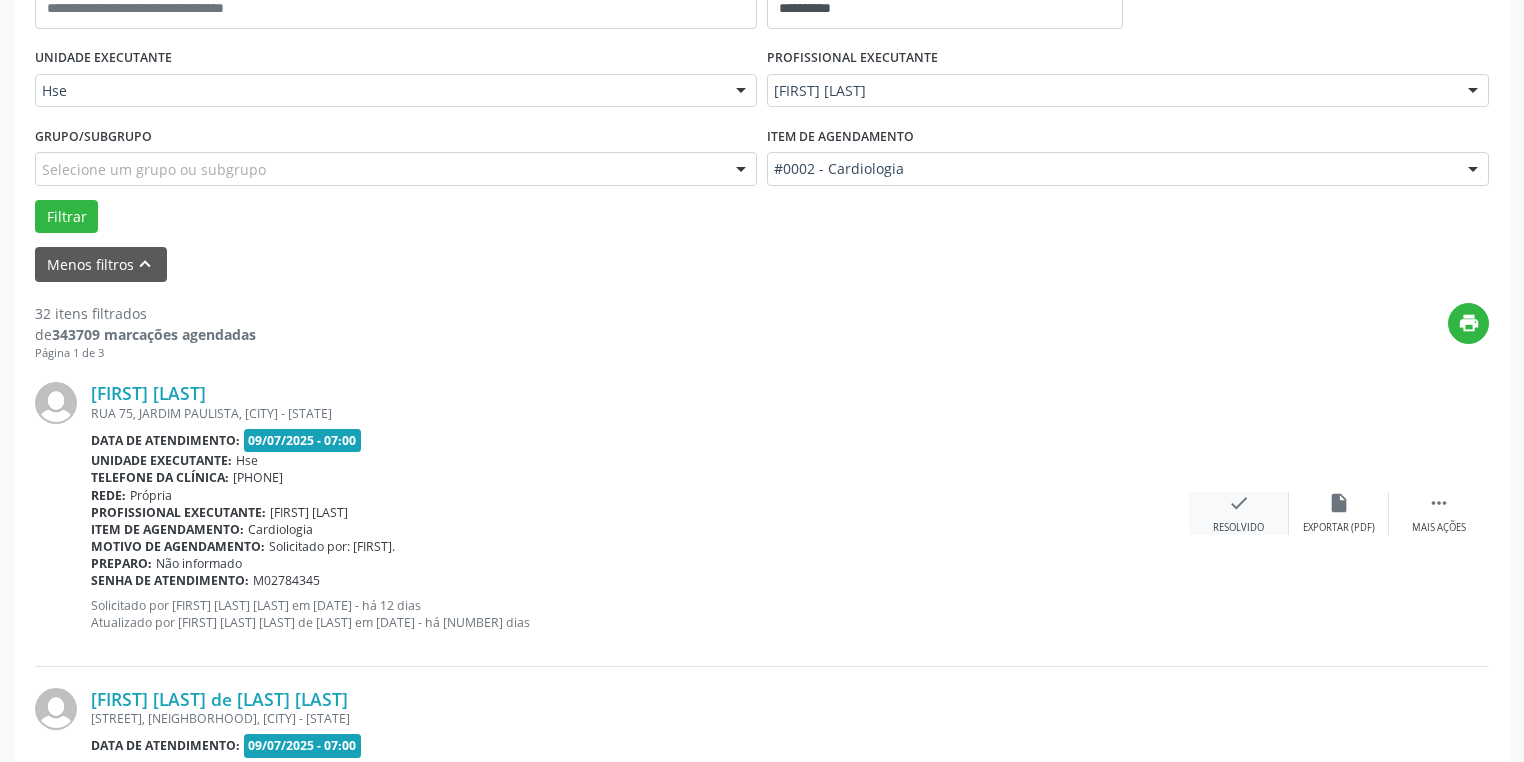 click on "check" at bounding box center [1339, 503] 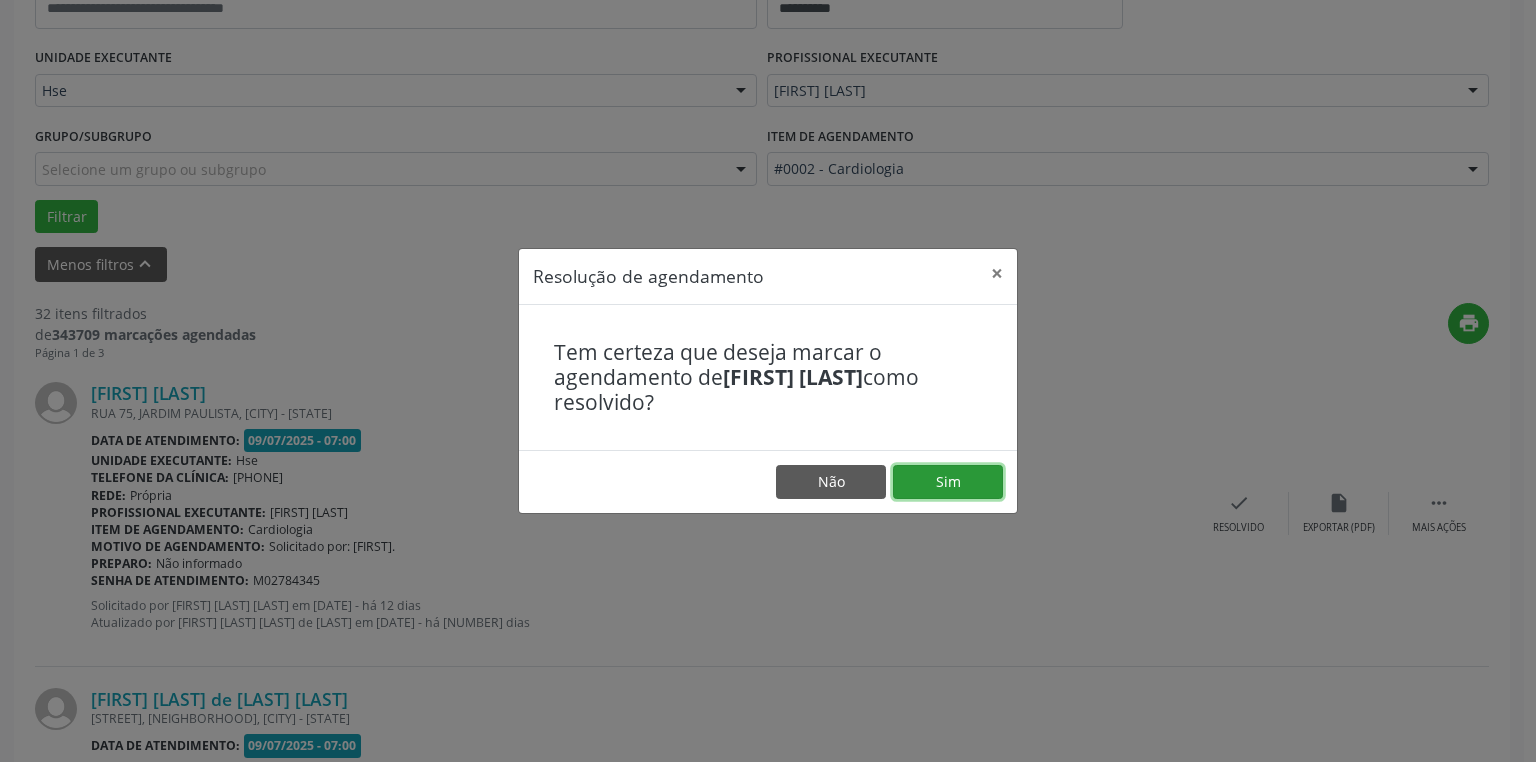 click on "Sim" at bounding box center (948, 482) 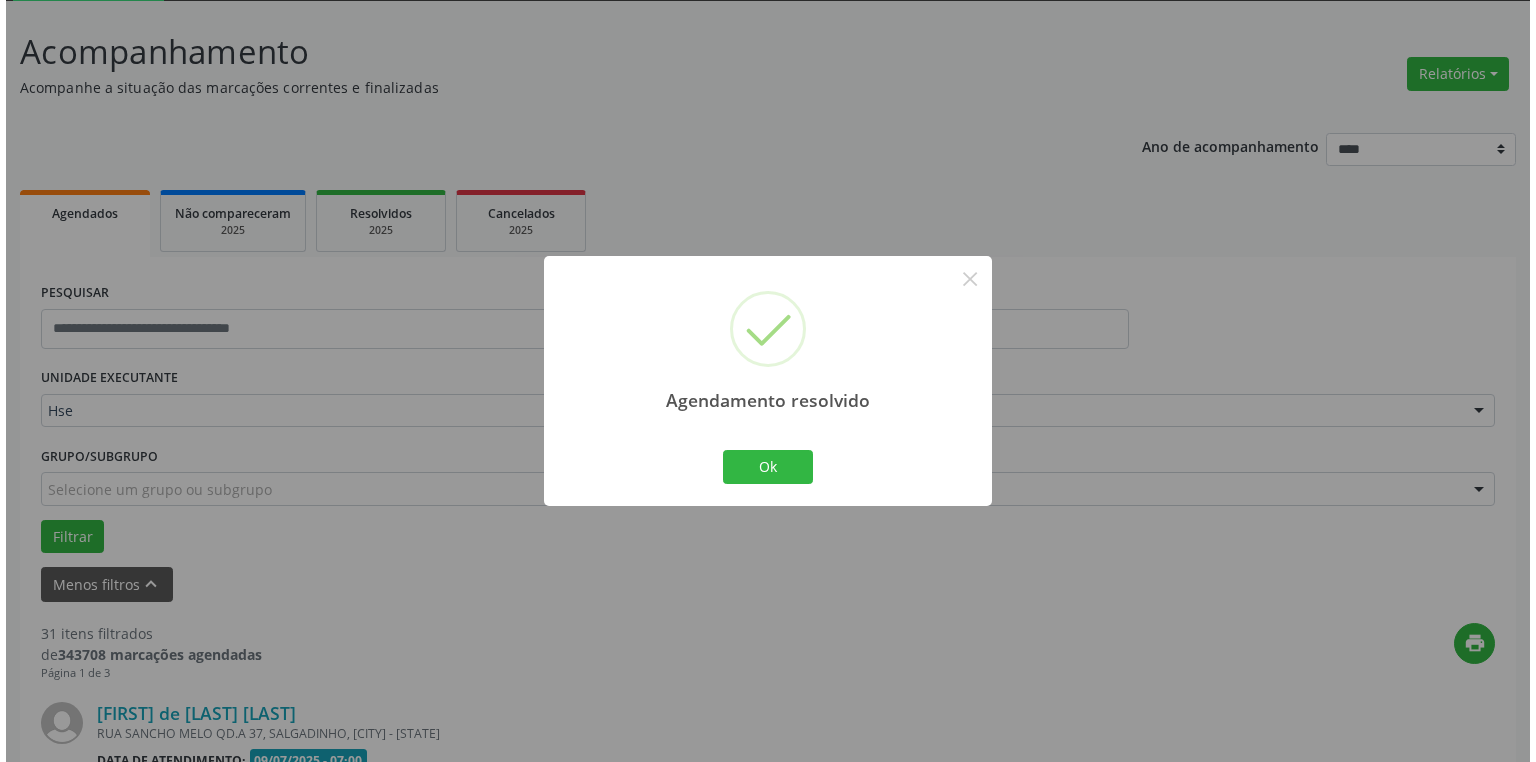 scroll, scrollTop: 429, scrollLeft: 0, axis: vertical 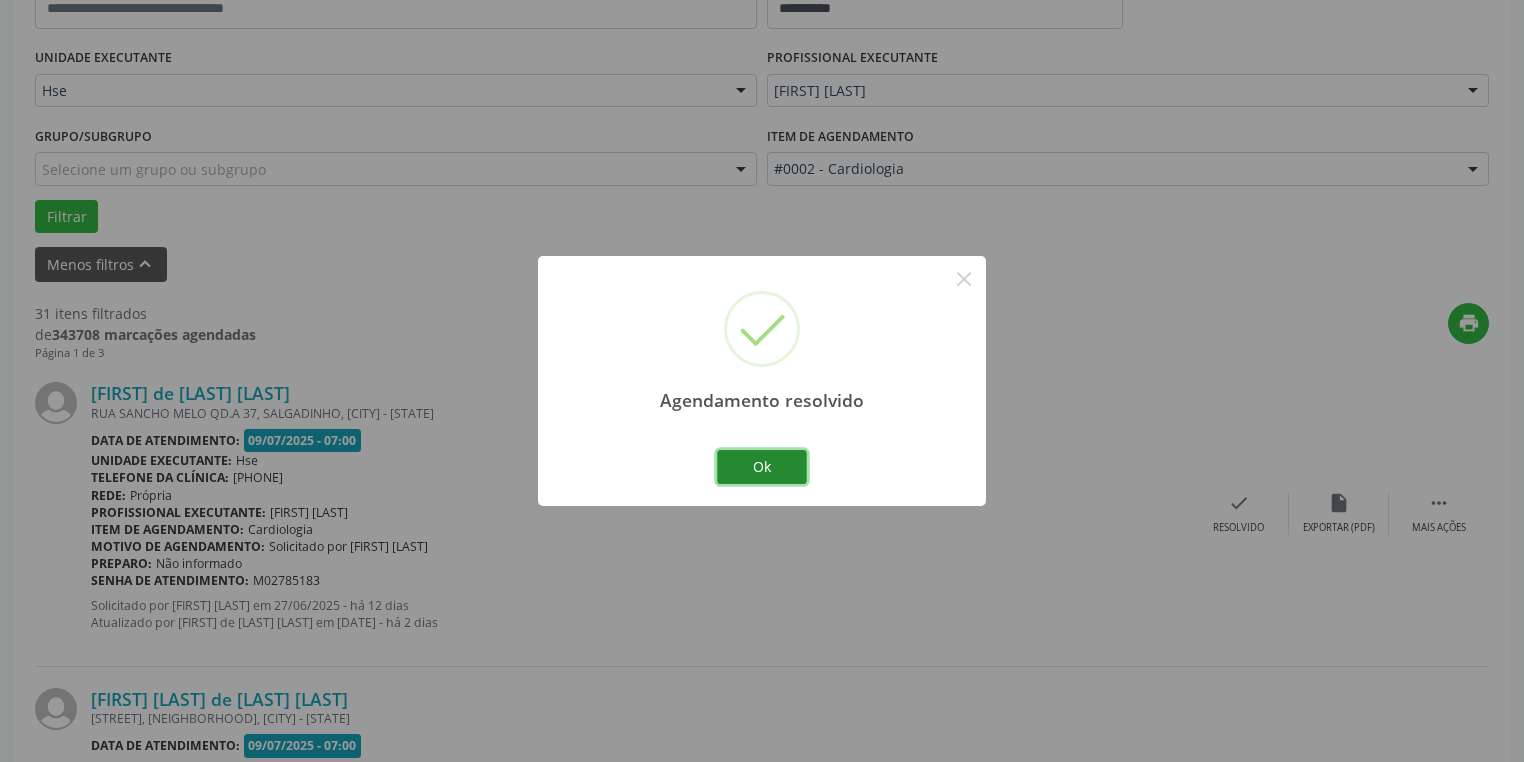 click on "Ok" at bounding box center (762, 467) 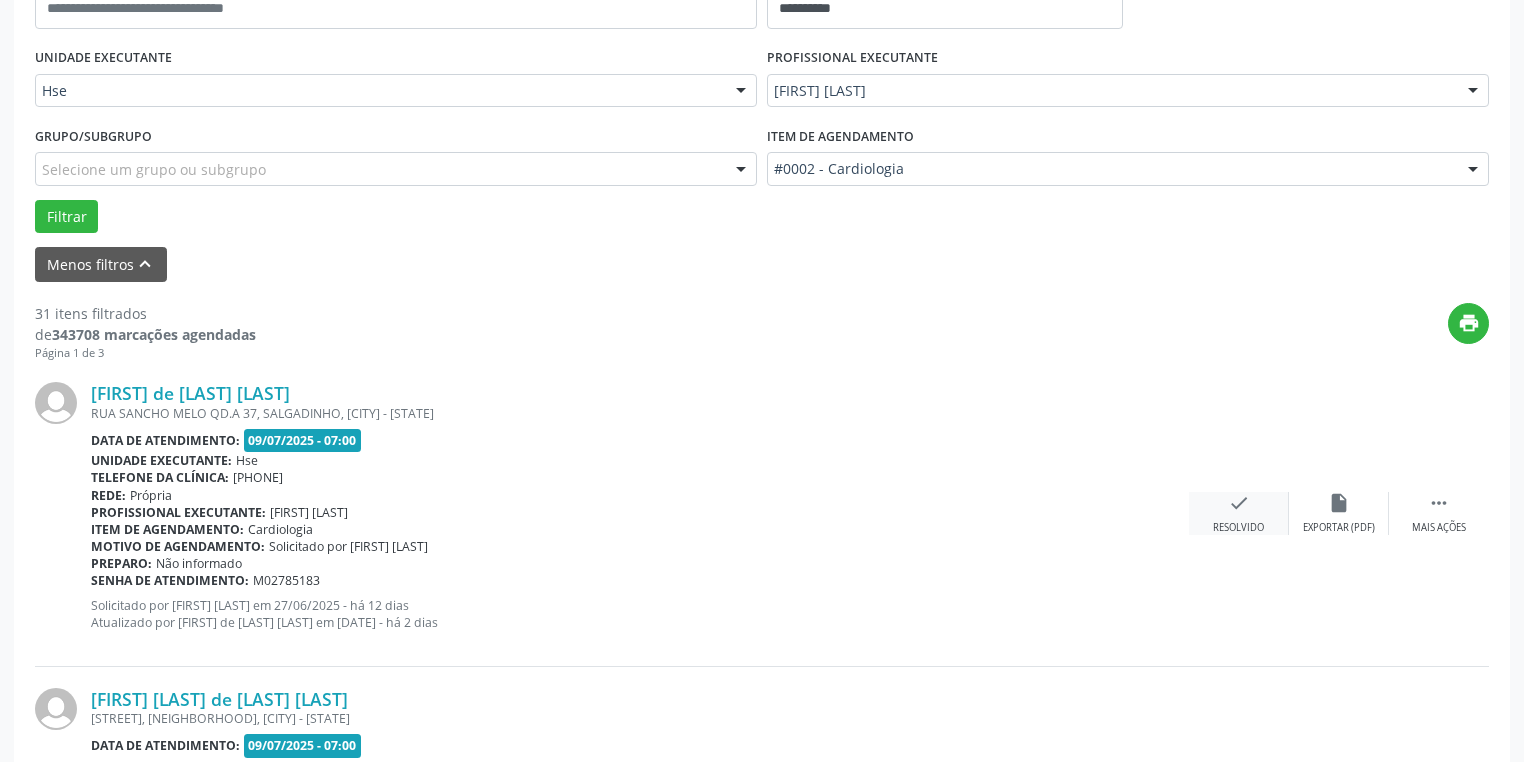 click on "check" at bounding box center [1339, 503] 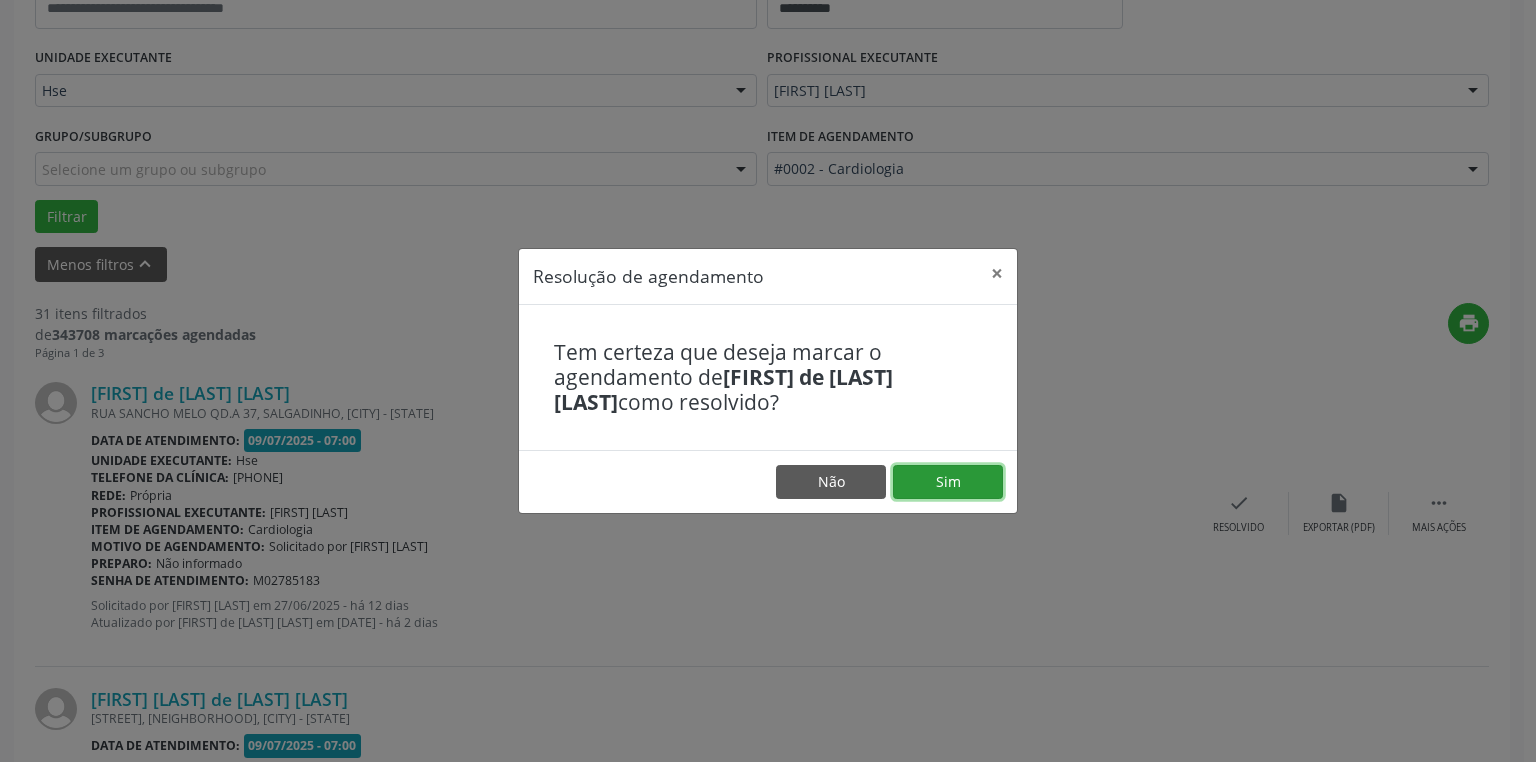 click on "Sim" at bounding box center [948, 482] 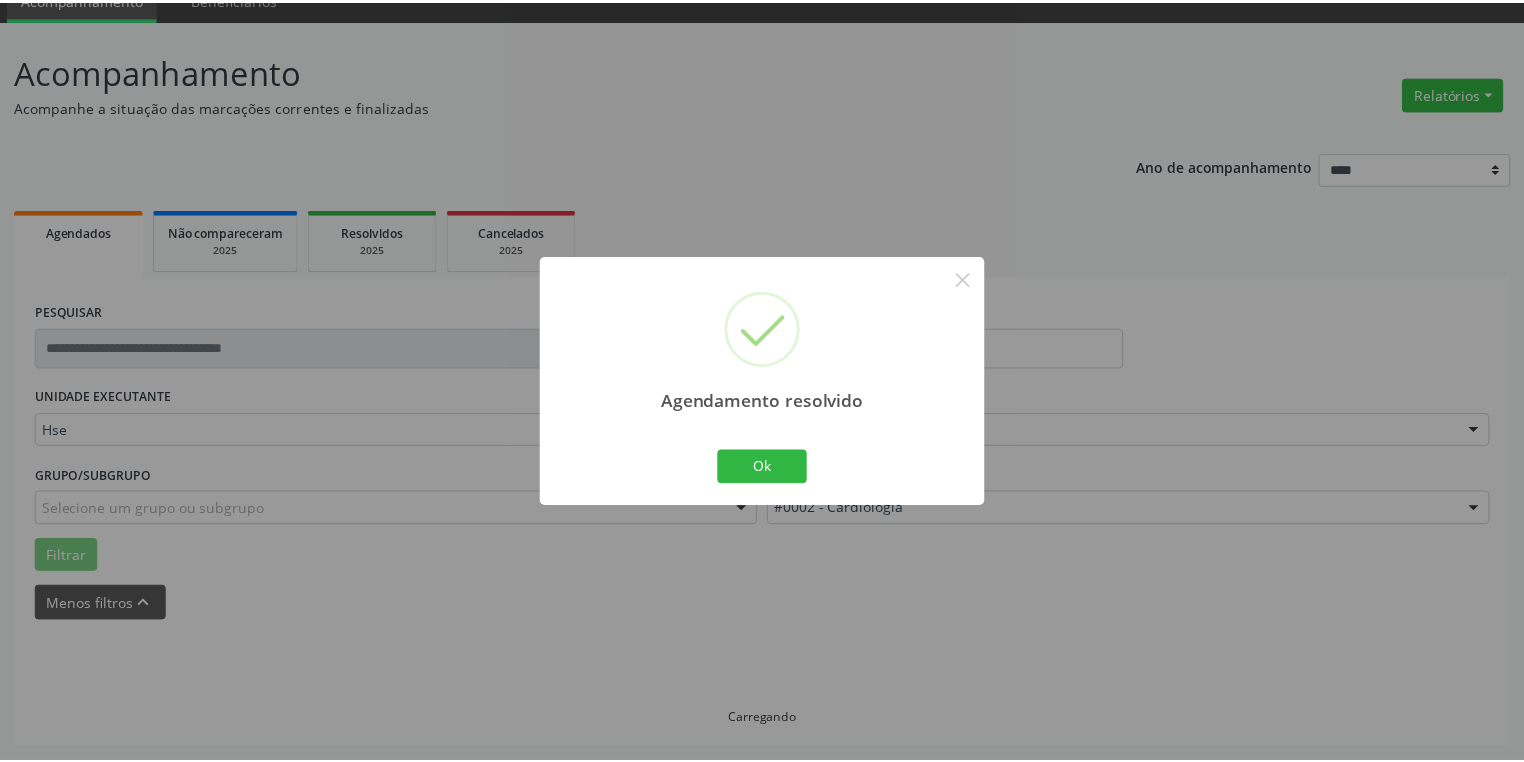 scroll, scrollTop: 88, scrollLeft: 0, axis: vertical 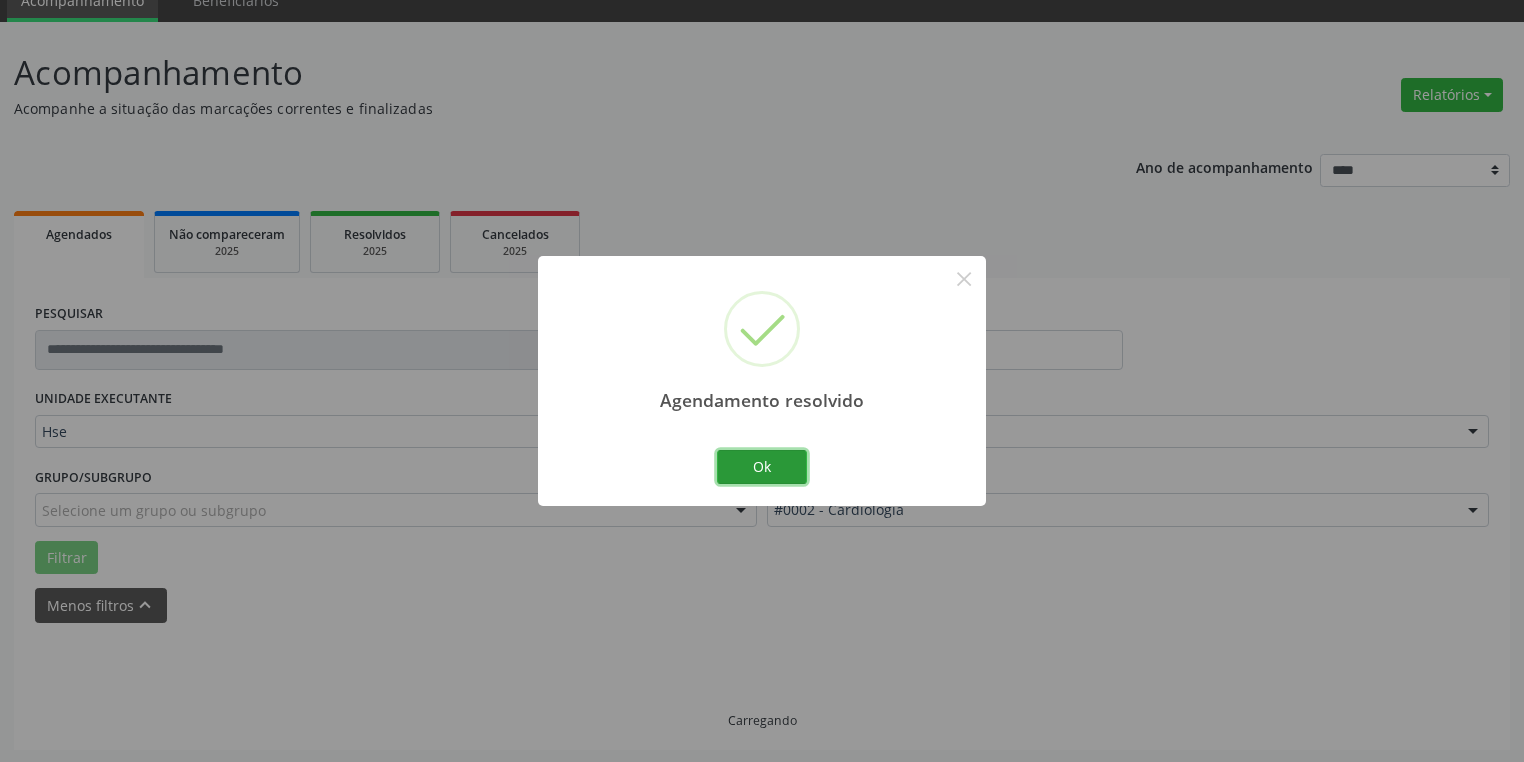 drag, startPoint x: 734, startPoint y: 458, endPoint x: 804, endPoint y: 468, distance: 70.71068 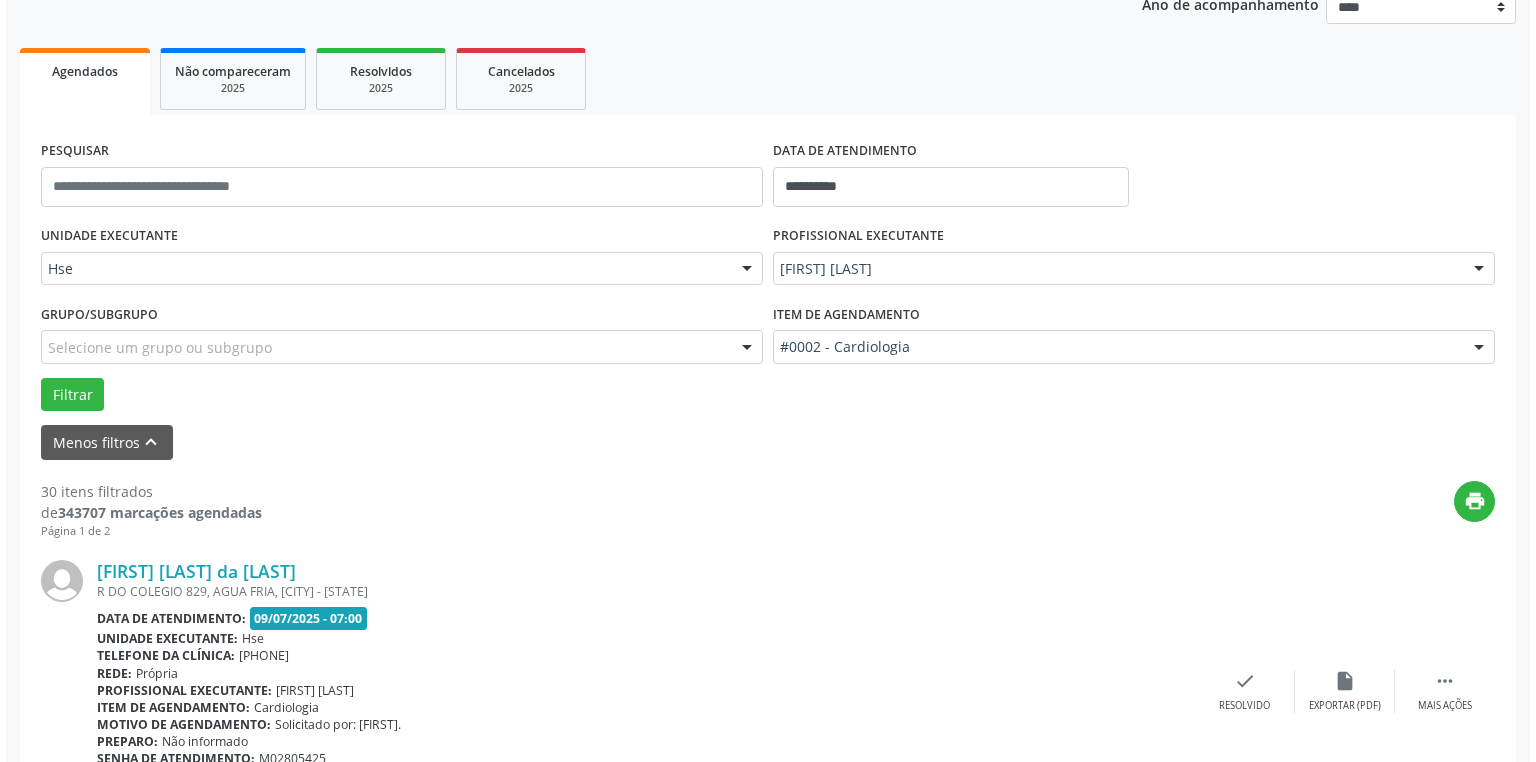 scroll, scrollTop: 429, scrollLeft: 0, axis: vertical 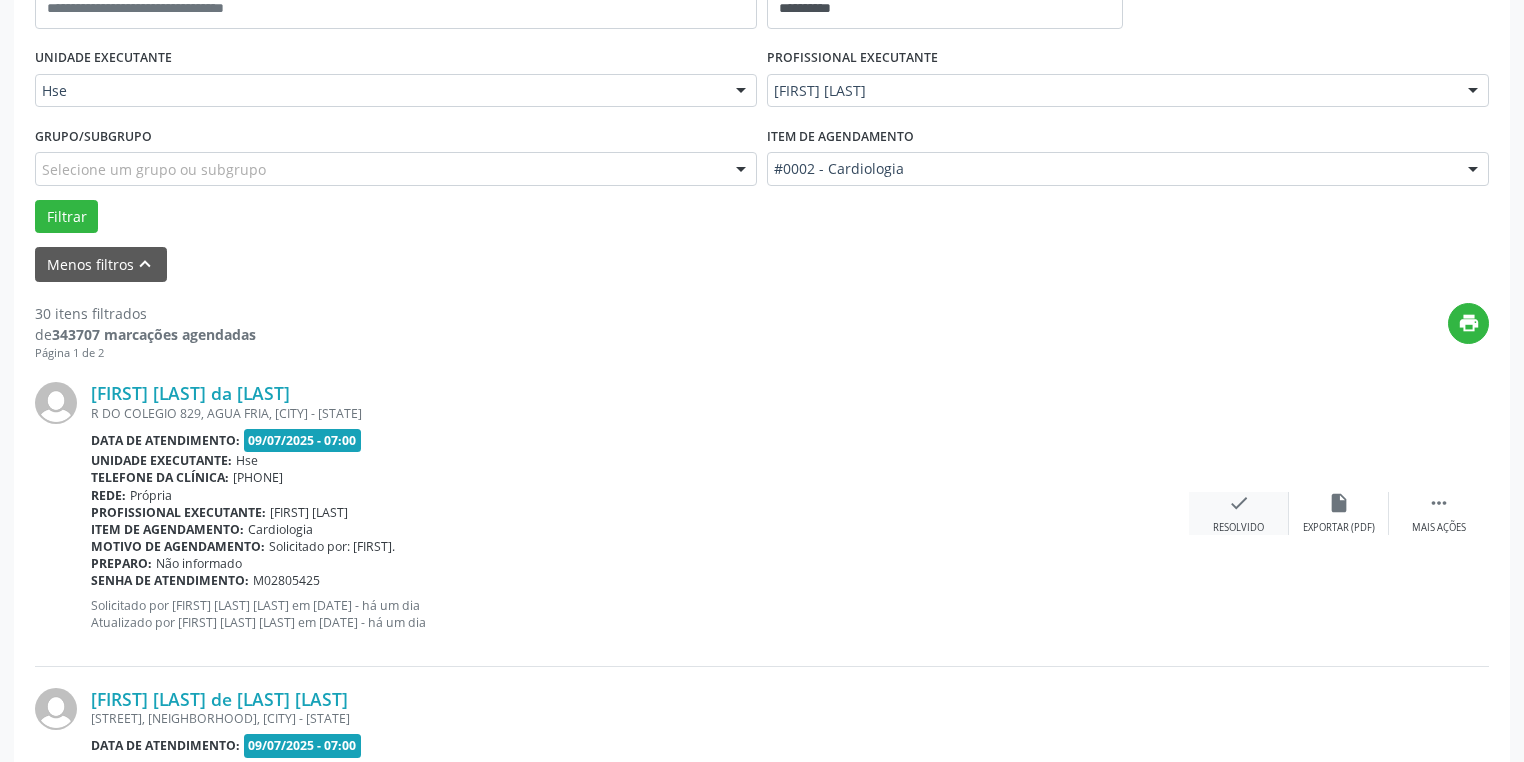 click on "check" at bounding box center (1339, 503) 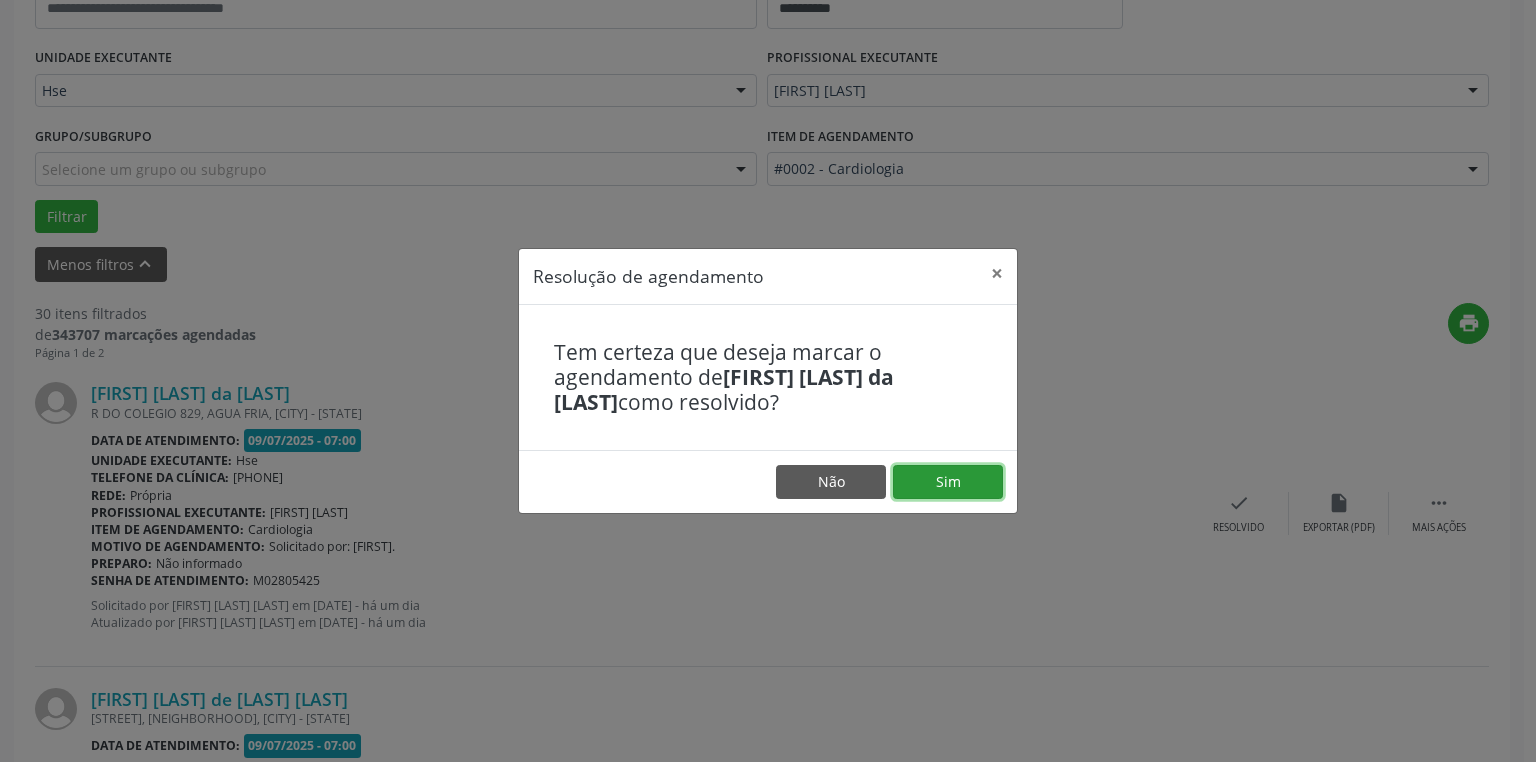 click on "Sim" at bounding box center [948, 482] 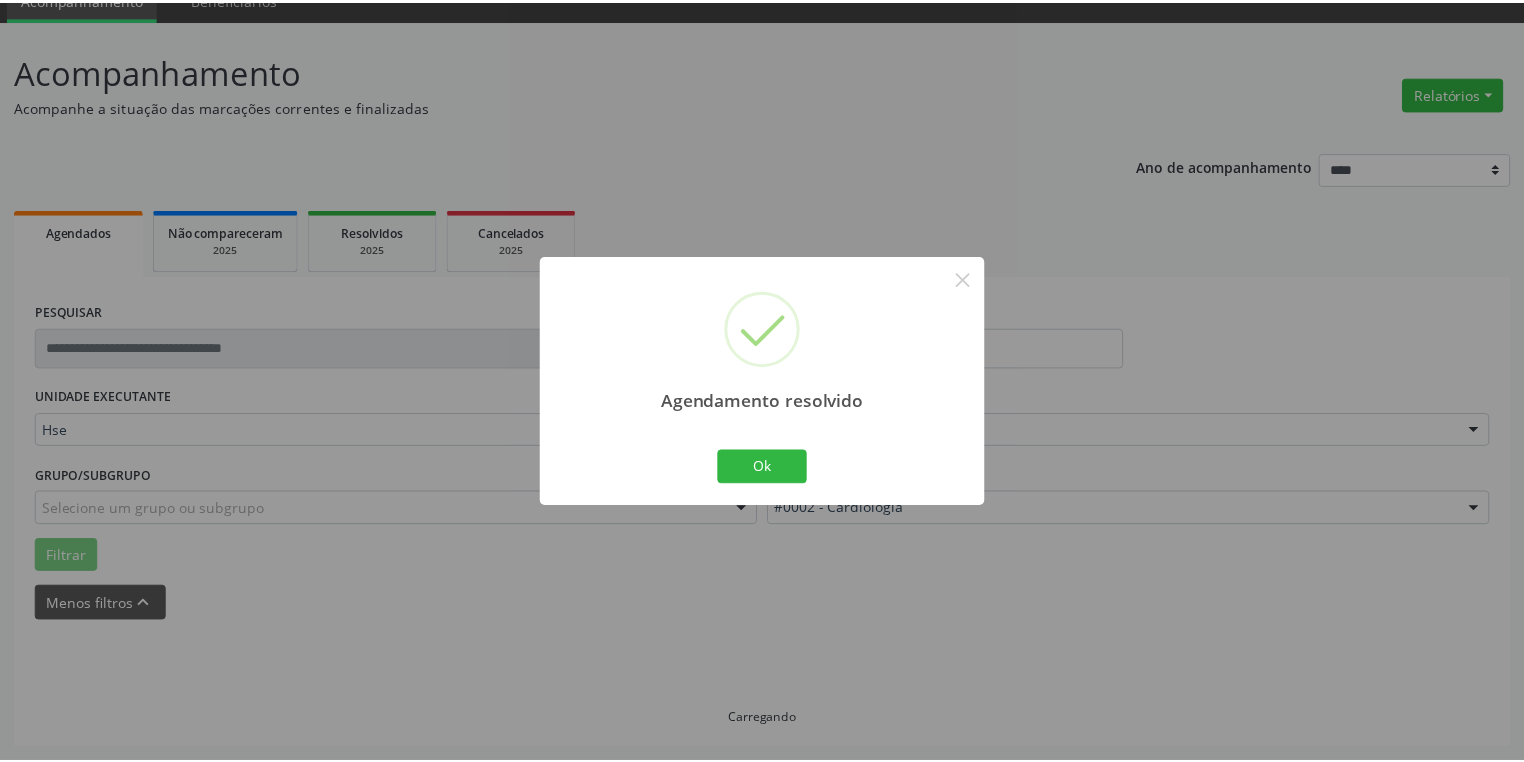 scroll, scrollTop: 88, scrollLeft: 0, axis: vertical 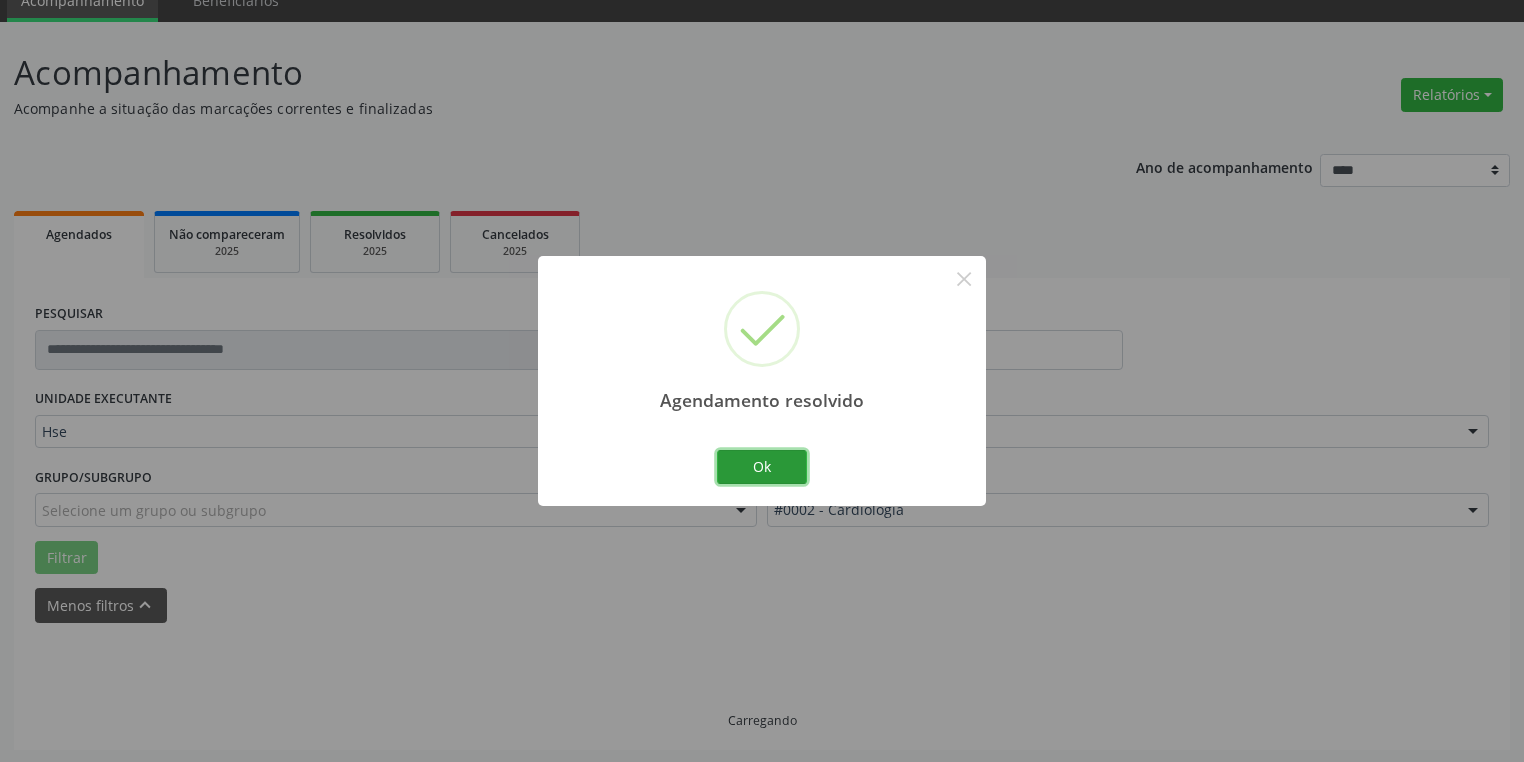 drag, startPoint x: 756, startPoint y: 464, endPoint x: 779, endPoint y: 458, distance: 23.769728 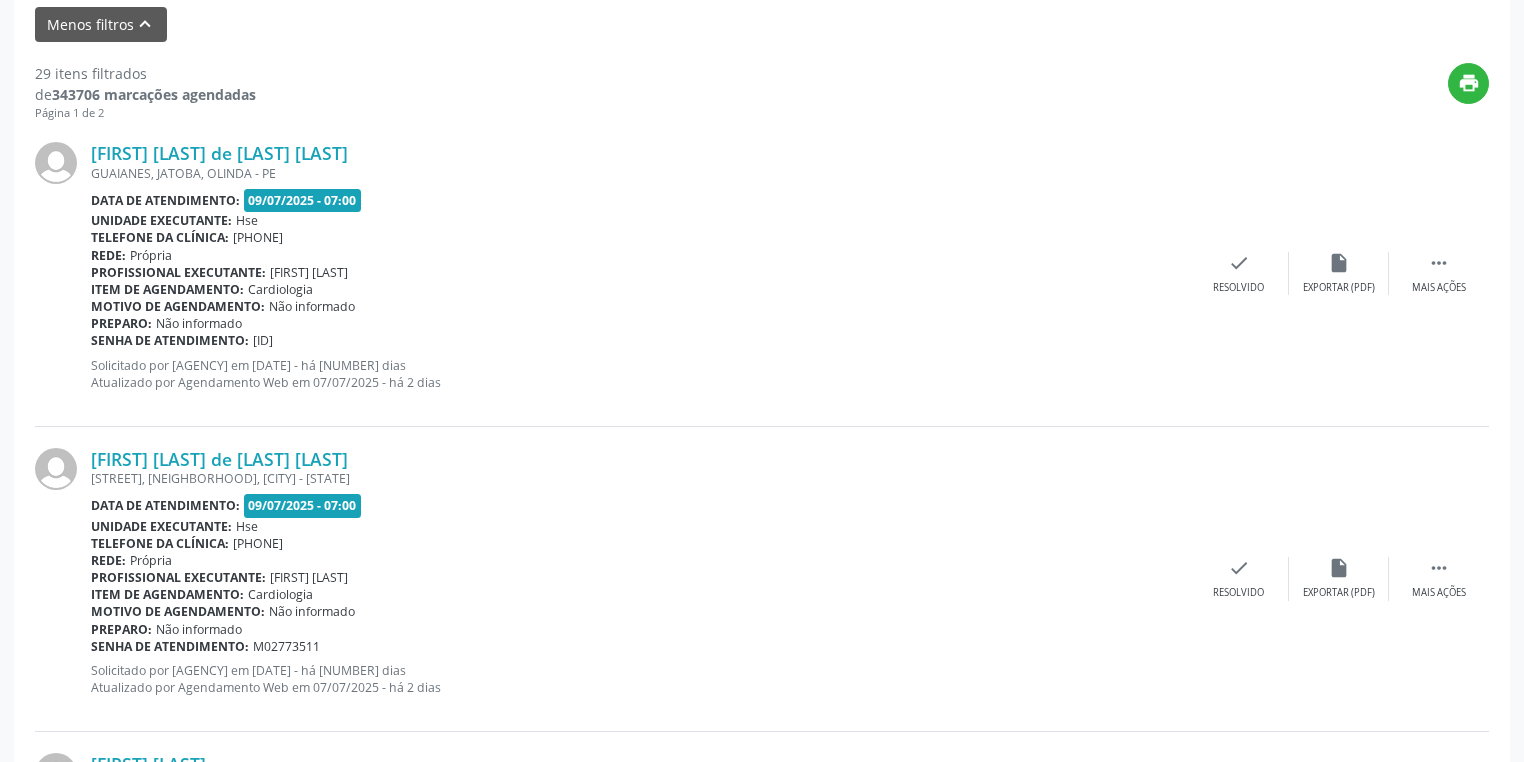 scroll, scrollTop: 648, scrollLeft: 0, axis: vertical 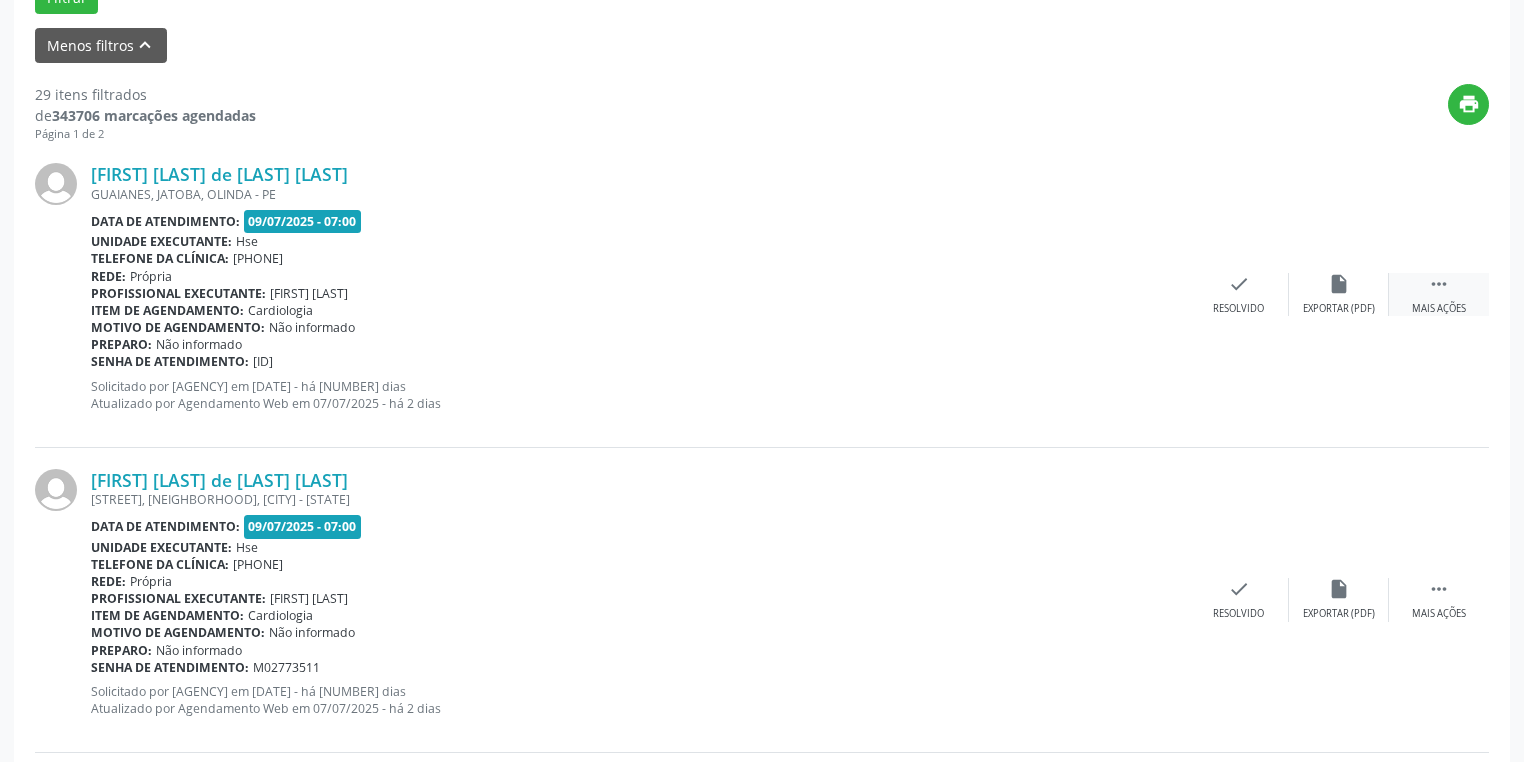 click on "" at bounding box center (1439, 284) 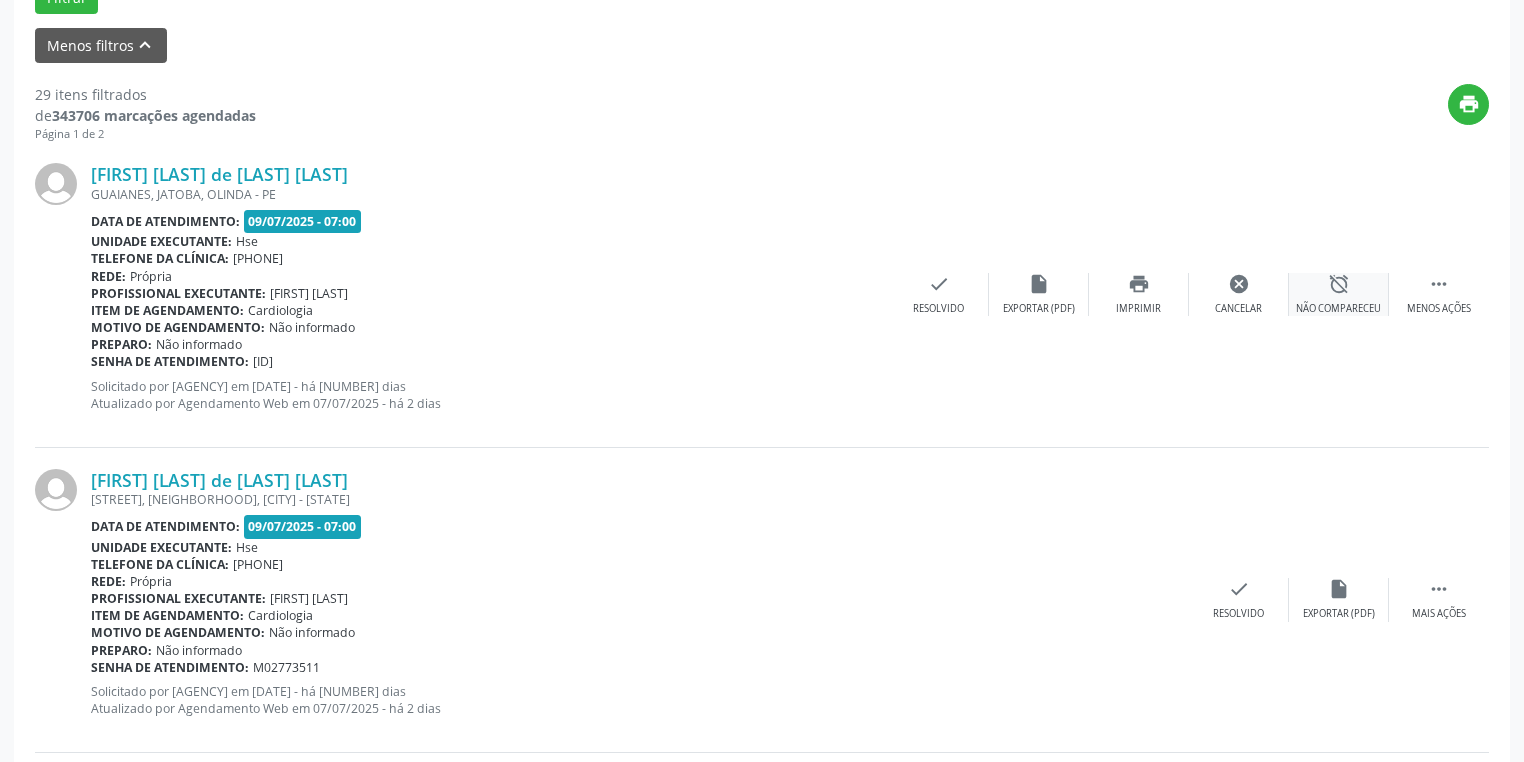 click on "Não compareceu" at bounding box center [1338, 309] 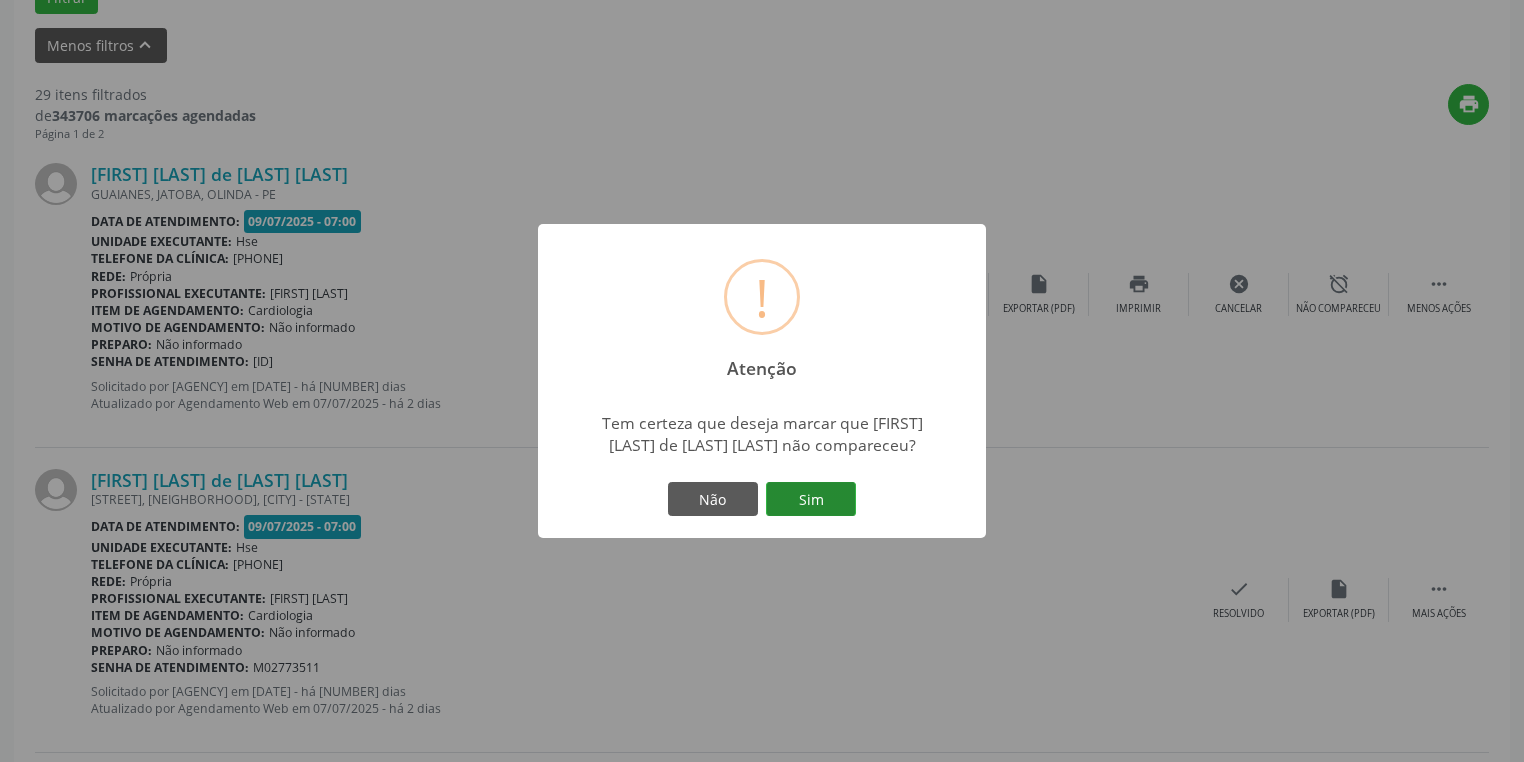 click on "Sim" at bounding box center [811, 499] 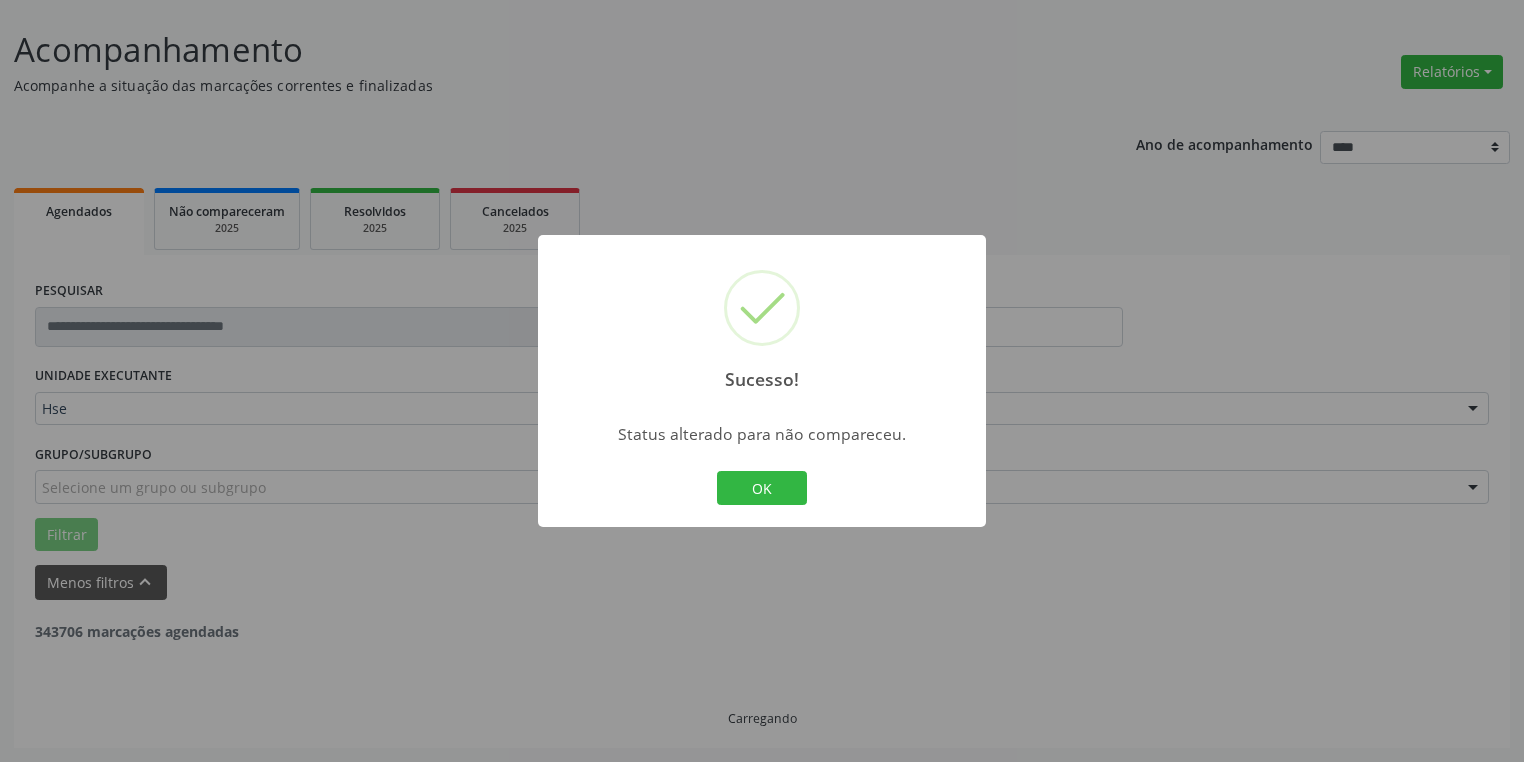 scroll, scrollTop: 109, scrollLeft: 0, axis: vertical 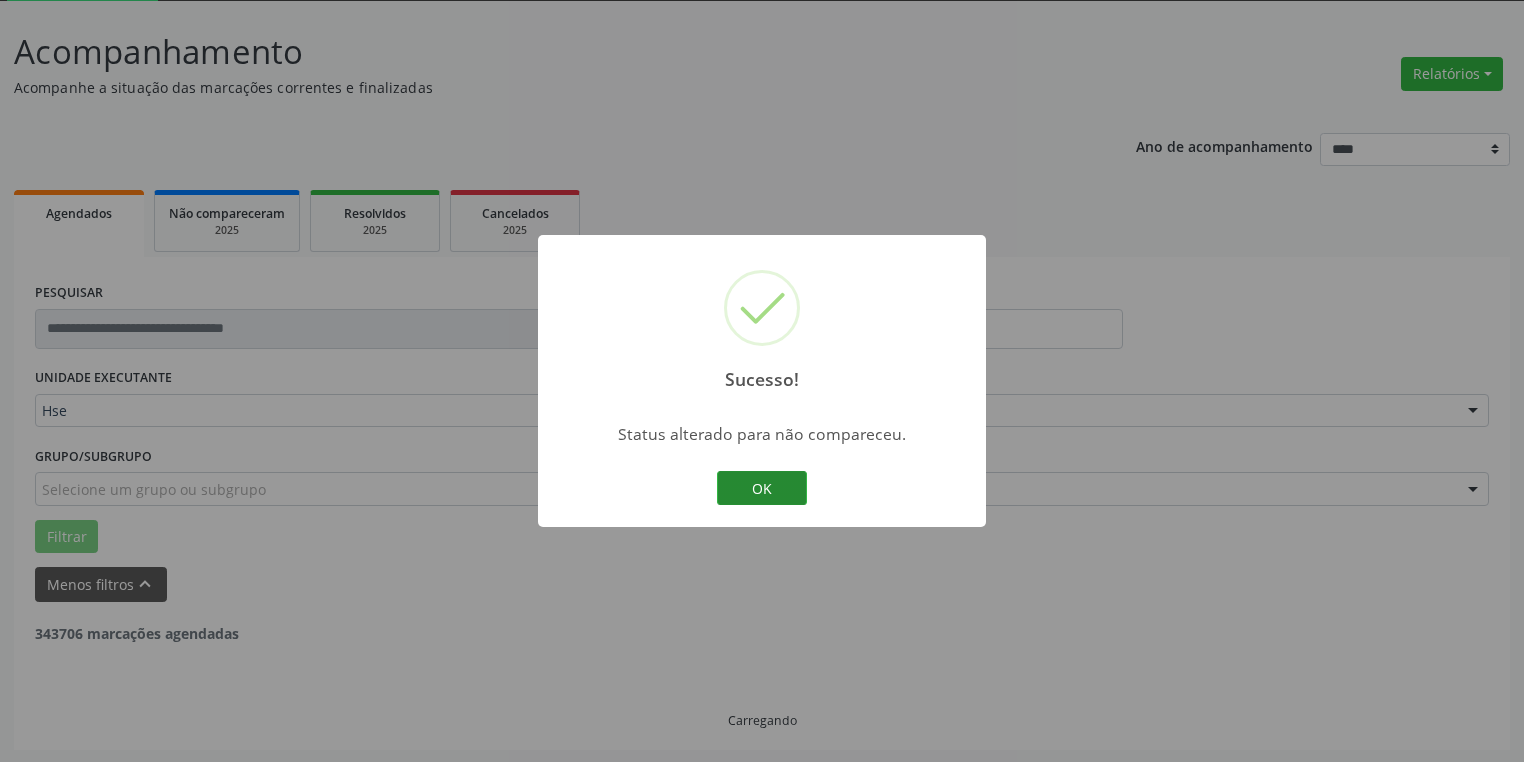 click on "OK Cancel" at bounding box center [762, 488] 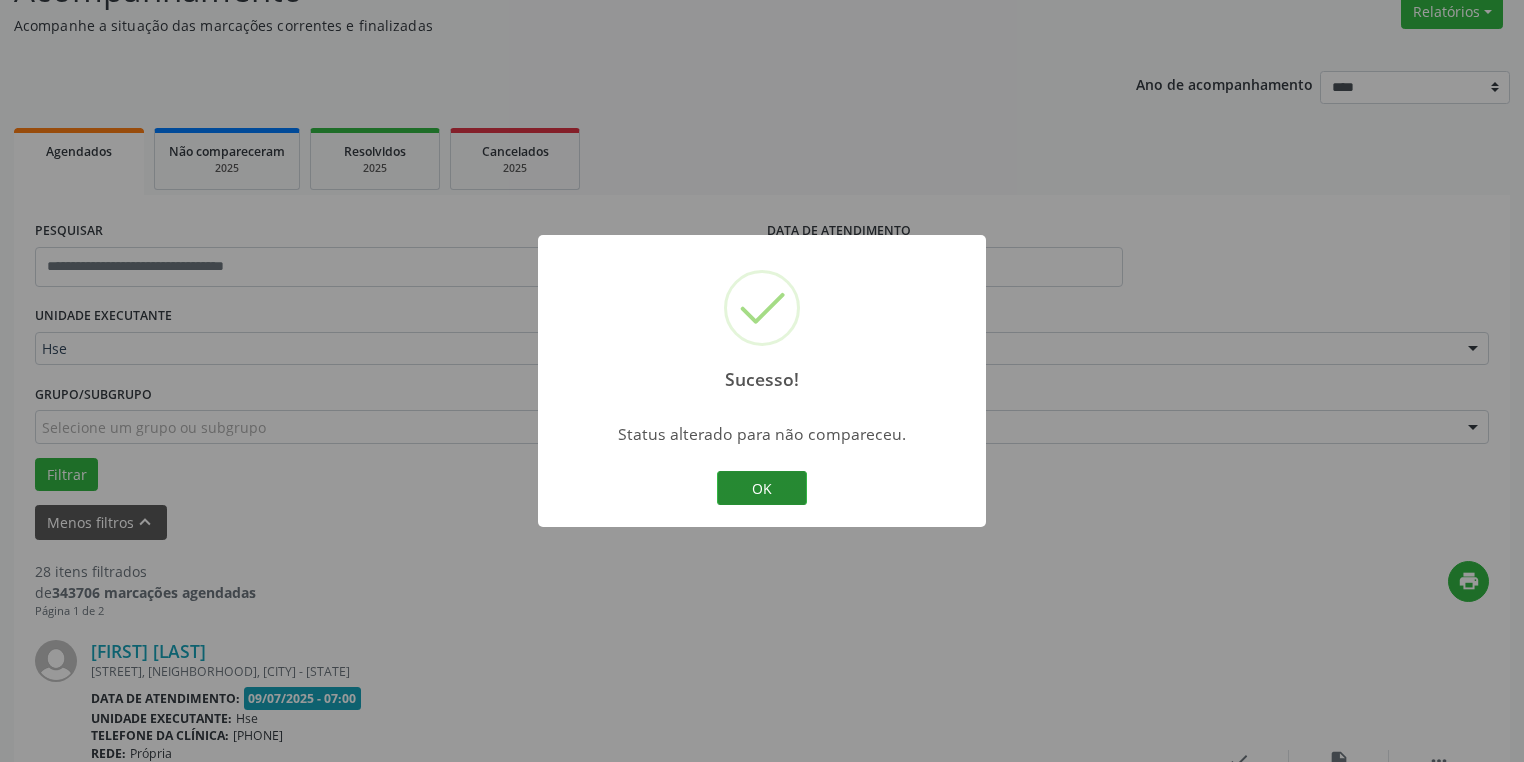 scroll, scrollTop: 189, scrollLeft: 0, axis: vertical 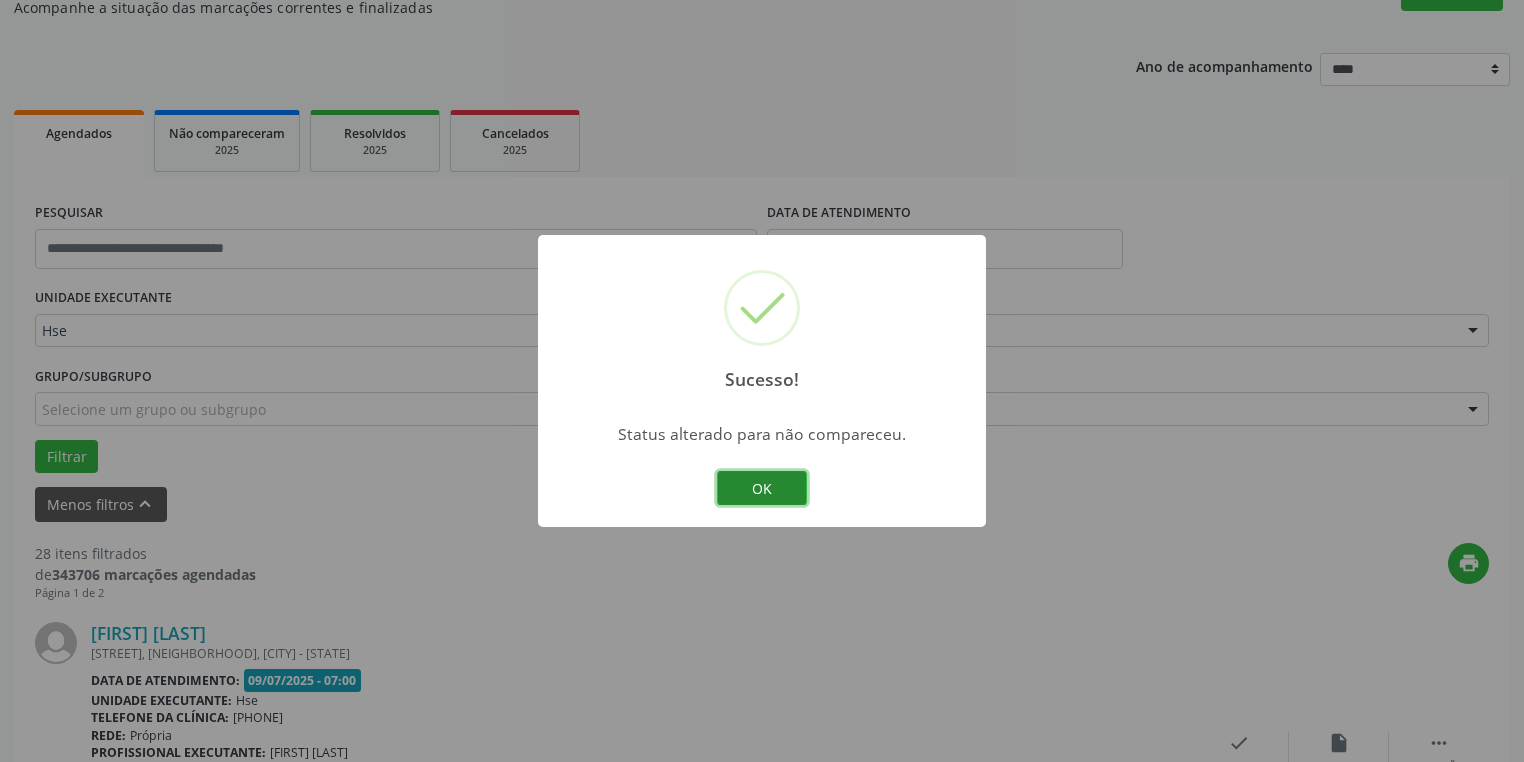 click on "OK" at bounding box center [762, 488] 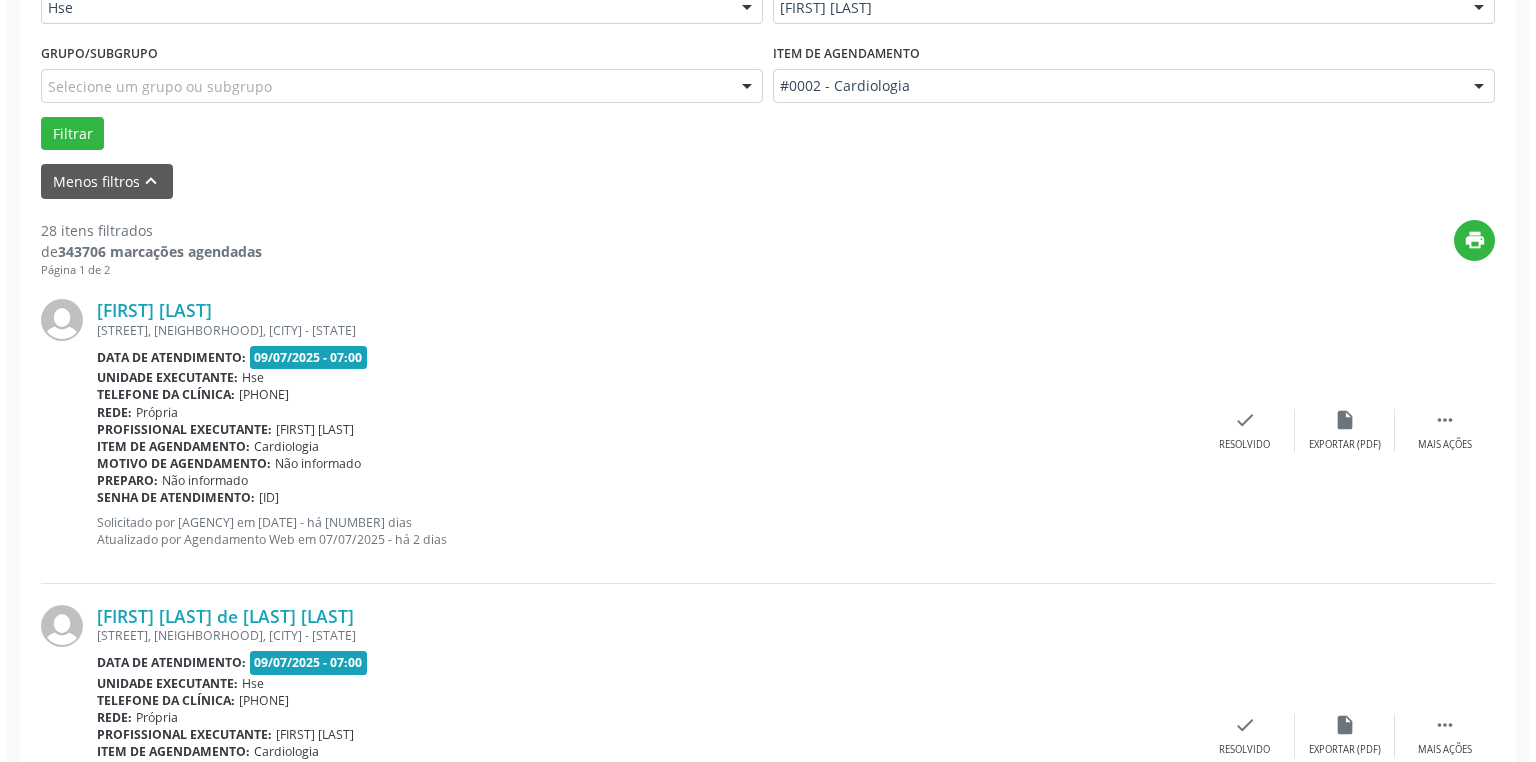 scroll, scrollTop: 589, scrollLeft: 0, axis: vertical 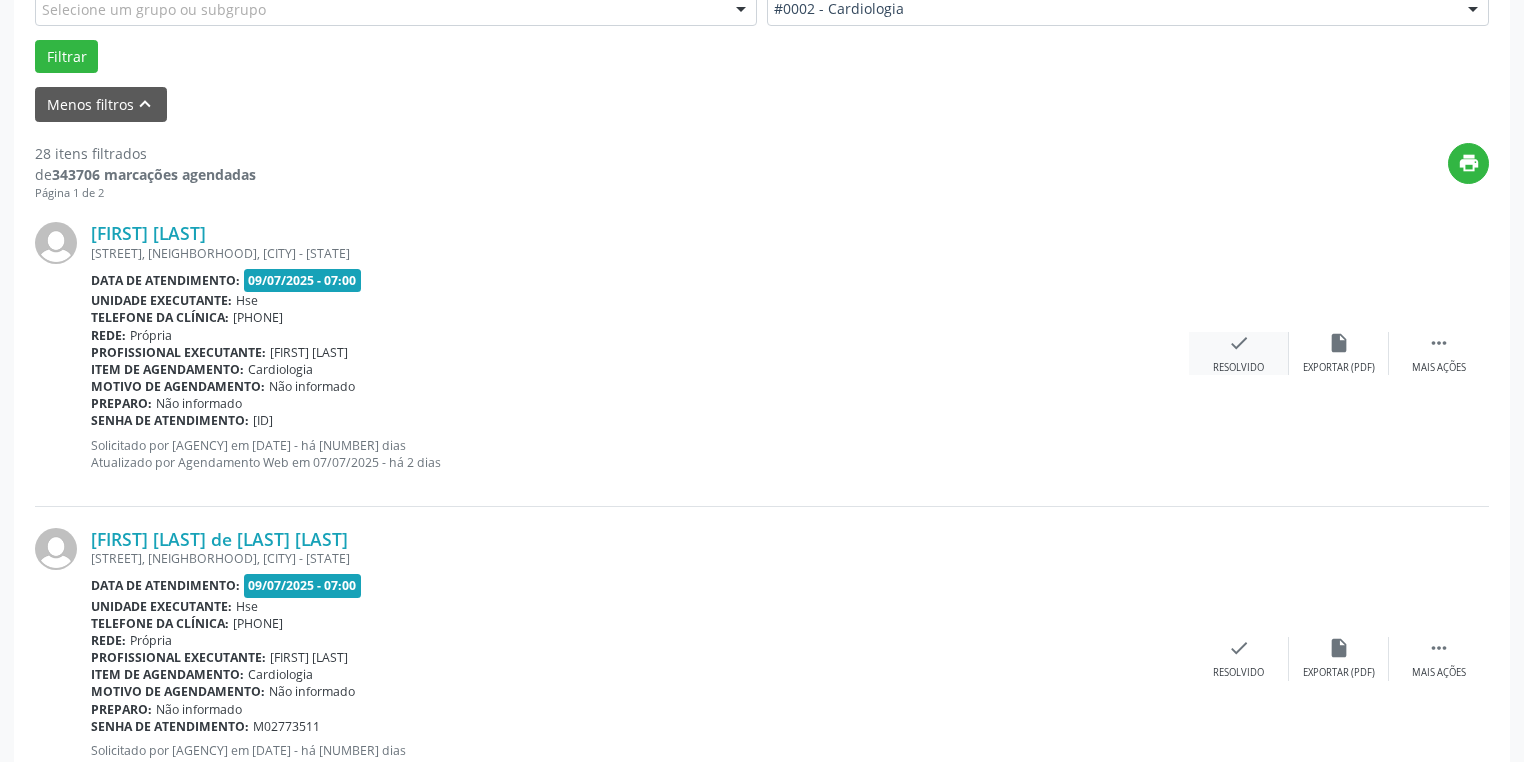 click on "check
Resolvido" at bounding box center (1239, 353) 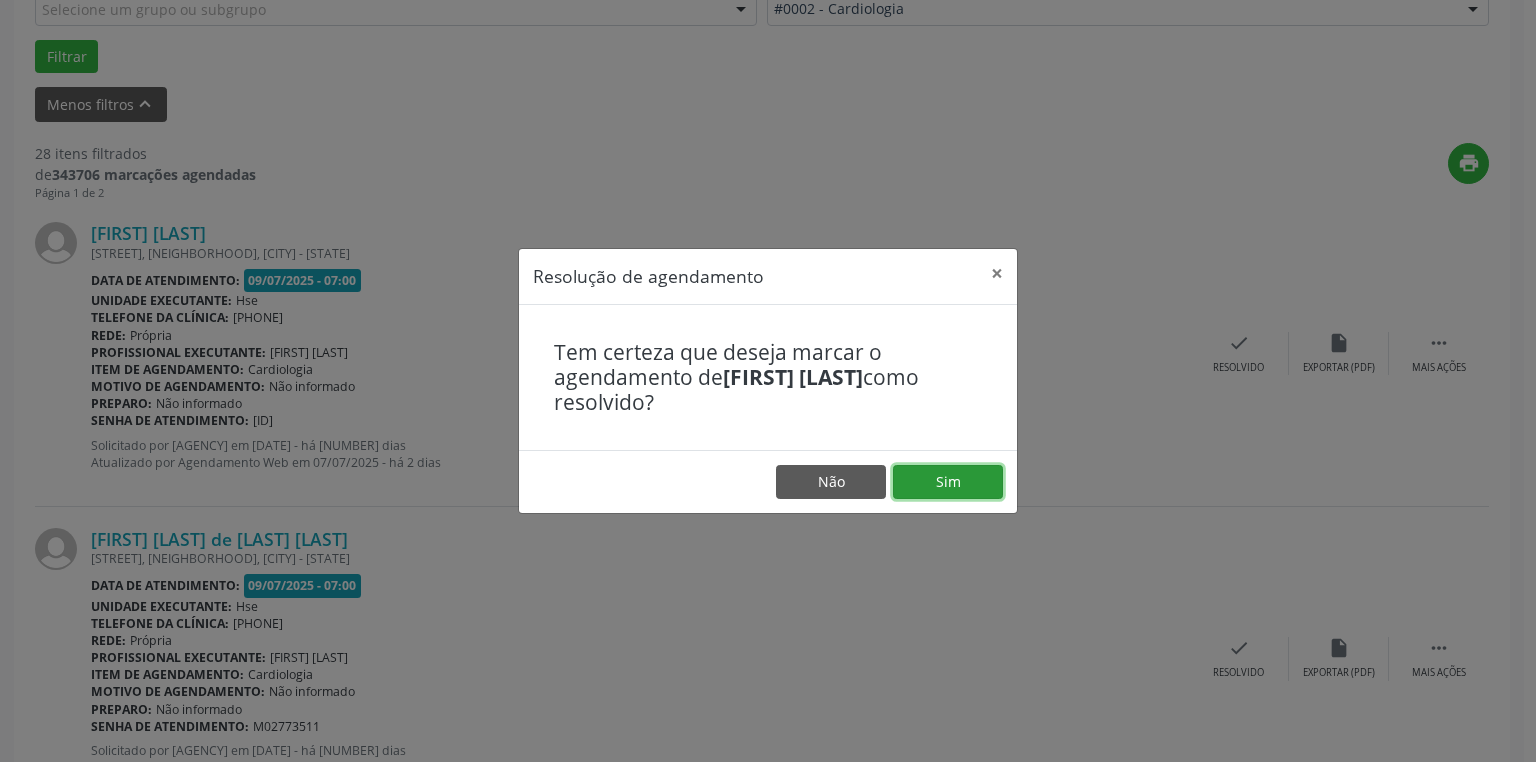 click on "Sim" at bounding box center [948, 482] 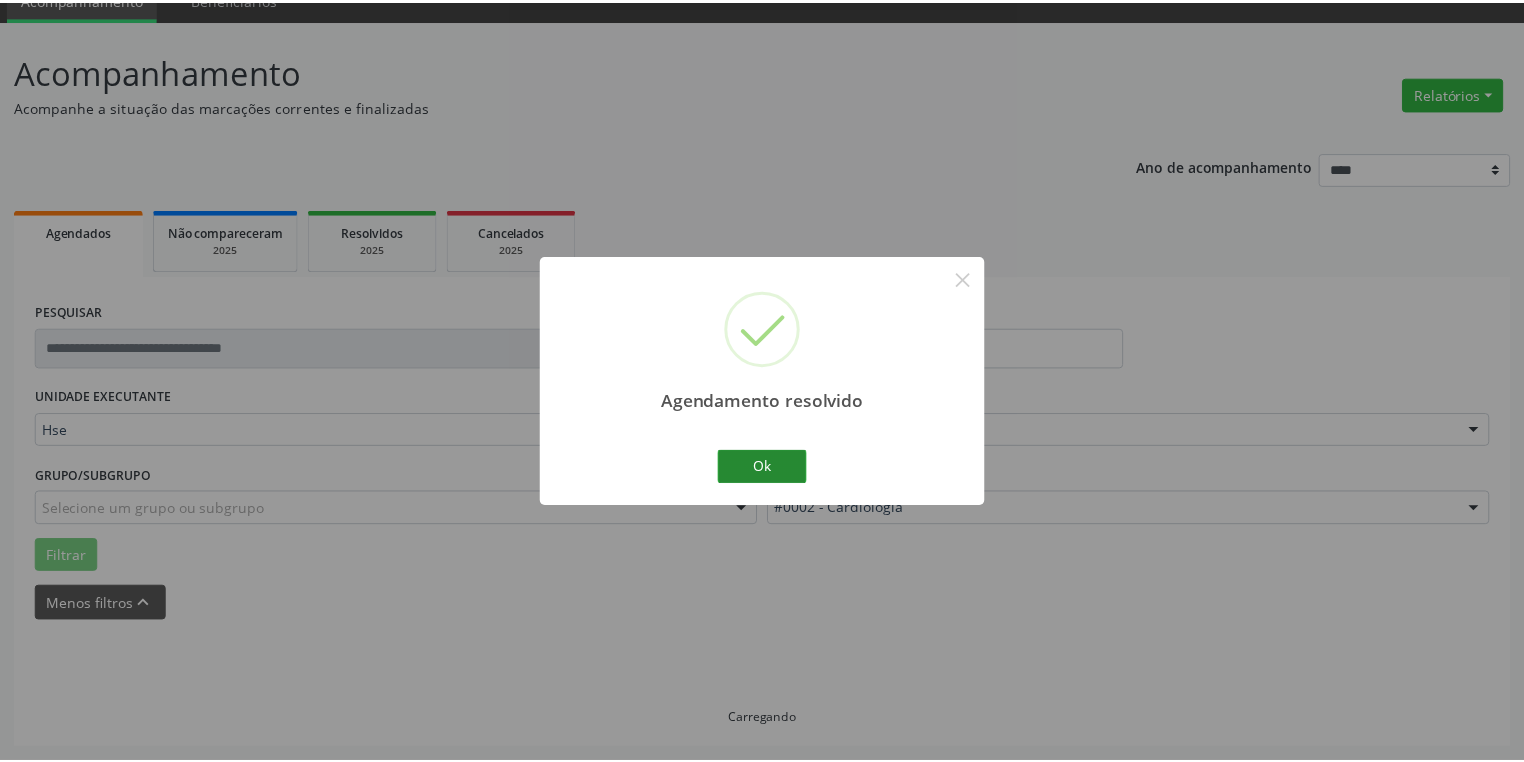 scroll, scrollTop: 88, scrollLeft: 0, axis: vertical 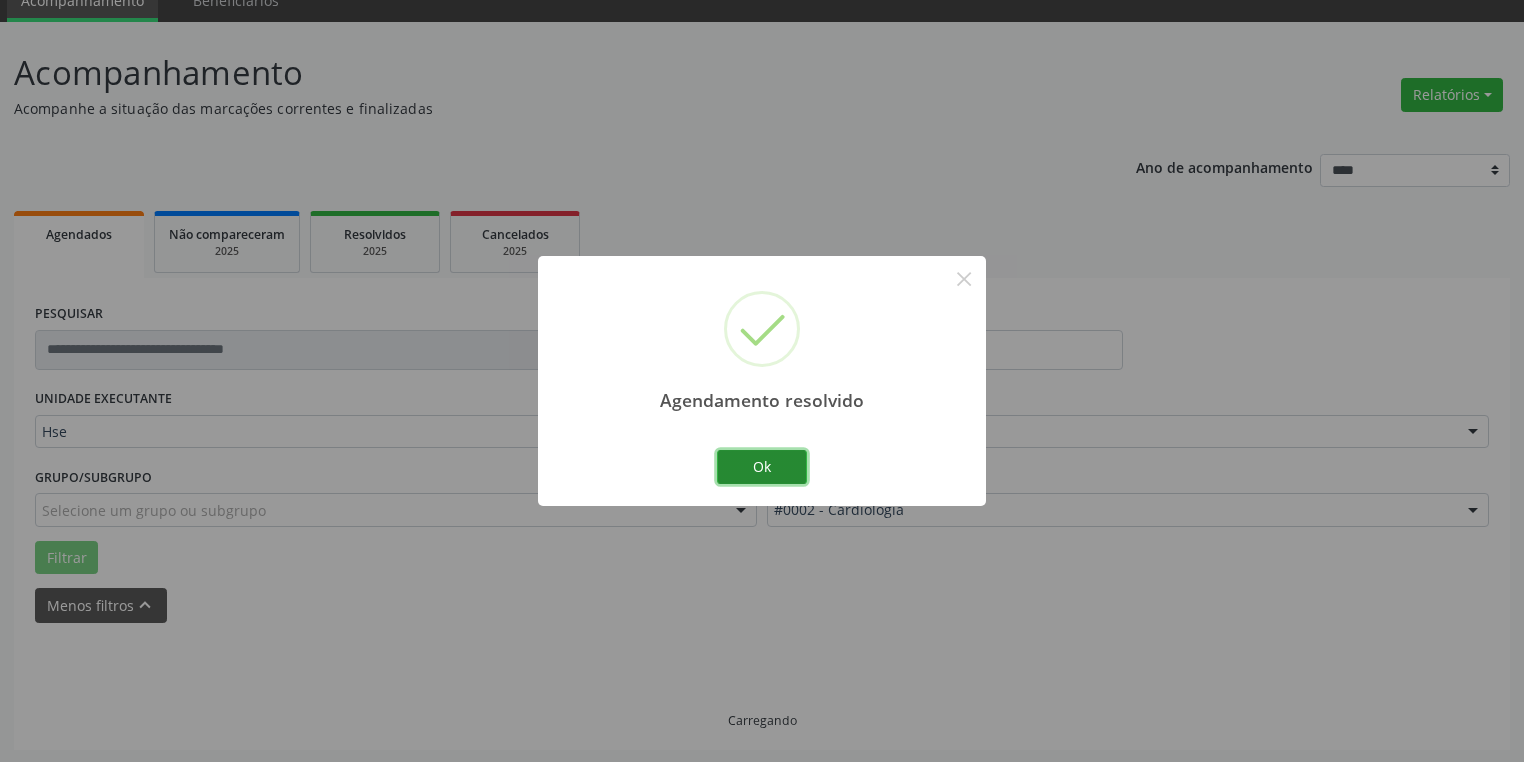 click on "Ok" at bounding box center (762, 467) 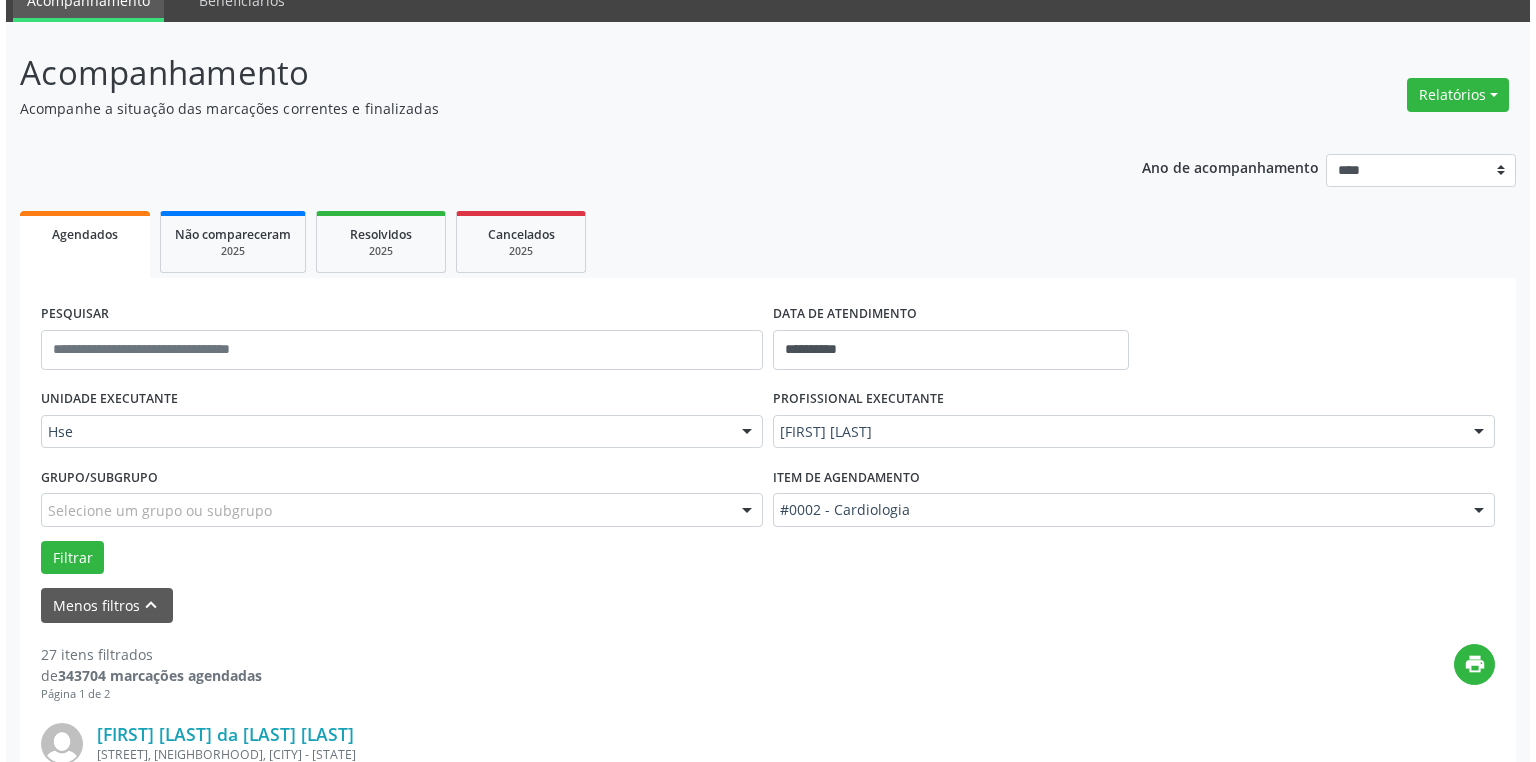 scroll, scrollTop: 408, scrollLeft: 0, axis: vertical 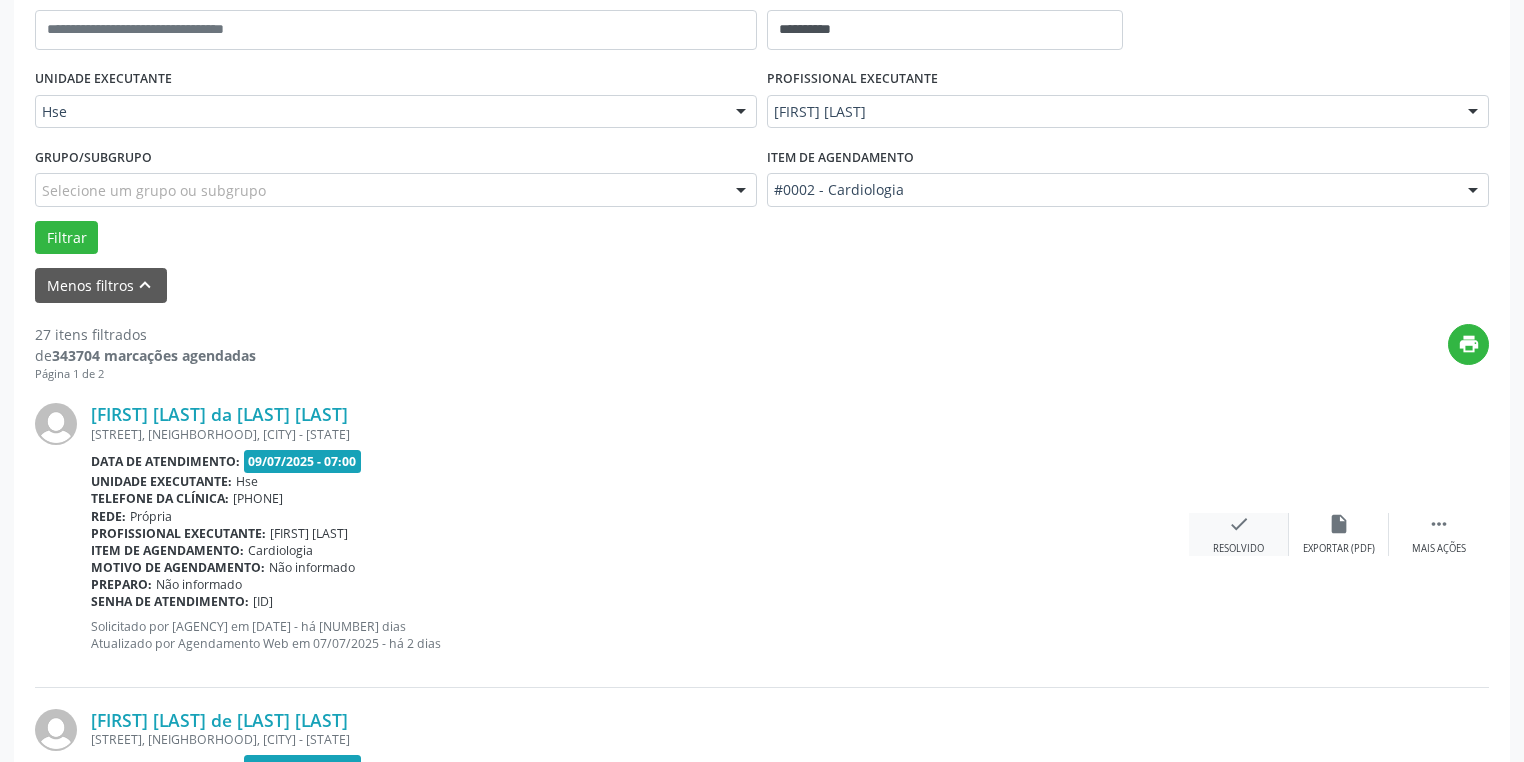 click on "Resolvido" at bounding box center [1339, 549] 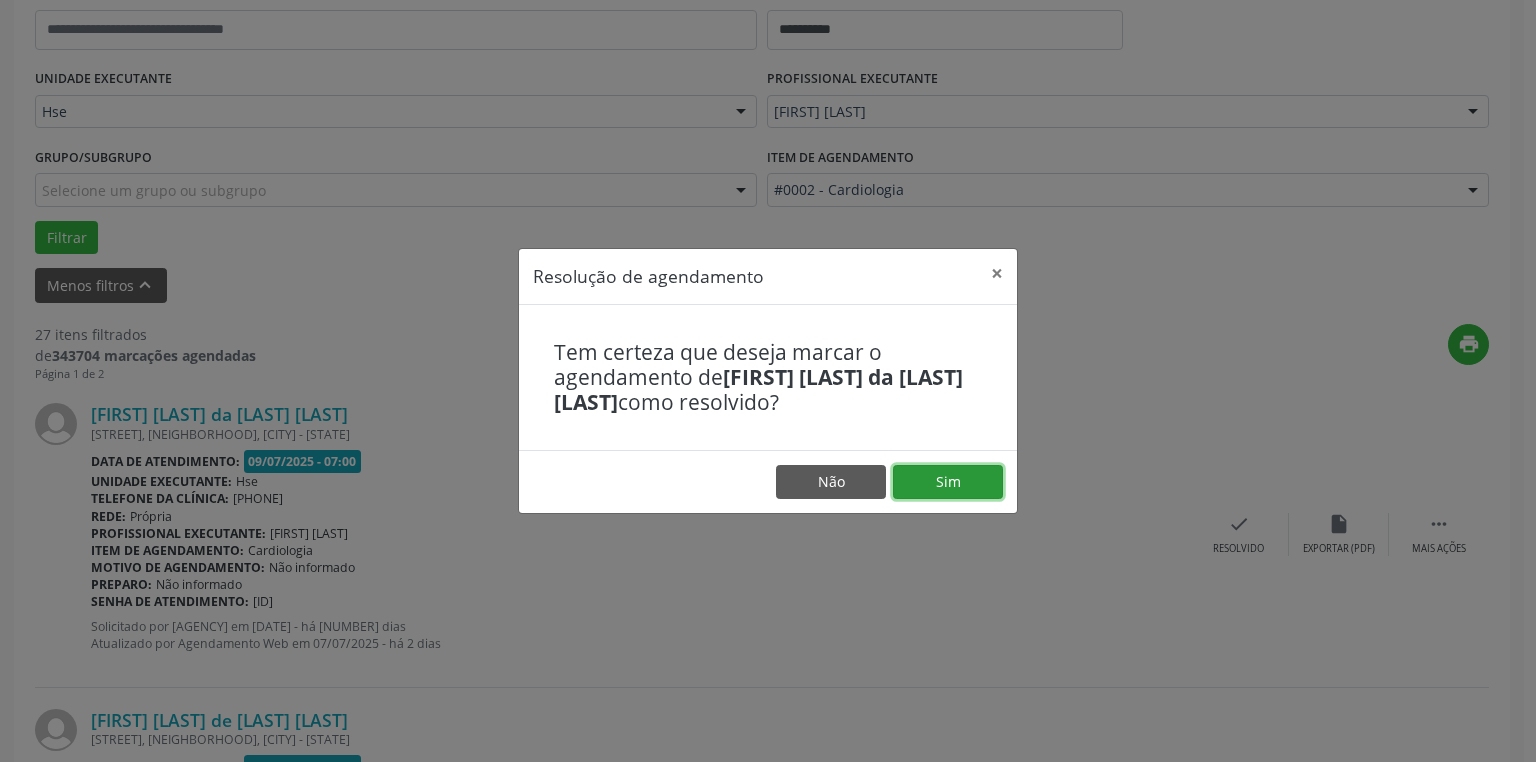 click on "Sim" at bounding box center (948, 482) 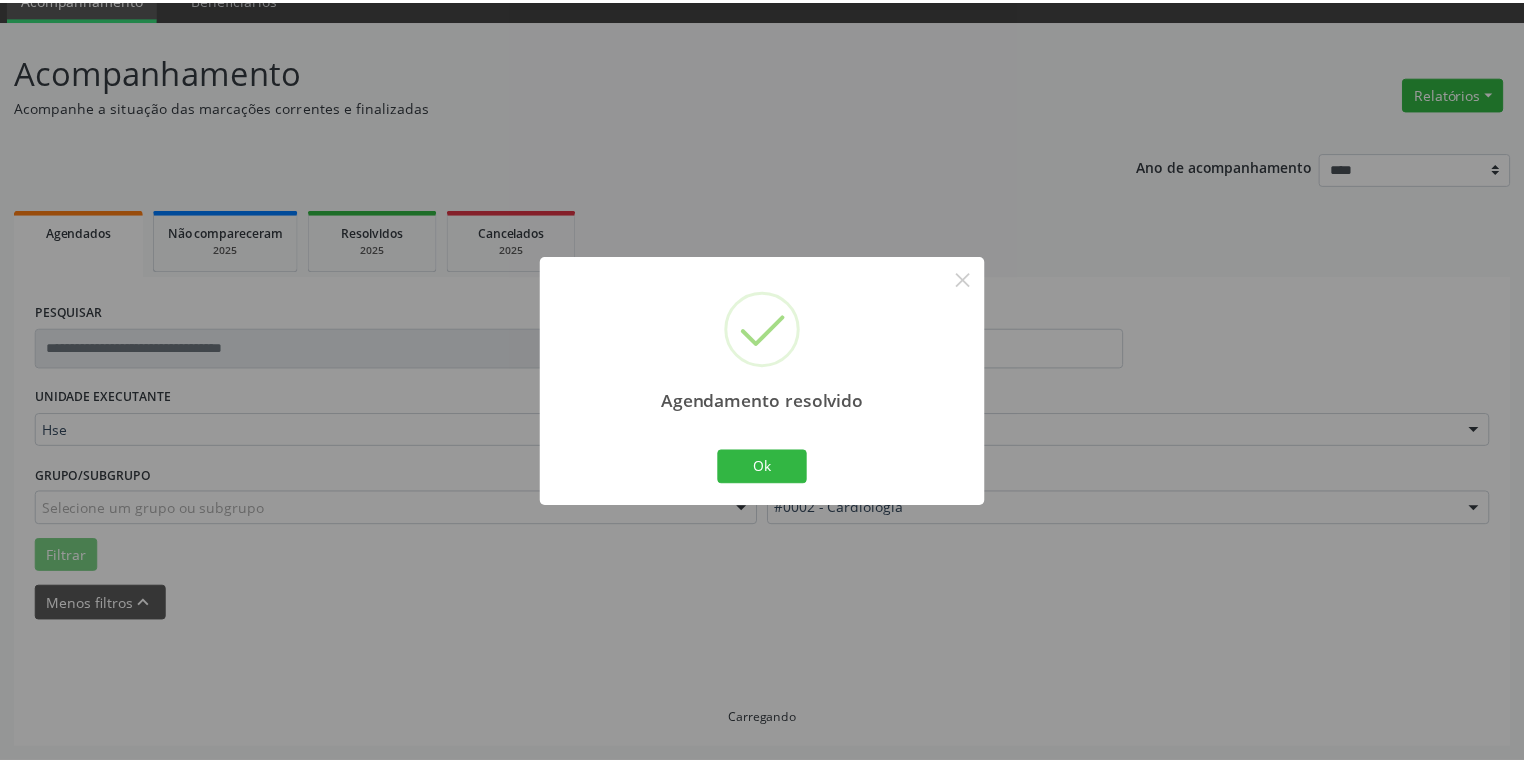 scroll, scrollTop: 88, scrollLeft: 0, axis: vertical 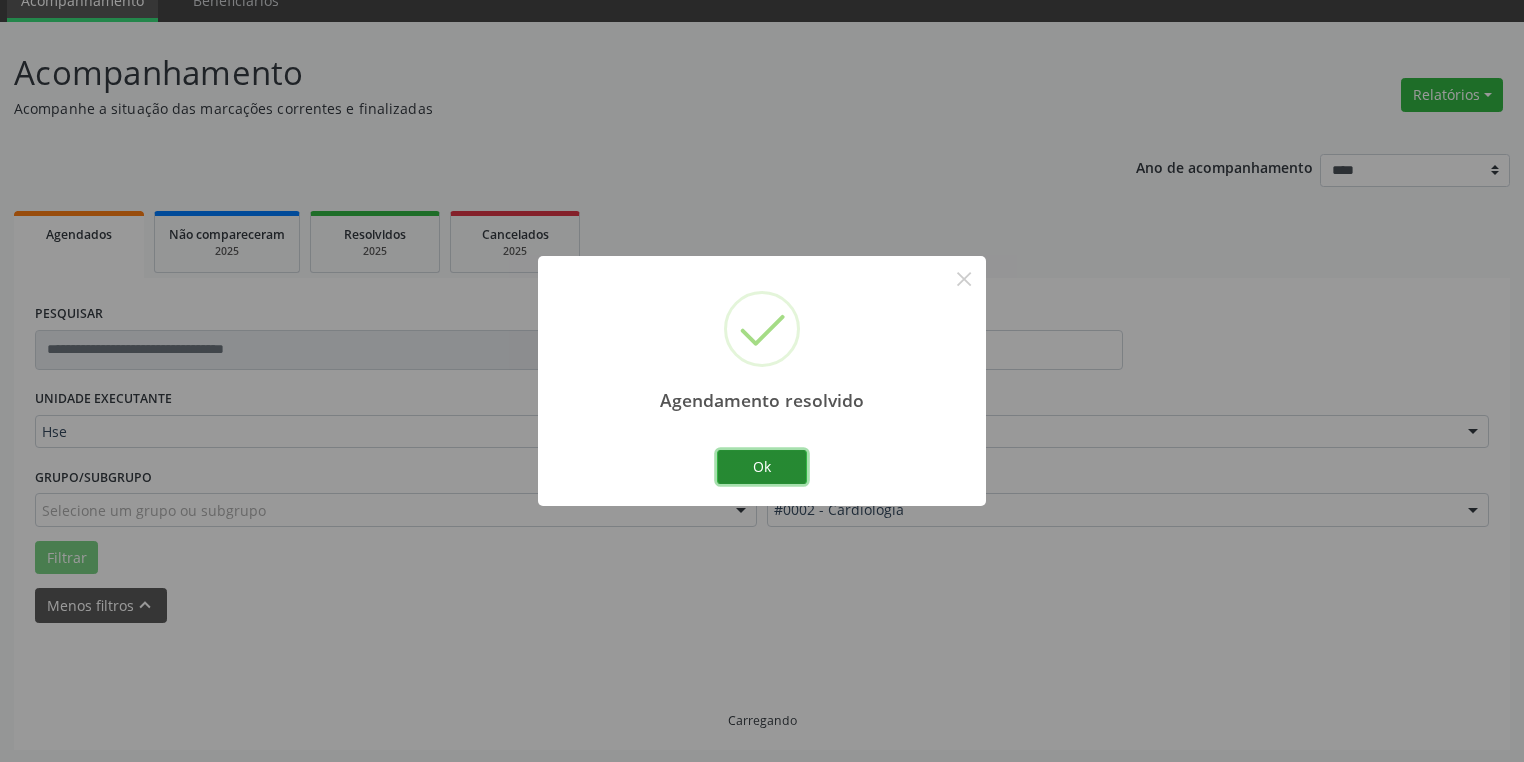 click on "Ok" at bounding box center (762, 467) 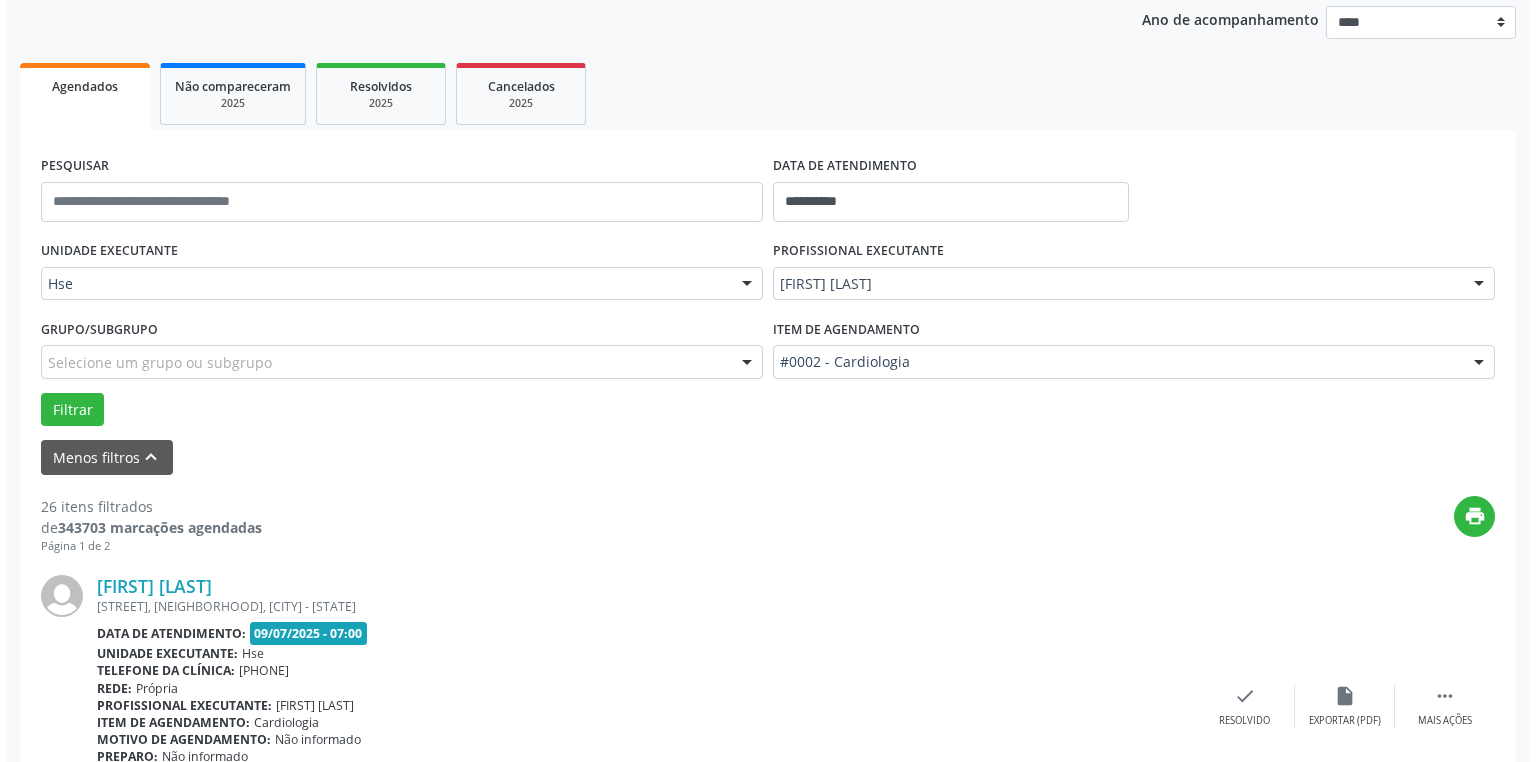 scroll, scrollTop: 509, scrollLeft: 0, axis: vertical 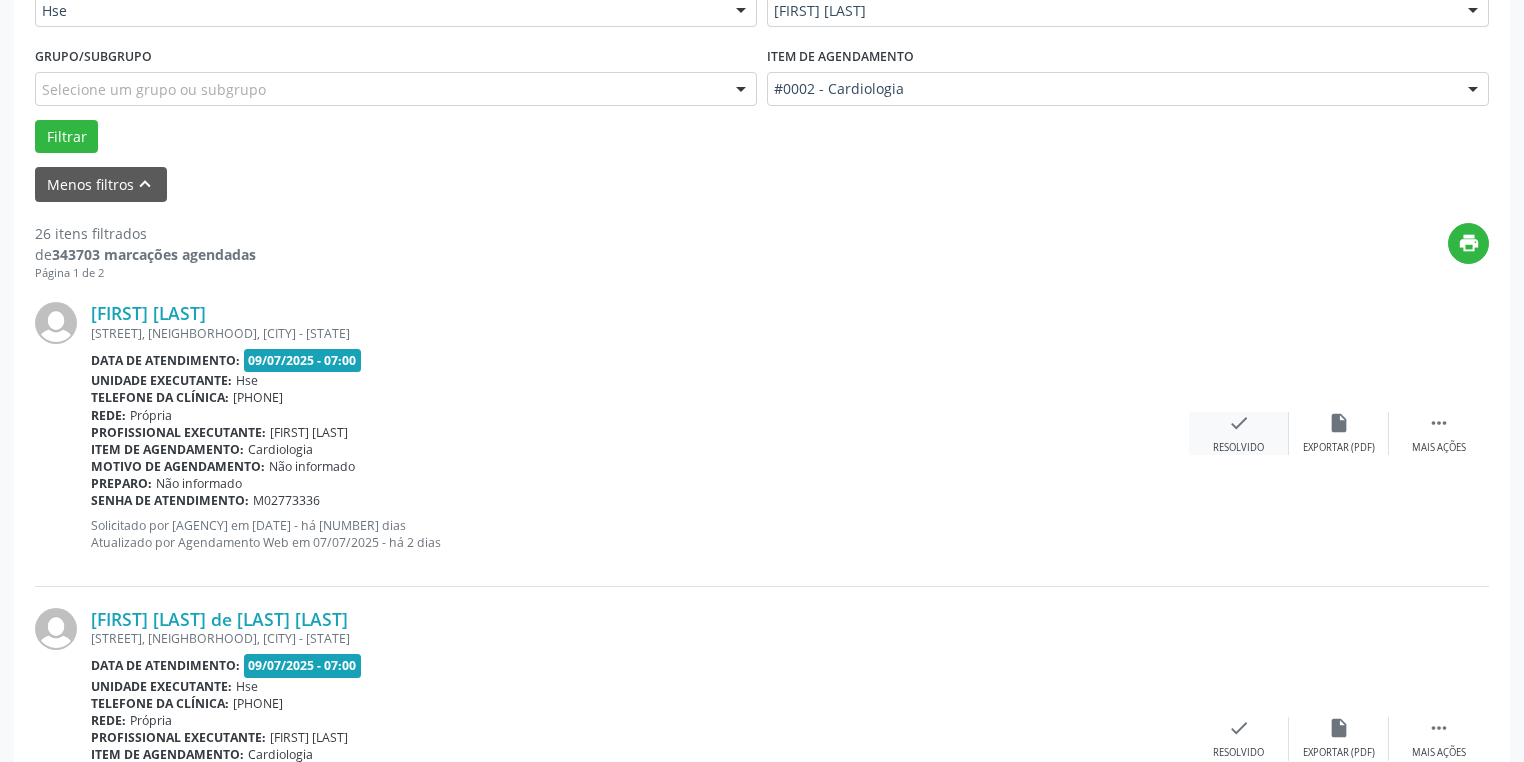 click on "check
Resolvido" at bounding box center [1239, 433] 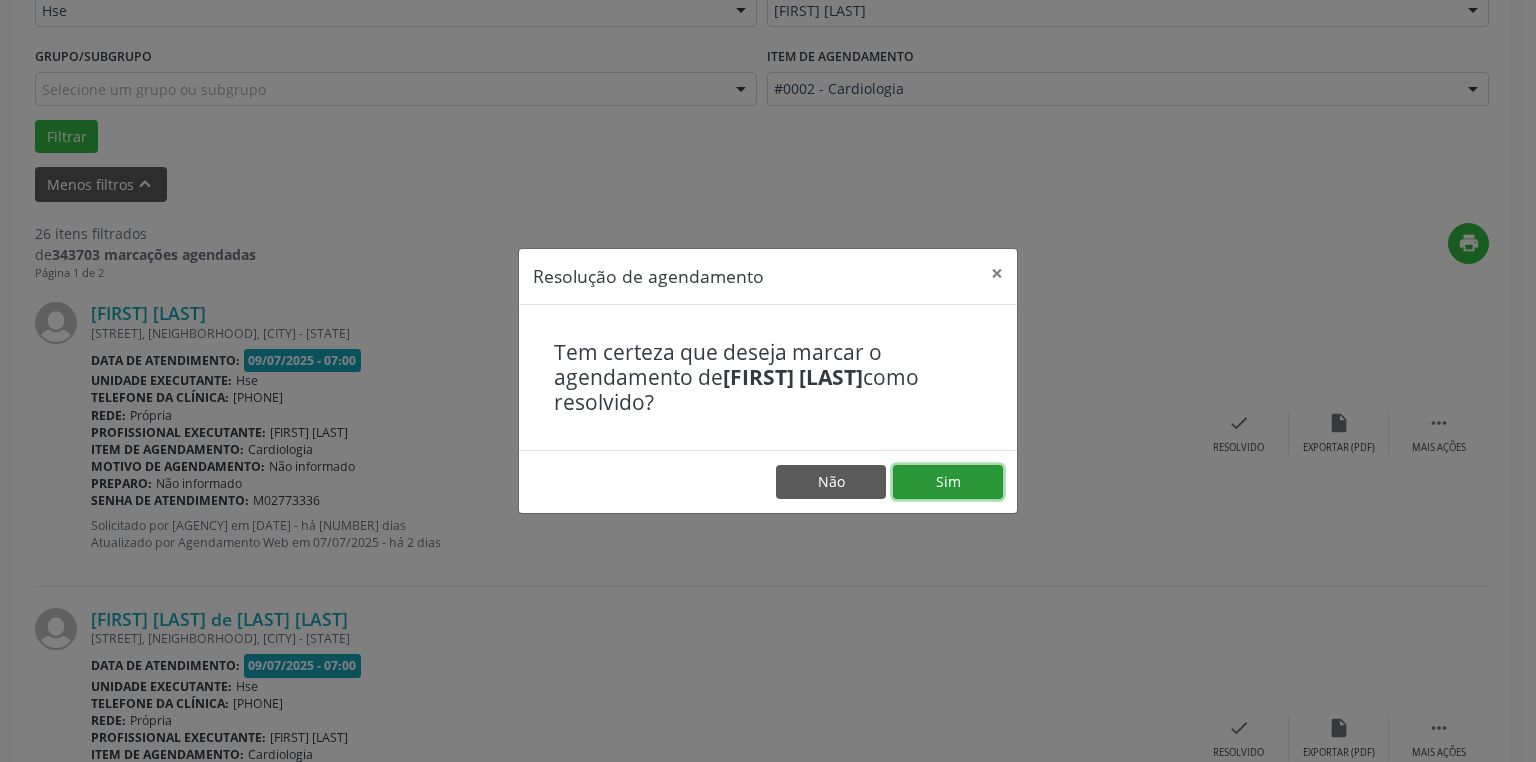click on "Sim" at bounding box center [948, 482] 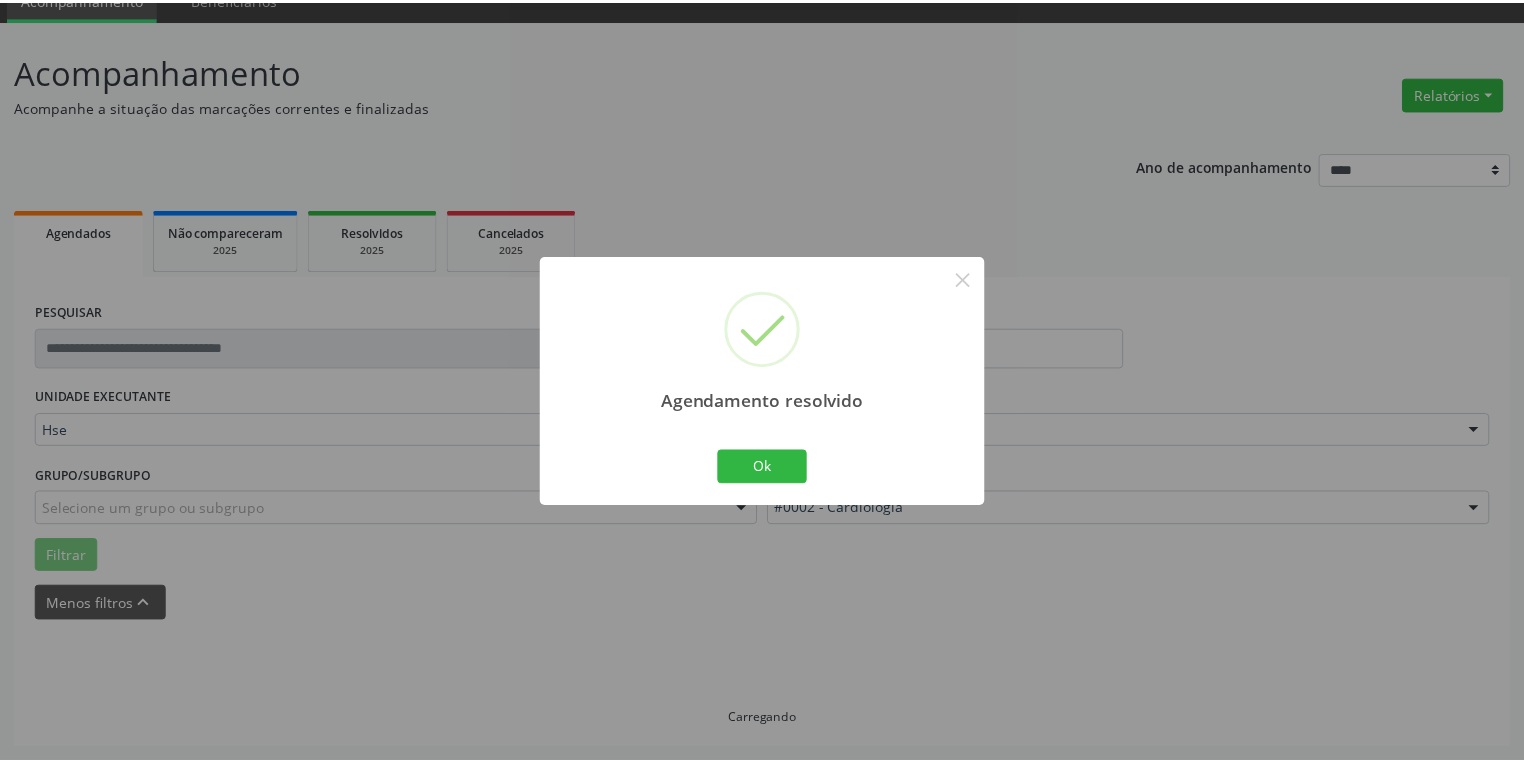 scroll, scrollTop: 88, scrollLeft: 0, axis: vertical 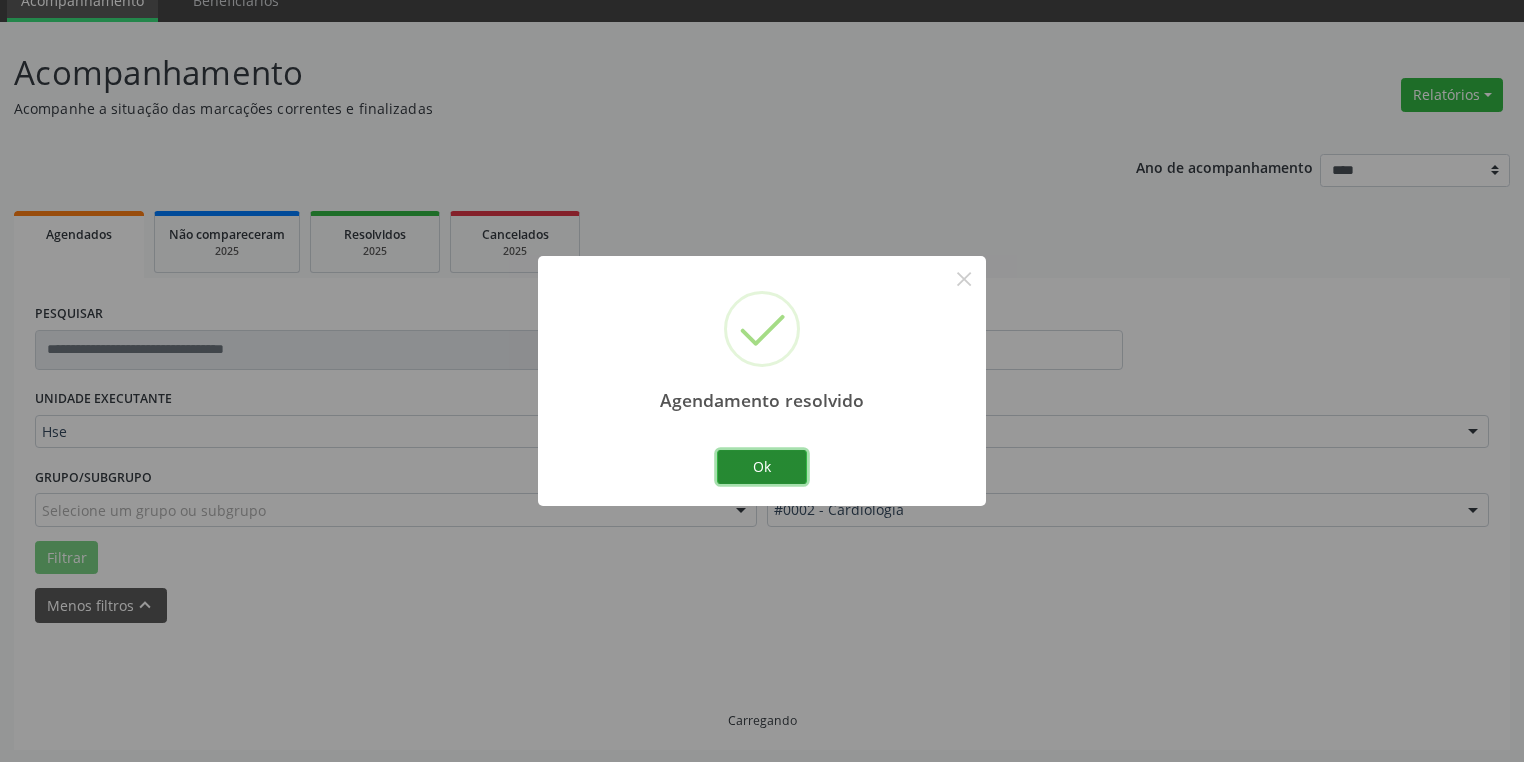 click on "Ok" at bounding box center (762, 467) 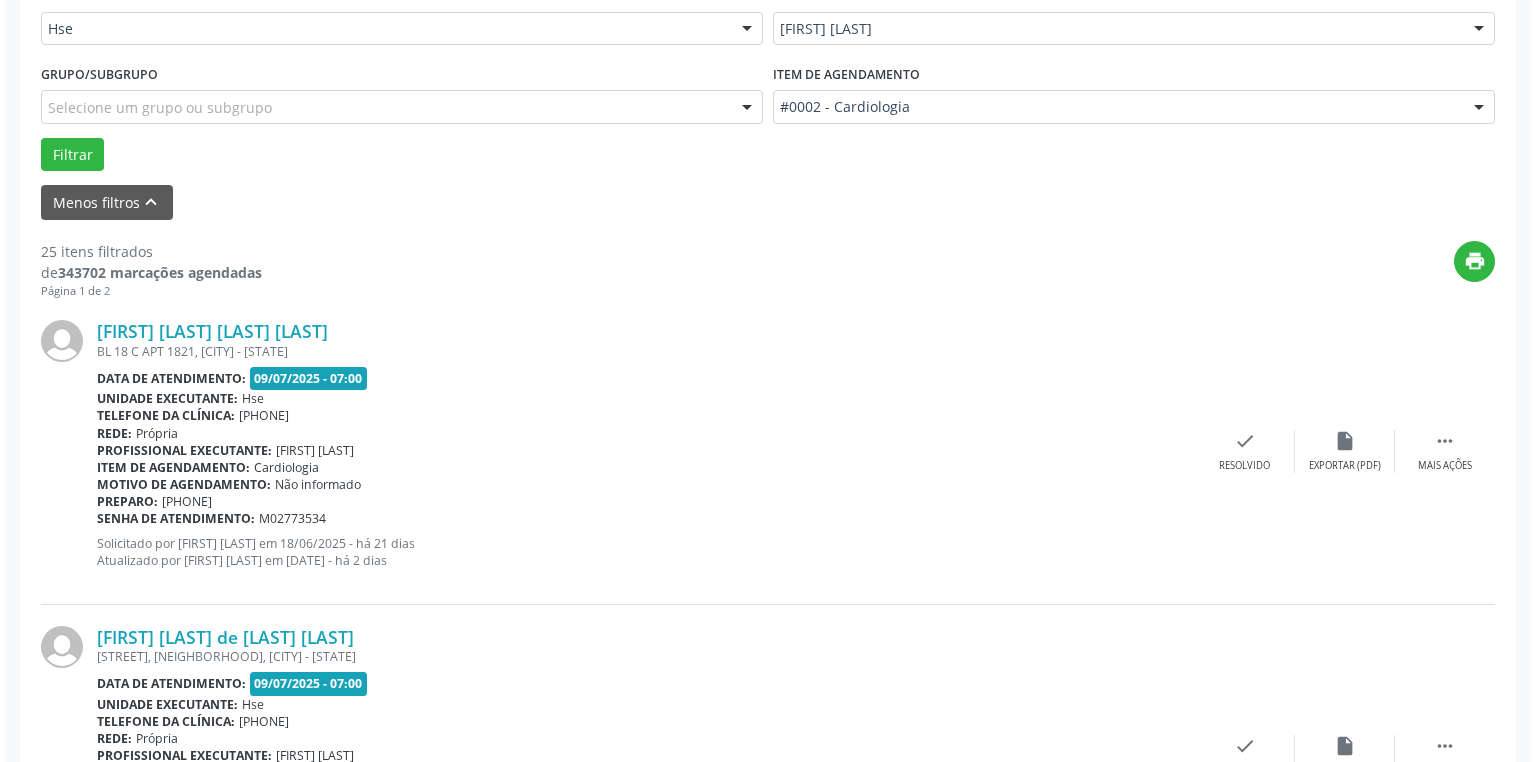 scroll, scrollTop: 509, scrollLeft: 0, axis: vertical 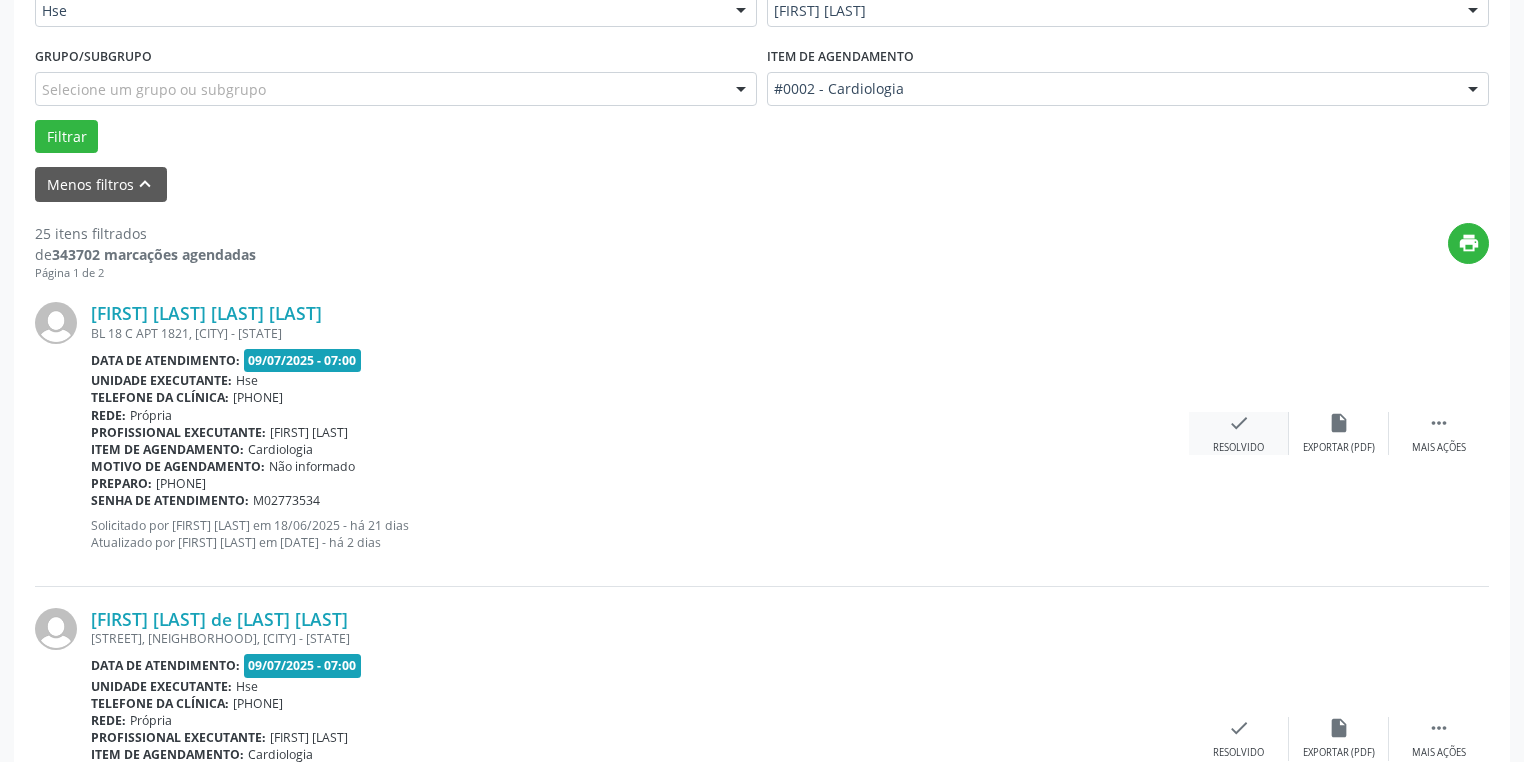 click on "Resolvido" at bounding box center (1339, 448) 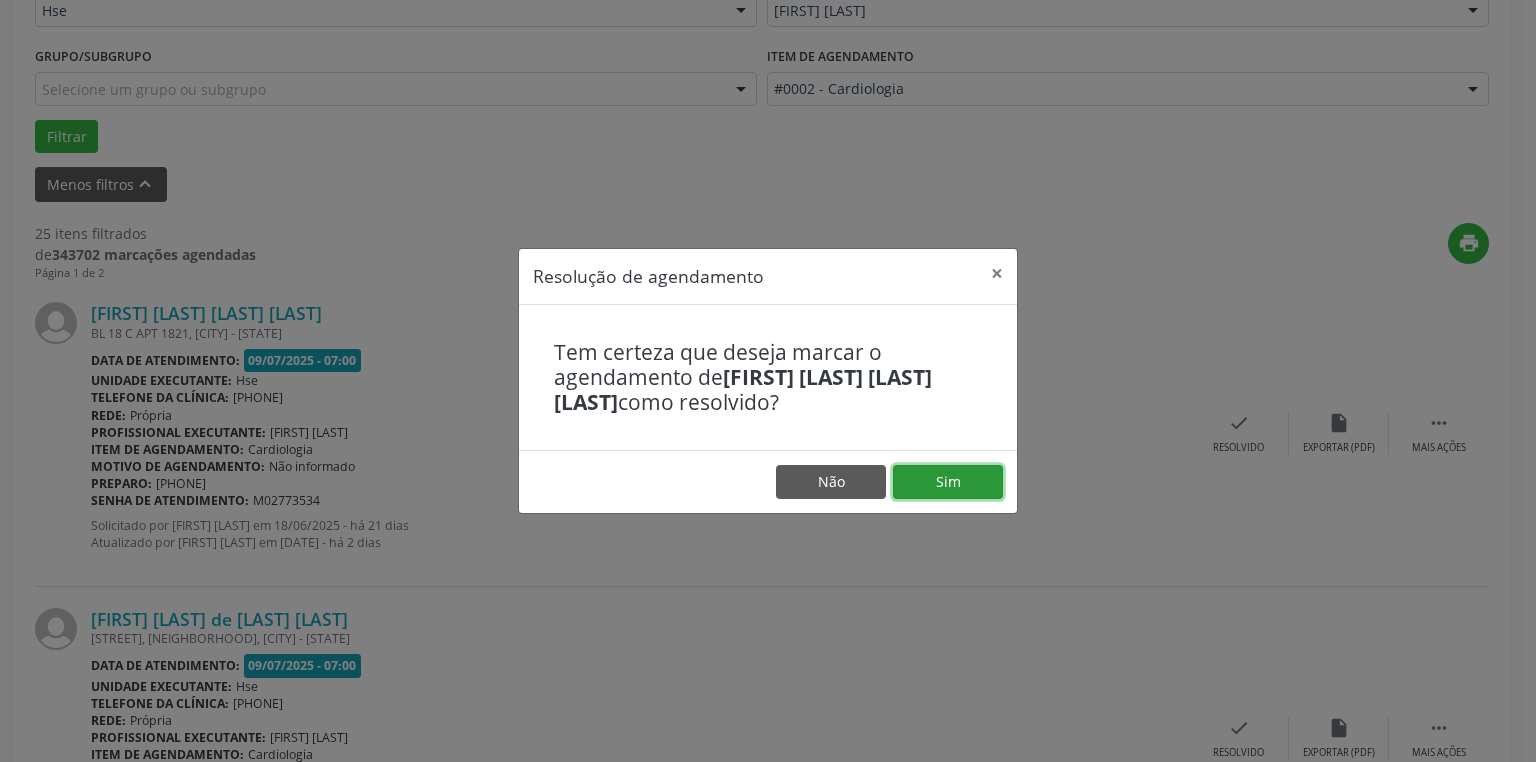 click on "Sim" at bounding box center [948, 482] 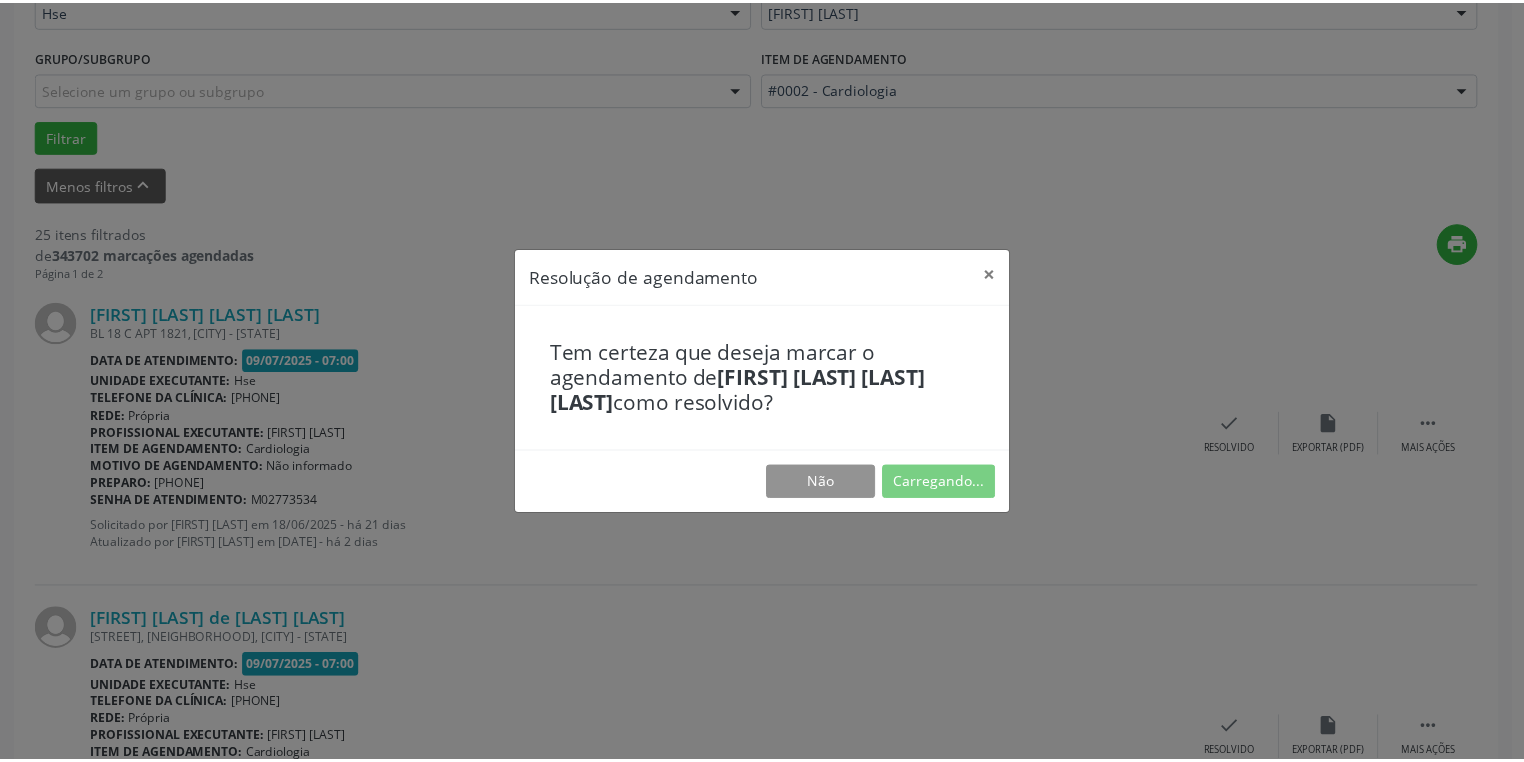 scroll, scrollTop: 88, scrollLeft: 0, axis: vertical 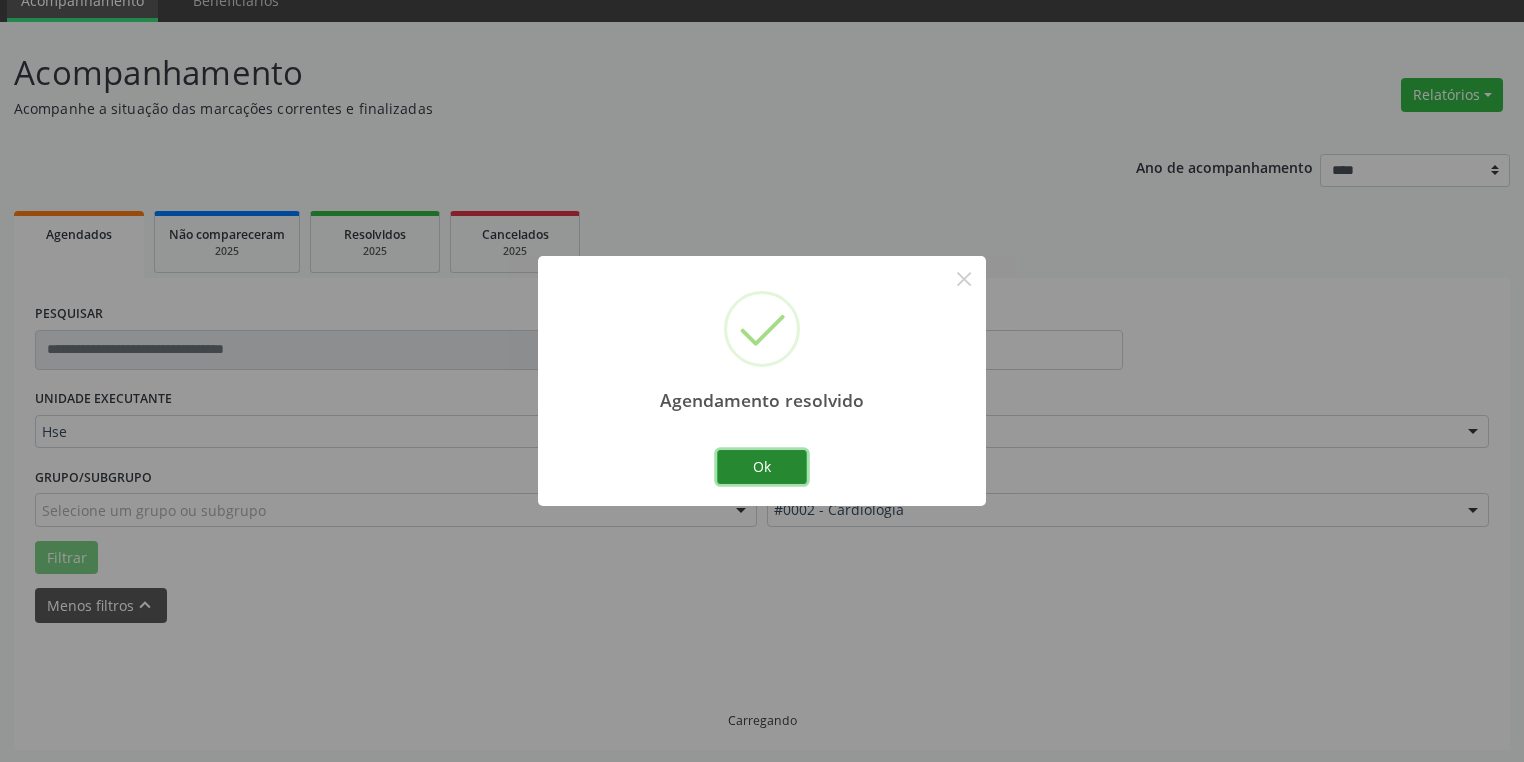 click on "Ok" at bounding box center [762, 467] 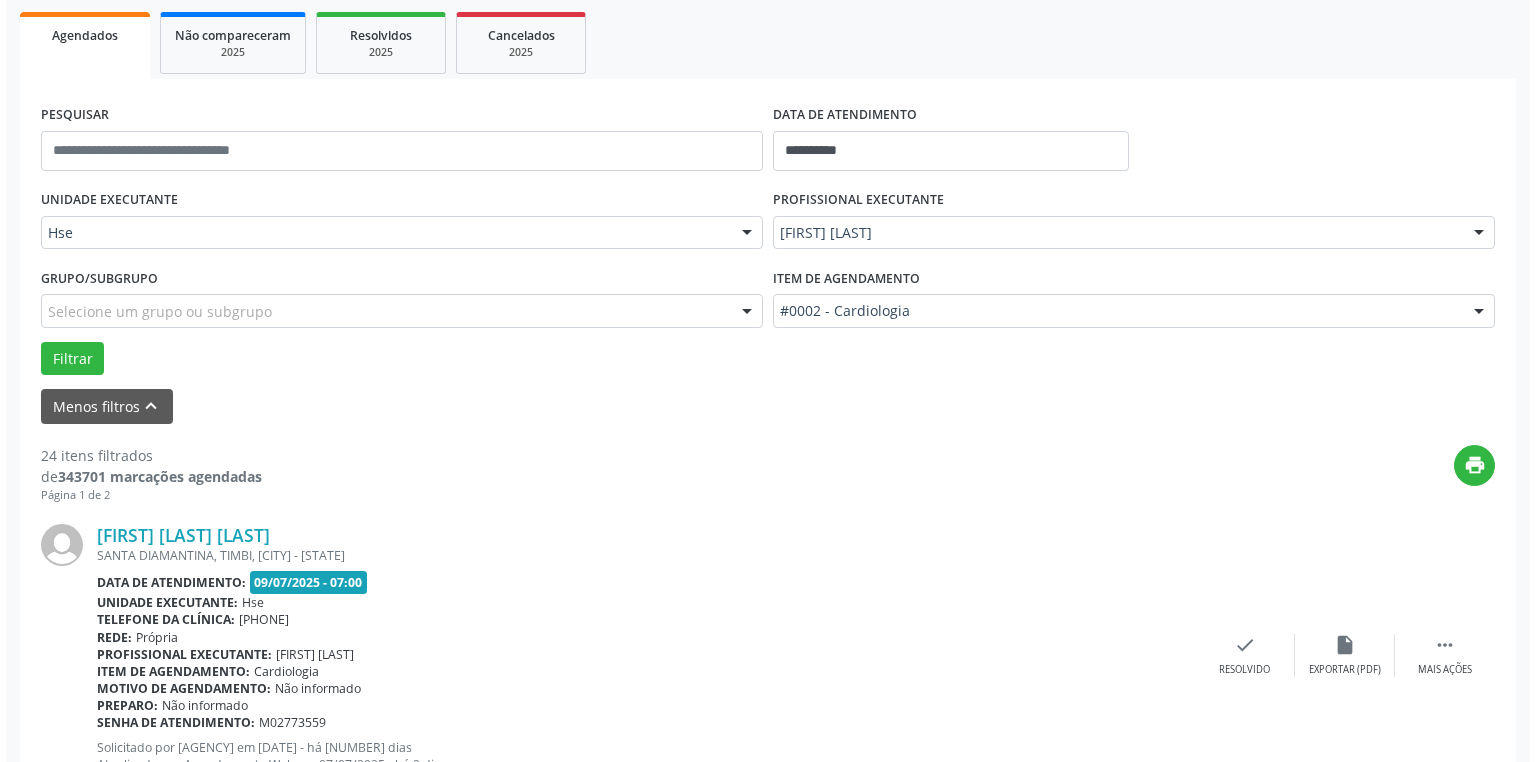 scroll, scrollTop: 429, scrollLeft: 0, axis: vertical 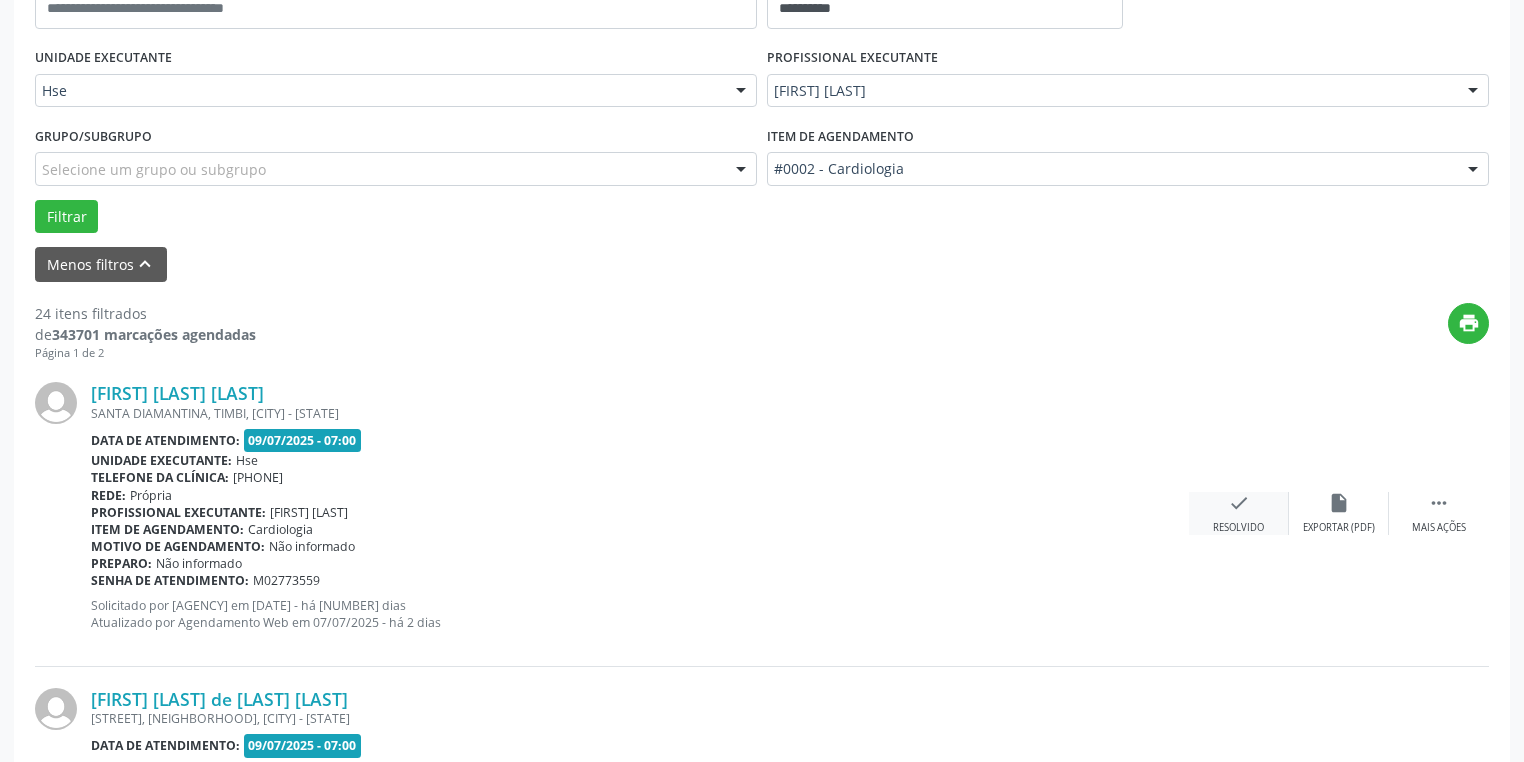 click on "check" at bounding box center [1339, 503] 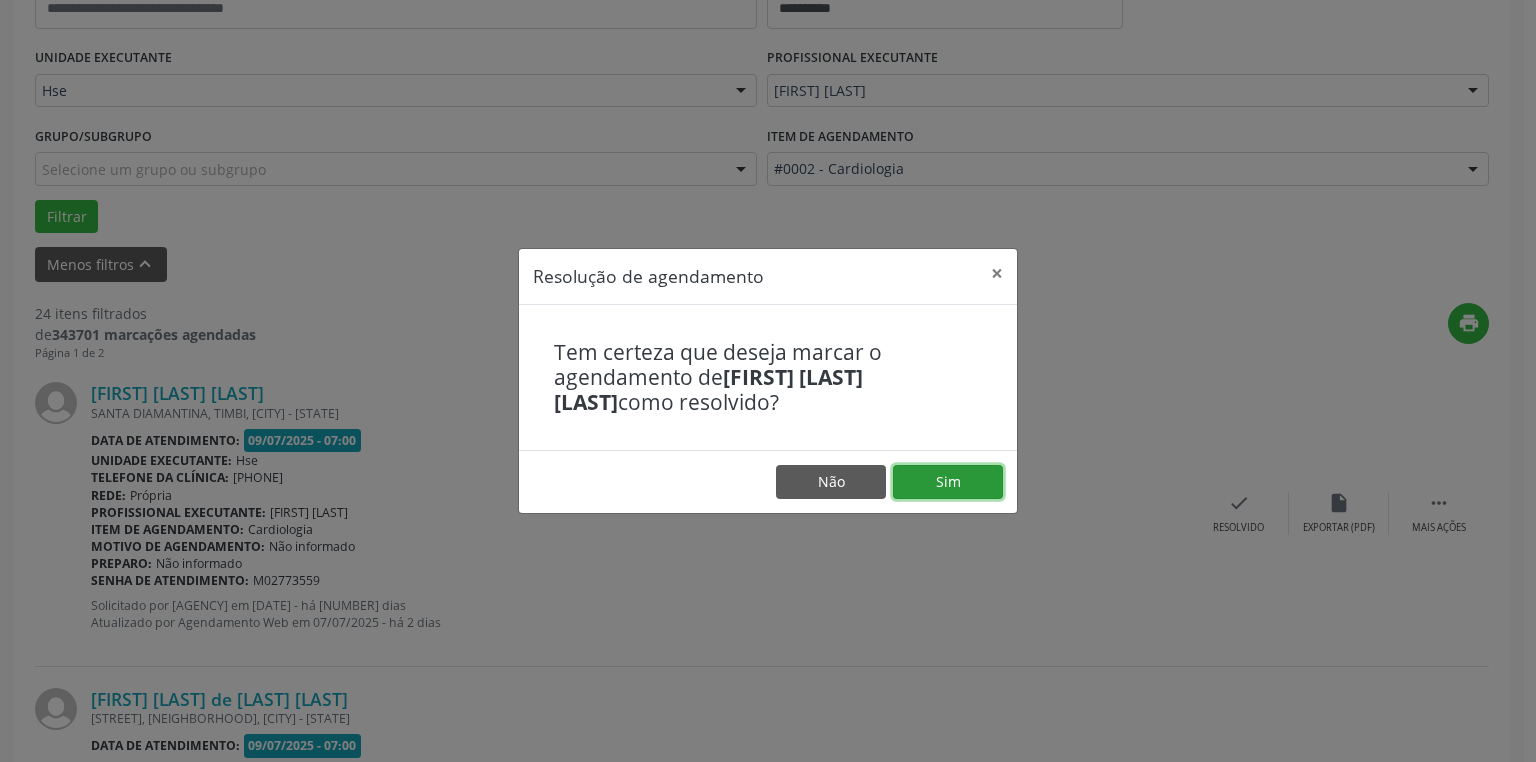 click on "Sim" at bounding box center (948, 482) 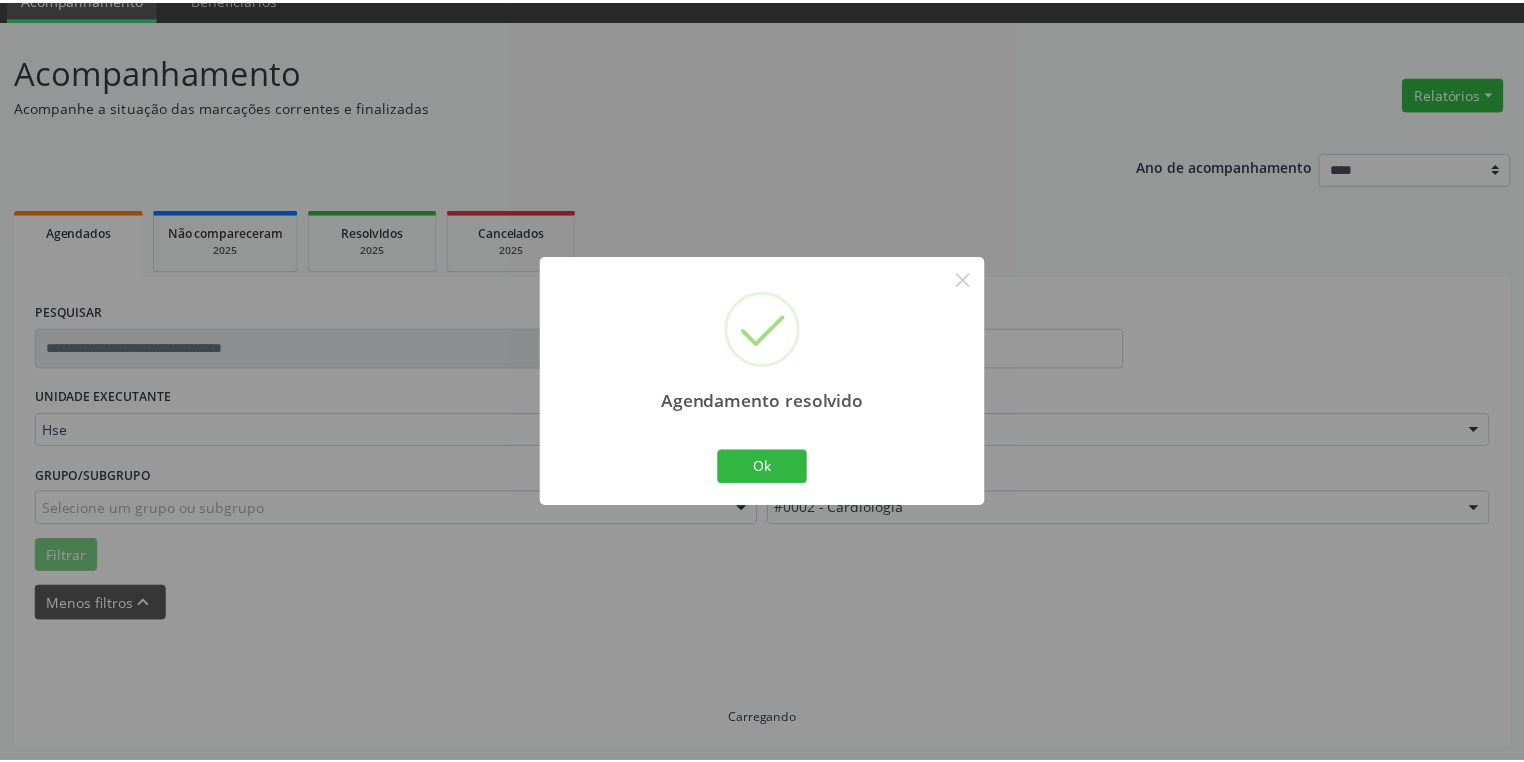 scroll, scrollTop: 88, scrollLeft: 0, axis: vertical 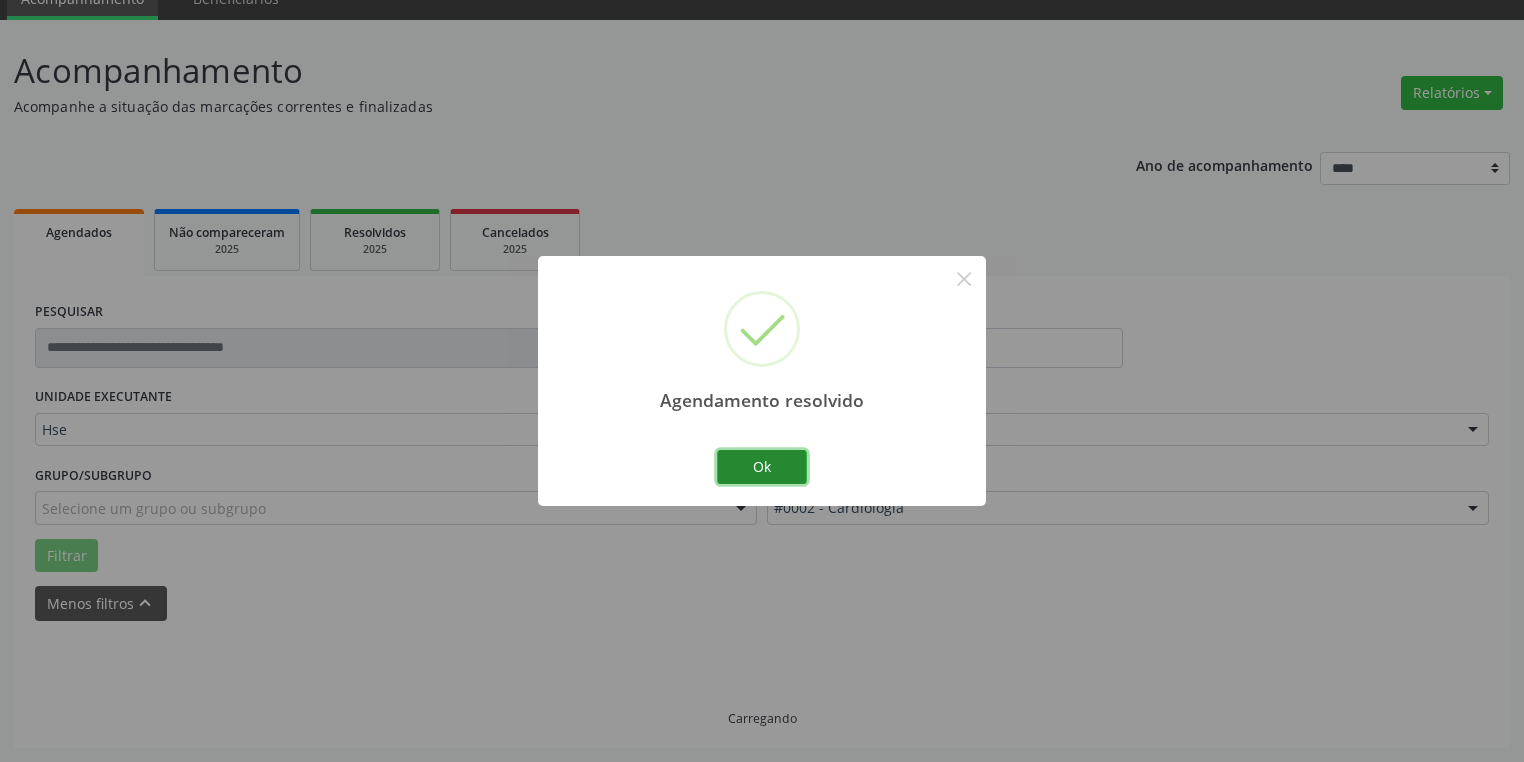 click on "Ok" at bounding box center (762, 467) 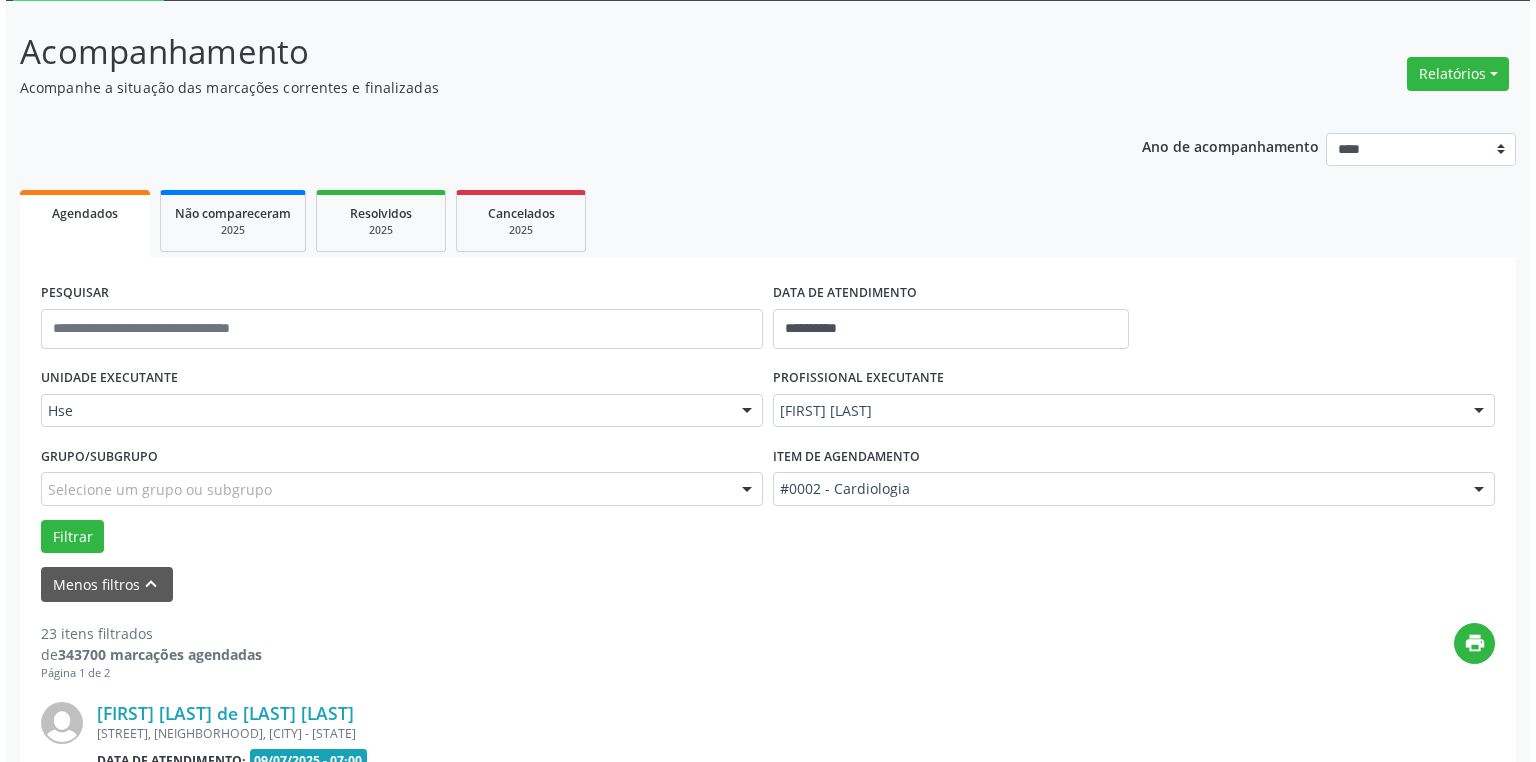 scroll, scrollTop: 509, scrollLeft: 0, axis: vertical 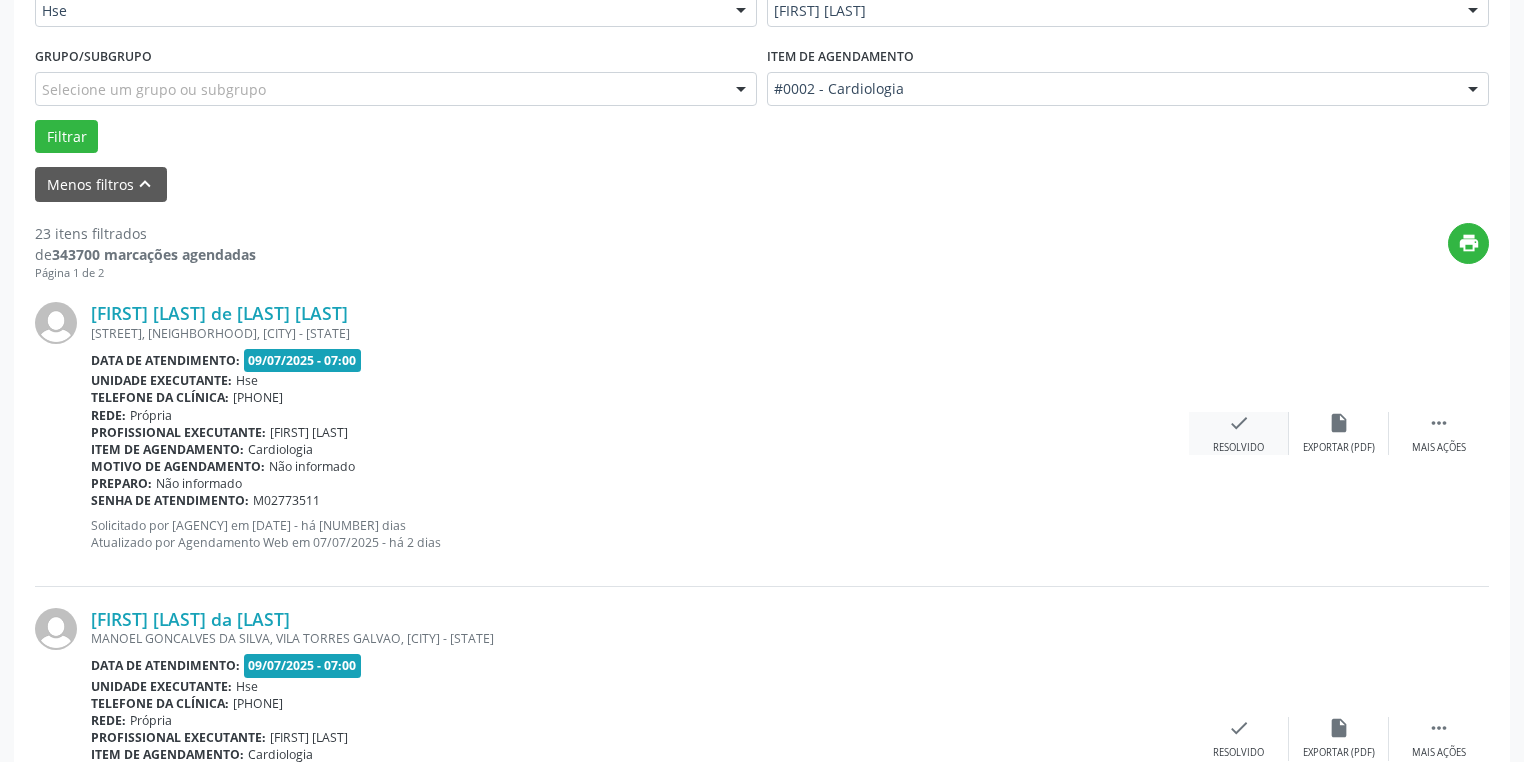 click on "check
Resolvido" at bounding box center [1239, 433] 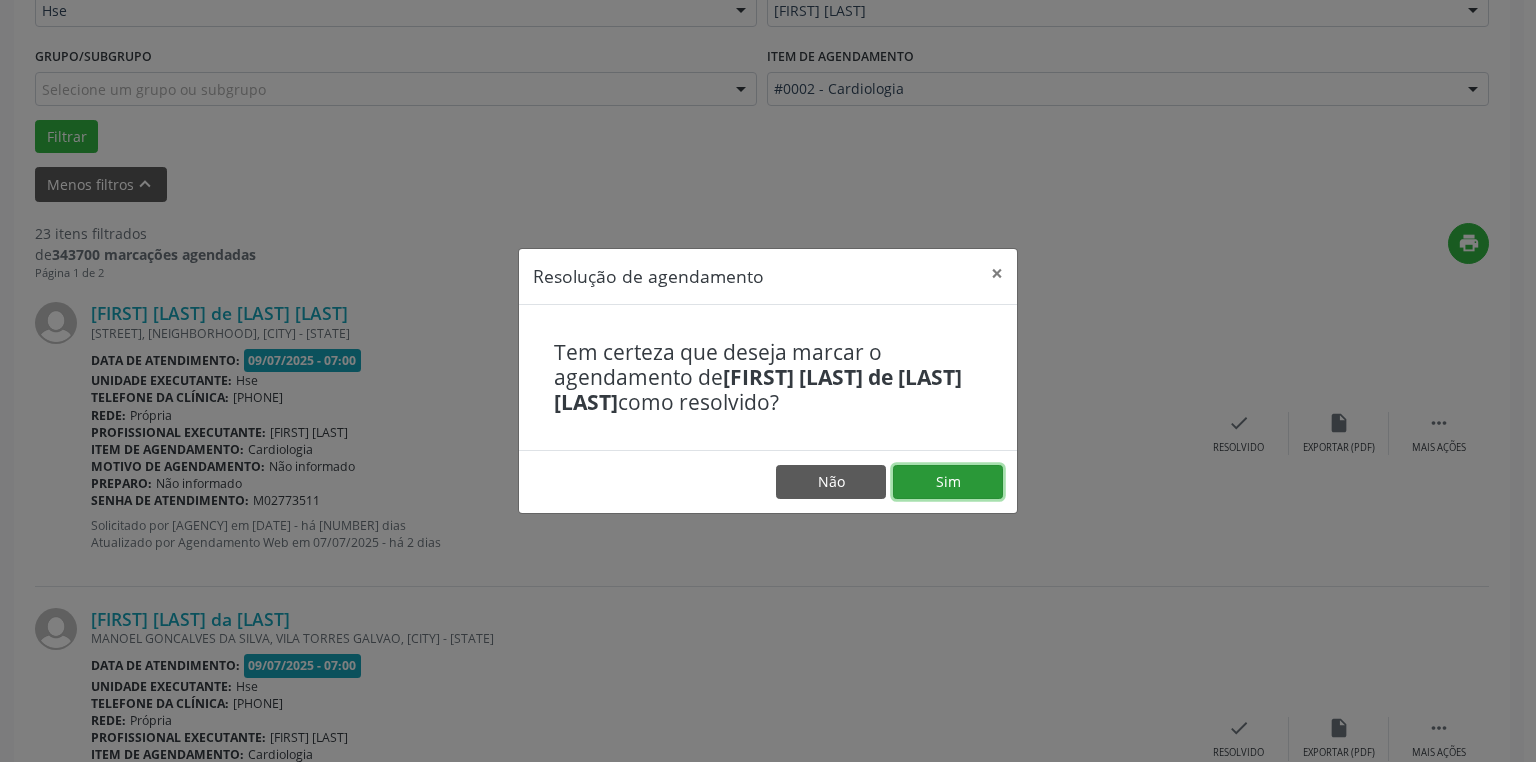 click on "Sim" at bounding box center (948, 482) 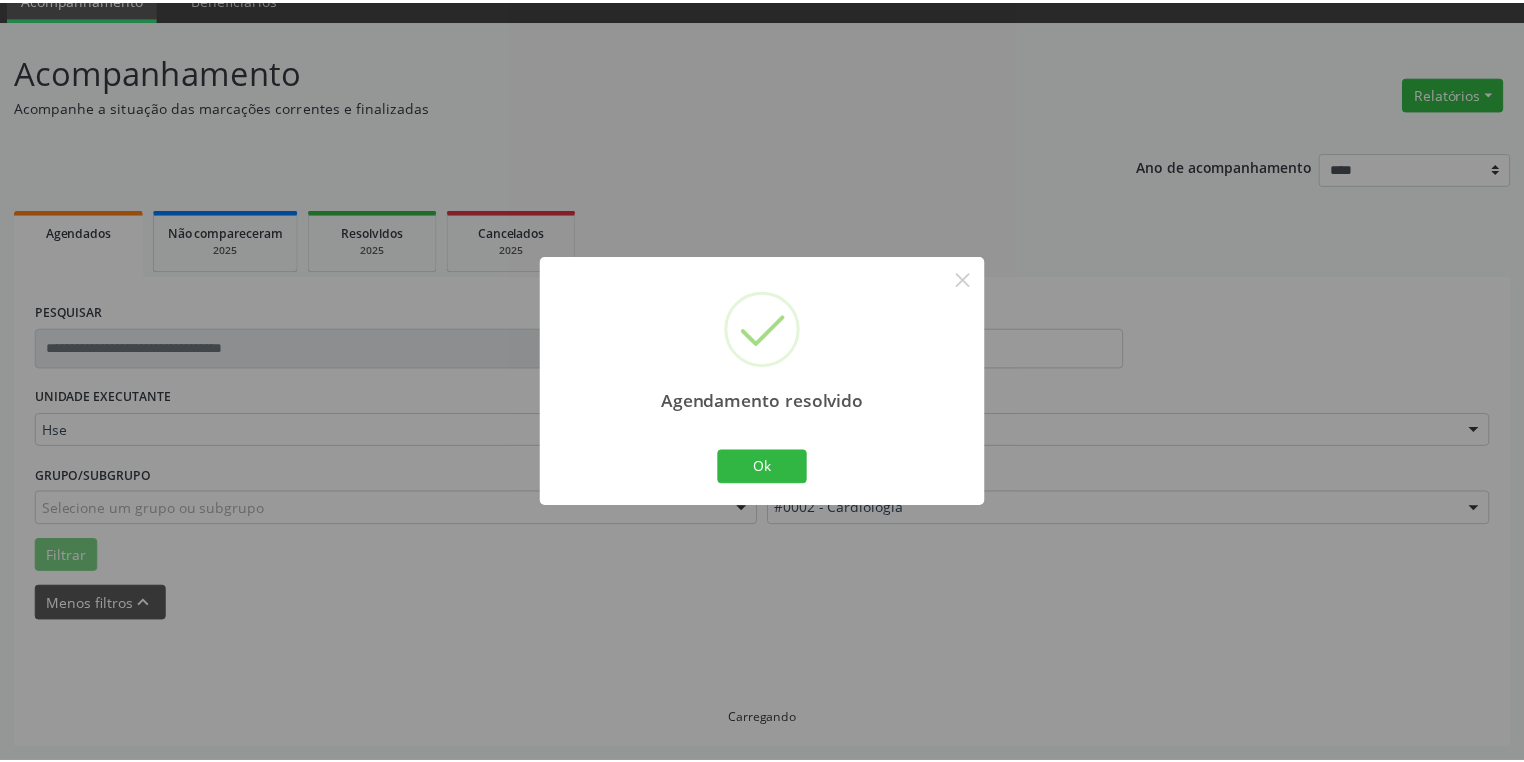 scroll, scrollTop: 88, scrollLeft: 0, axis: vertical 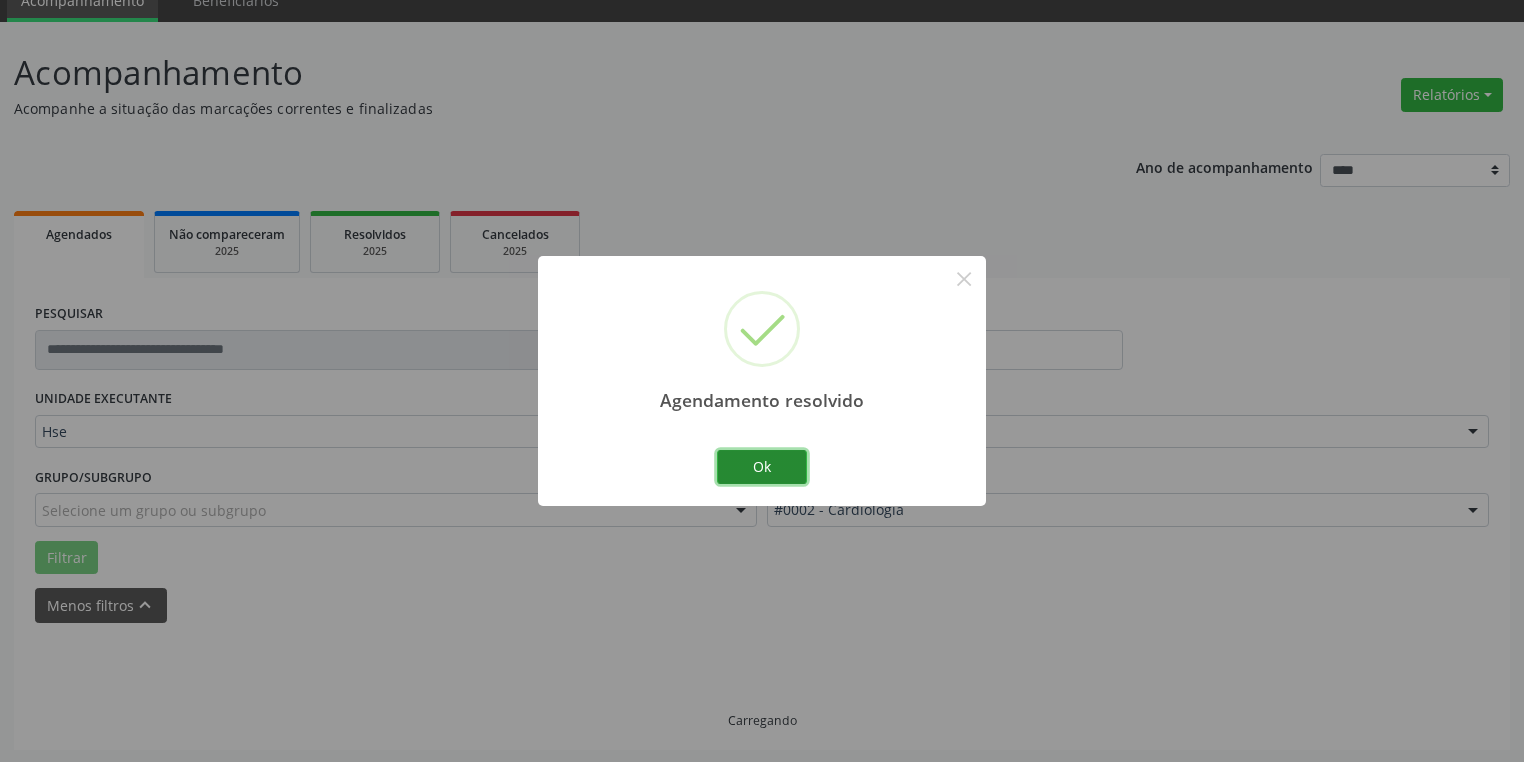 click on "Ok" at bounding box center [762, 467] 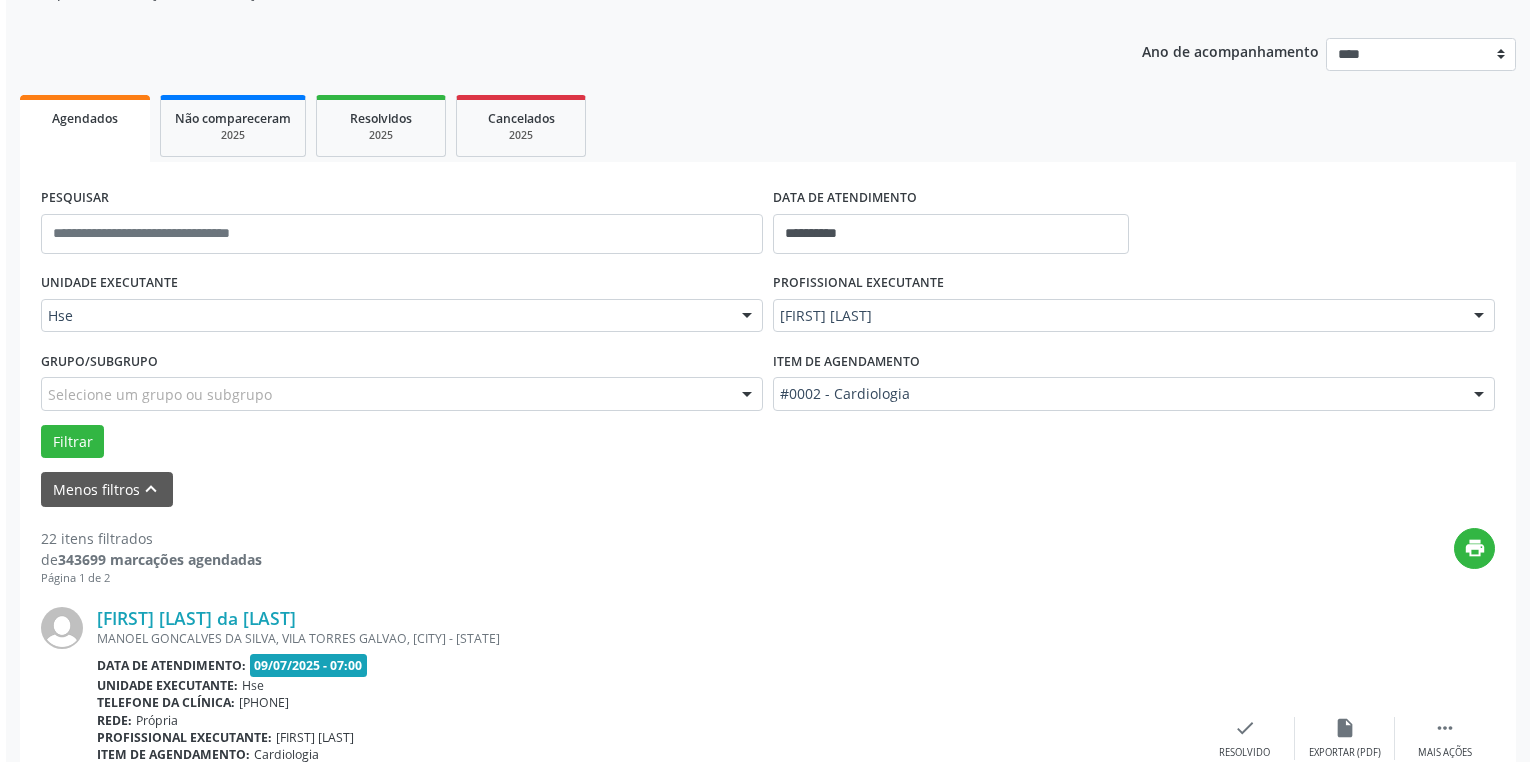 scroll, scrollTop: 408, scrollLeft: 0, axis: vertical 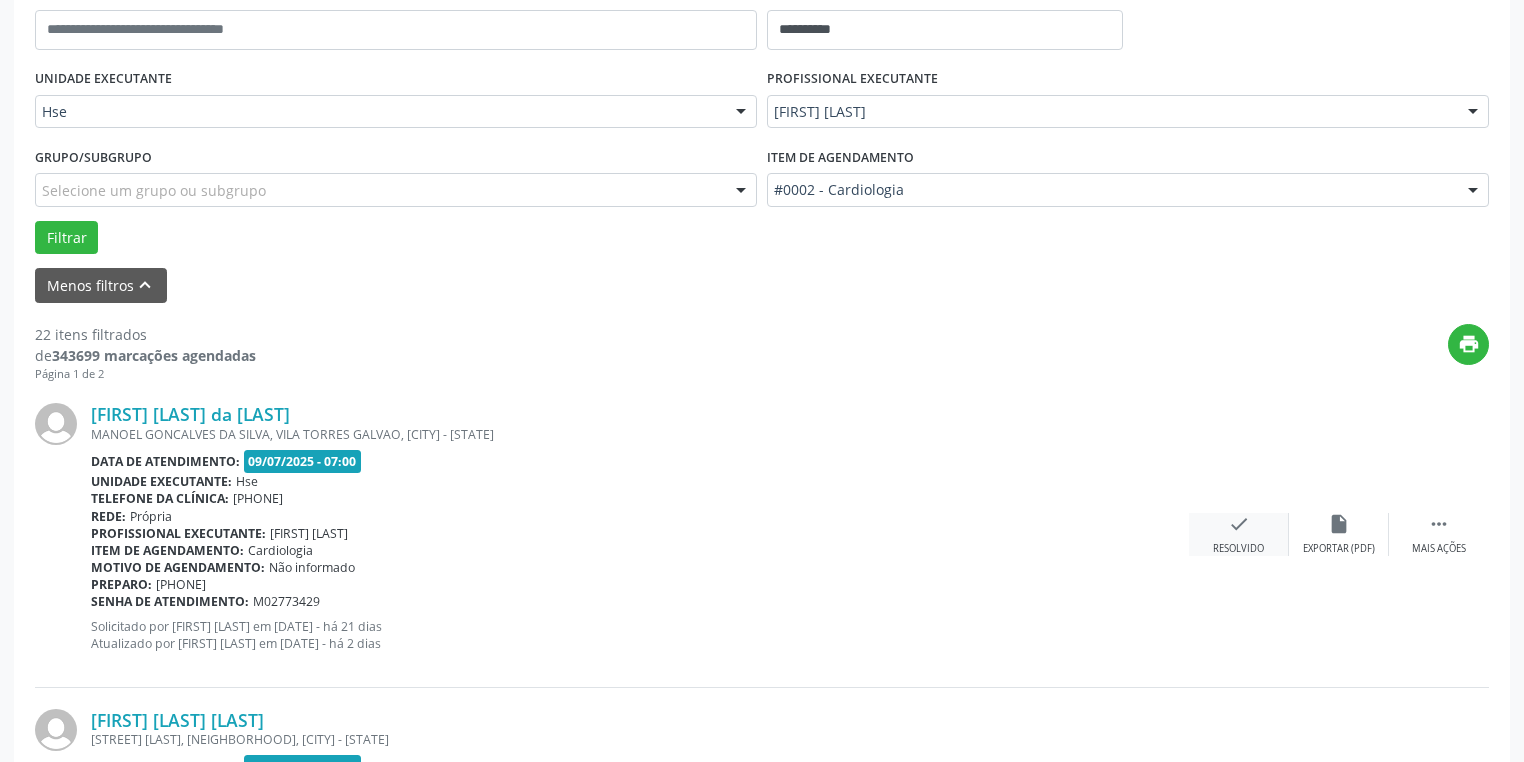 click on "check
Resolvido" at bounding box center [1239, 534] 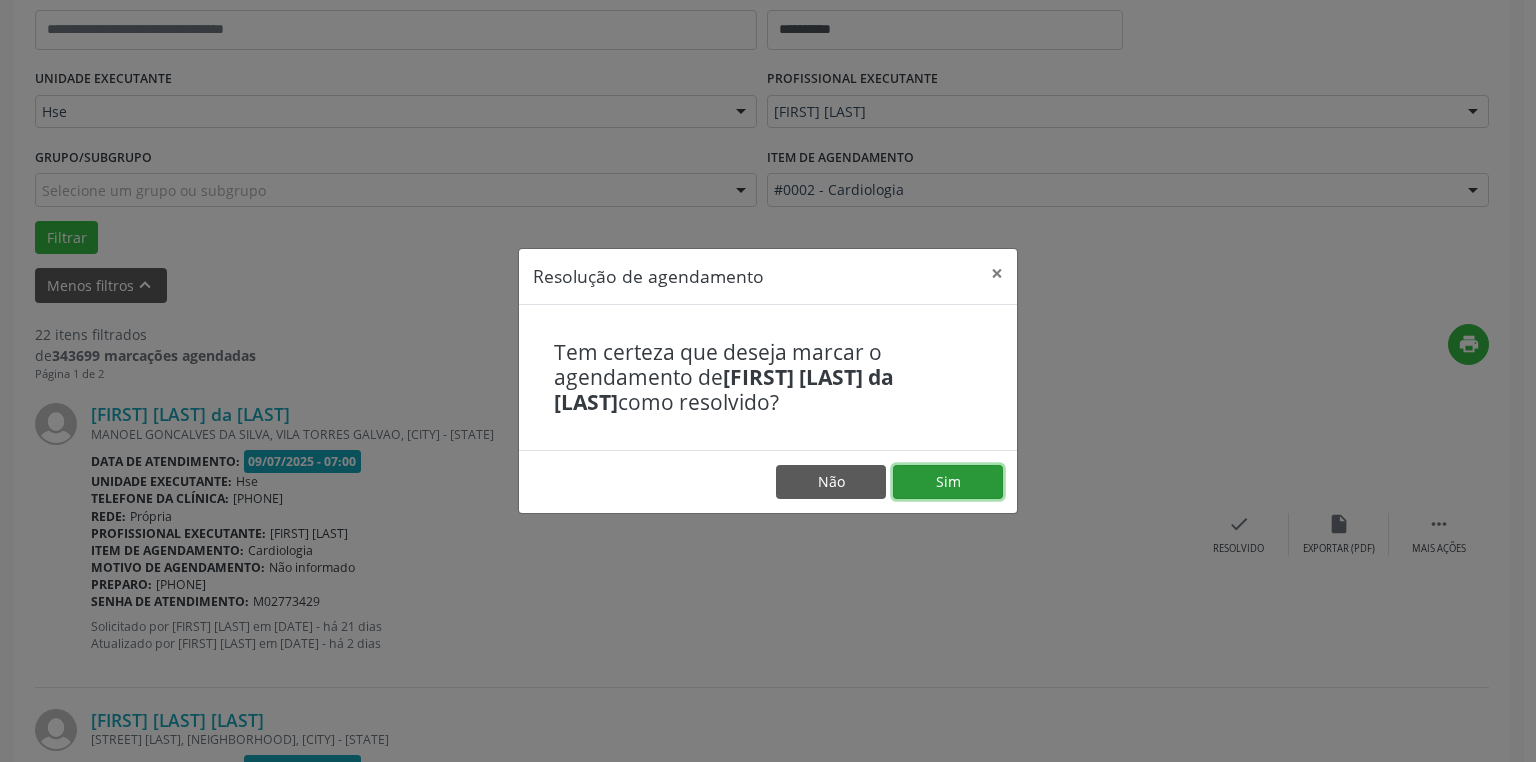 click on "Sim" at bounding box center (948, 482) 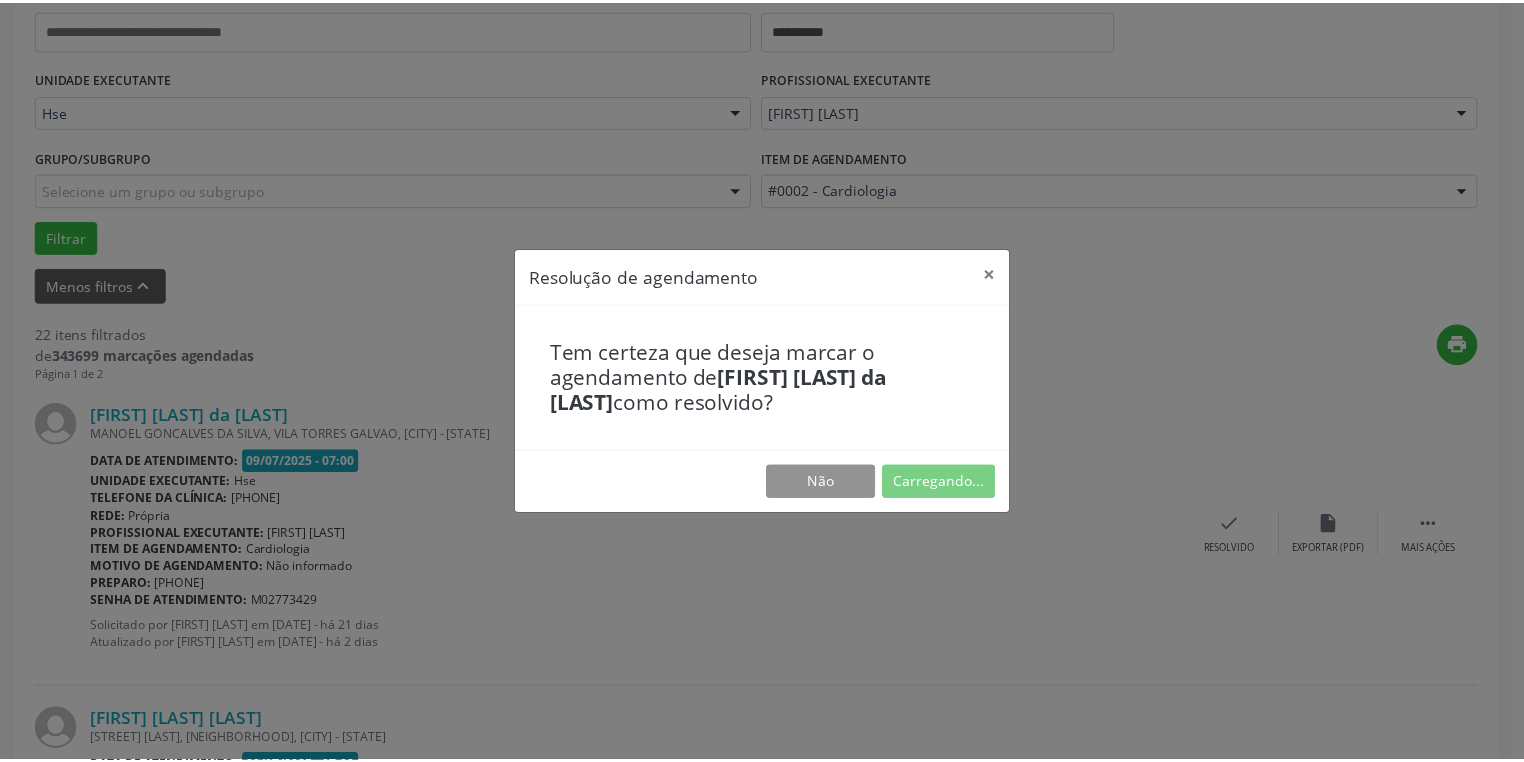scroll, scrollTop: 88, scrollLeft: 0, axis: vertical 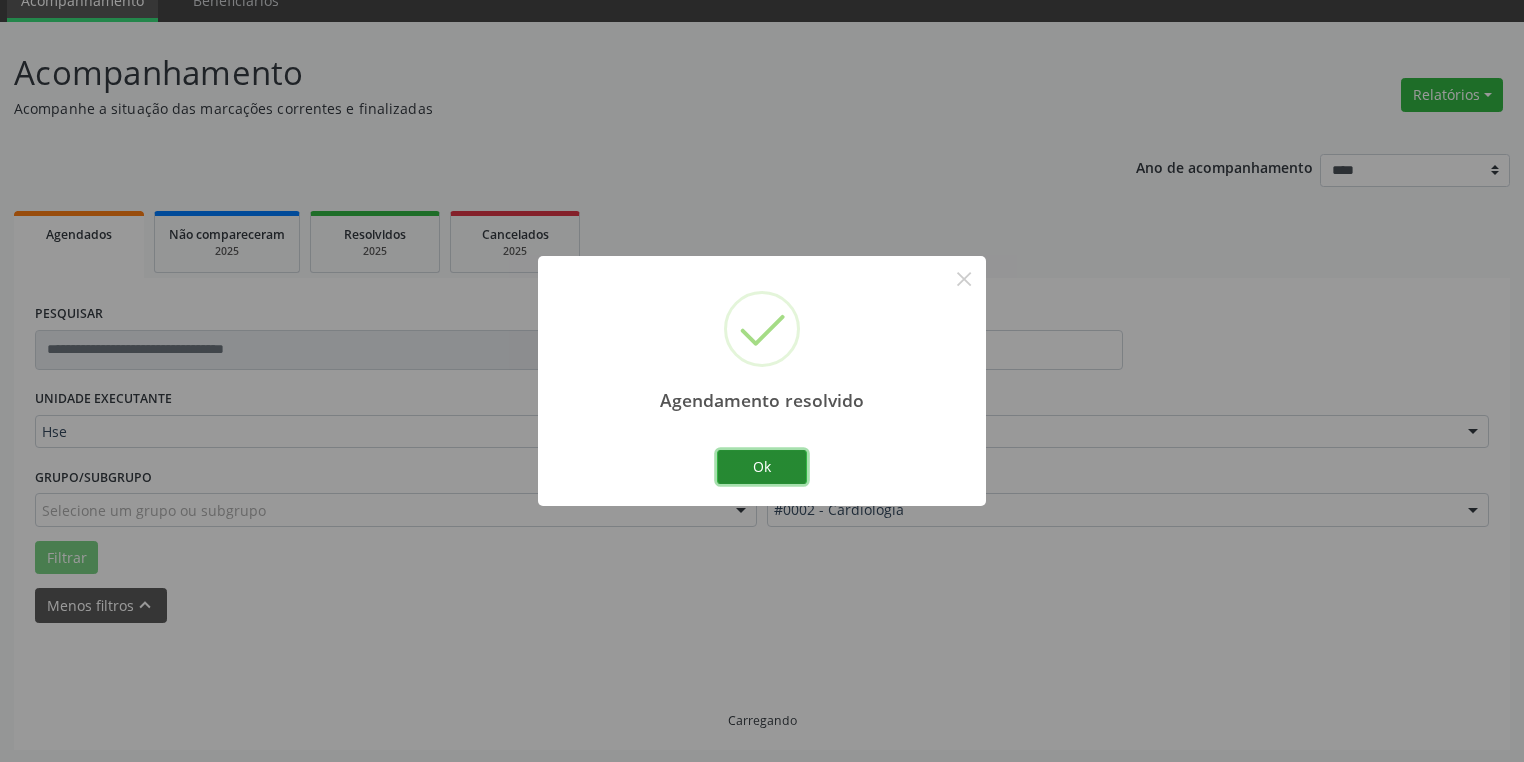 click on "Ok" at bounding box center (762, 467) 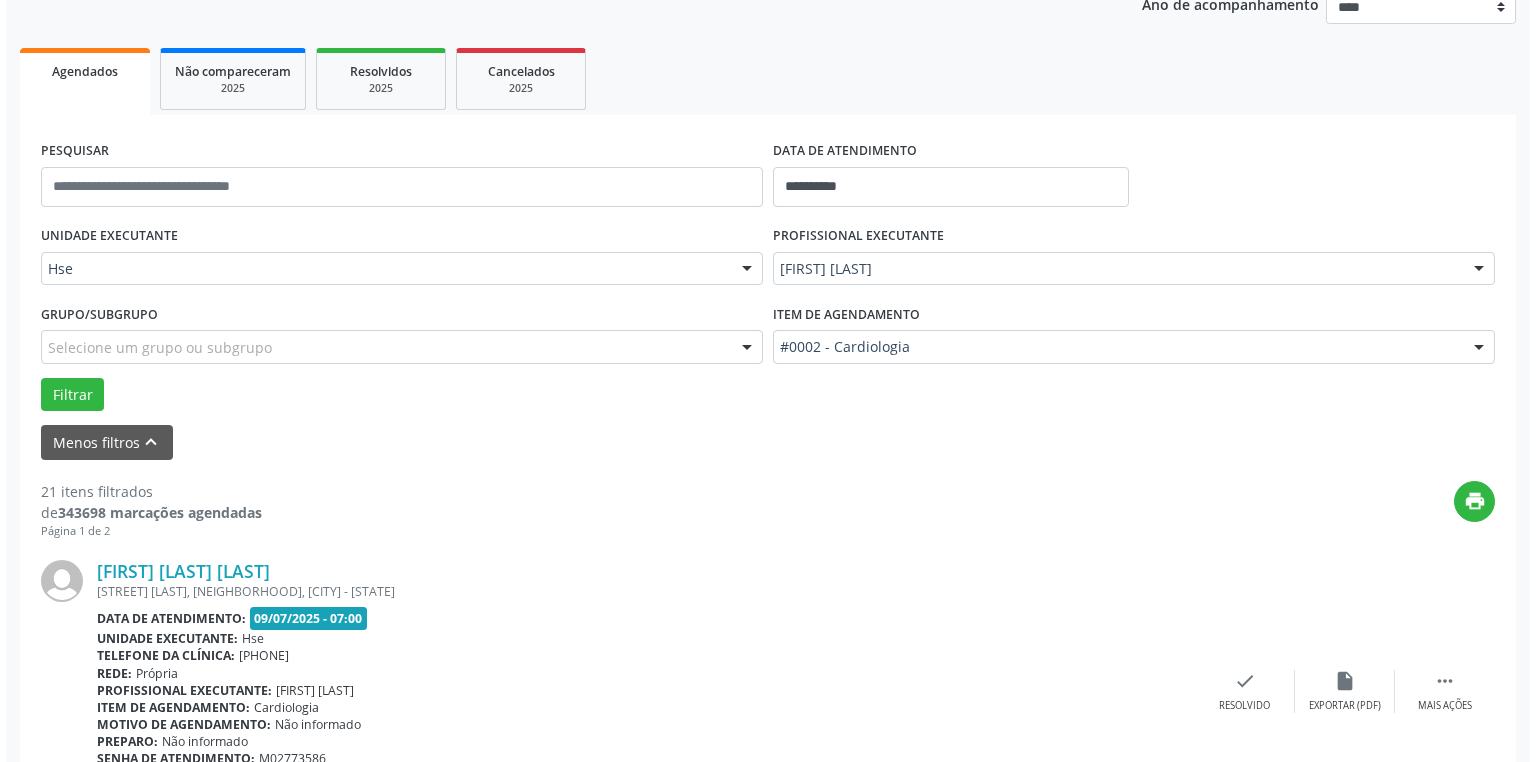 scroll, scrollTop: 349, scrollLeft: 0, axis: vertical 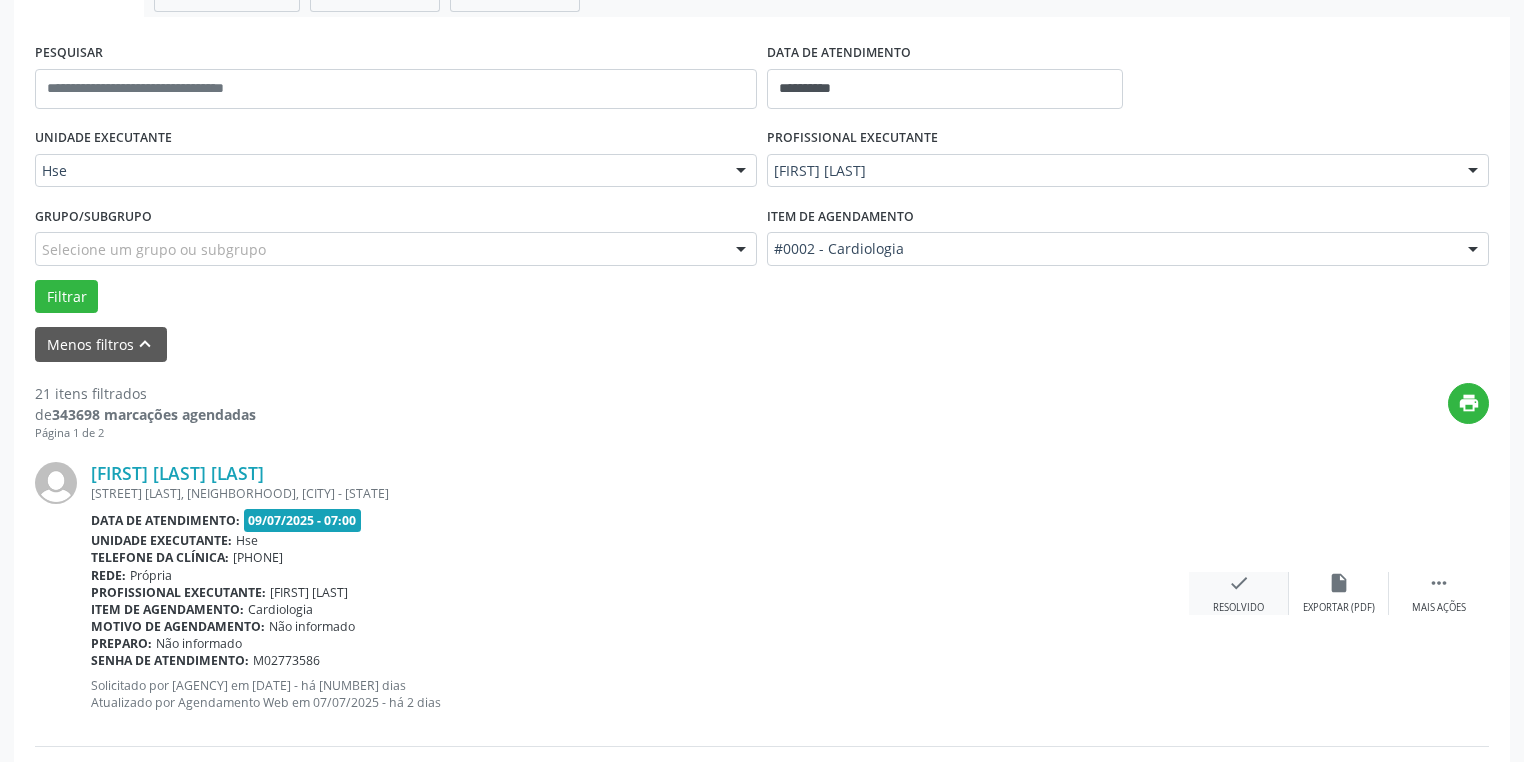 click on "check" at bounding box center [1339, 583] 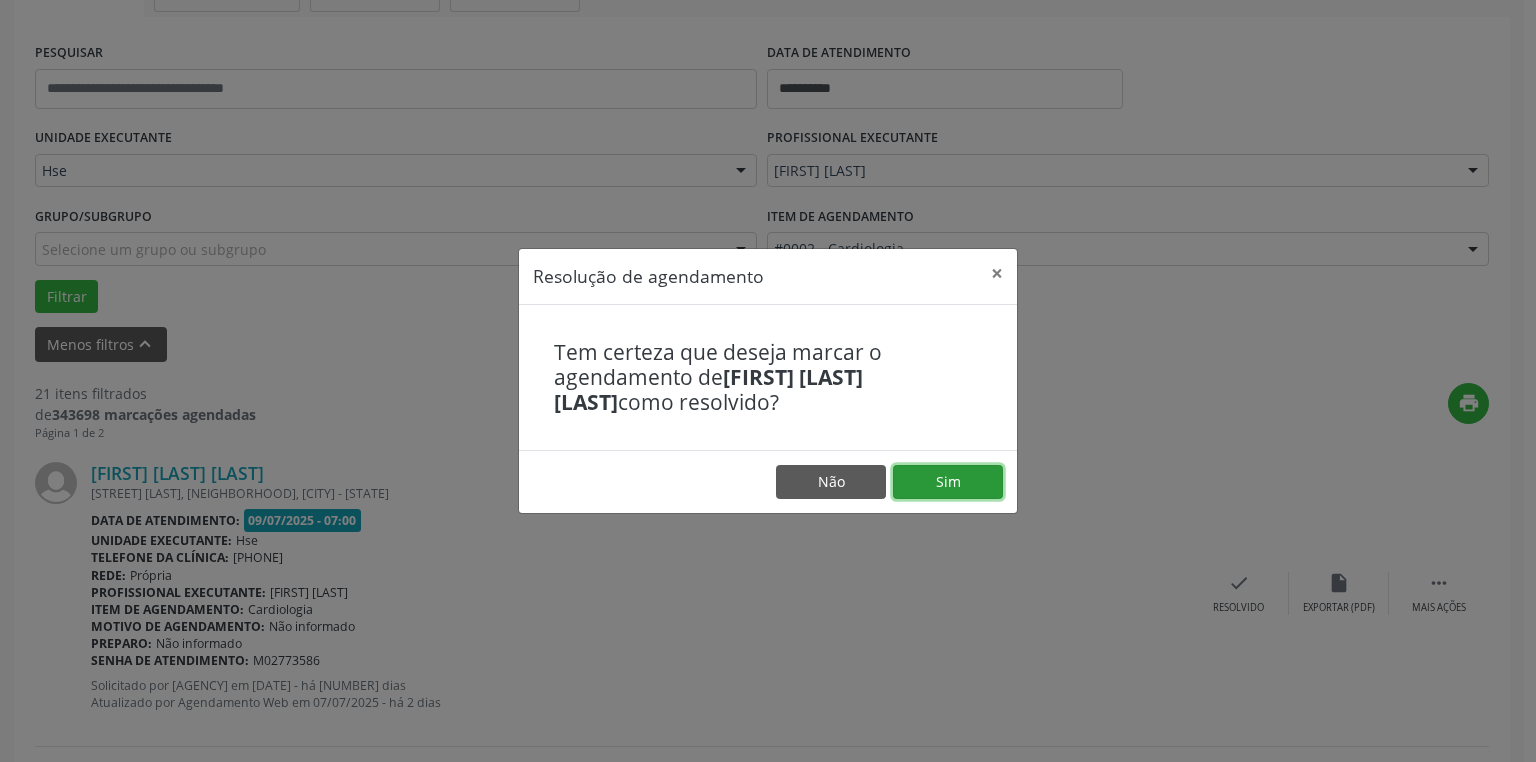 click on "Sim" at bounding box center (948, 482) 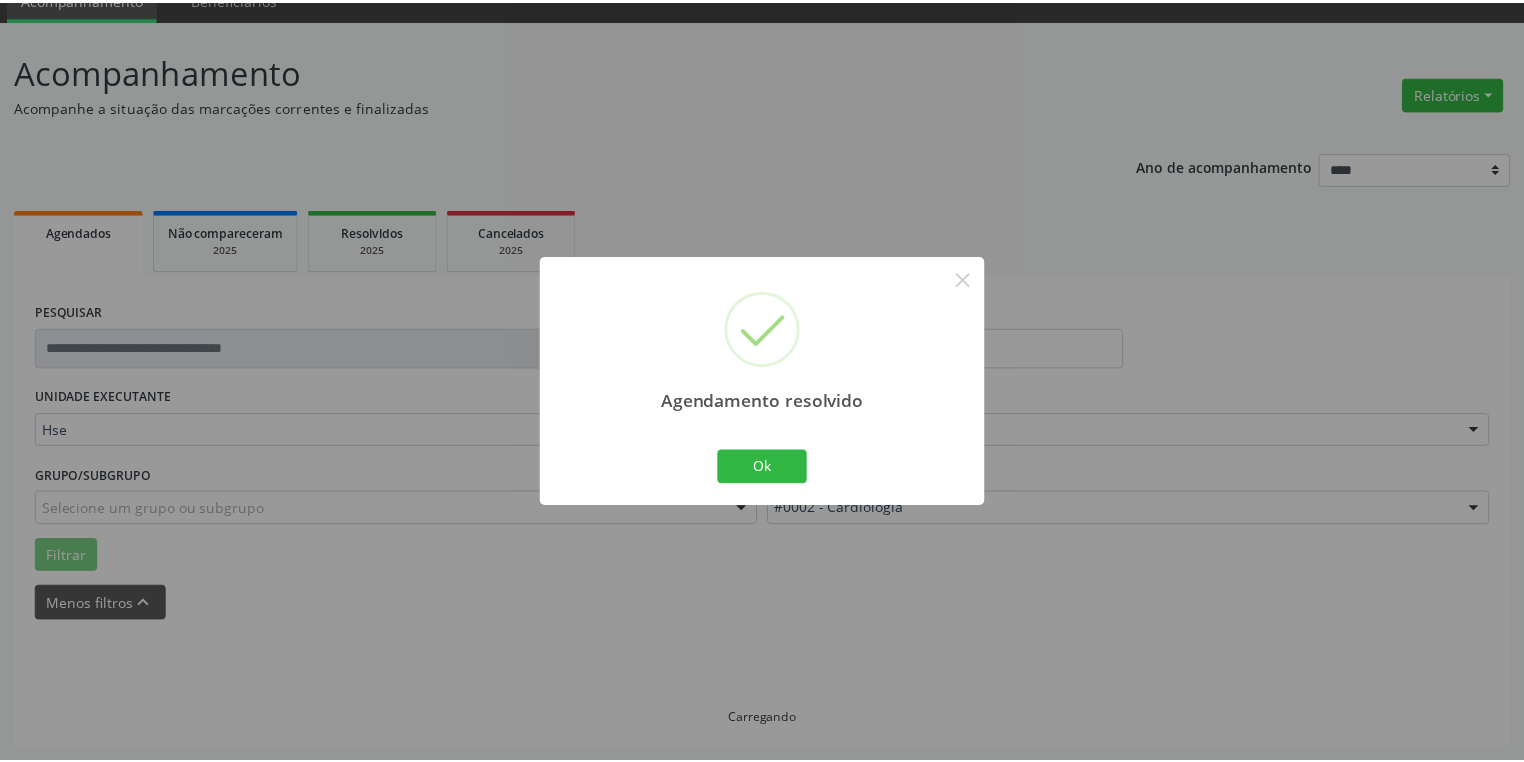 scroll, scrollTop: 88, scrollLeft: 0, axis: vertical 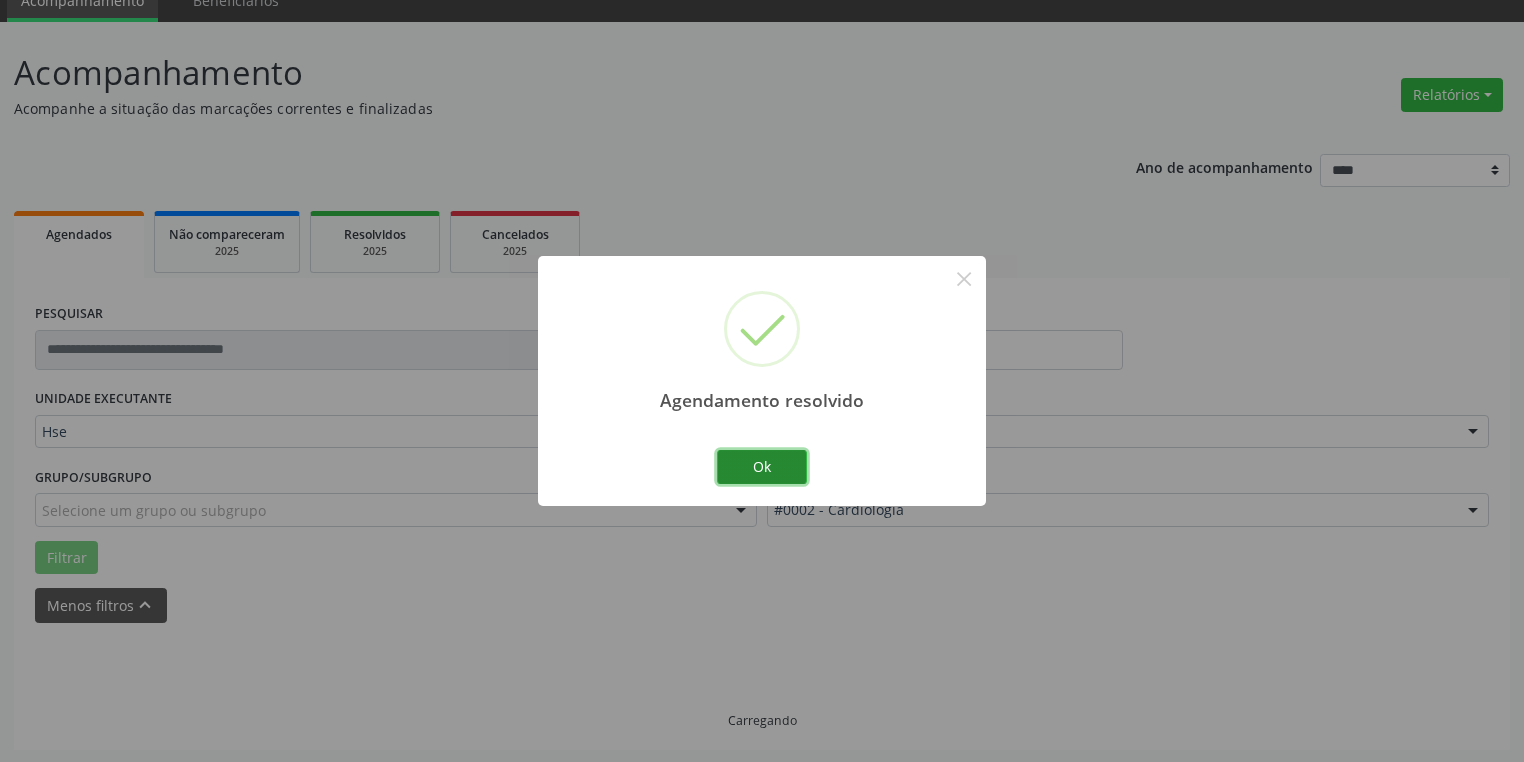 click on "Ok" at bounding box center (762, 467) 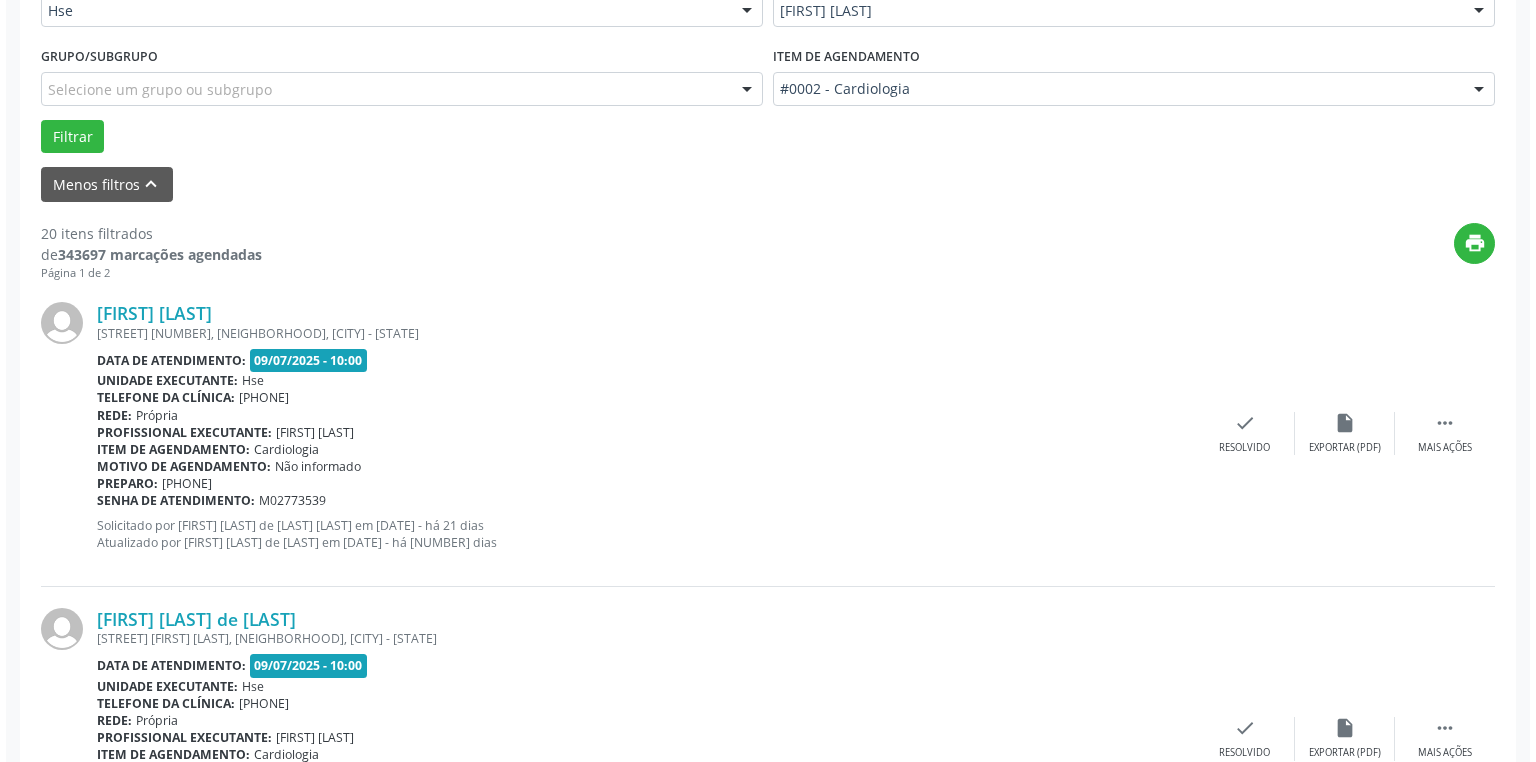 scroll, scrollTop: 669, scrollLeft: 0, axis: vertical 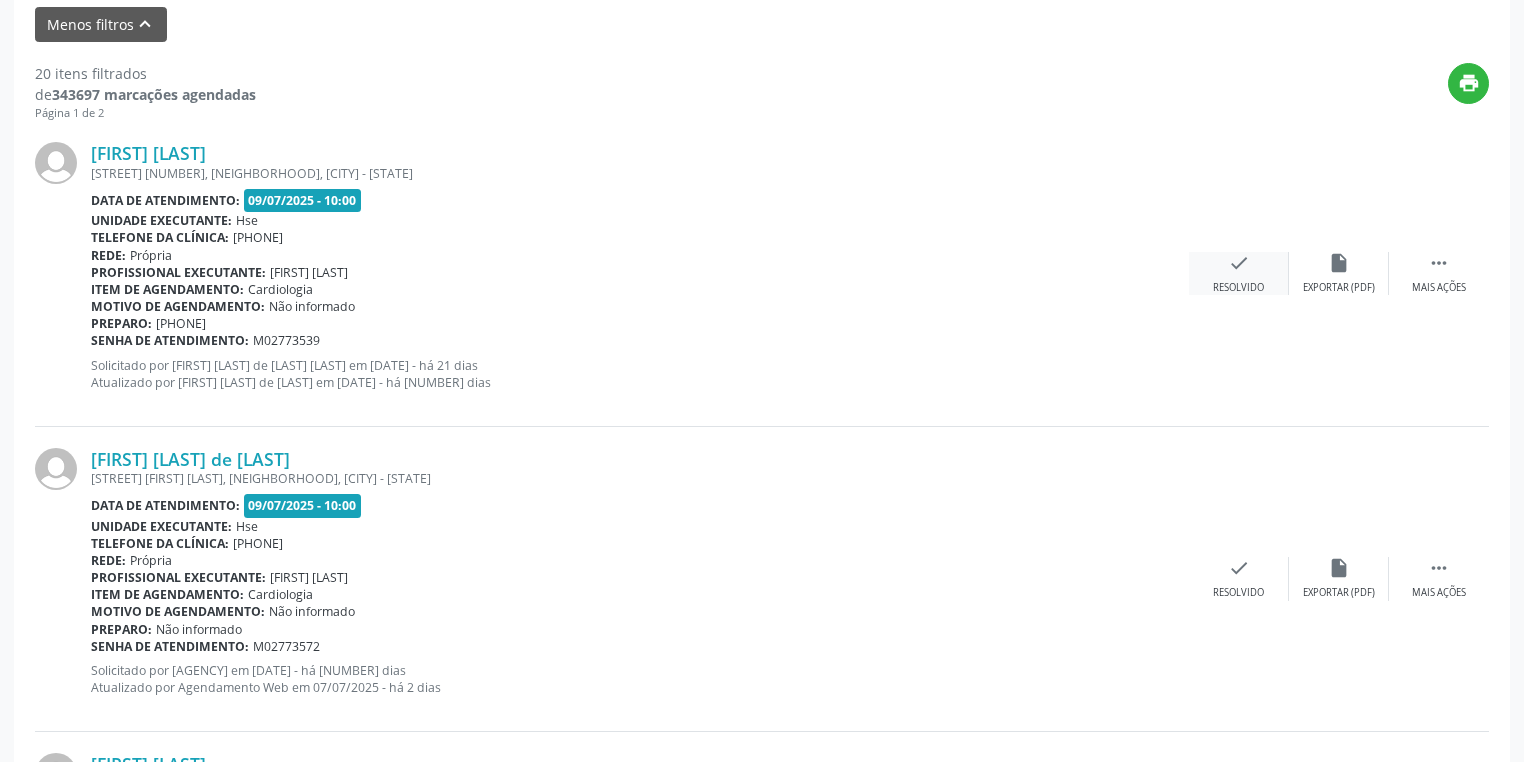 click on "check" at bounding box center (1339, 263) 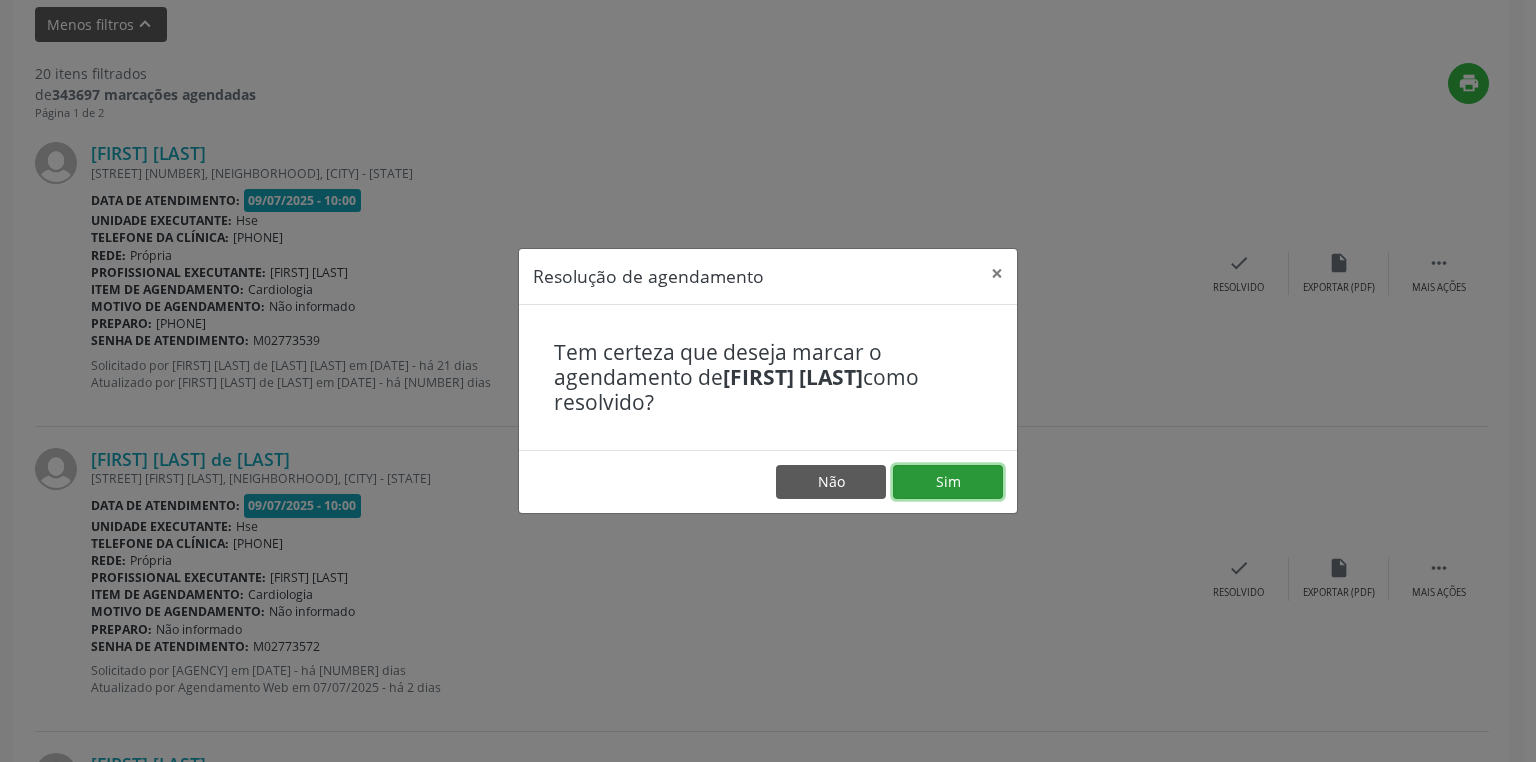 click on "Sim" at bounding box center (948, 482) 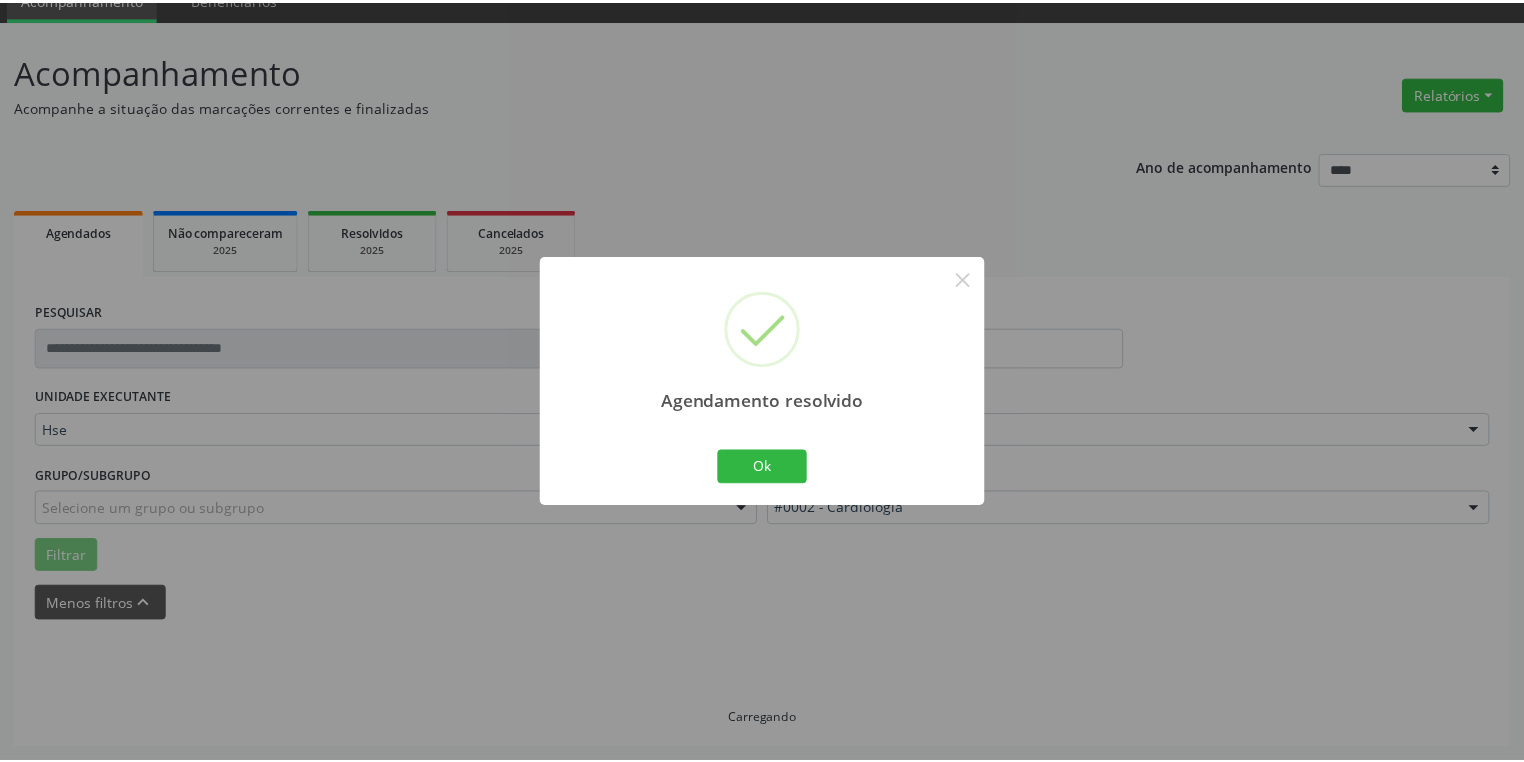 scroll, scrollTop: 88, scrollLeft: 0, axis: vertical 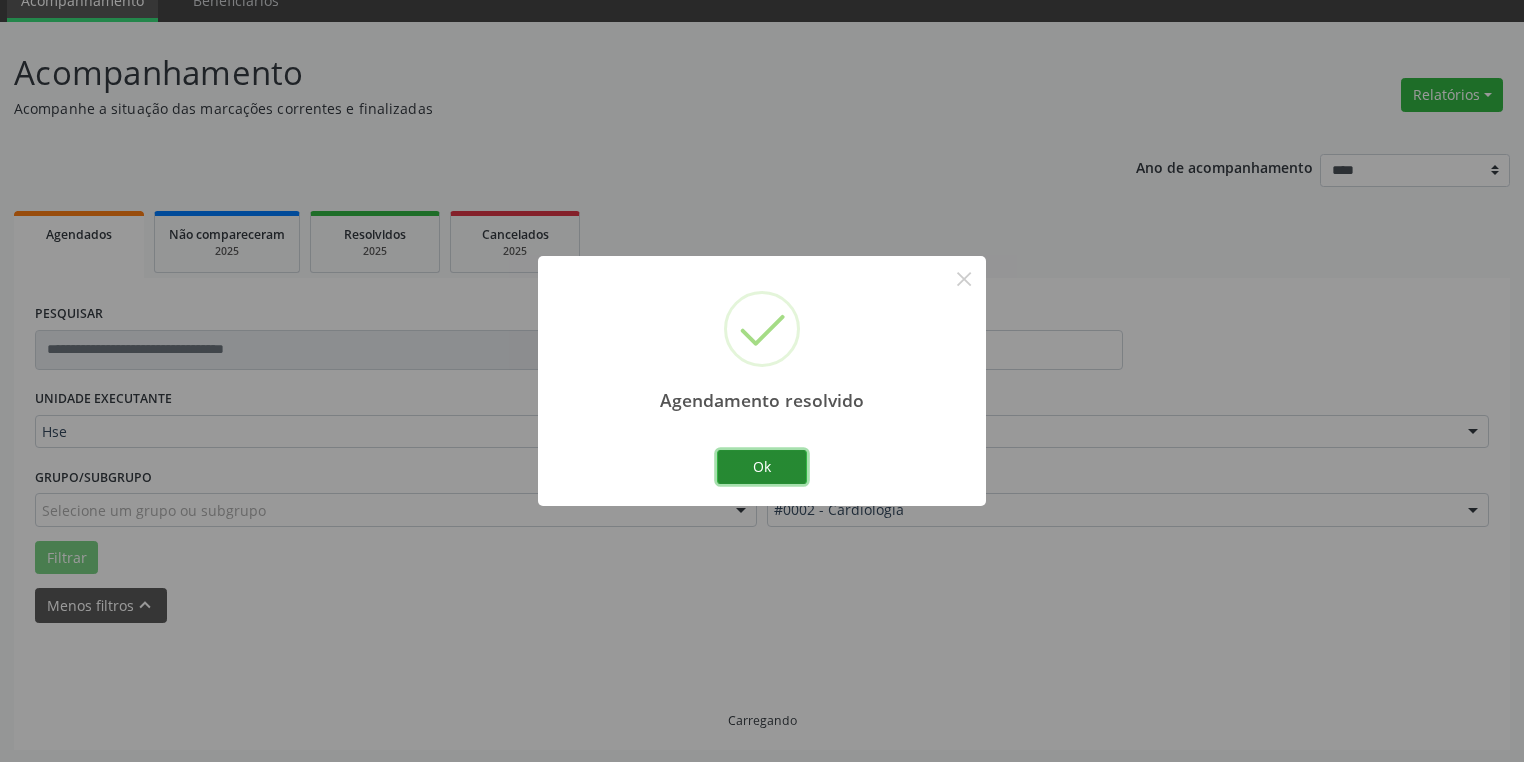 click on "Ok" at bounding box center [762, 467] 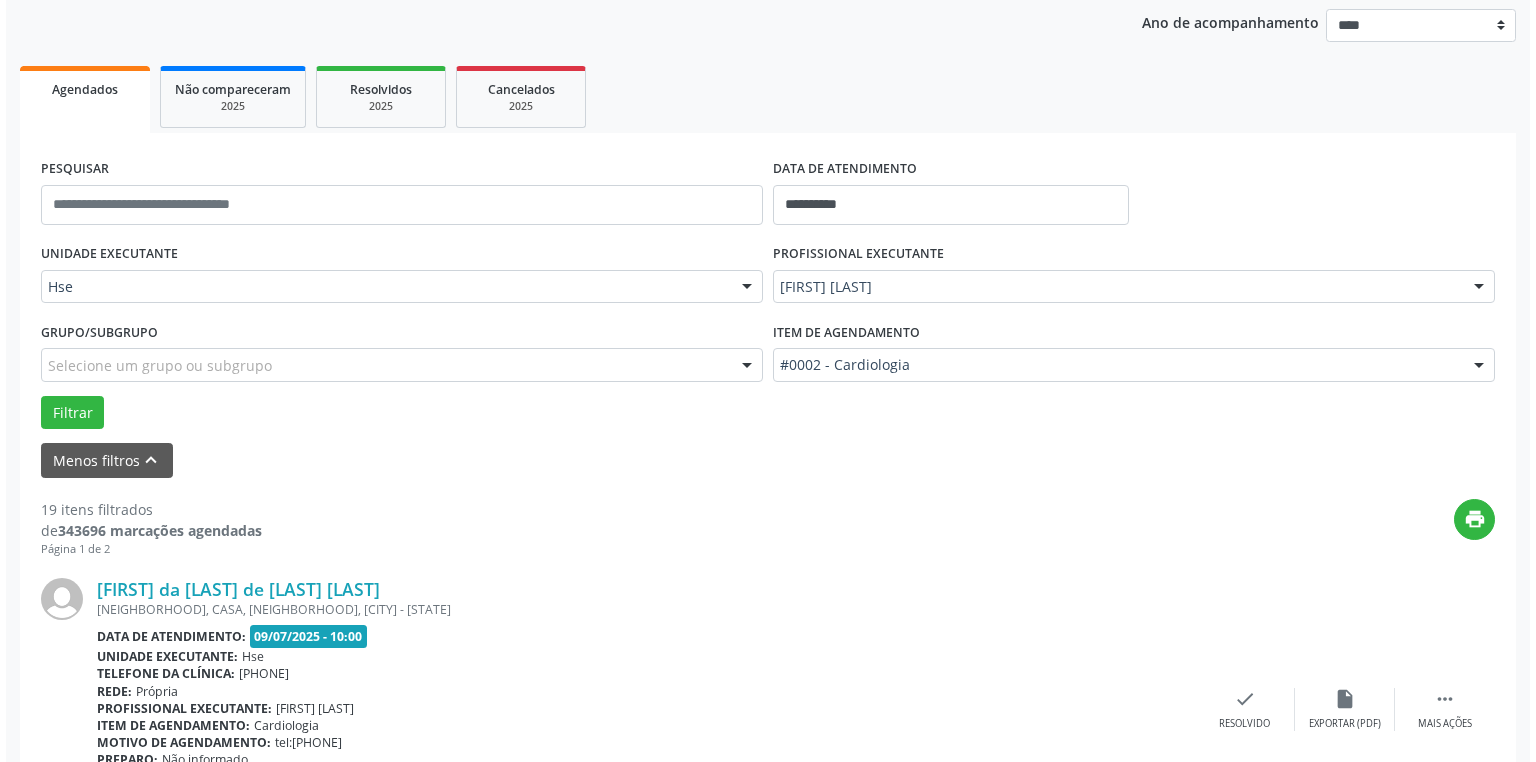 scroll, scrollTop: 509, scrollLeft: 0, axis: vertical 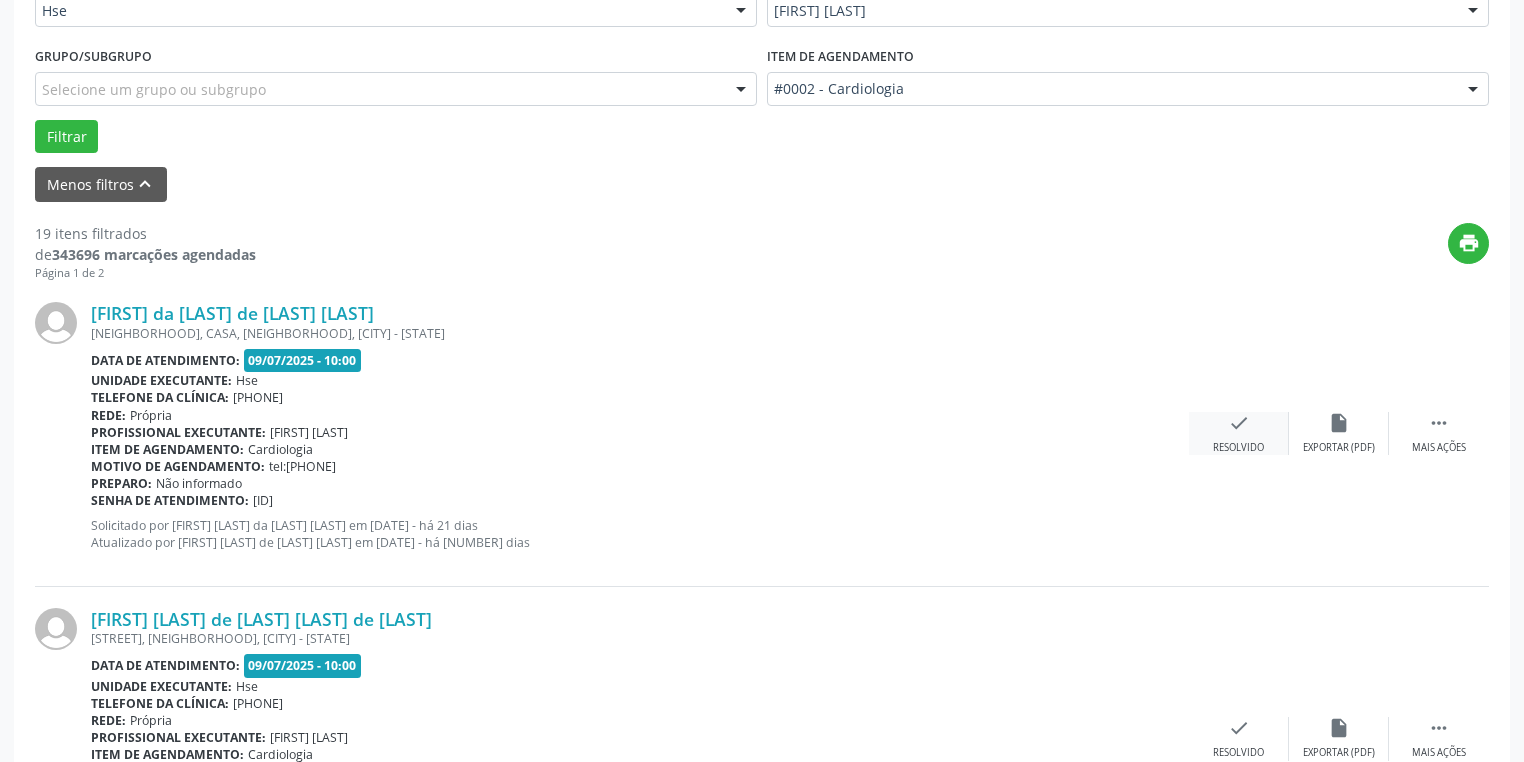 click on "check" at bounding box center [1339, 423] 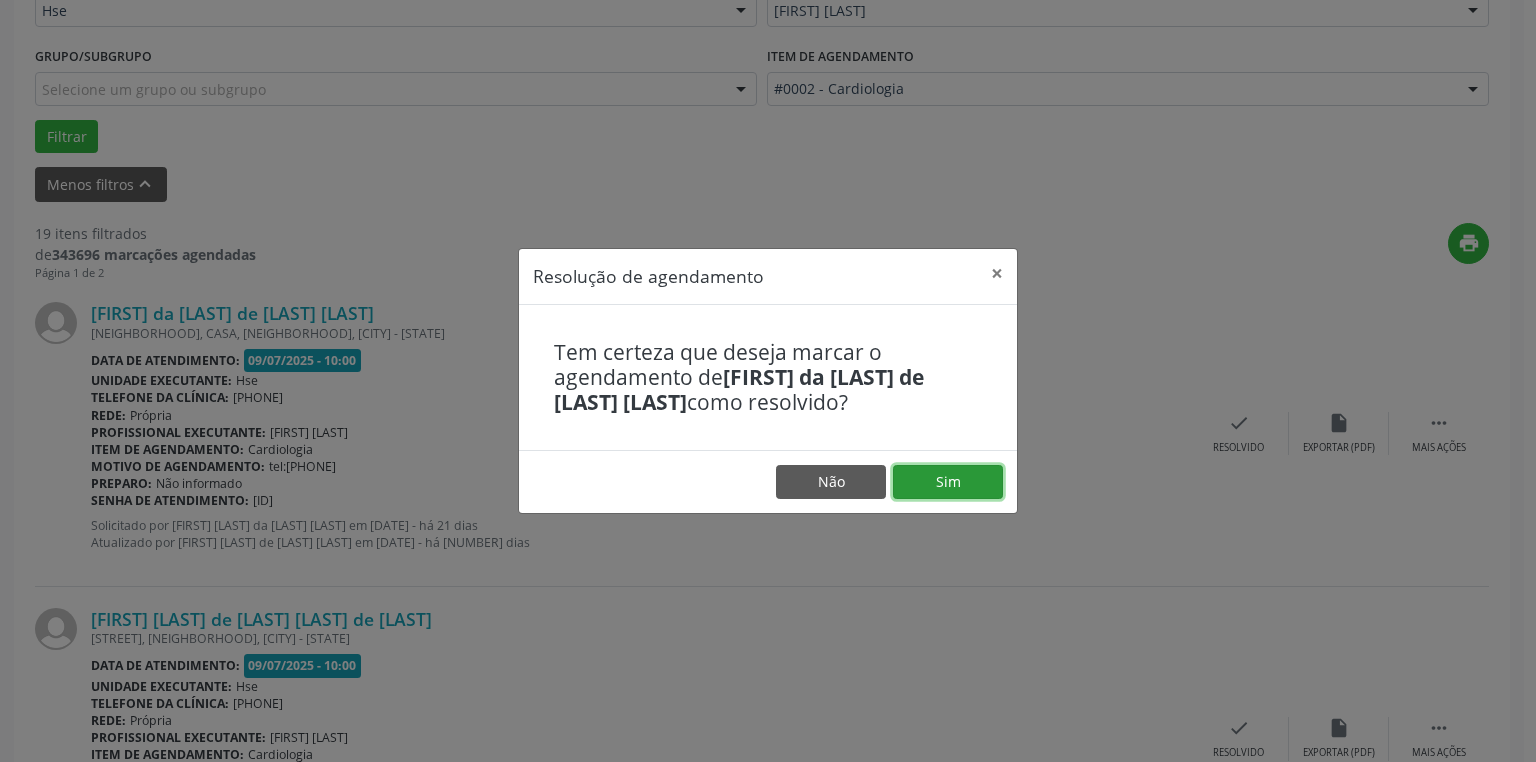 click on "Sim" at bounding box center [948, 482] 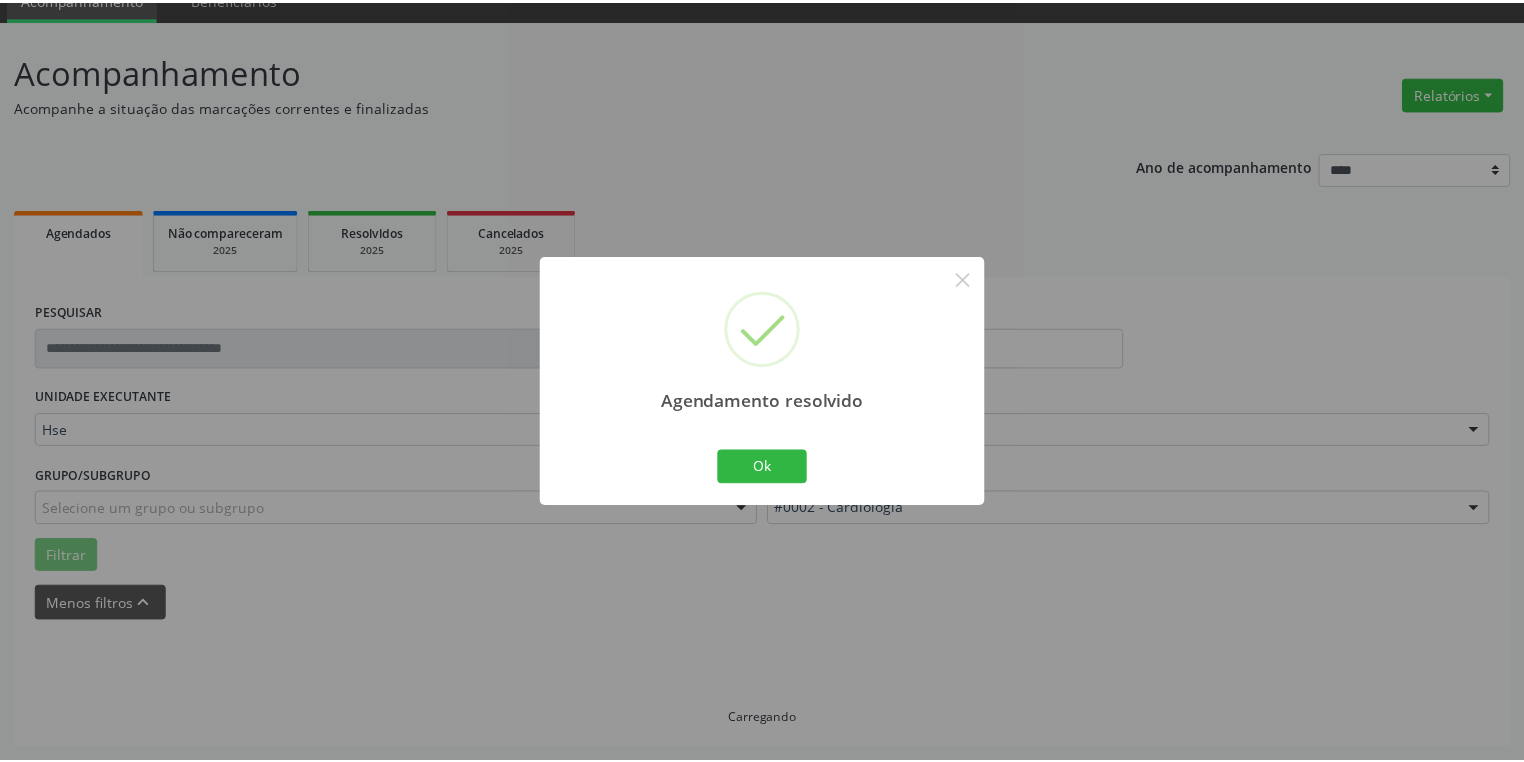 scroll, scrollTop: 88, scrollLeft: 0, axis: vertical 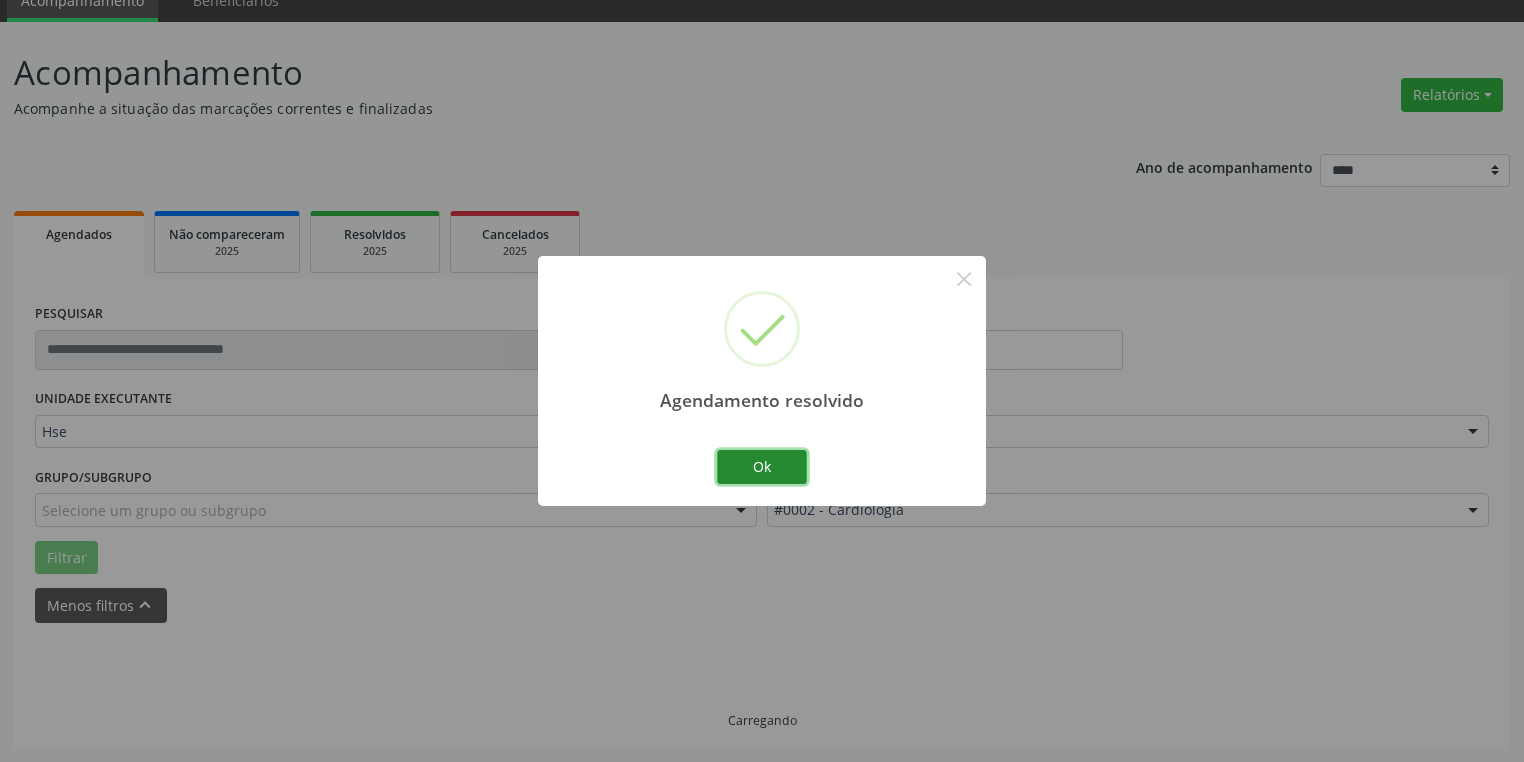 click on "Ok" at bounding box center [762, 467] 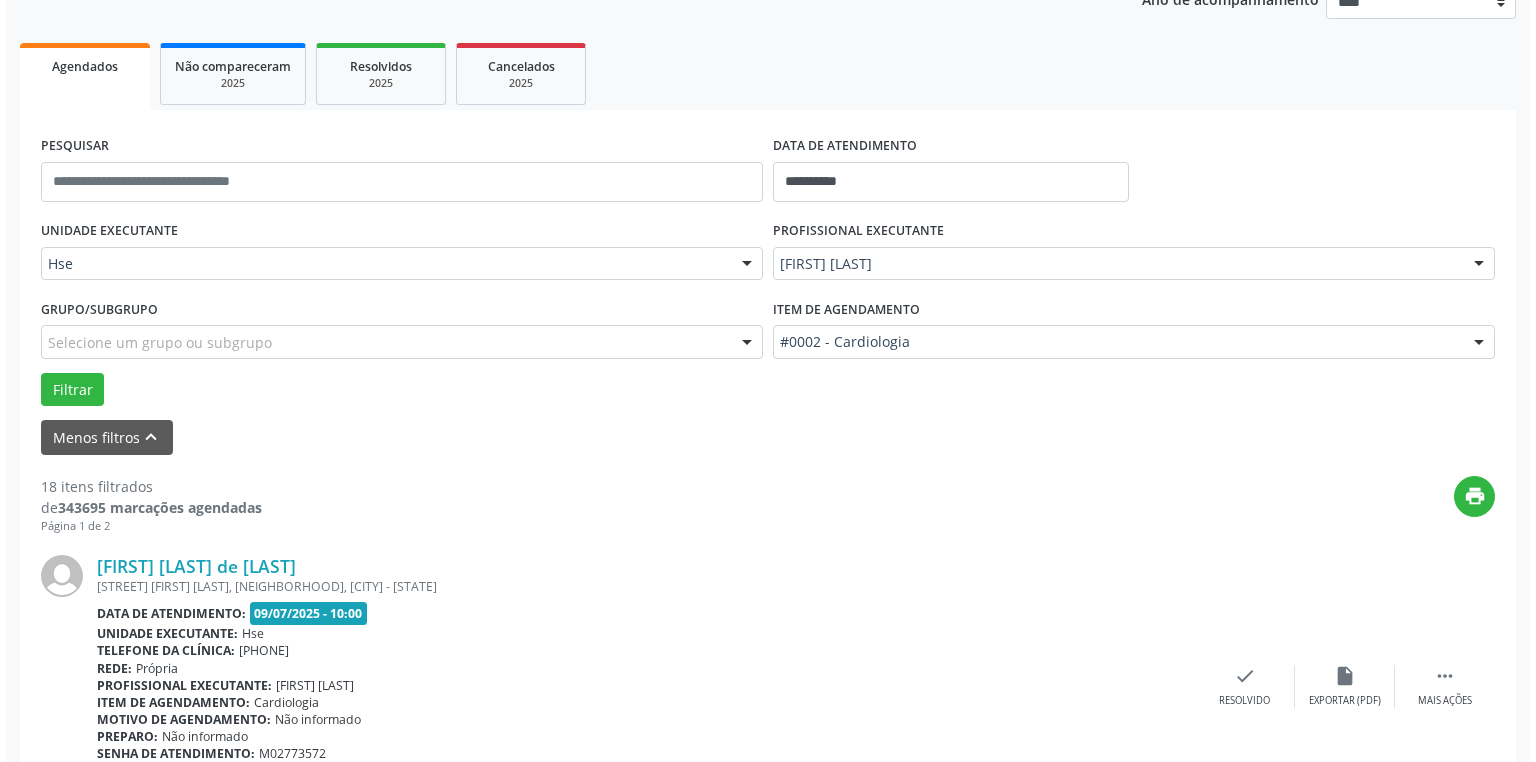 scroll, scrollTop: 429, scrollLeft: 0, axis: vertical 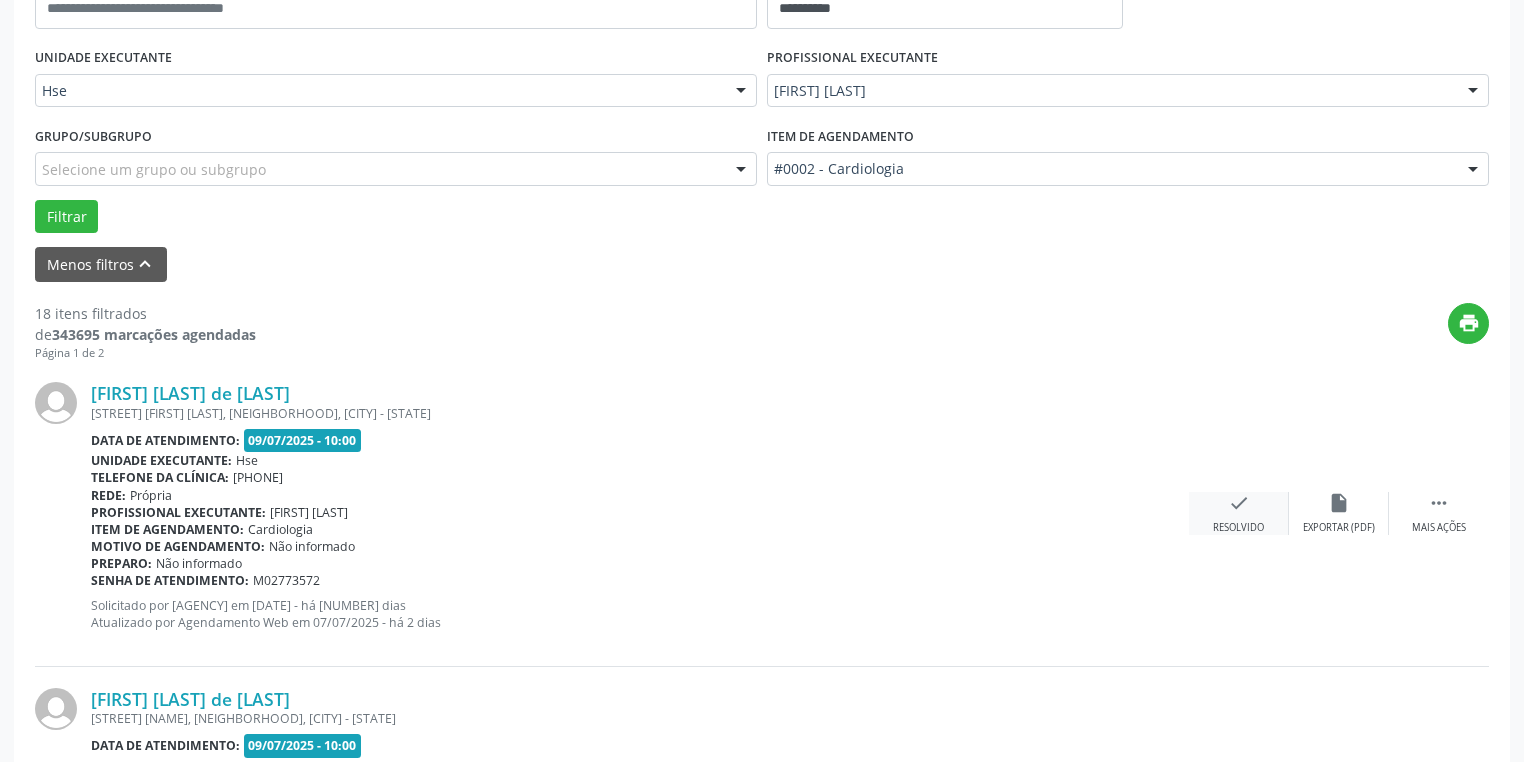 click on "Resolvido" at bounding box center [1339, 528] 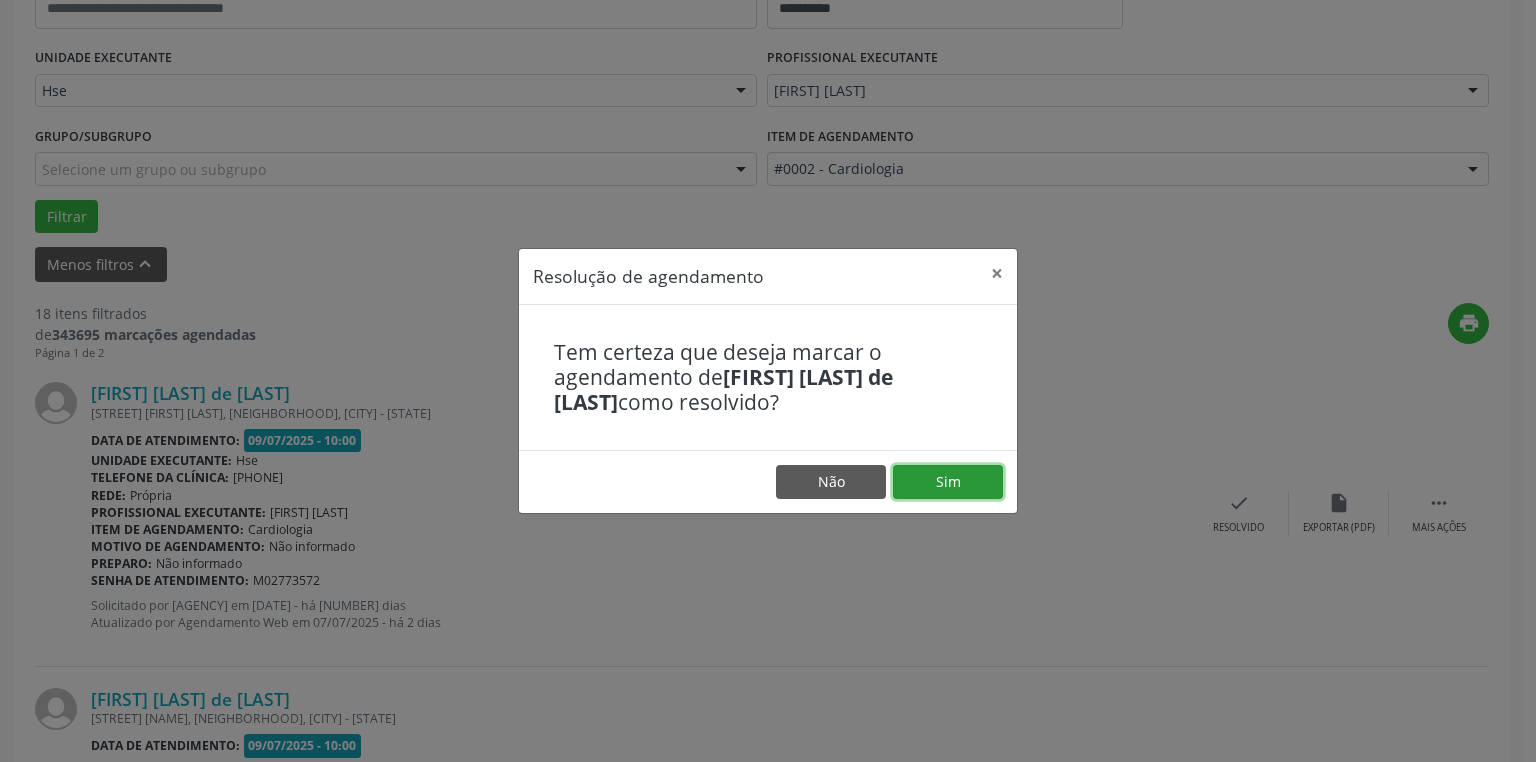click on "Sim" at bounding box center (948, 482) 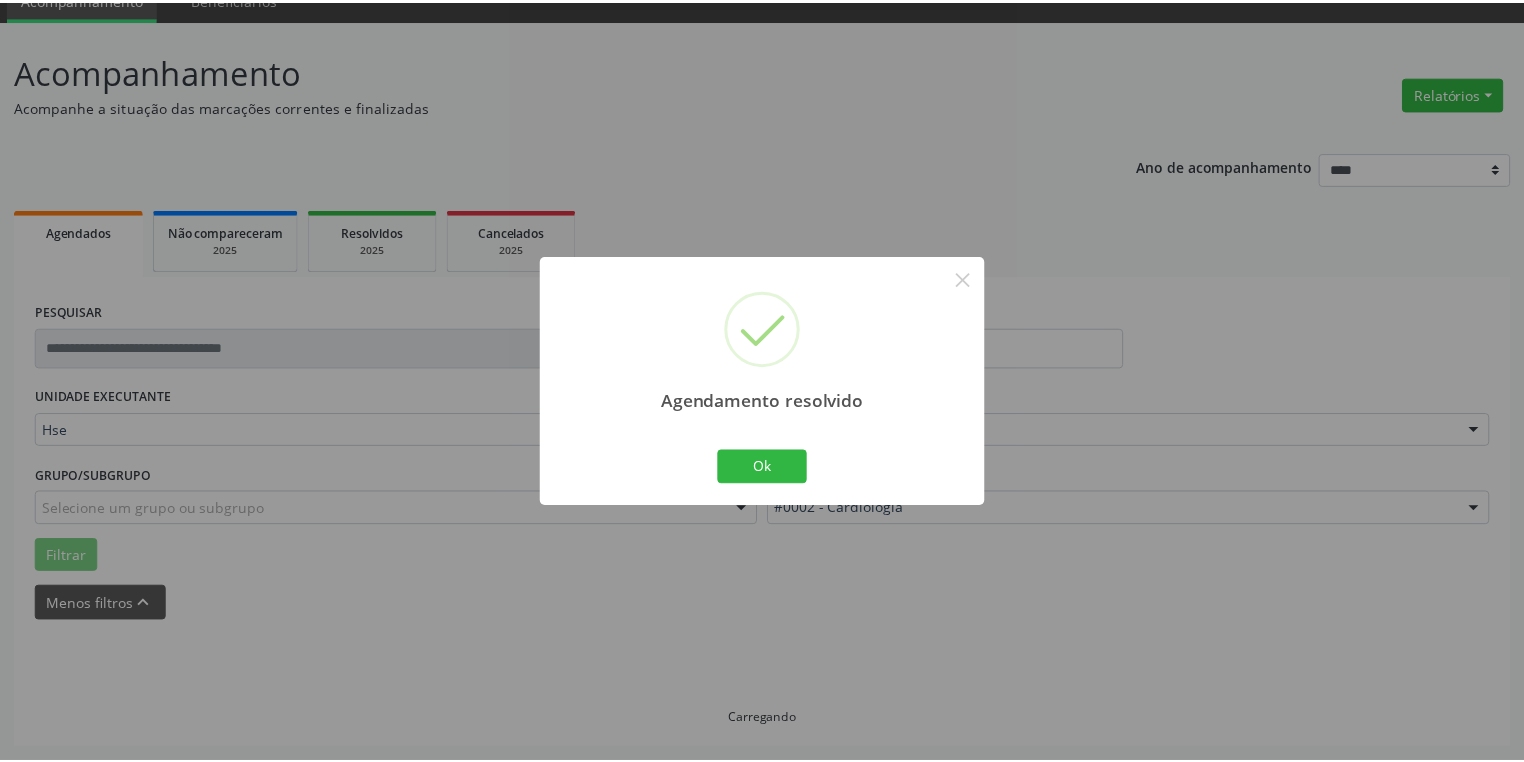 scroll, scrollTop: 88, scrollLeft: 0, axis: vertical 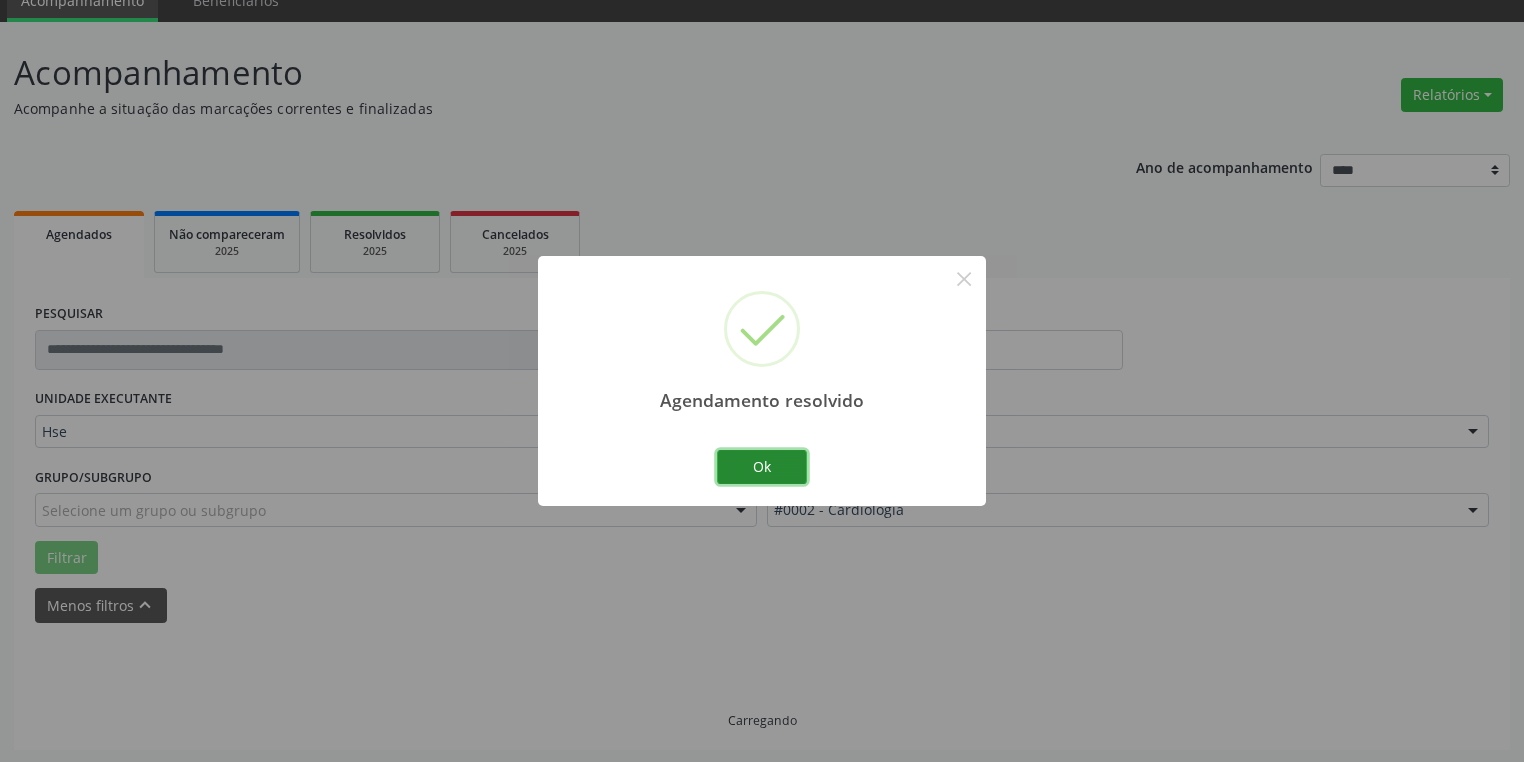 click on "Ok" at bounding box center [762, 467] 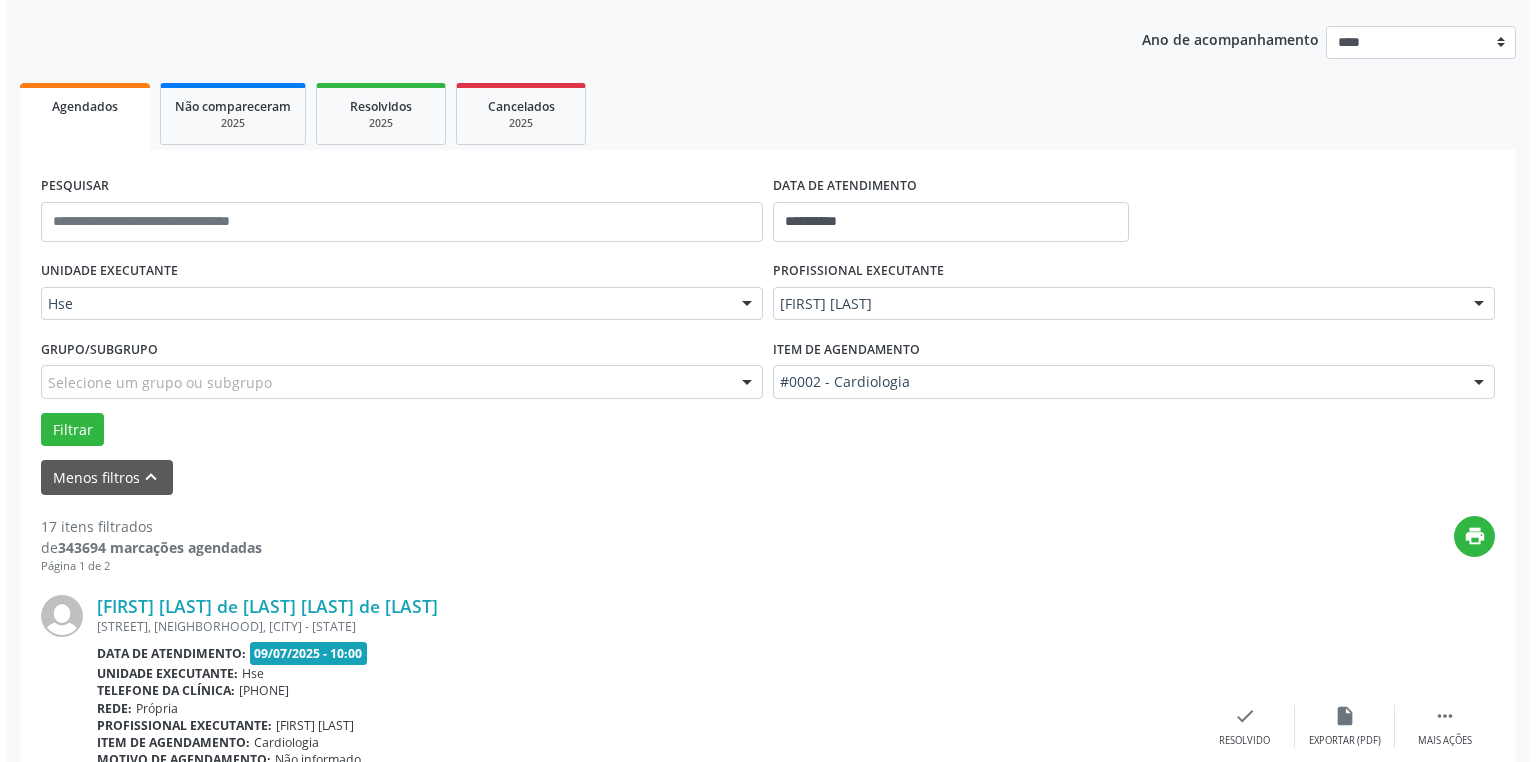 scroll, scrollTop: 408, scrollLeft: 0, axis: vertical 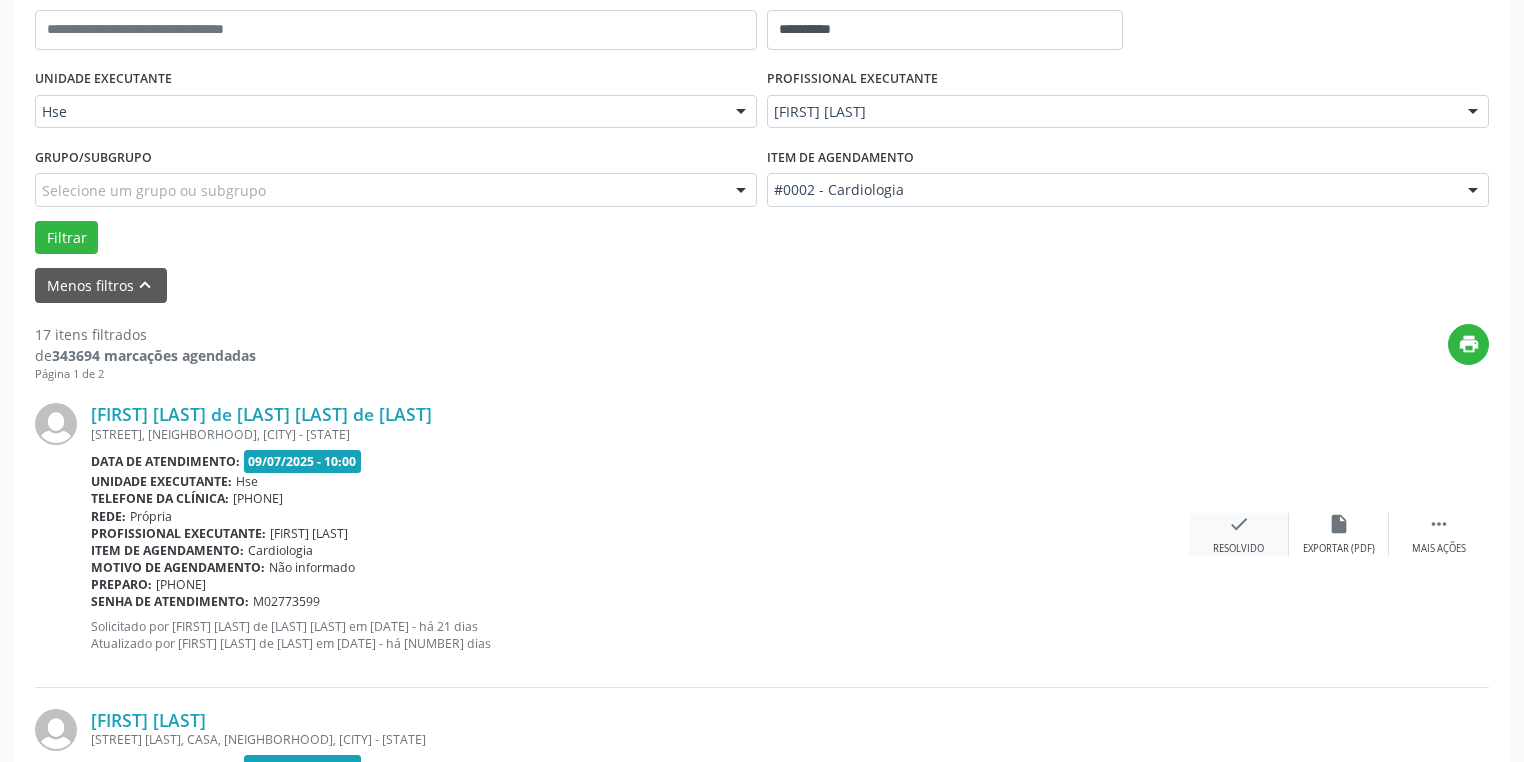 click on "check
Resolvido" at bounding box center [1239, 534] 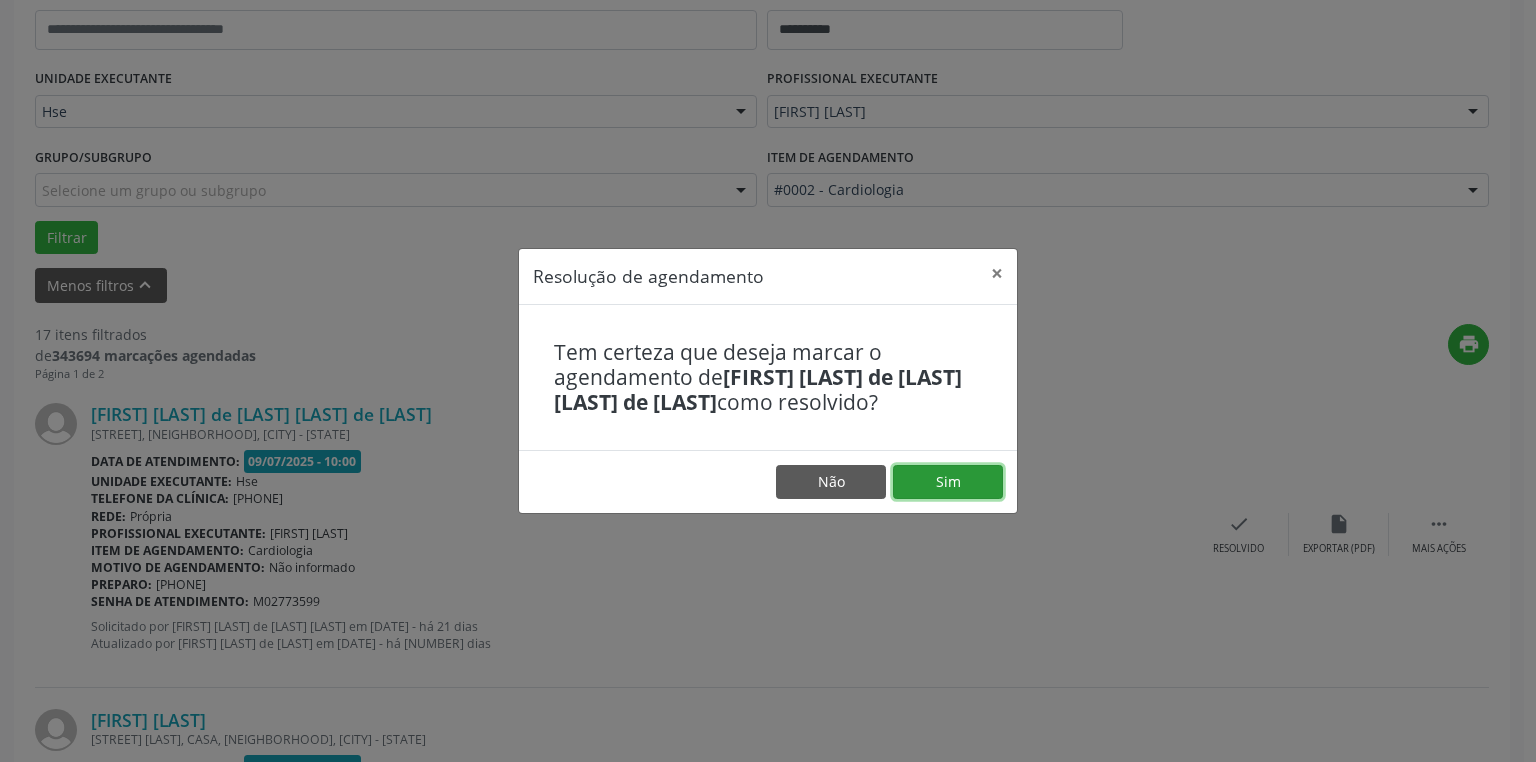 click on "Sim" at bounding box center (948, 482) 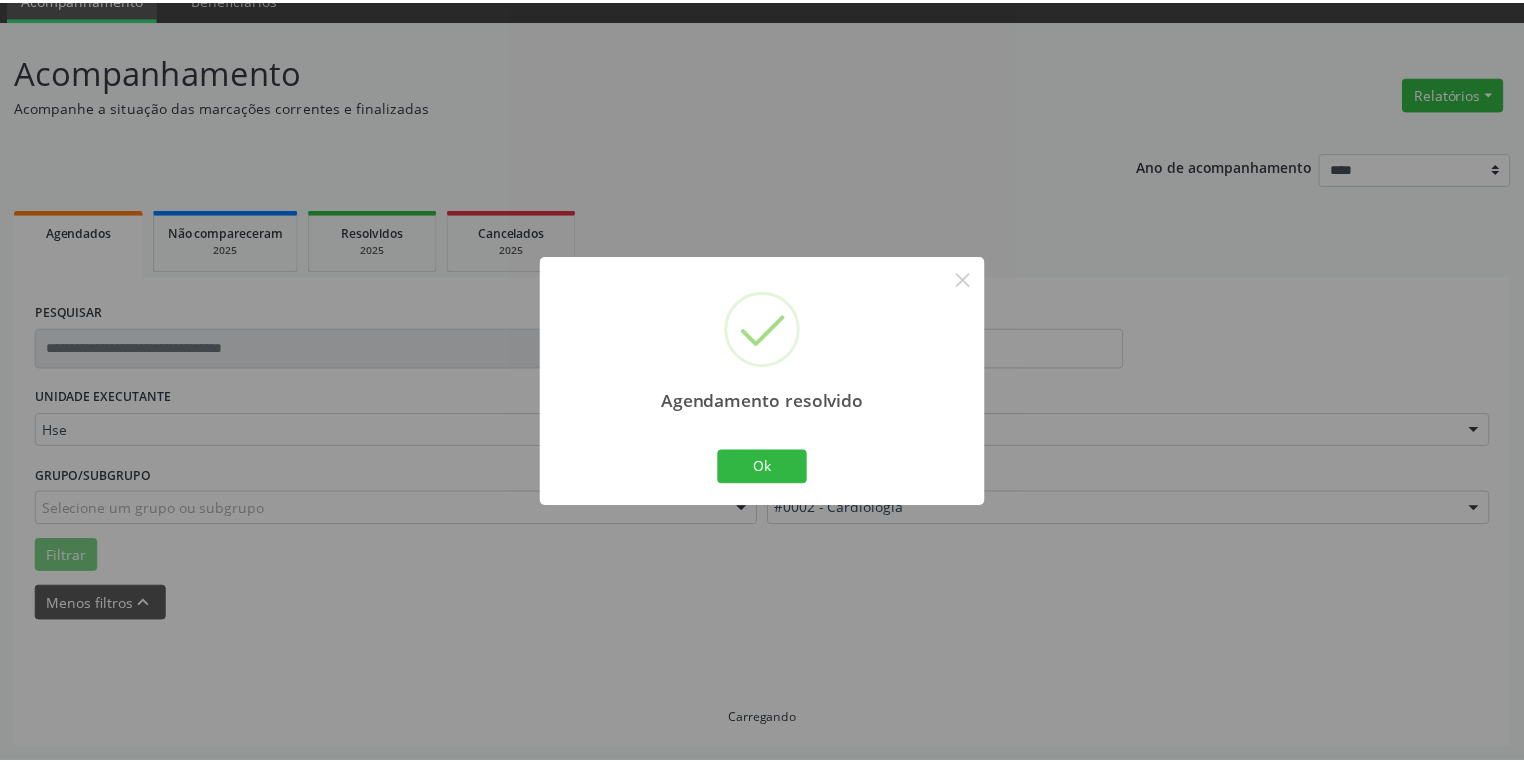 scroll, scrollTop: 88, scrollLeft: 0, axis: vertical 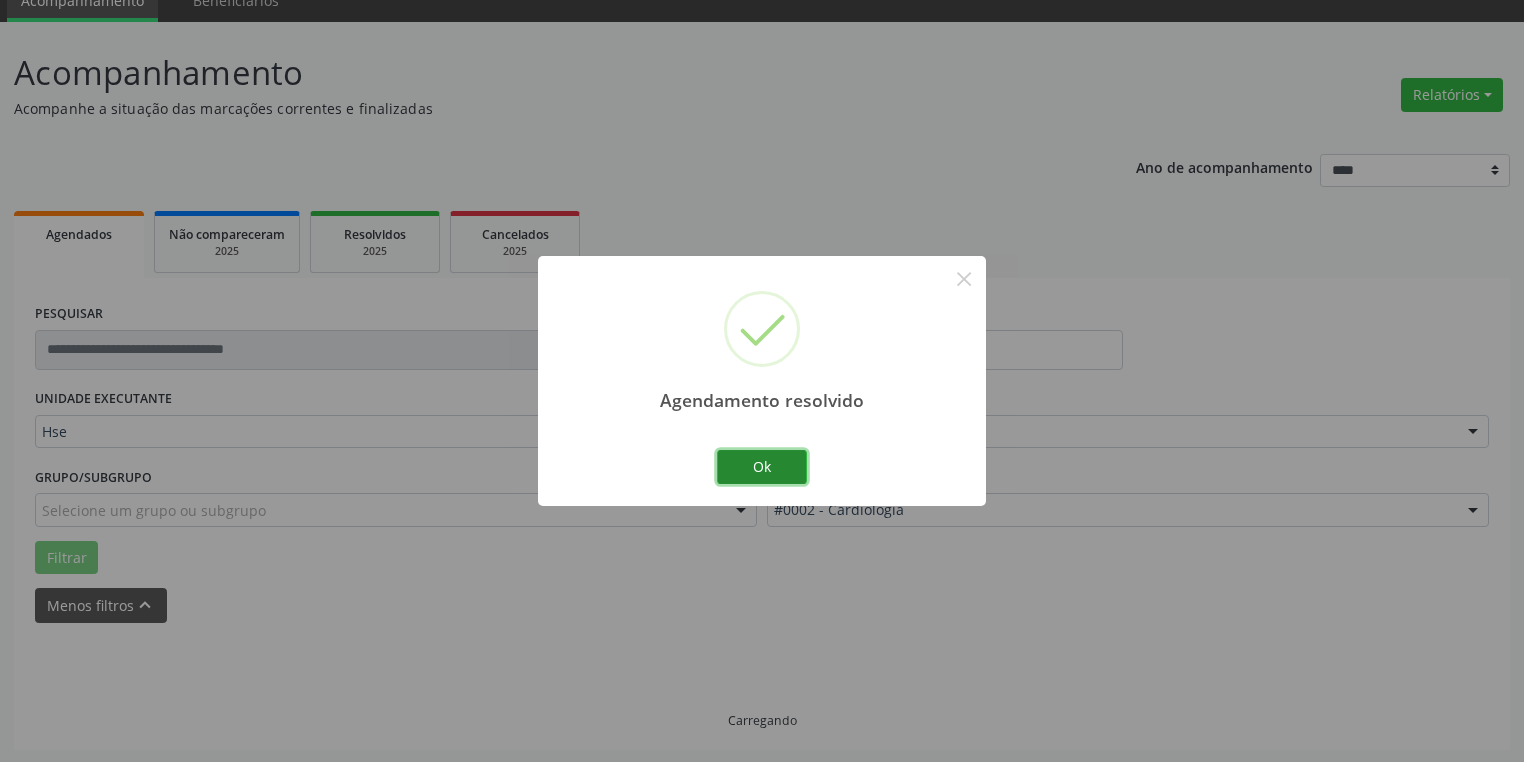 click on "Ok" at bounding box center (762, 467) 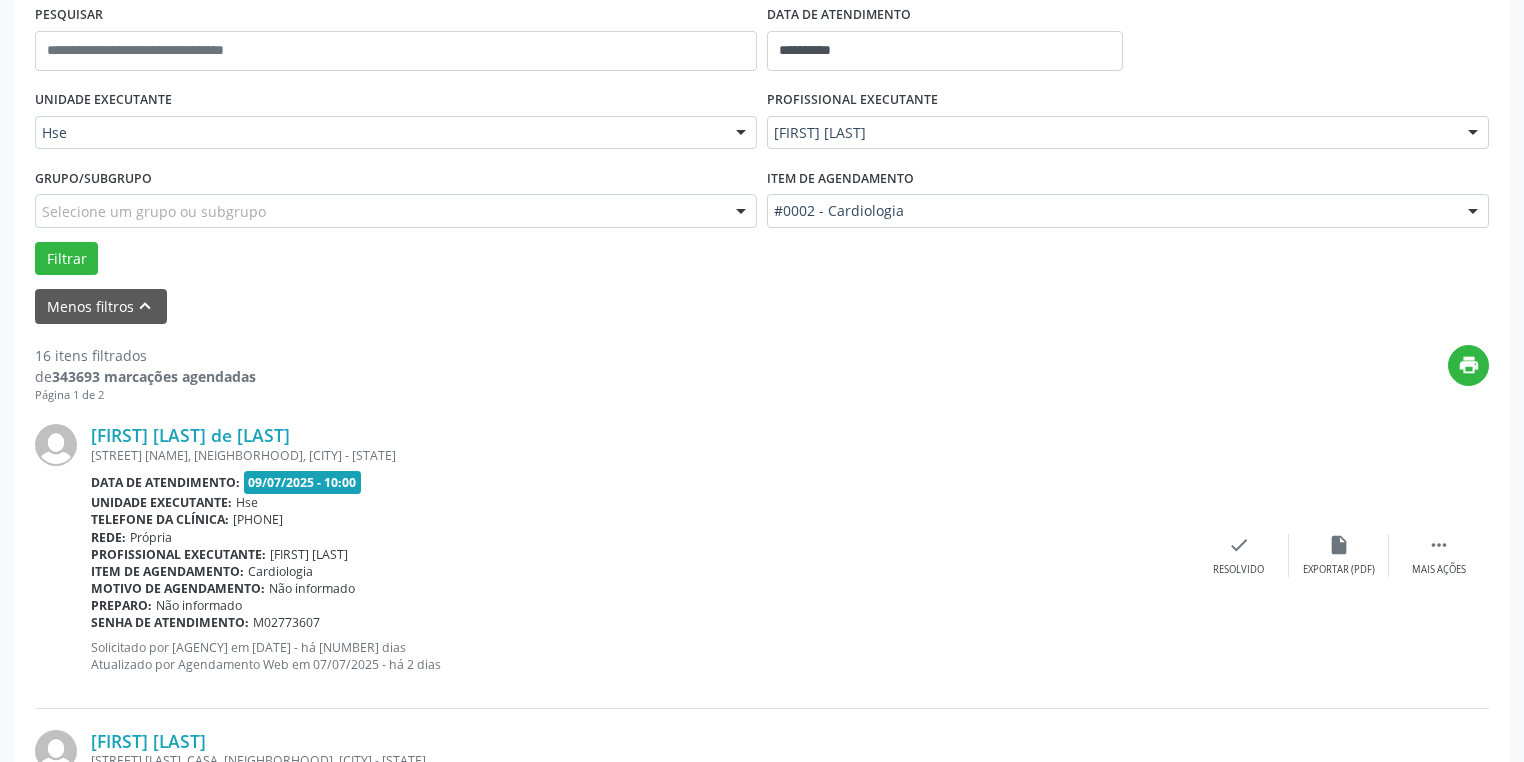 scroll, scrollTop: 349, scrollLeft: 0, axis: vertical 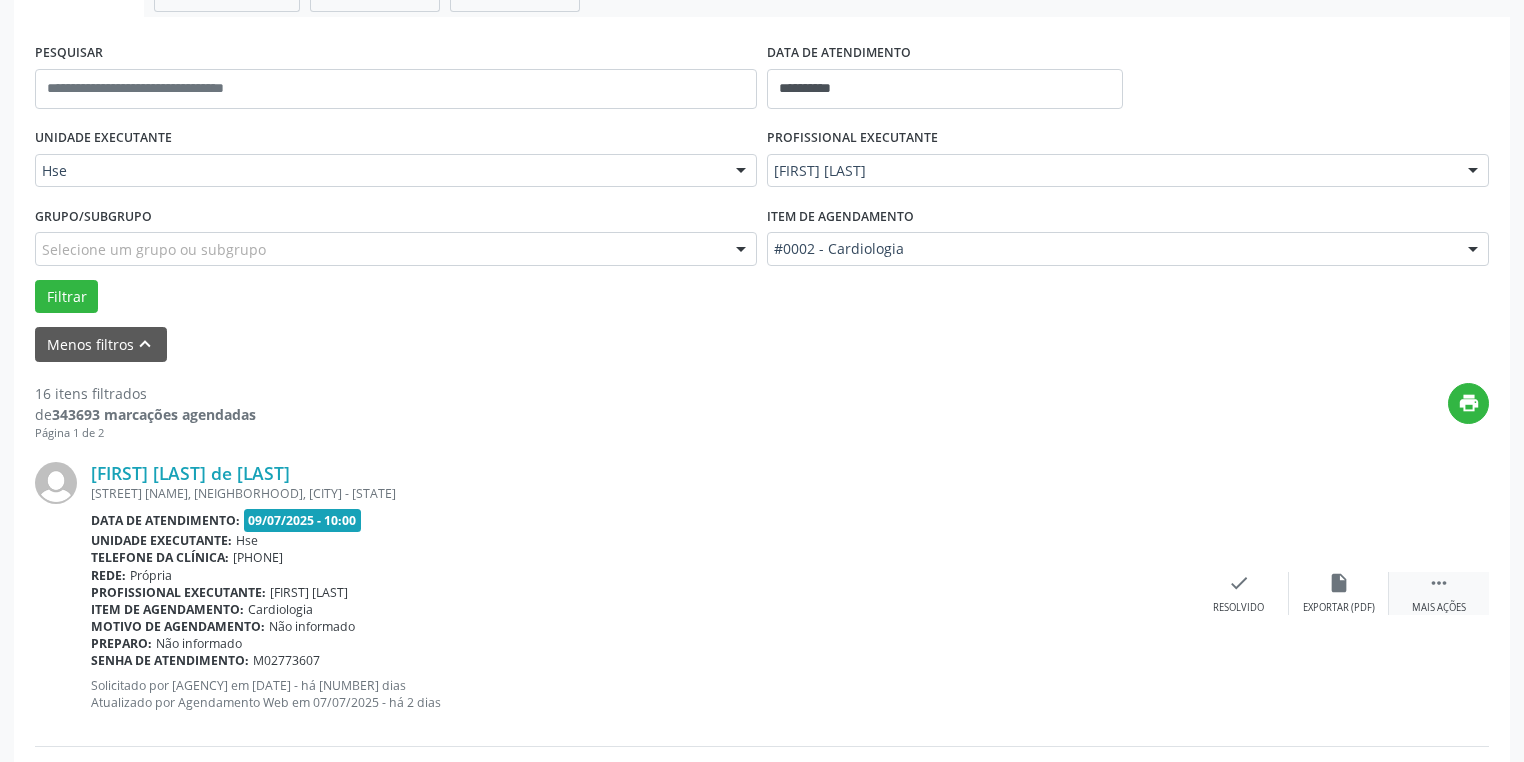 click on "Mais ações" at bounding box center [1439, 608] 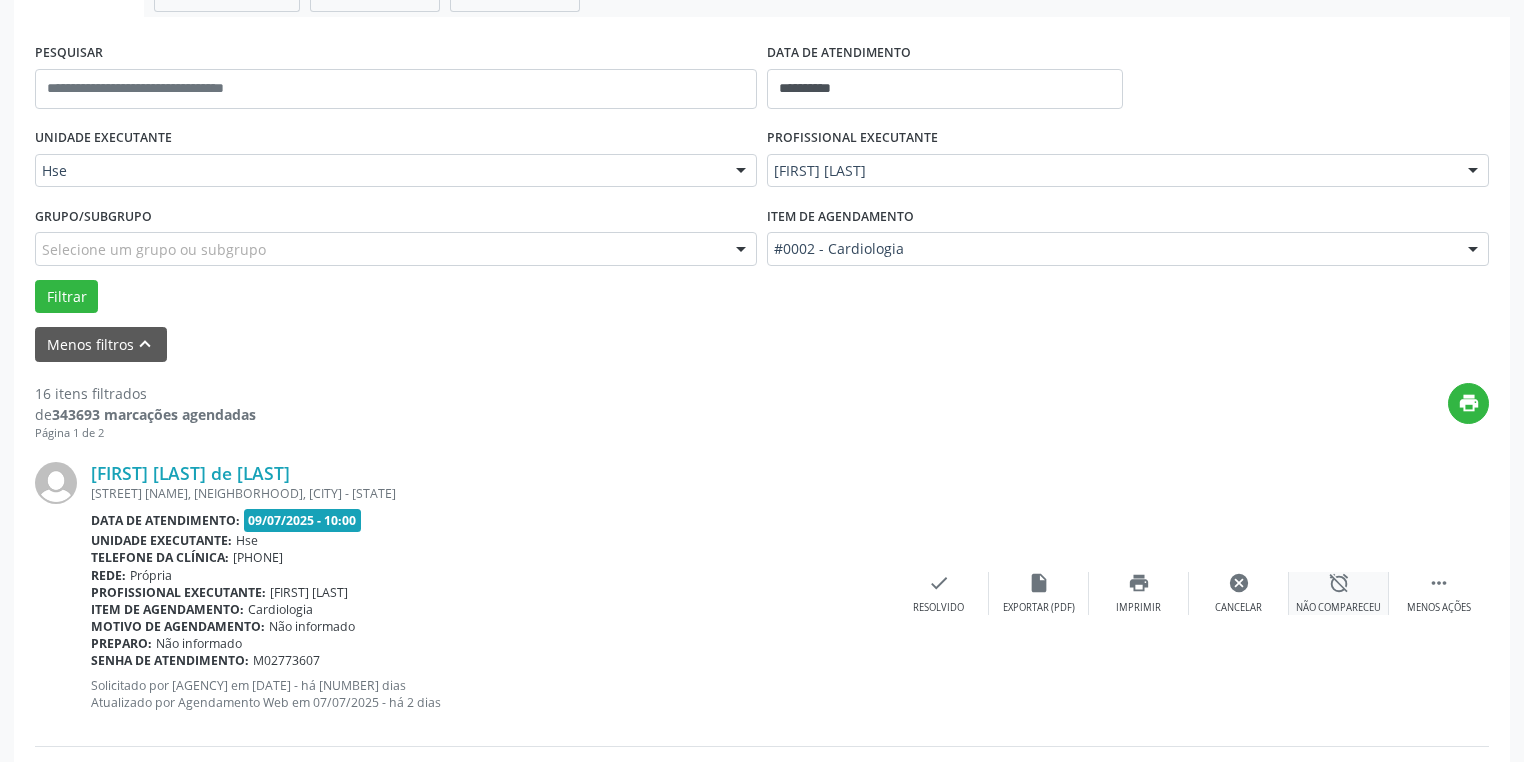 click on "alarm_off" at bounding box center [1339, 583] 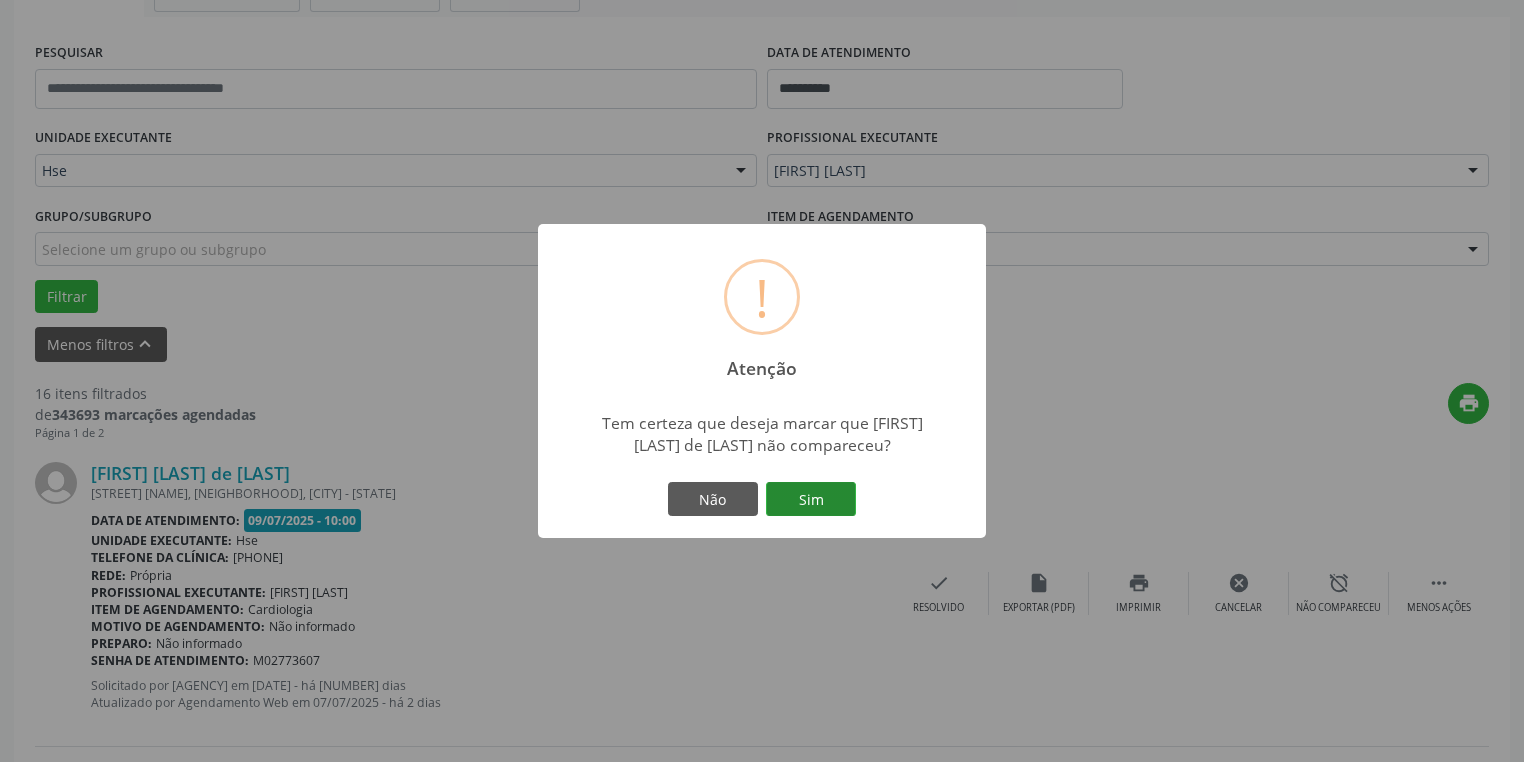 click on "Sim" at bounding box center [811, 499] 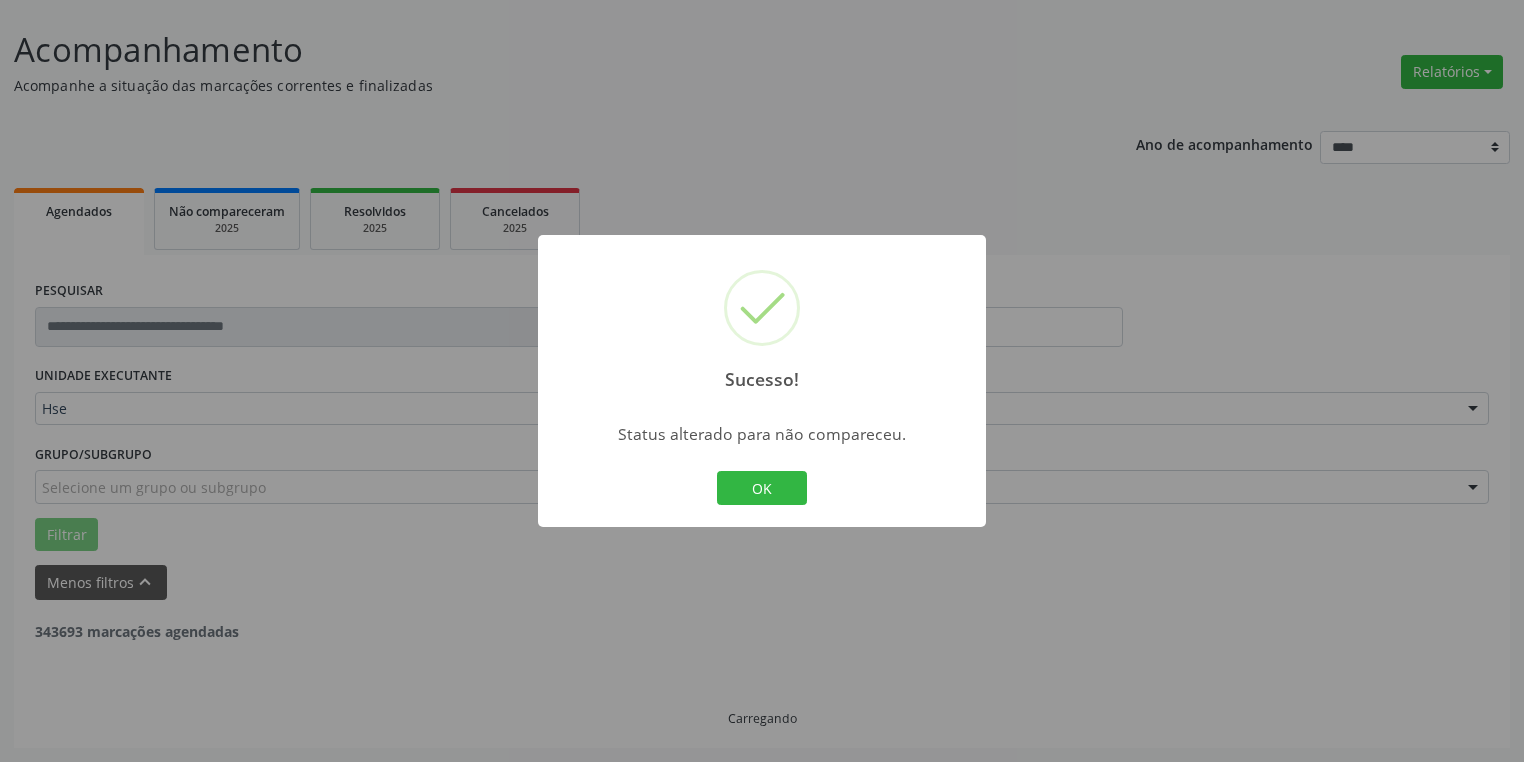 scroll, scrollTop: 109, scrollLeft: 0, axis: vertical 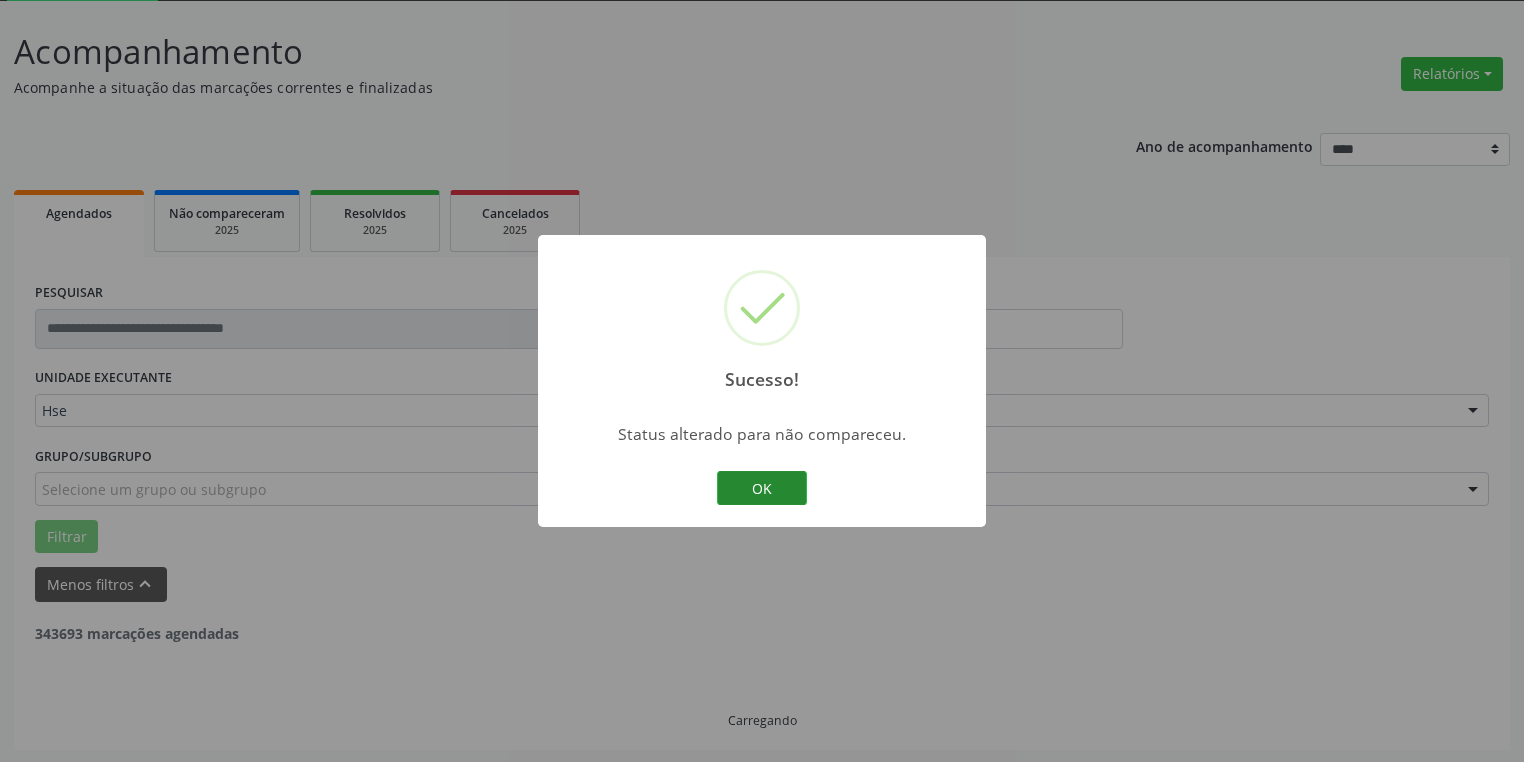 click on "OK" at bounding box center [762, 488] 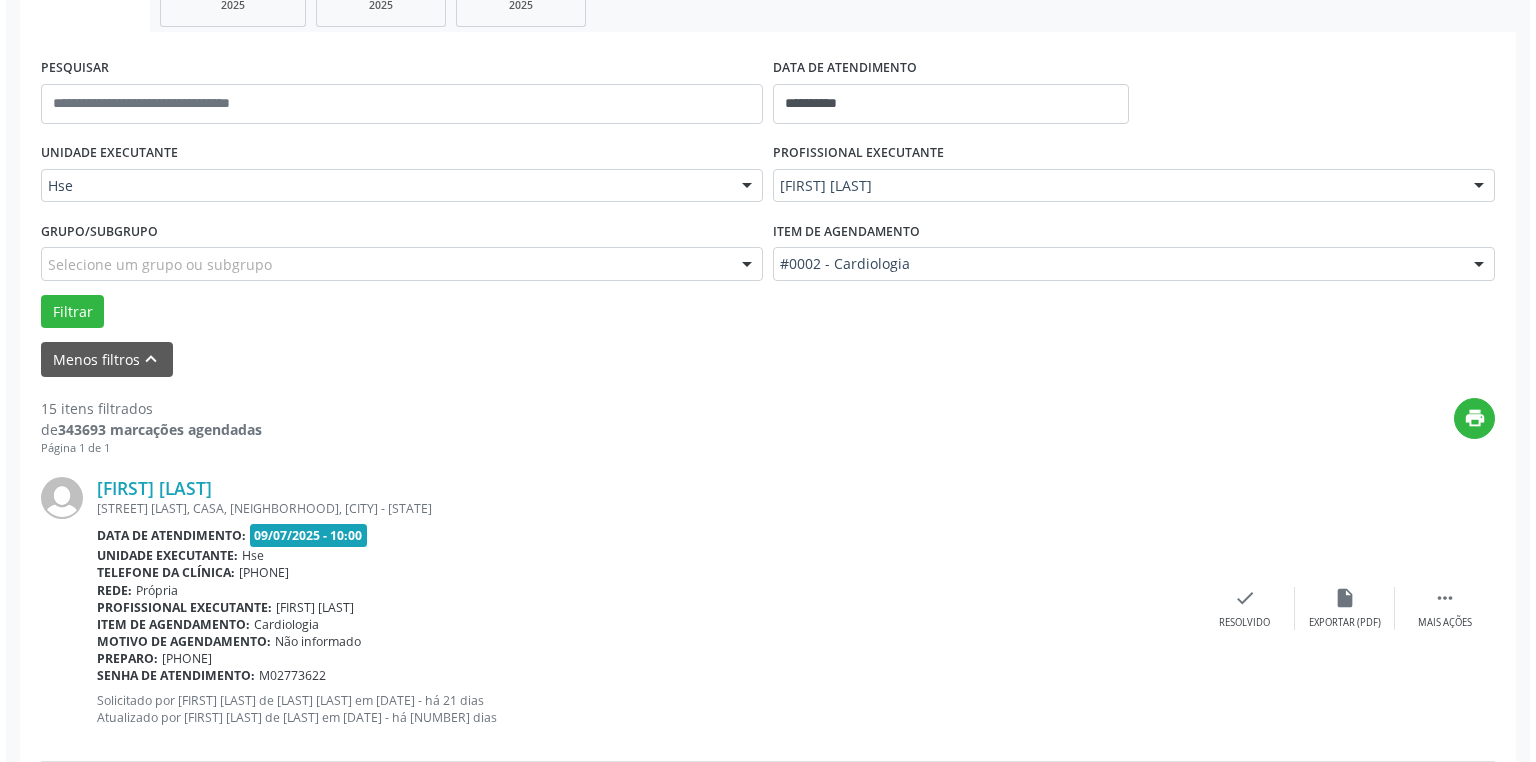 scroll, scrollTop: 349, scrollLeft: 0, axis: vertical 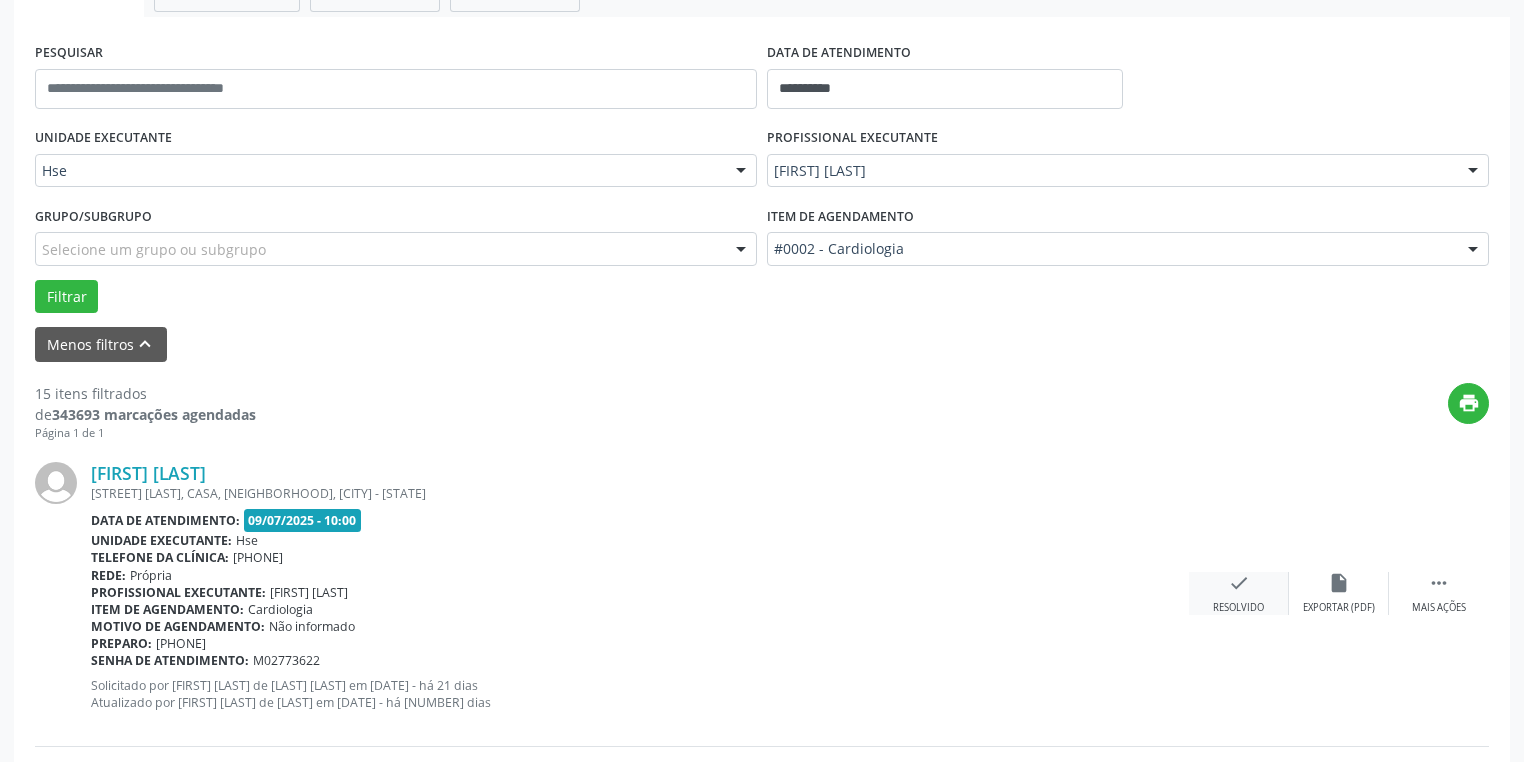 click on "Resolvido" at bounding box center [1339, 608] 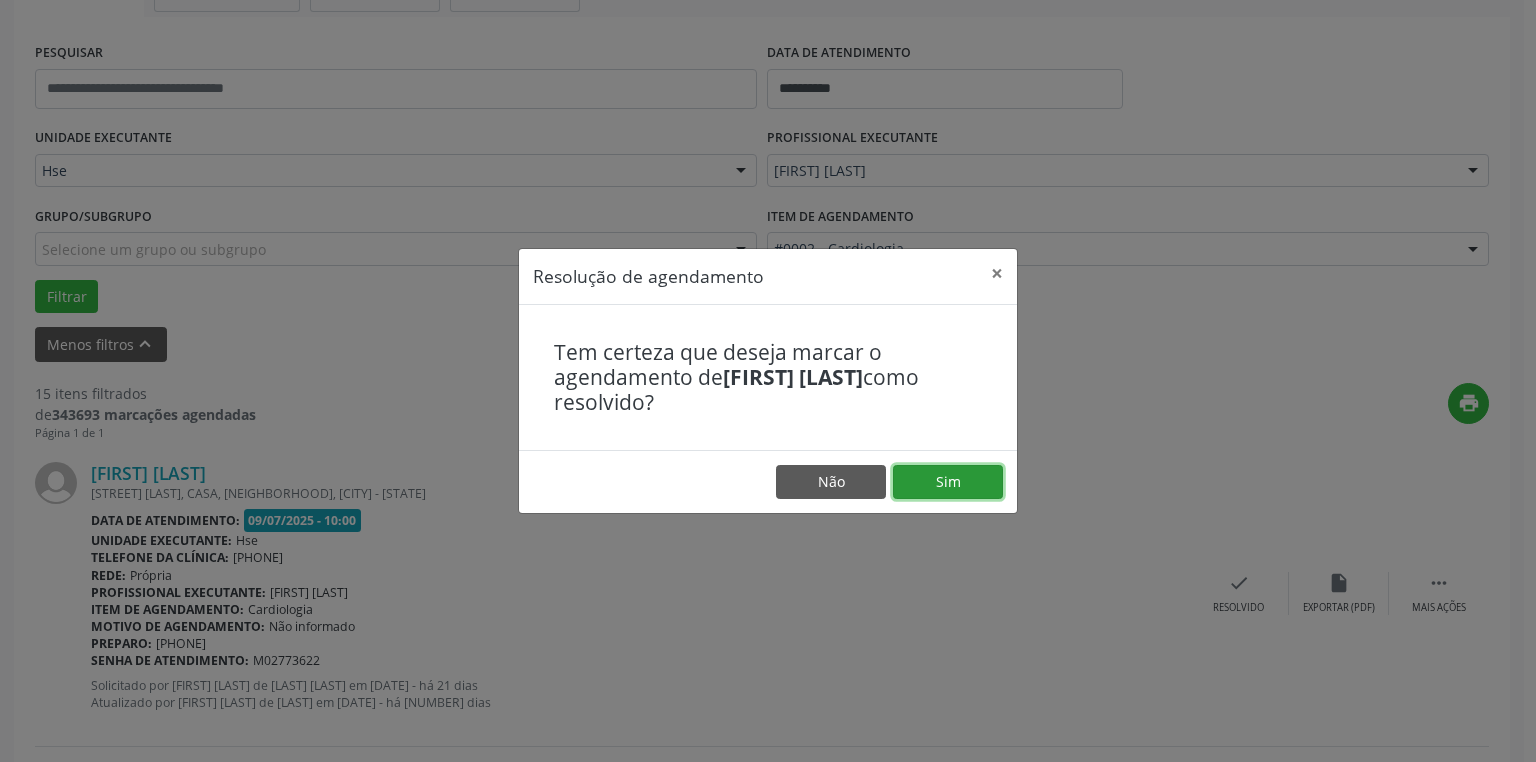 click on "Sim" at bounding box center [948, 482] 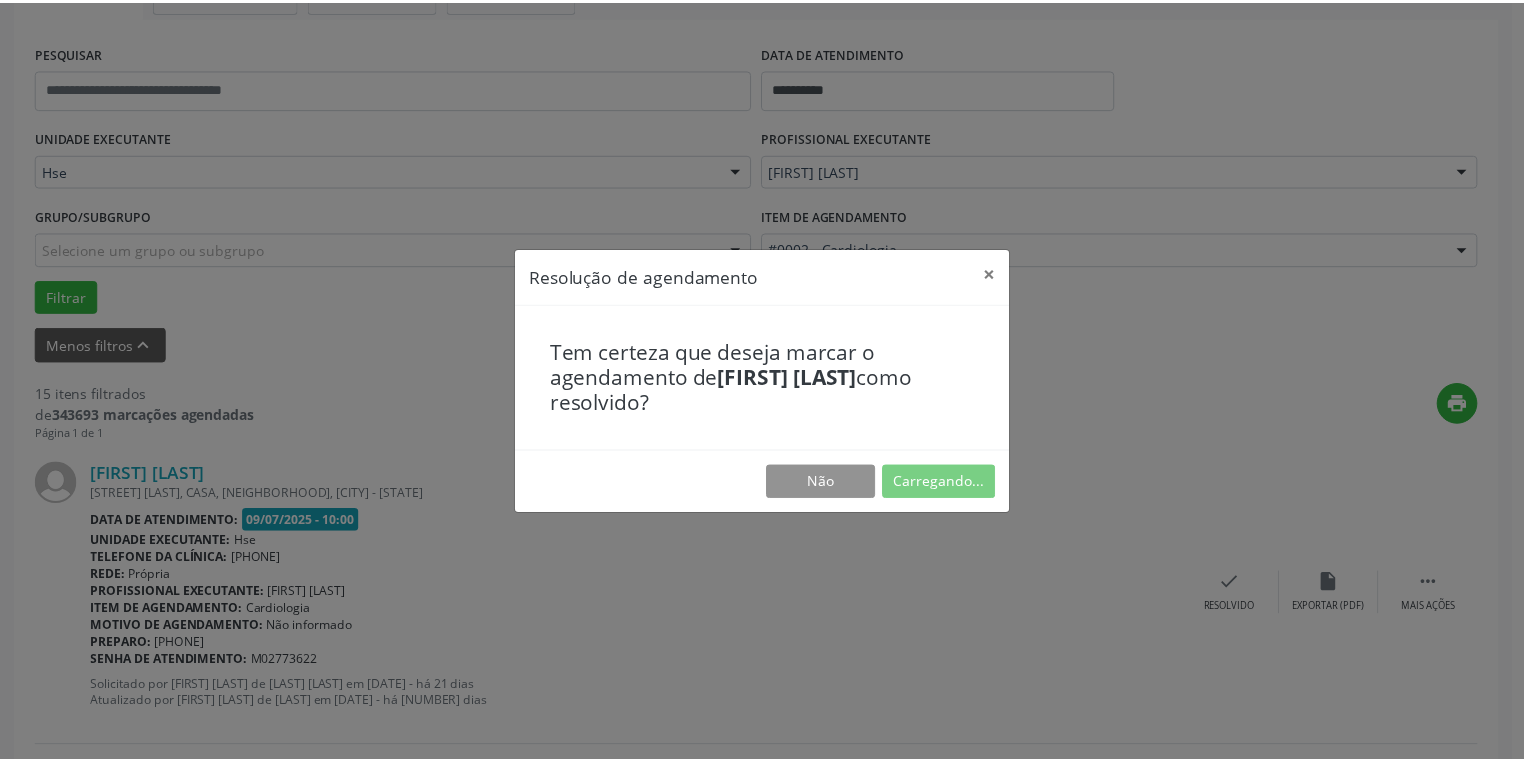 scroll, scrollTop: 88, scrollLeft: 0, axis: vertical 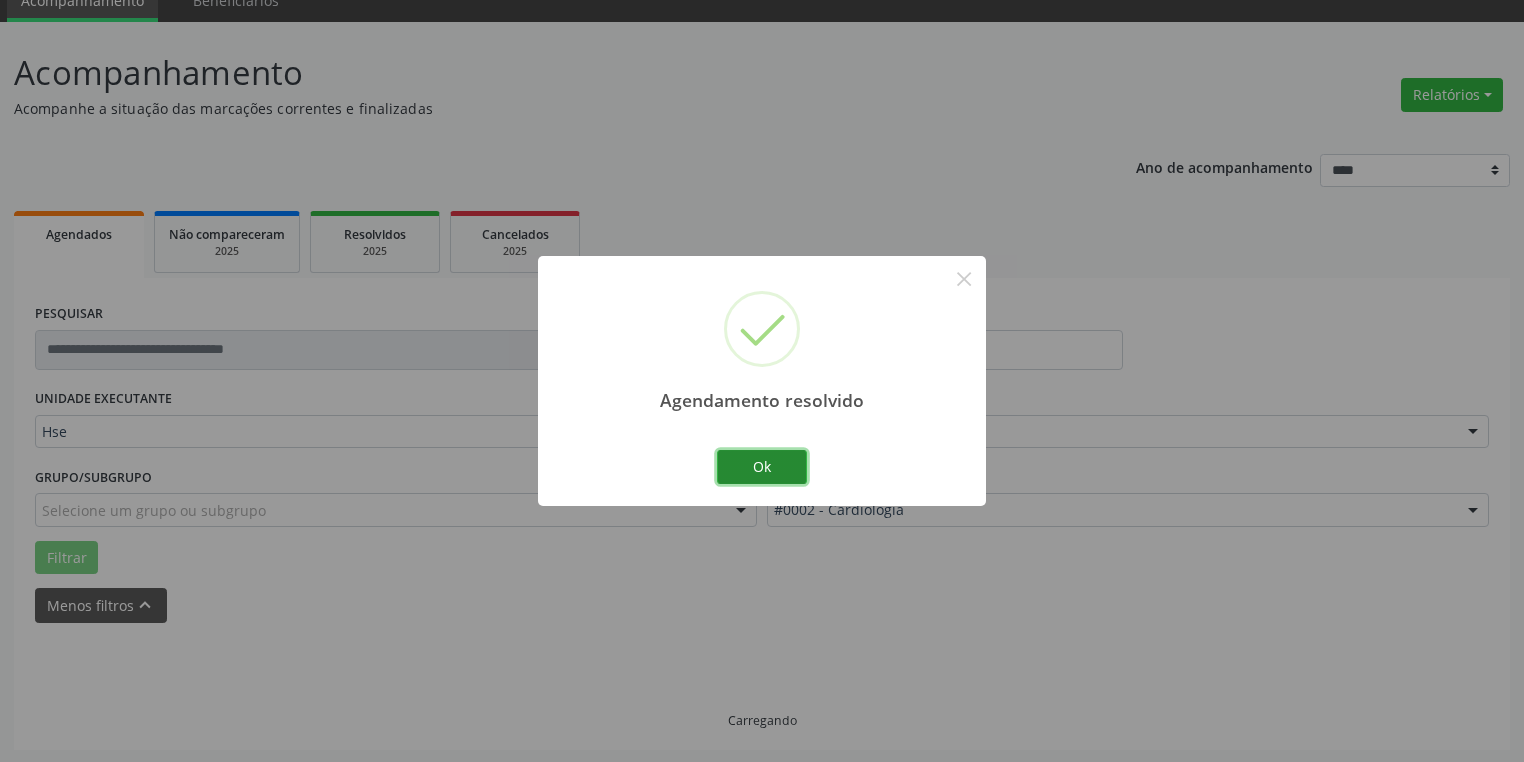 click on "Ok" at bounding box center (762, 467) 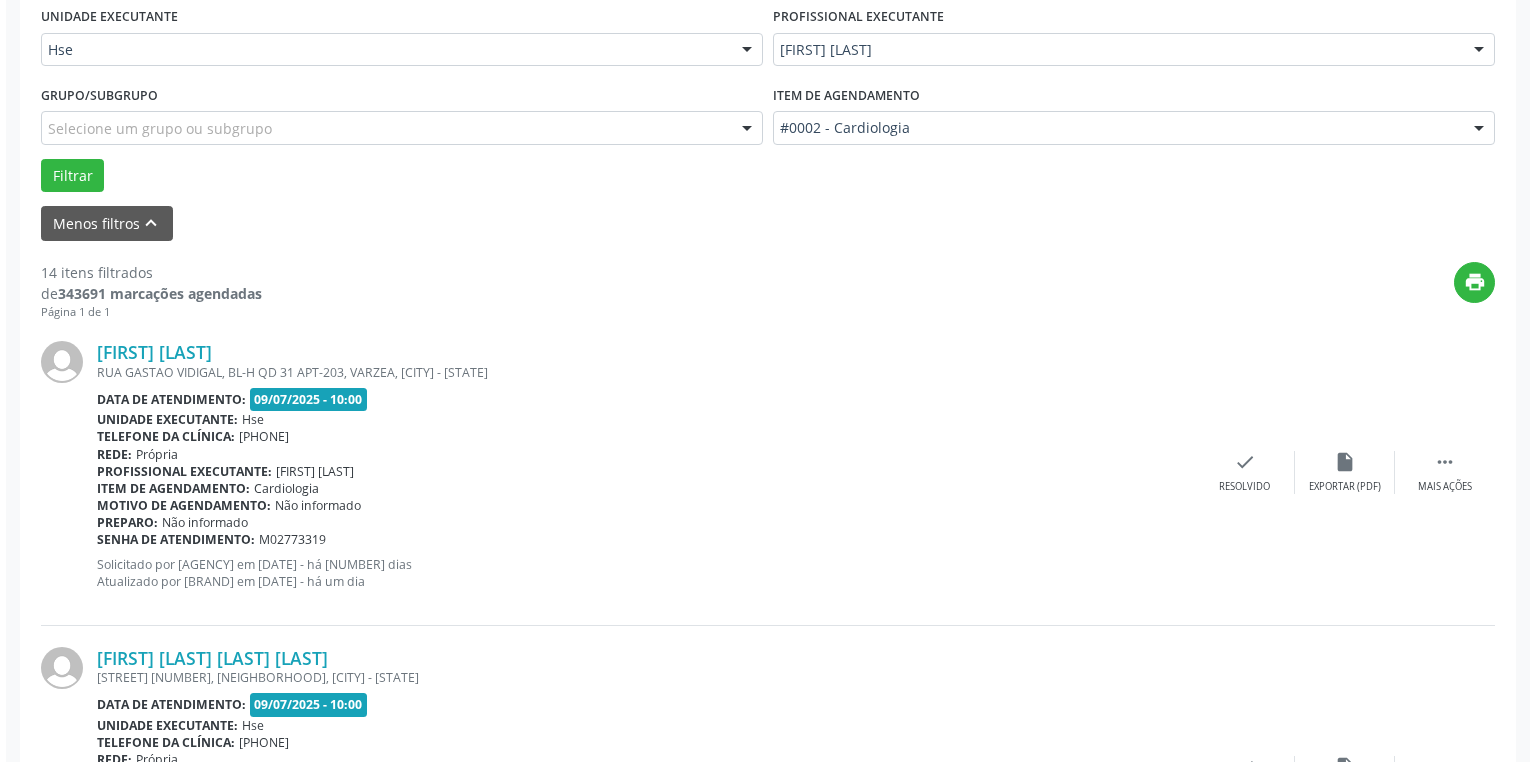 scroll, scrollTop: 488, scrollLeft: 0, axis: vertical 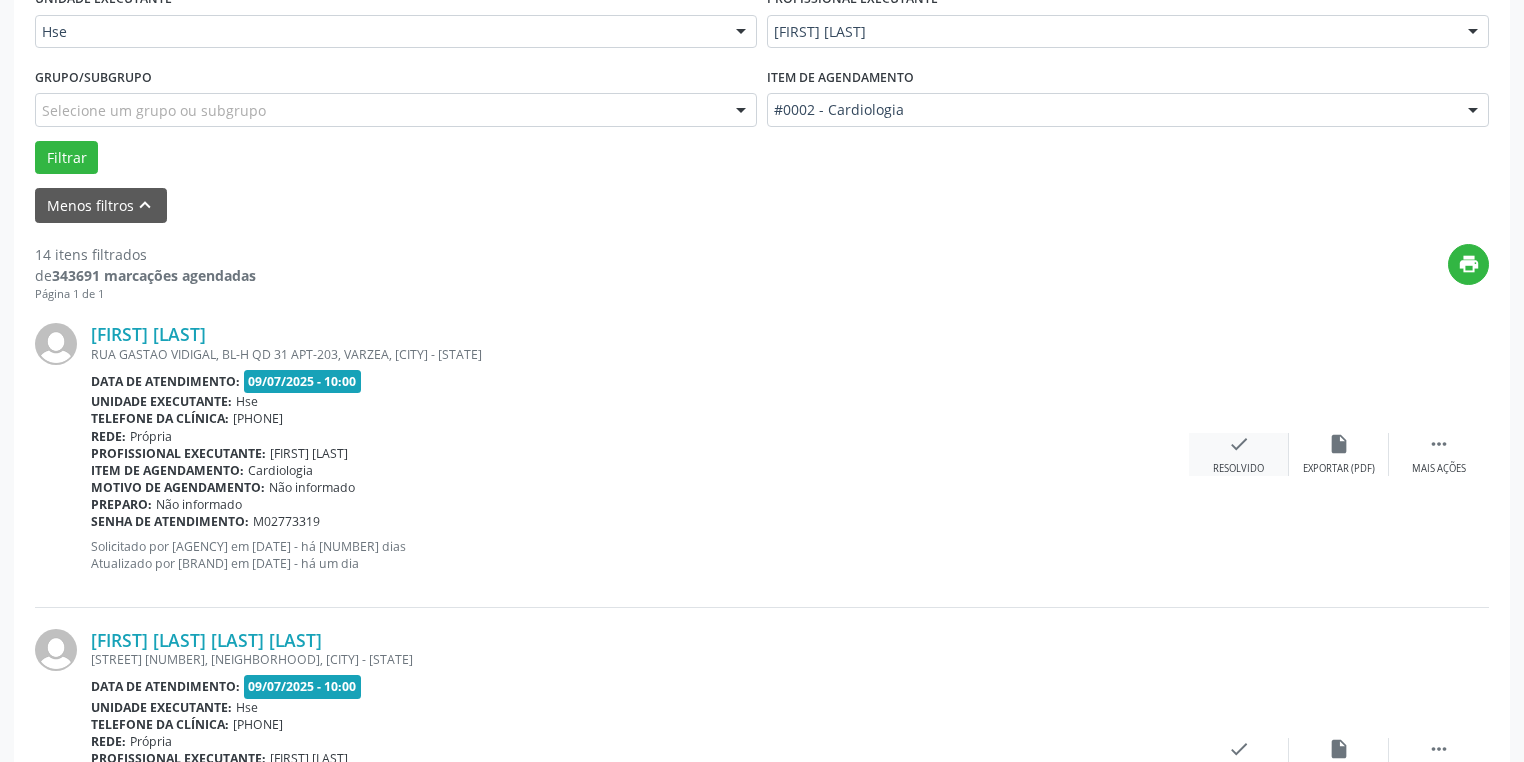 click on "check" at bounding box center [1339, 444] 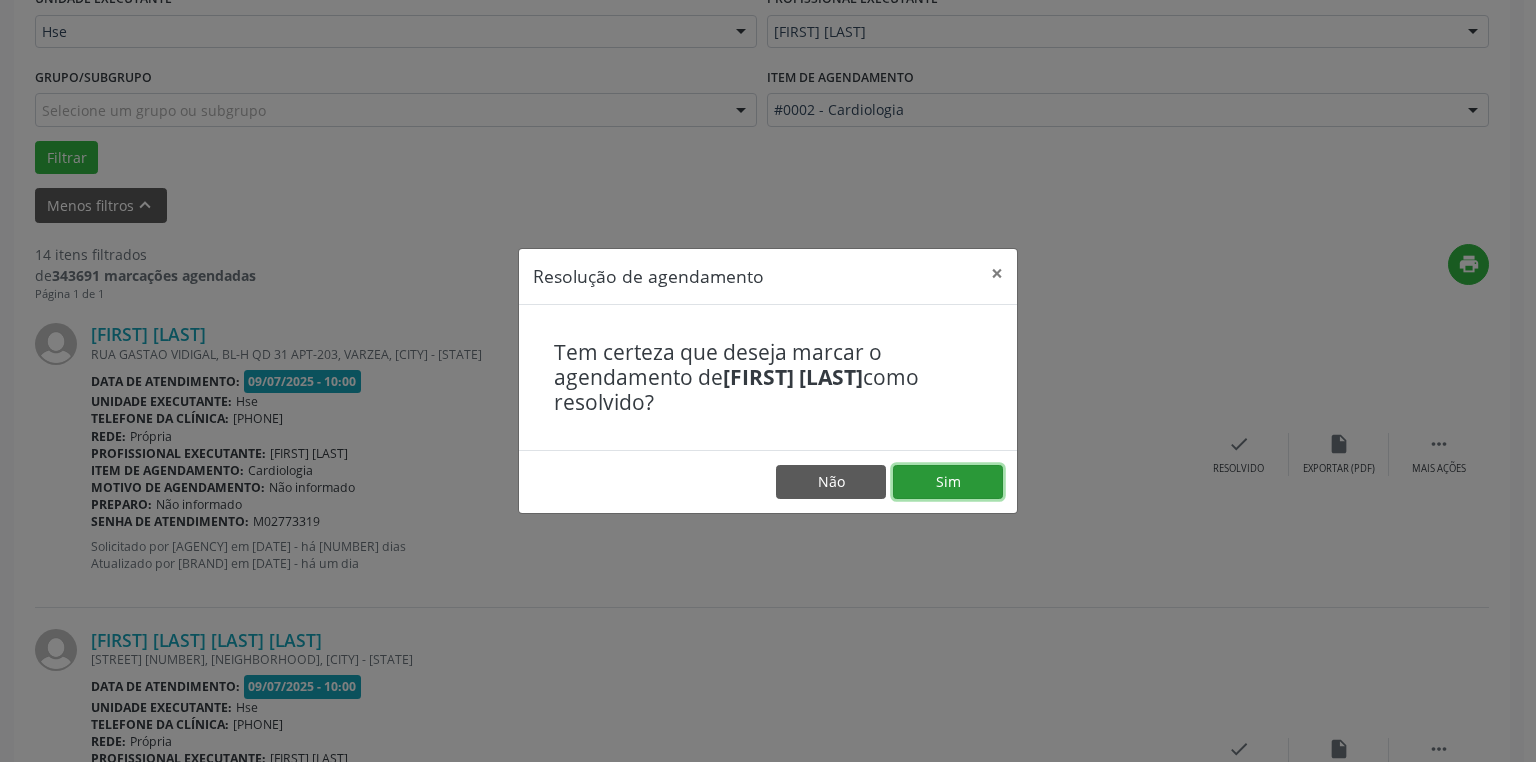 click on "Sim" at bounding box center (948, 482) 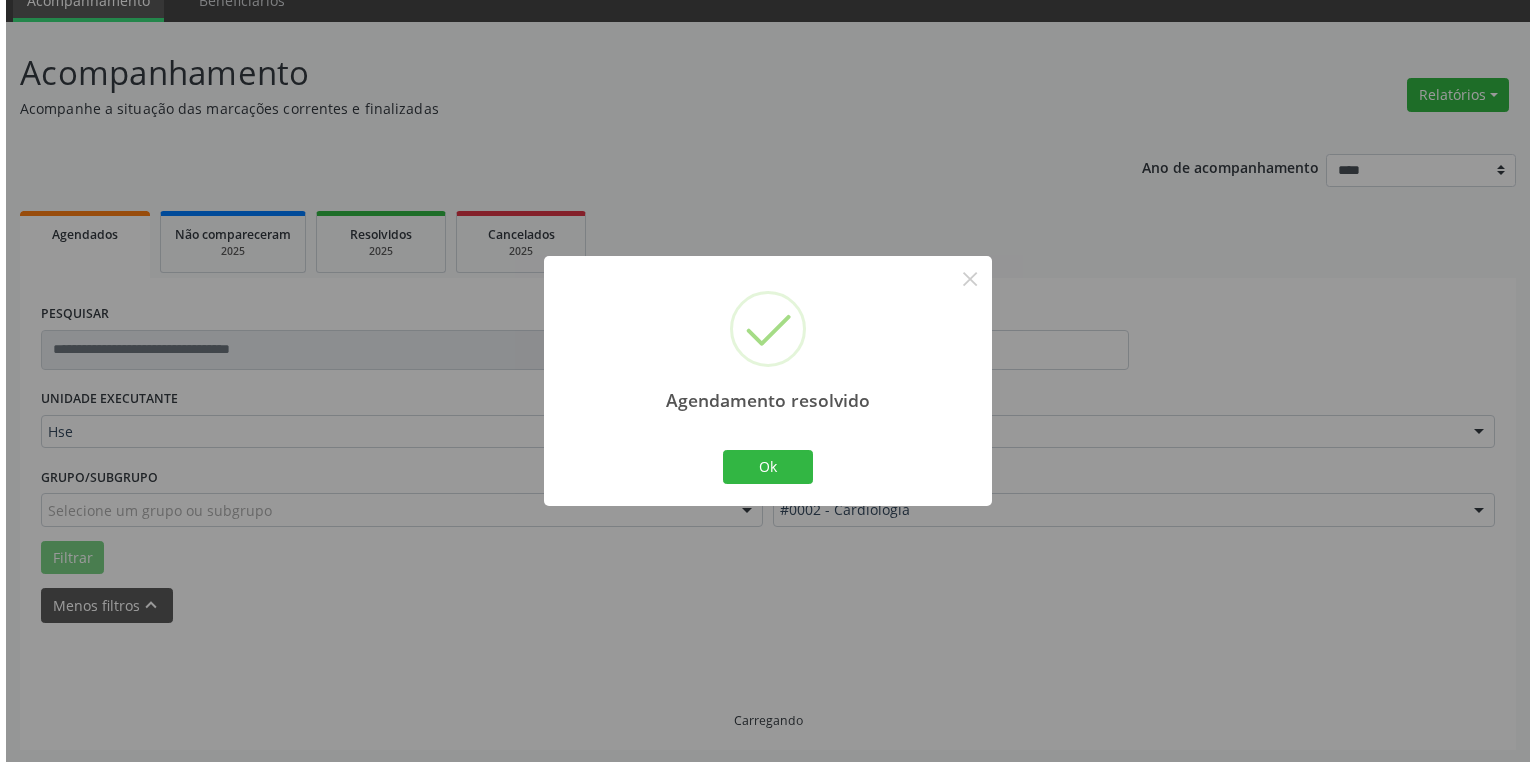scroll, scrollTop: 488, scrollLeft: 0, axis: vertical 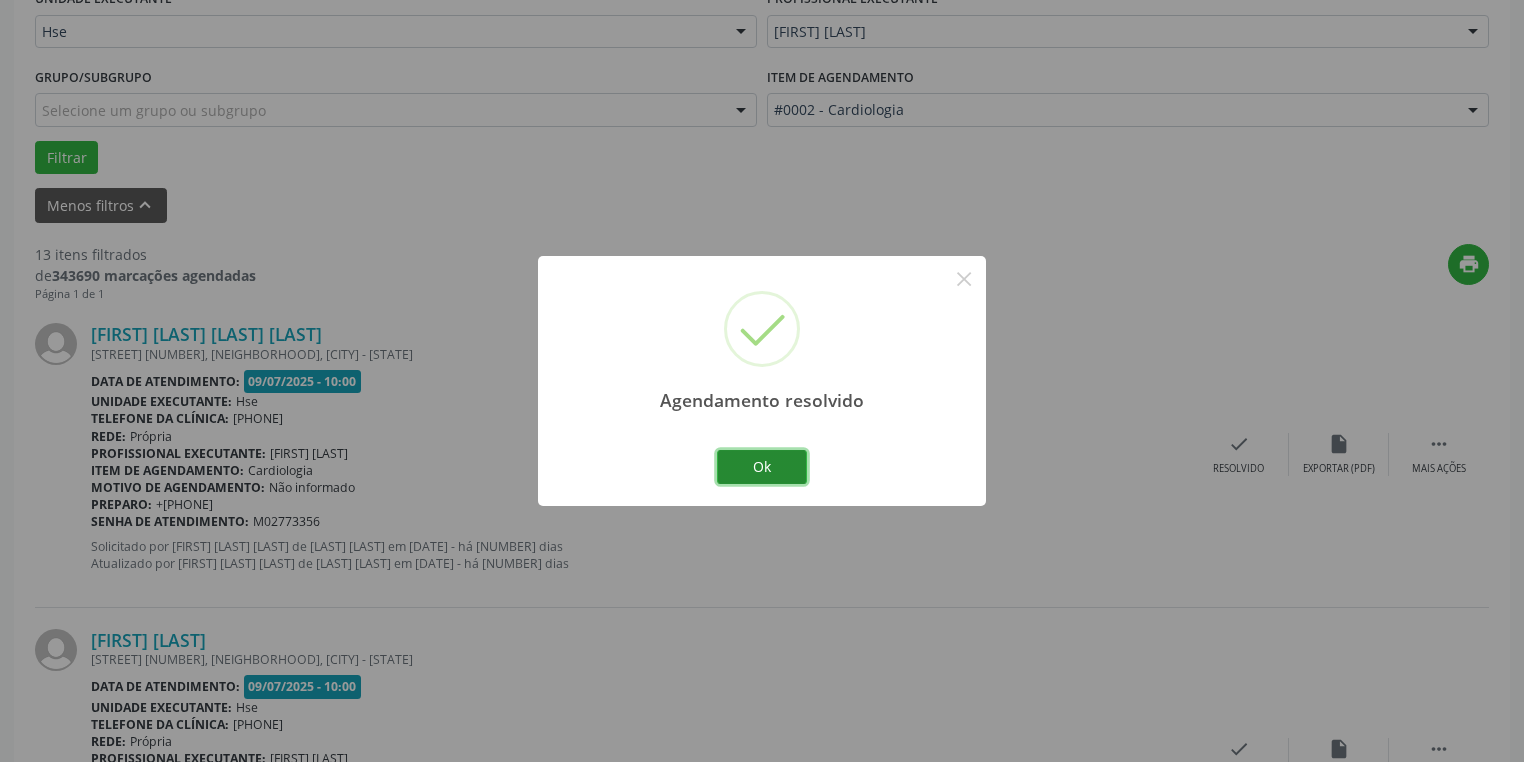 click on "Ok" at bounding box center [762, 467] 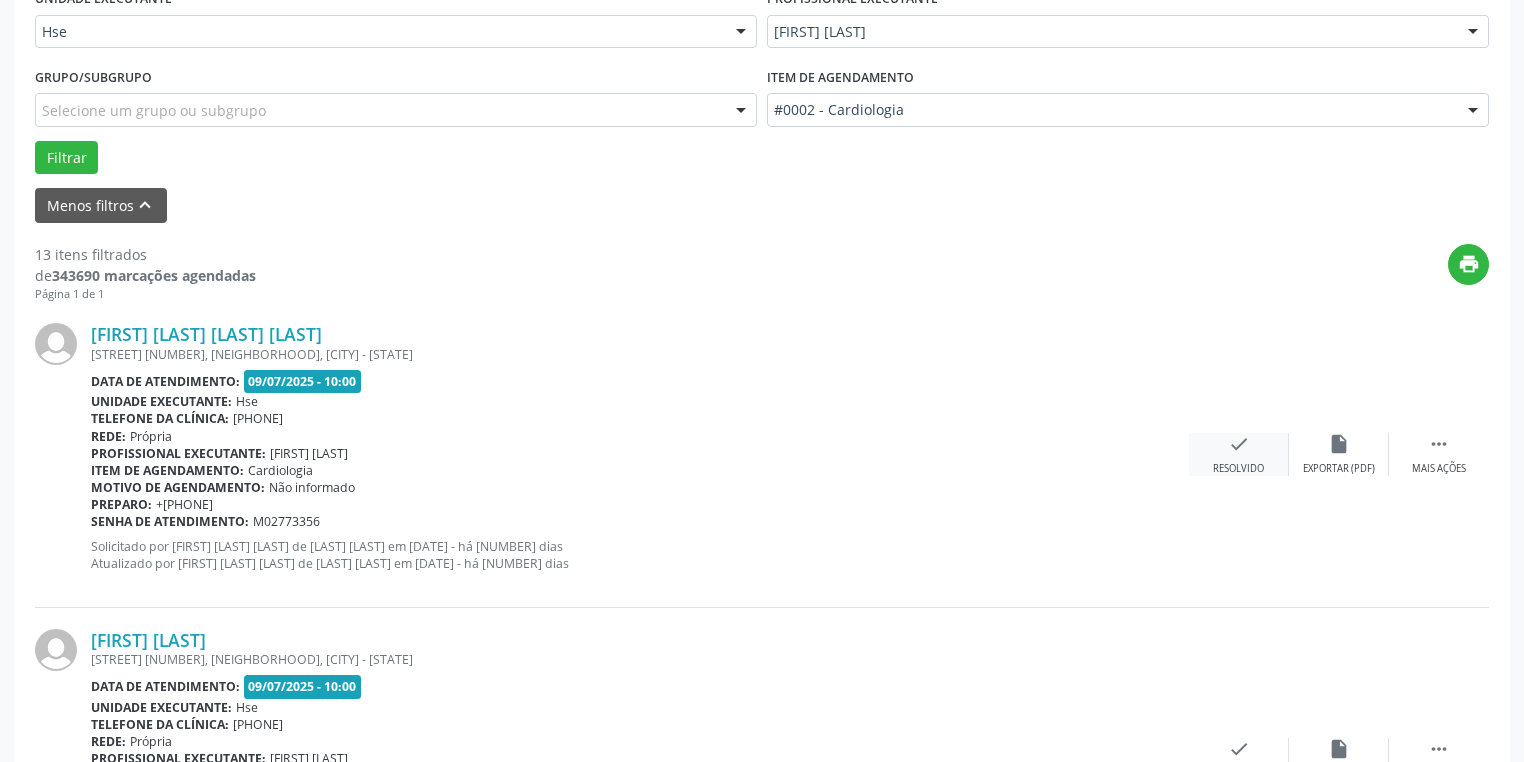 click on "check" at bounding box center (1339, 444) 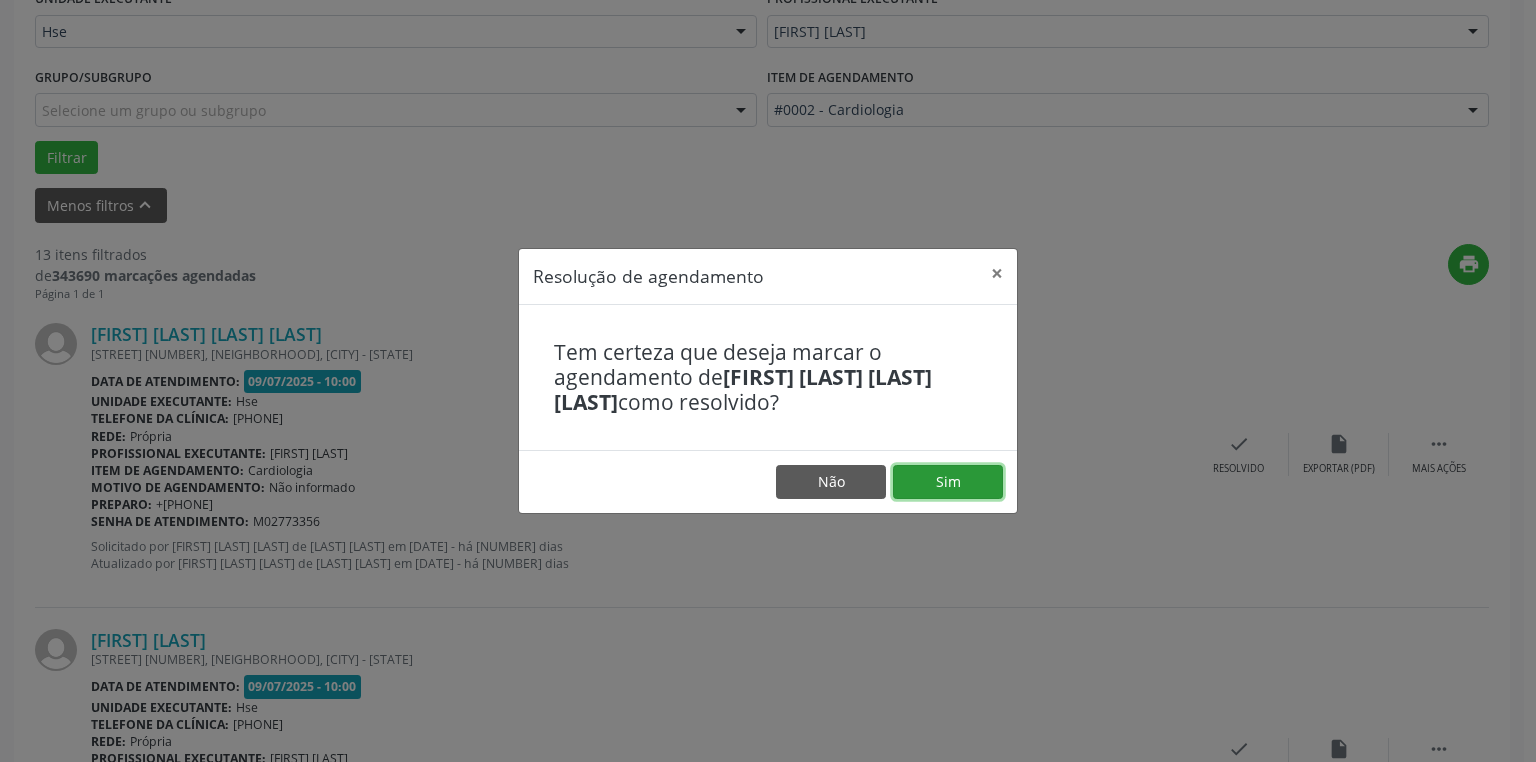 click on "Sim" at bounding box center [948, 482] 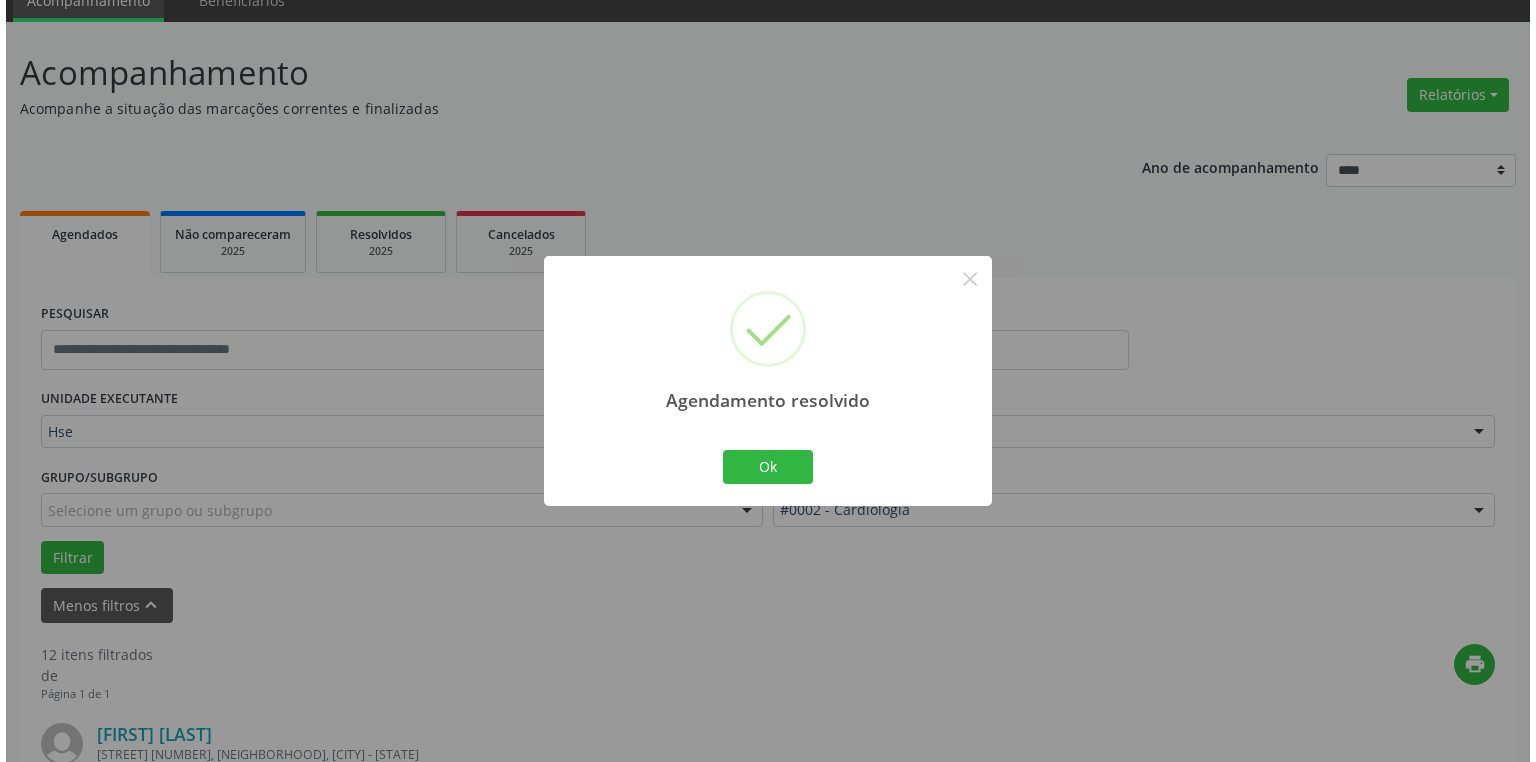scroll, scrollTop: 488, scrollLeft: 0, axis: vertical 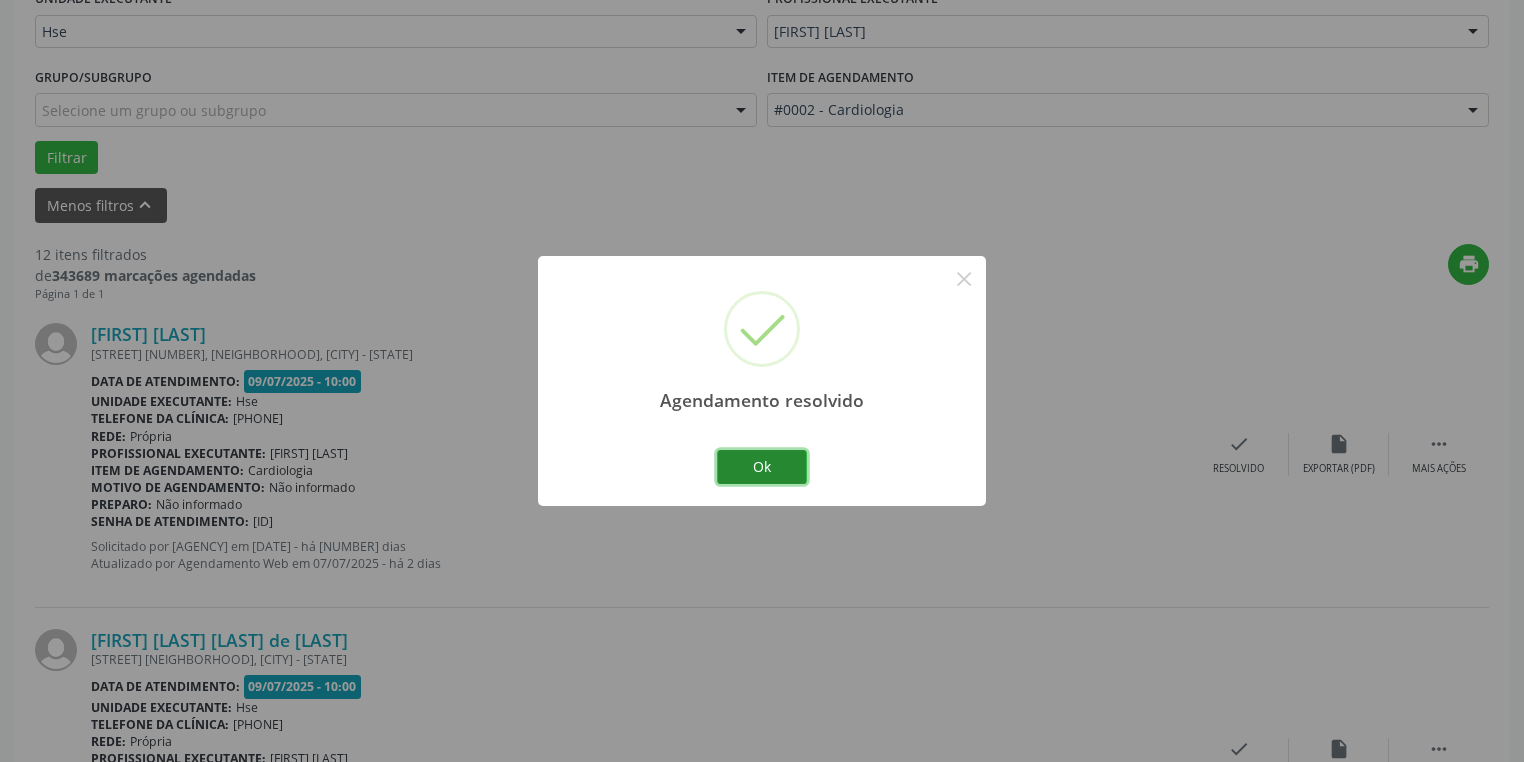 click on "Ok" at bounding box center [762, 467] 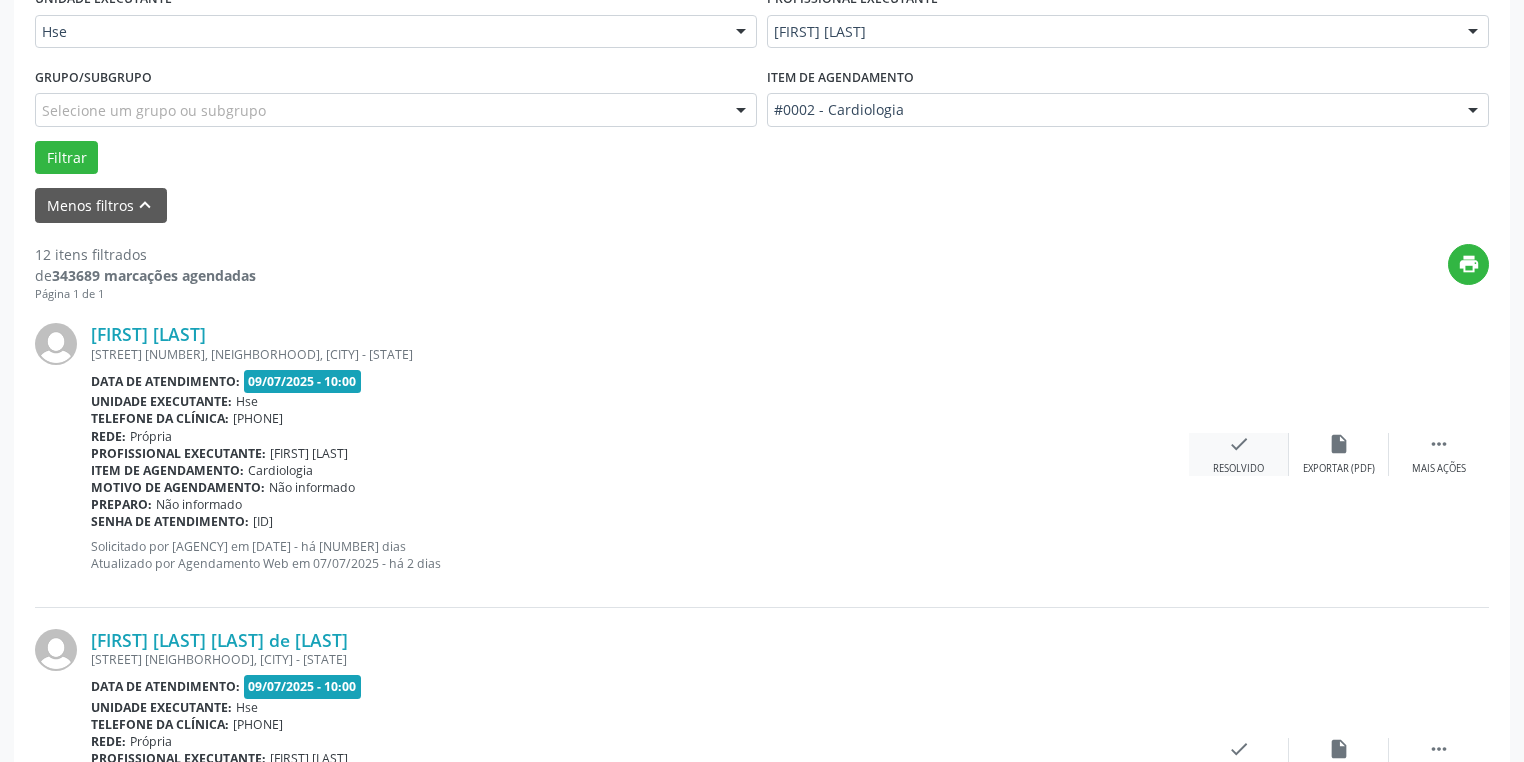 click on "Resolvido" at bounding box center (1339, 469) 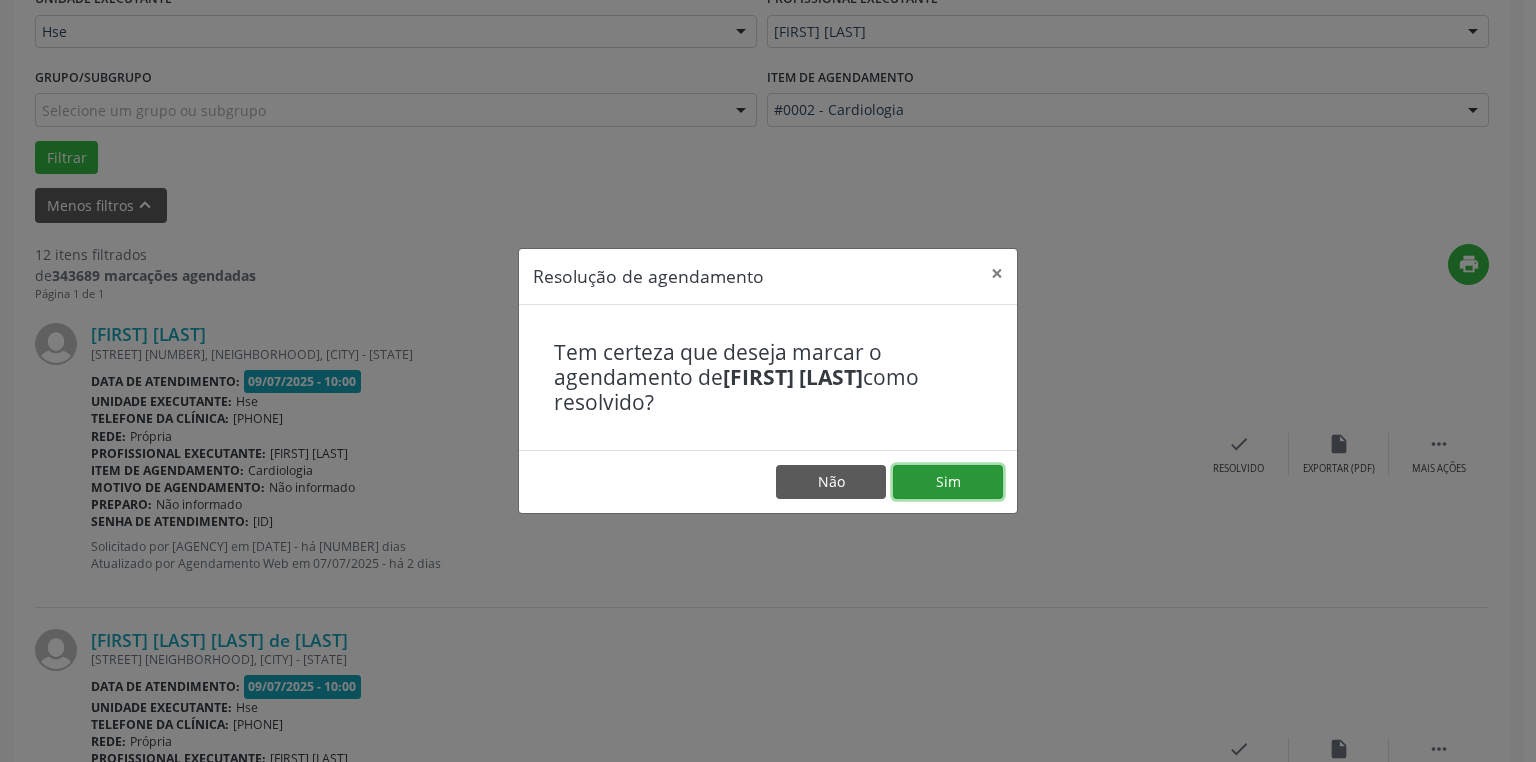 click on "Sim" at bounding box center (948, 482) 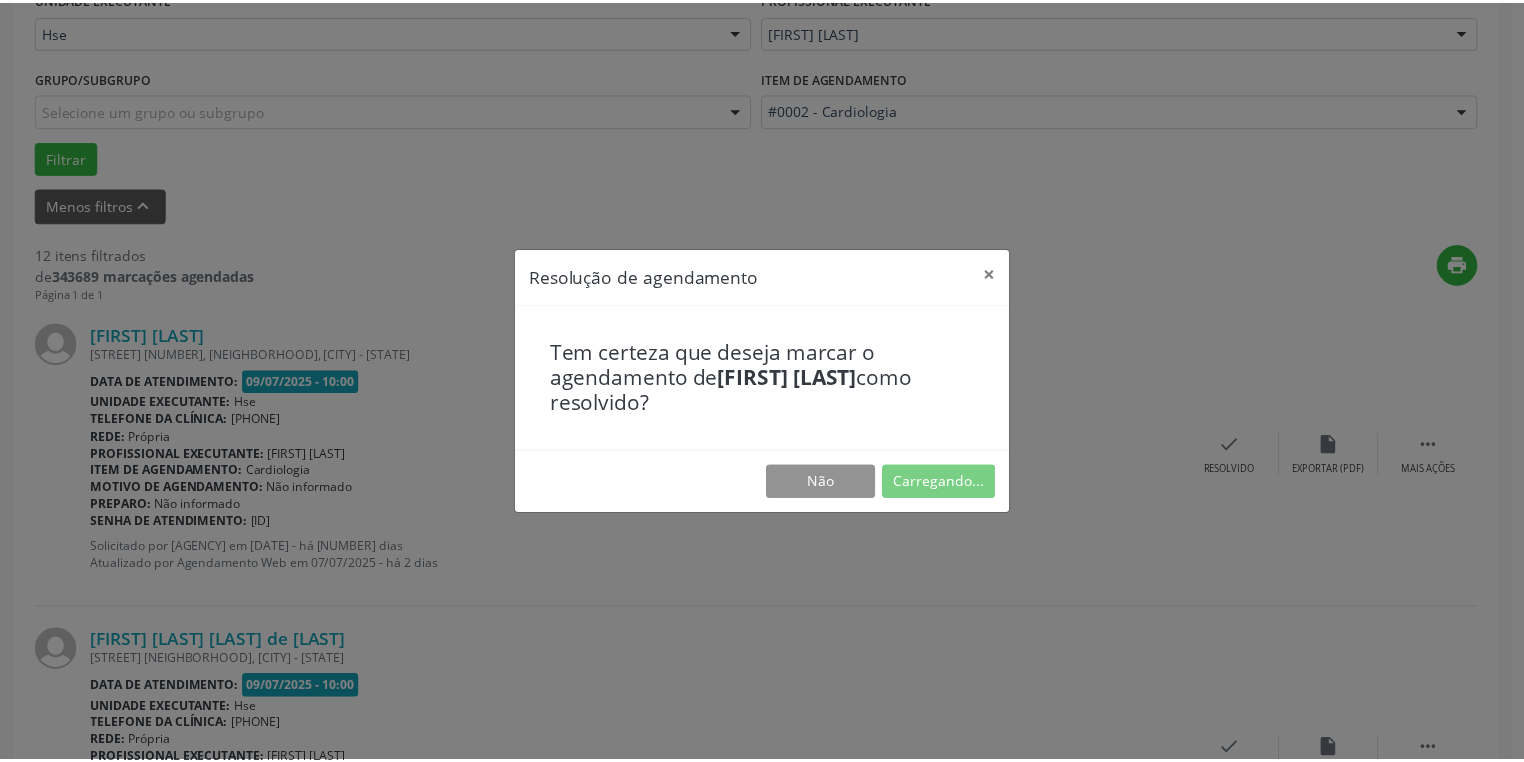 scroll, scrollTop: 88, scrollLeft: 0, axis: vertical 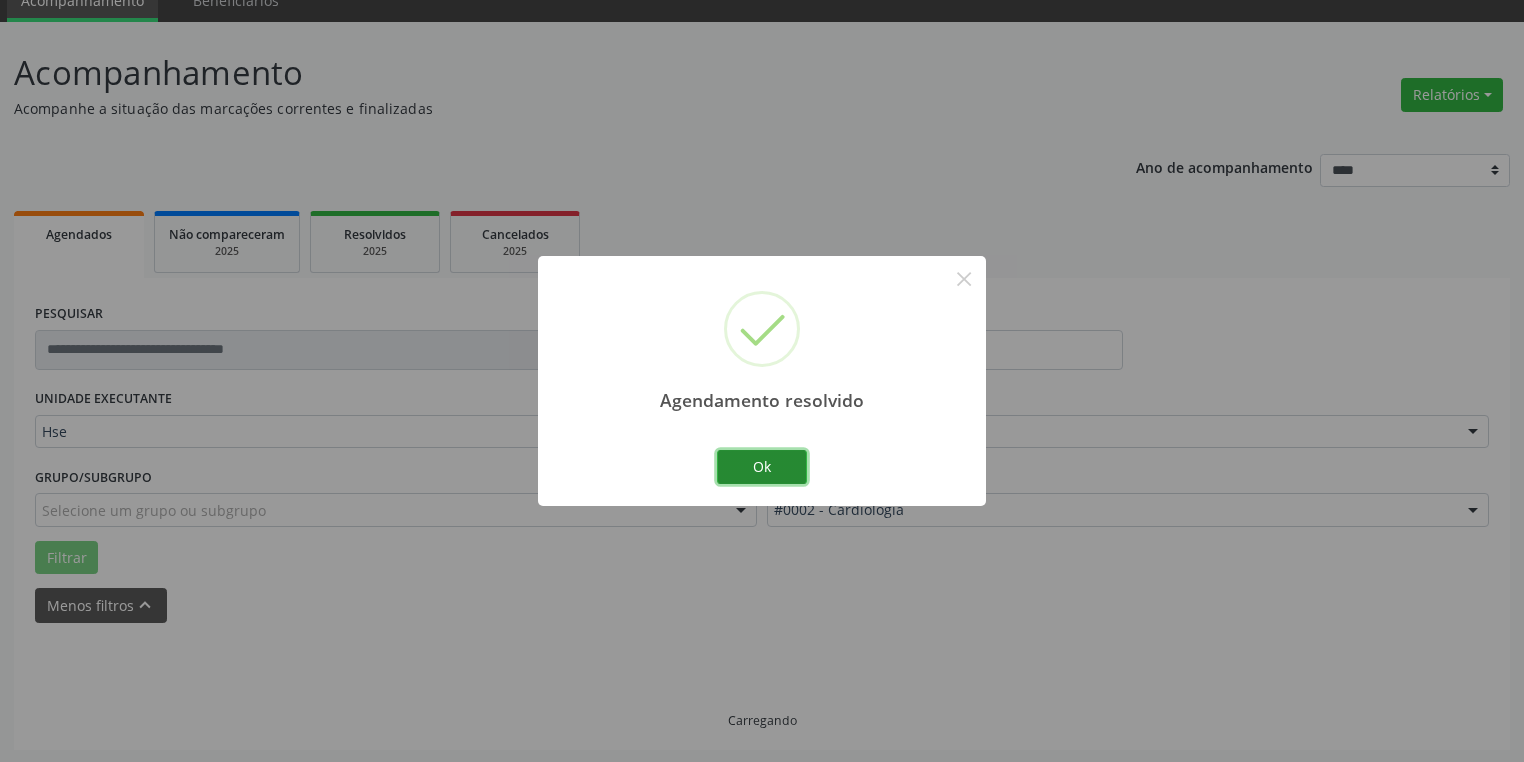 click on "Ok" at bounding box center (762, 467) 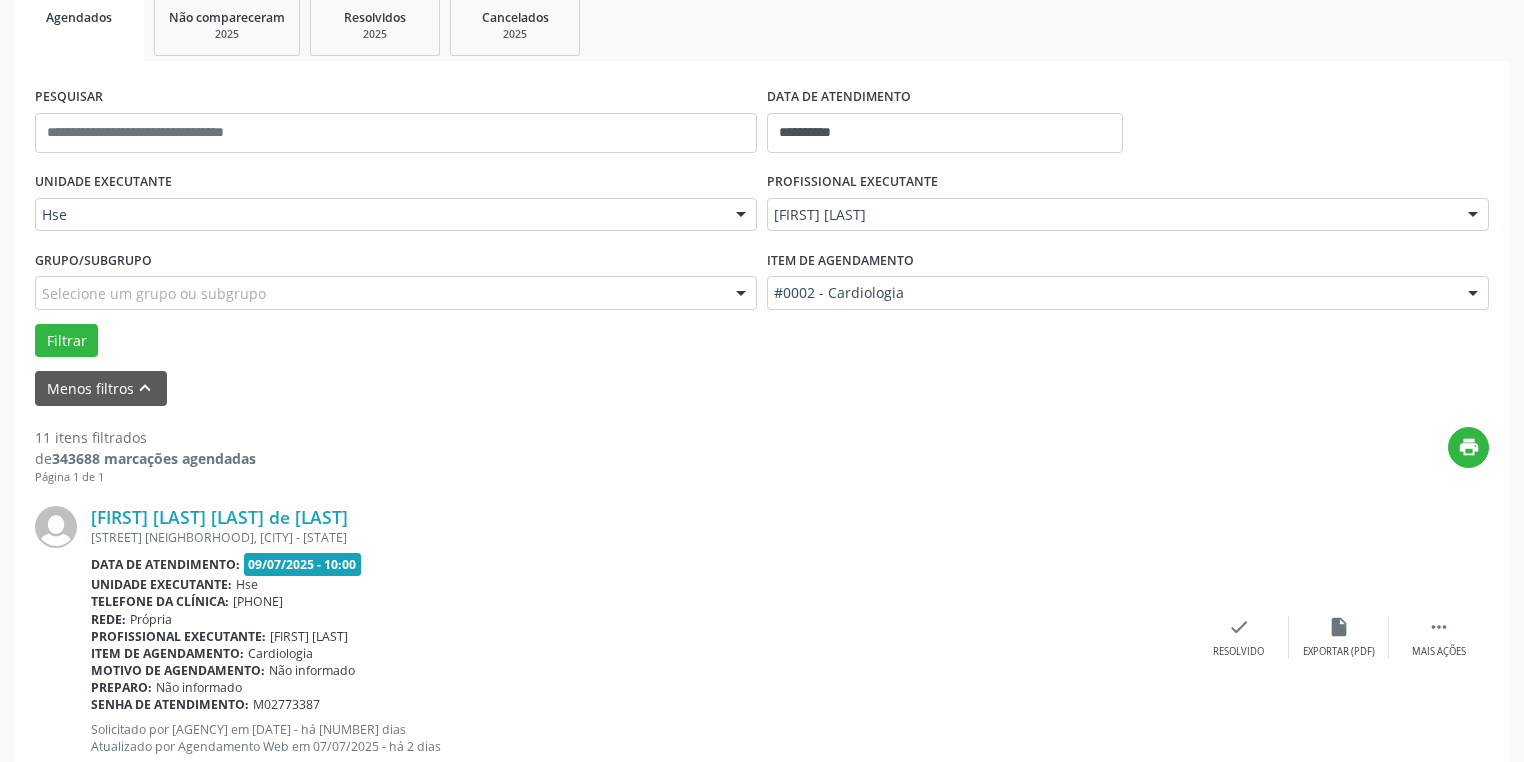 scroll, scrollTop: 408, scrollLeft: 0, axis: vertical 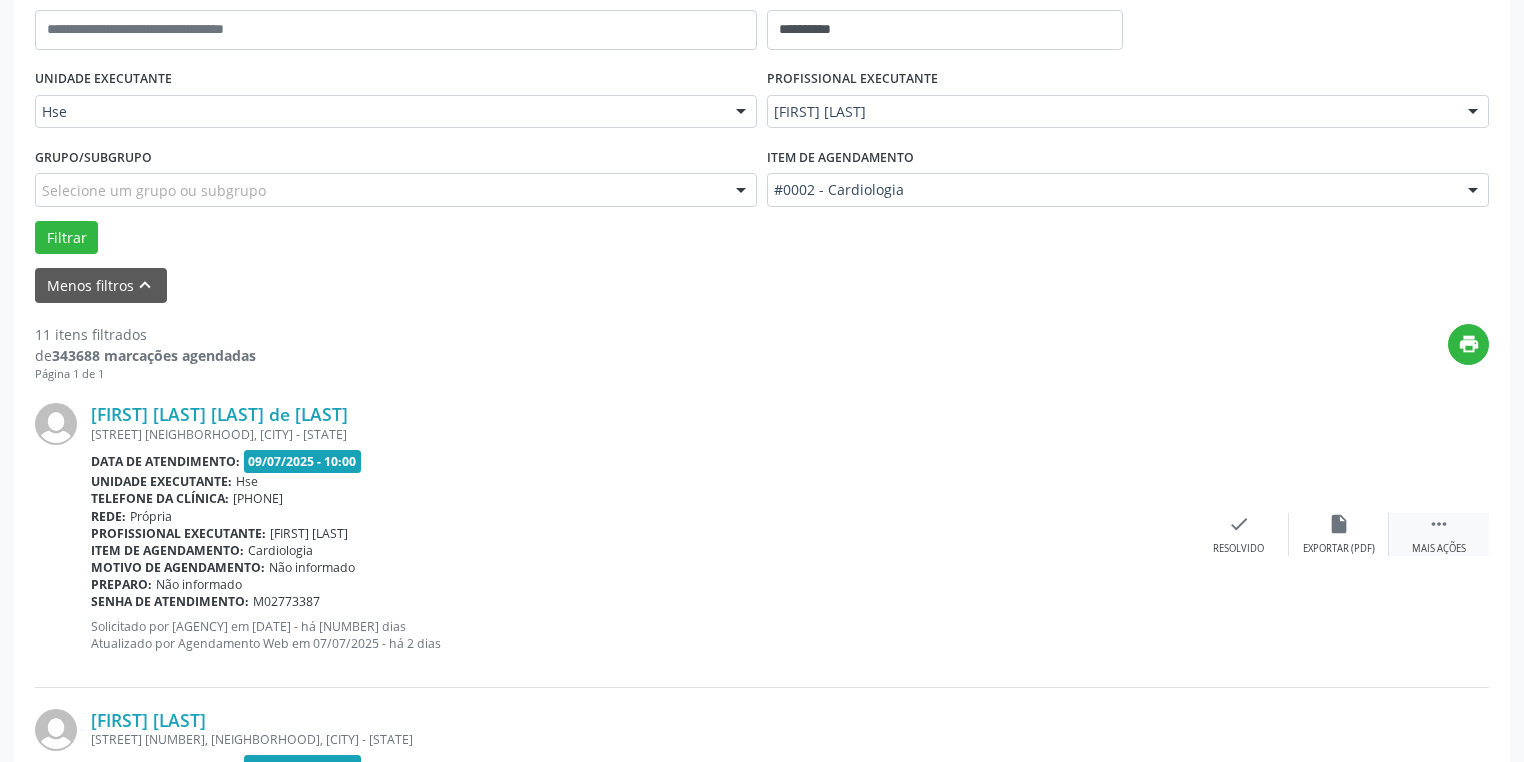 click on "
Mais ações" at bounding box center (1439, 534) 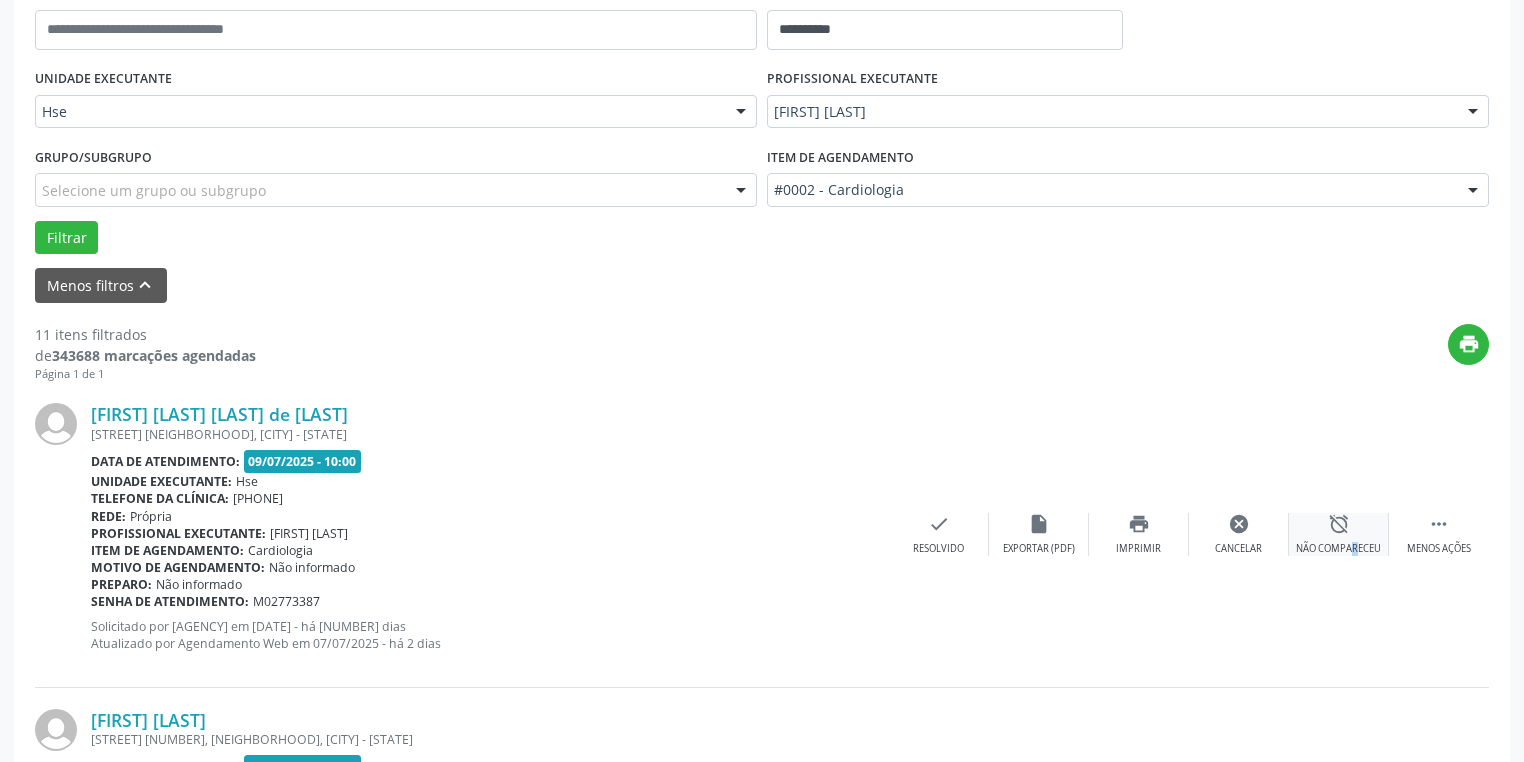 click on "Não compareceu" at bounding box center (1338, 549) 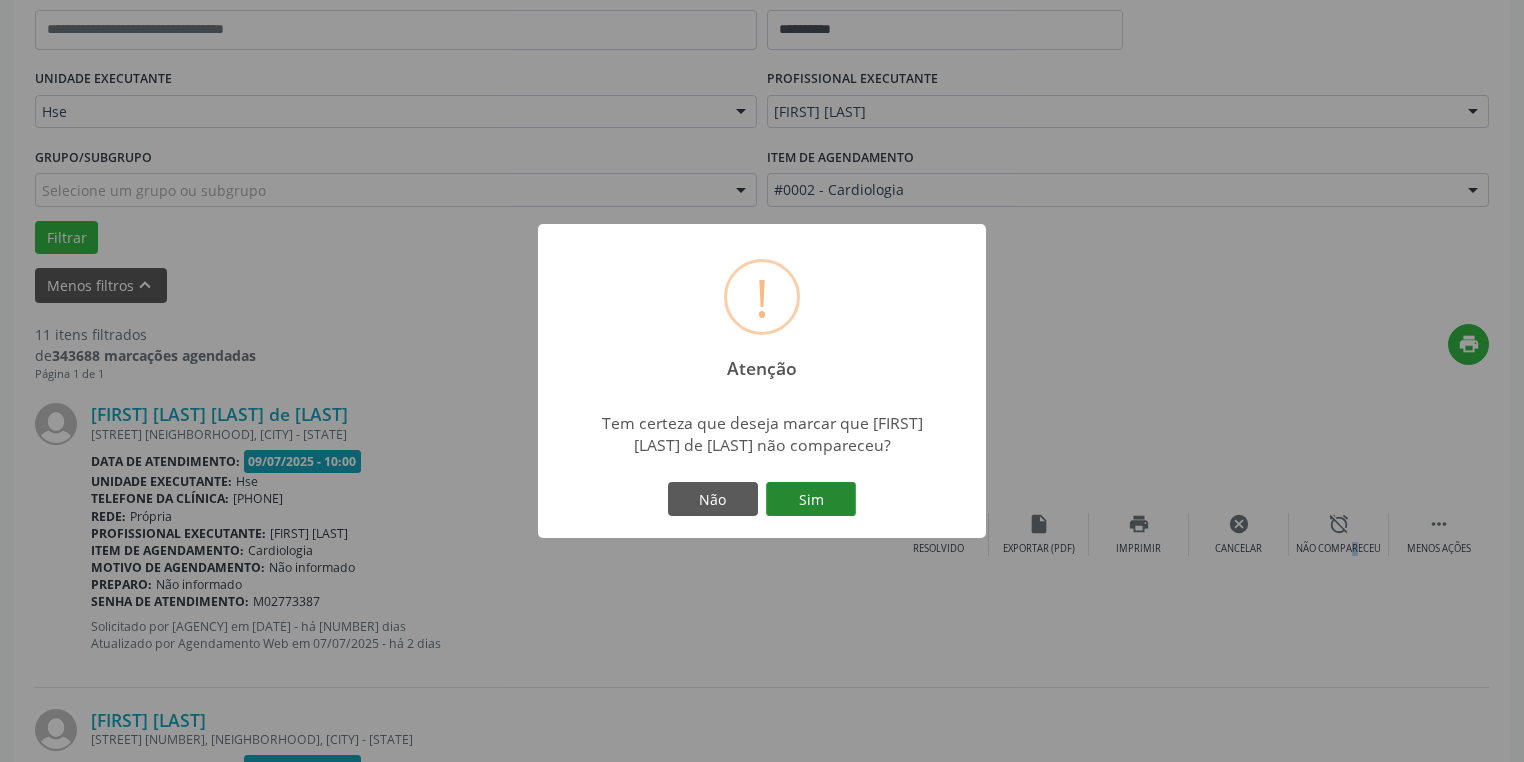 click on "Sim" at bounding box center [811, 499] 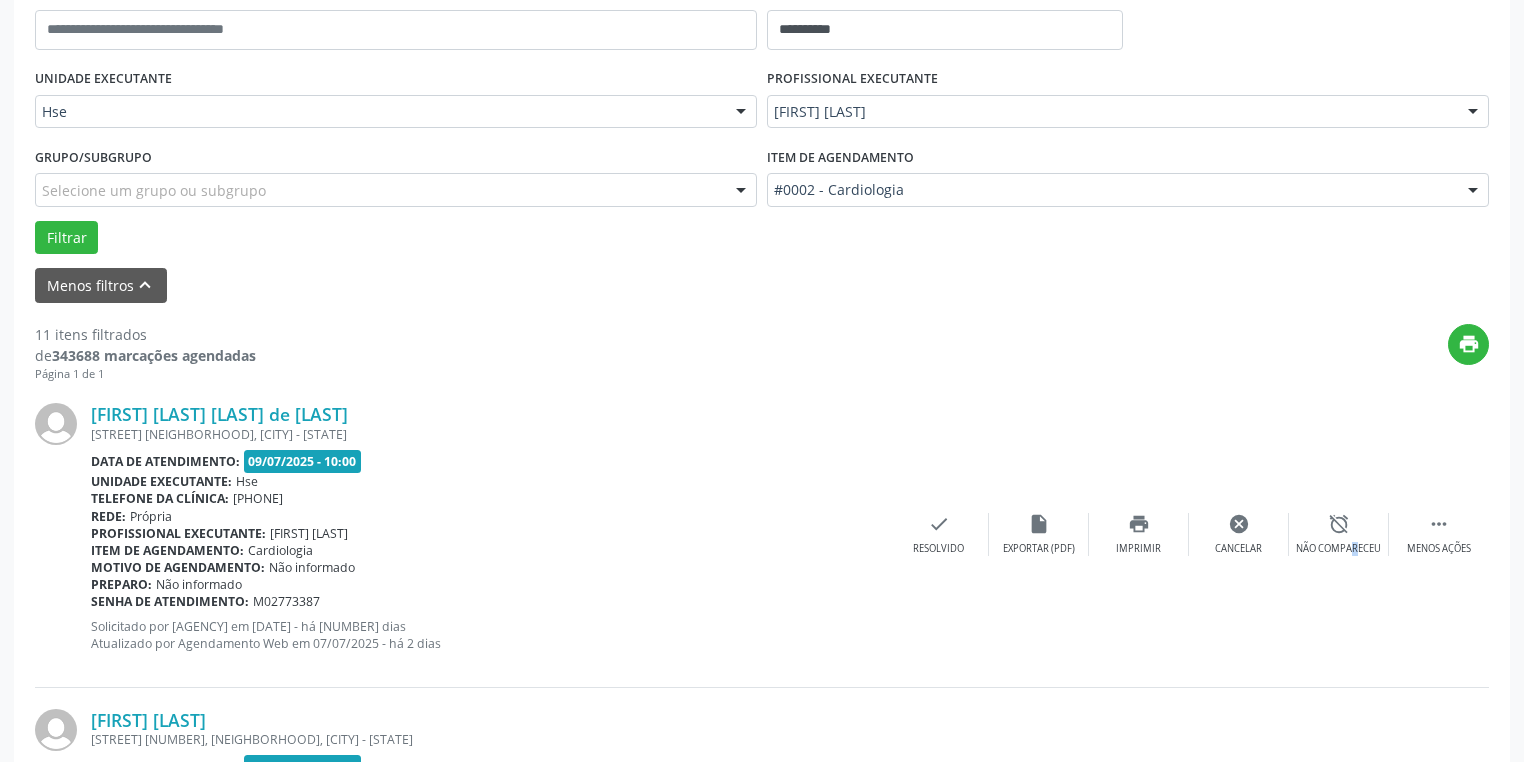 scroll, scrollTop: 109, scrollLeft: 0, axis: vertical 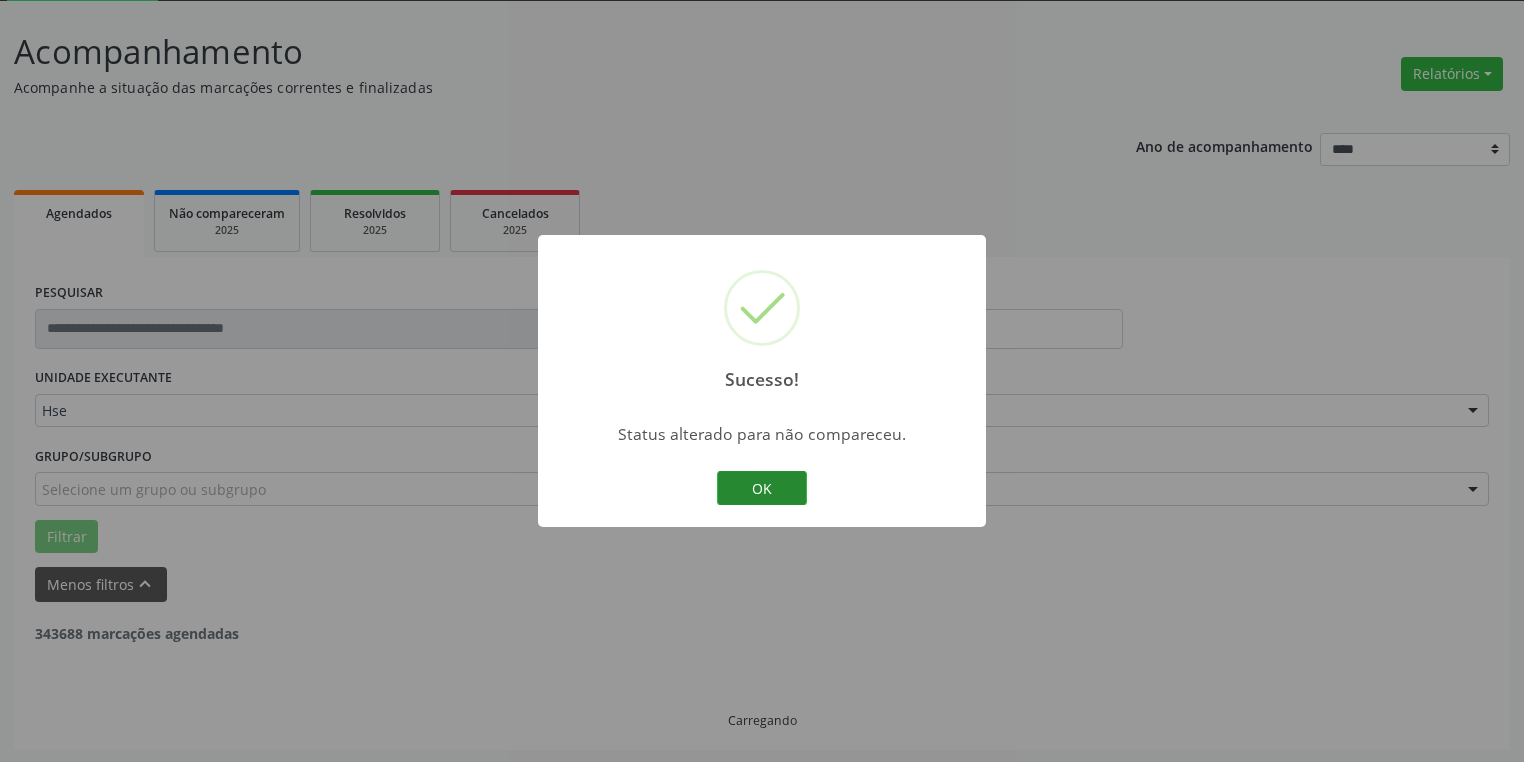 click on "OK" at bounding box center [762, 488] 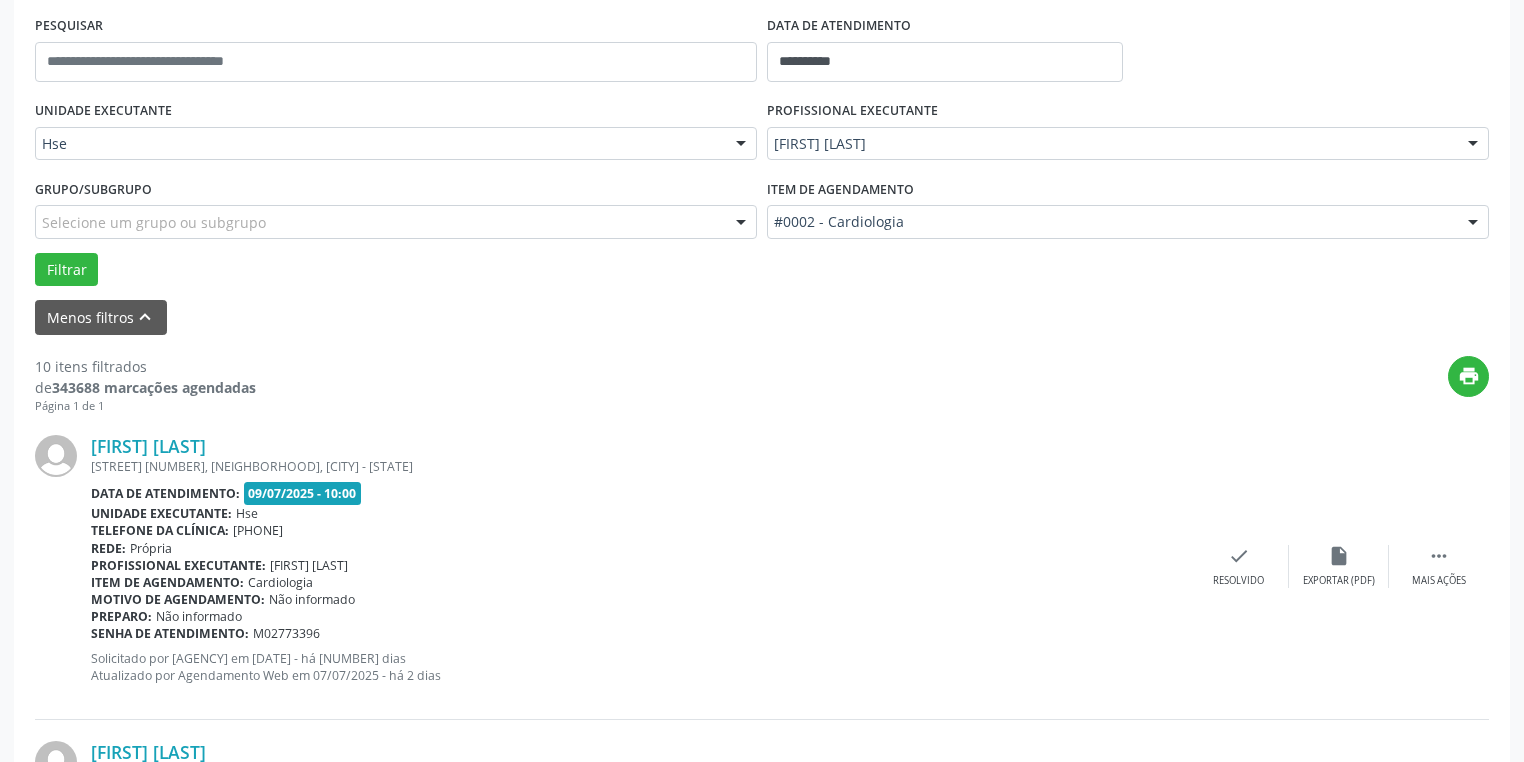 scroll, scrollTop: 509, scrollLeft: 0, axis: vertical 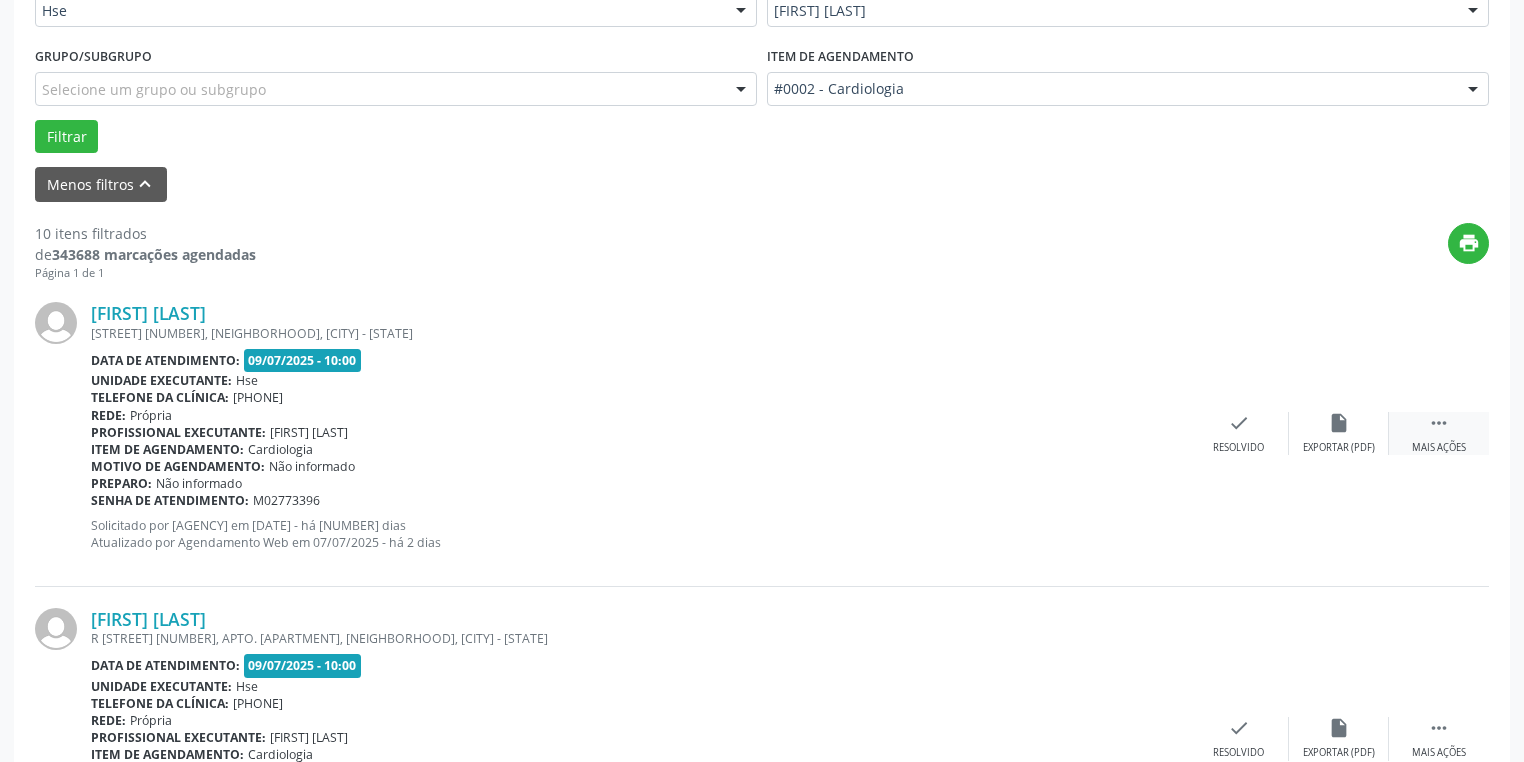 click on "
Mais ações" at bounding box center [1439, 433] 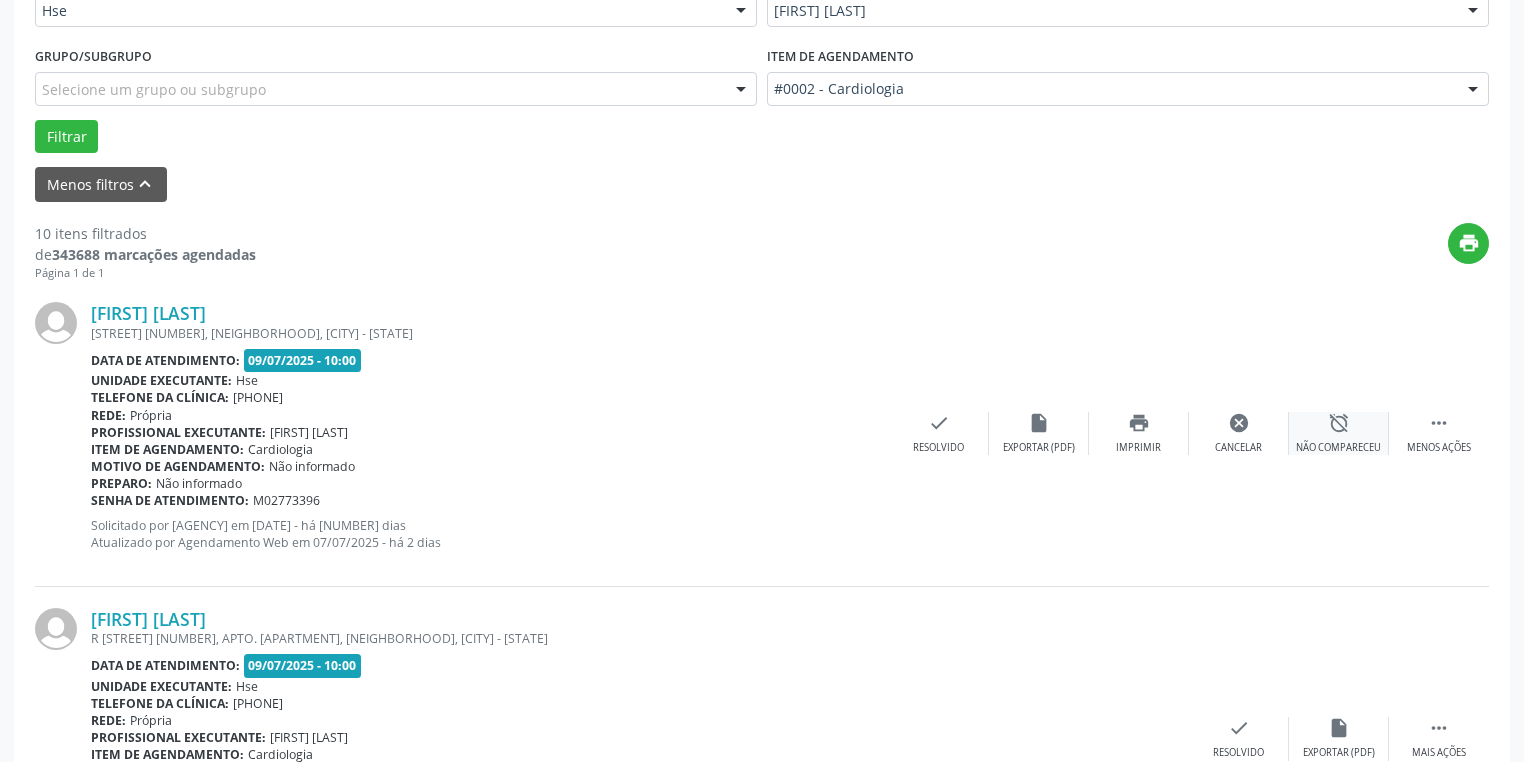 click on "Não compareceu" at bounding box center [1338, 448] 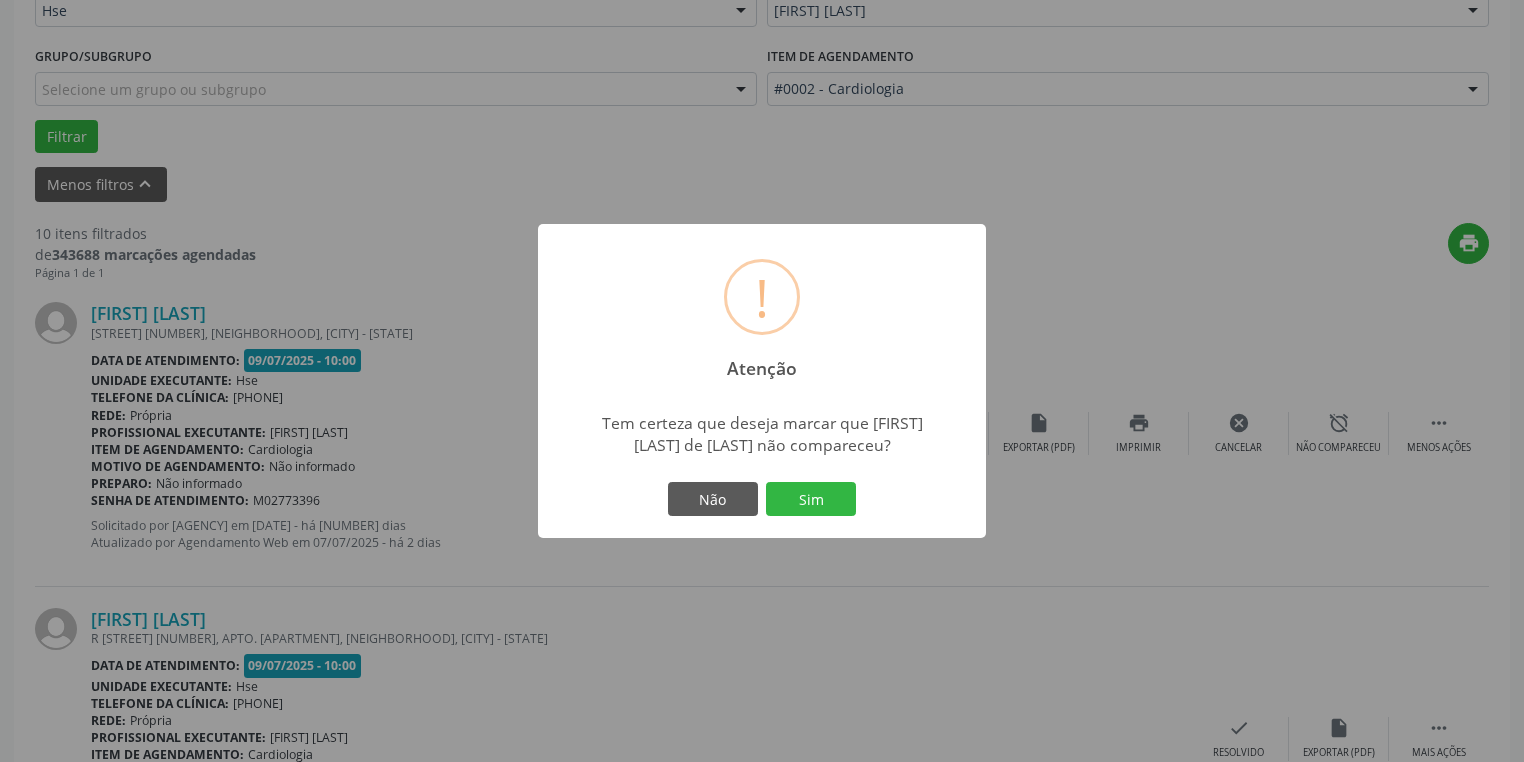 click on "Sim" at bounding box center [811, 499] 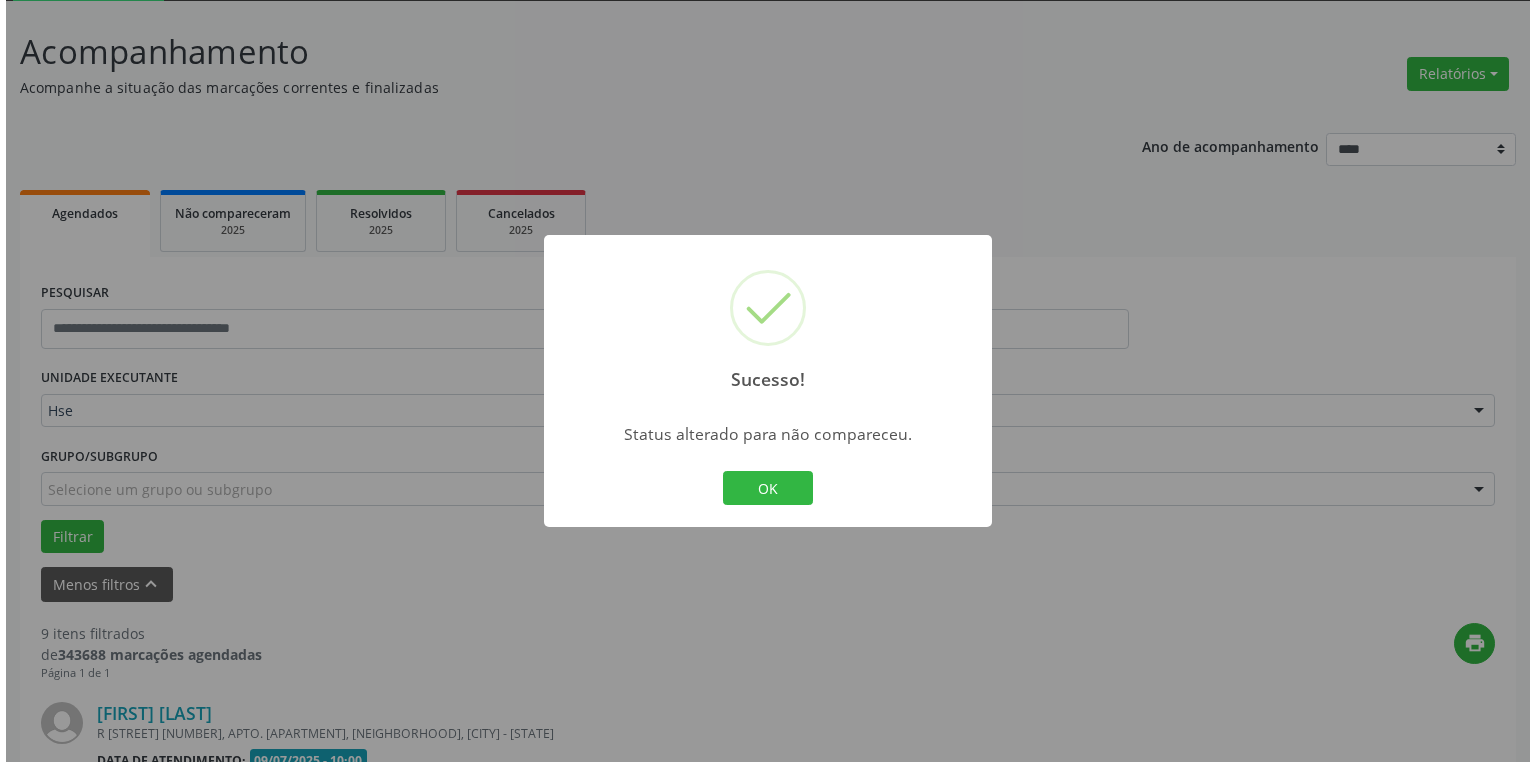 scroll, scrollTop: 509, scrollLeft: 0, axis: vertical 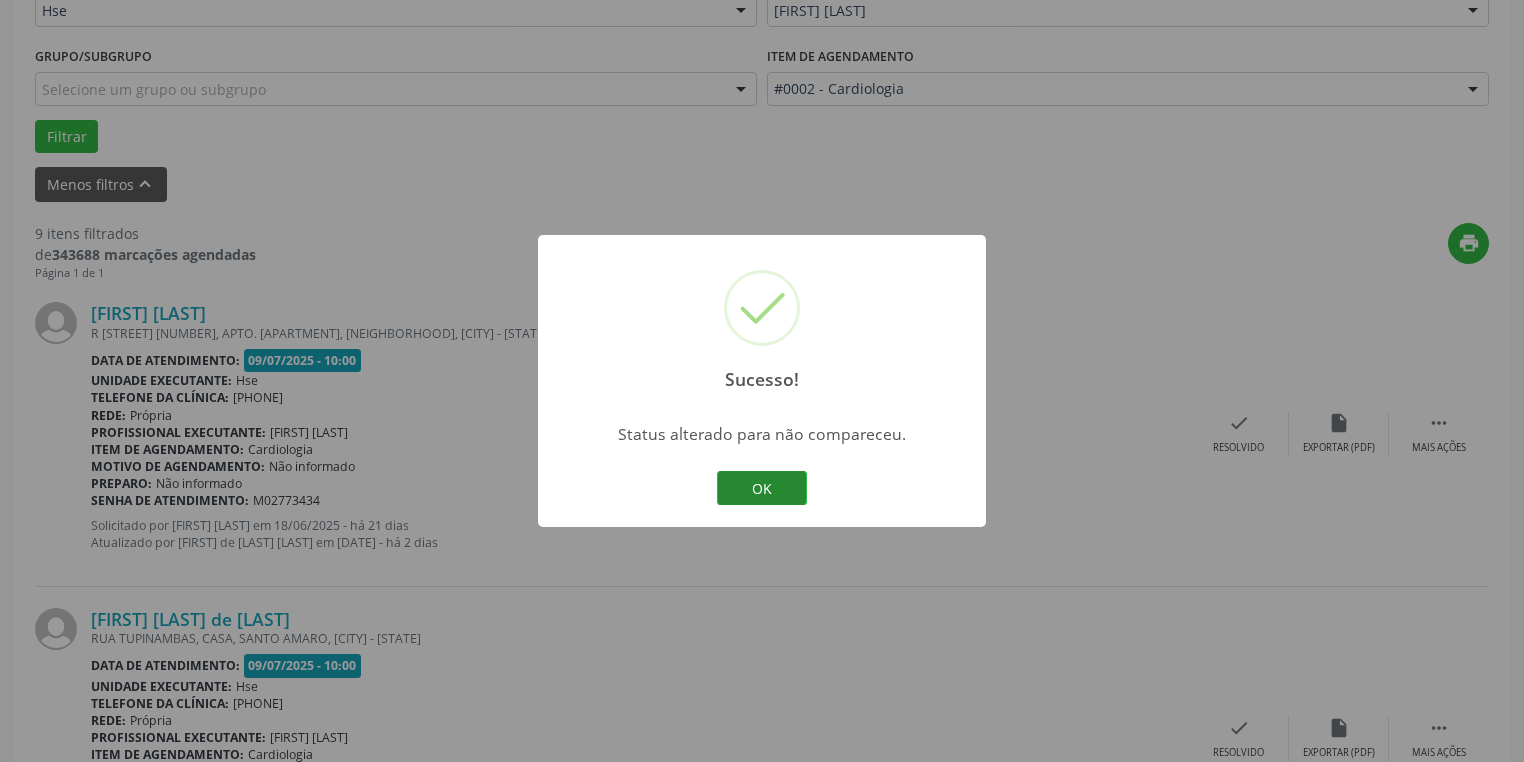 click on "OK" at bounding box center (762, 488) 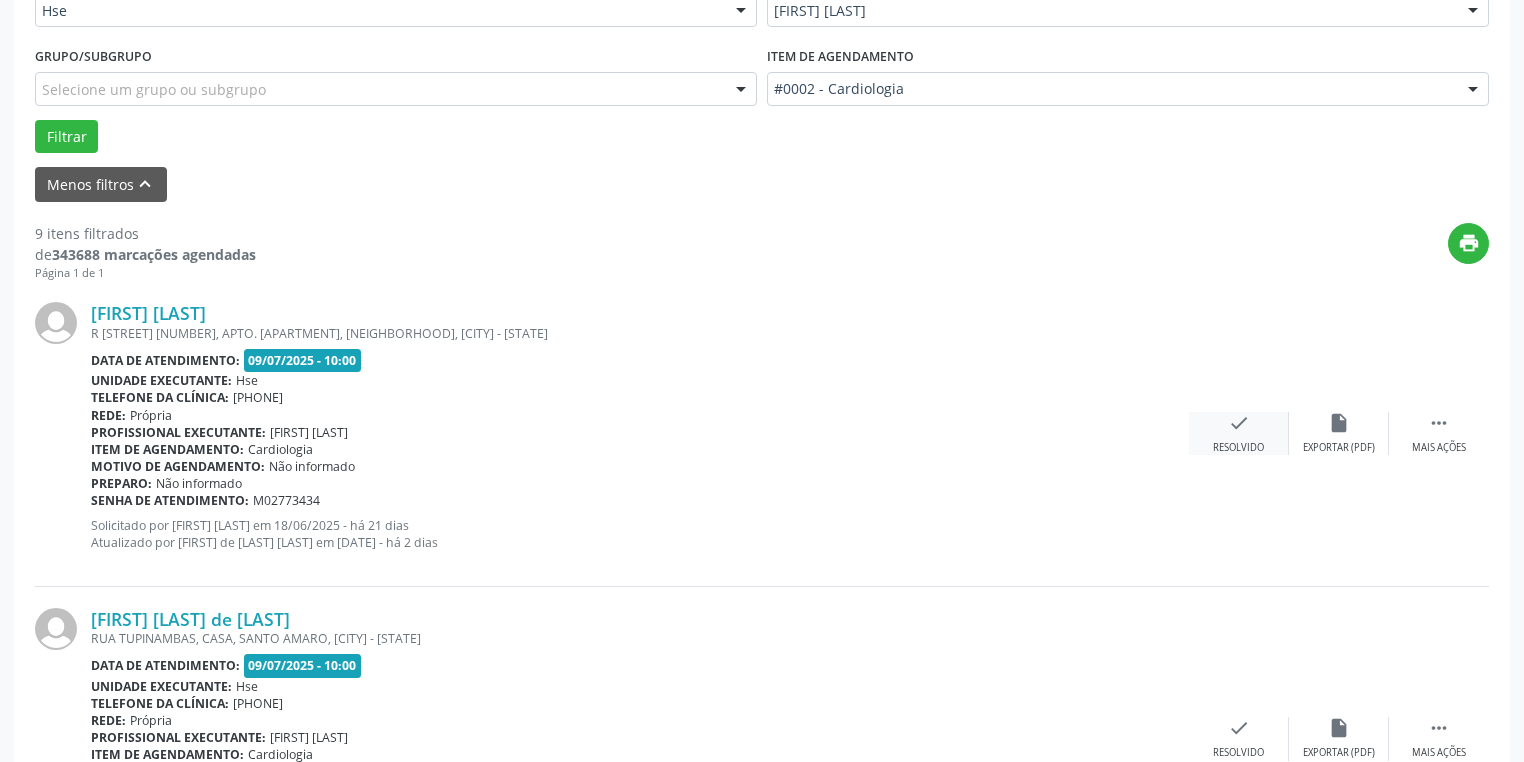click on "check" at bounding box center [1339, 423] 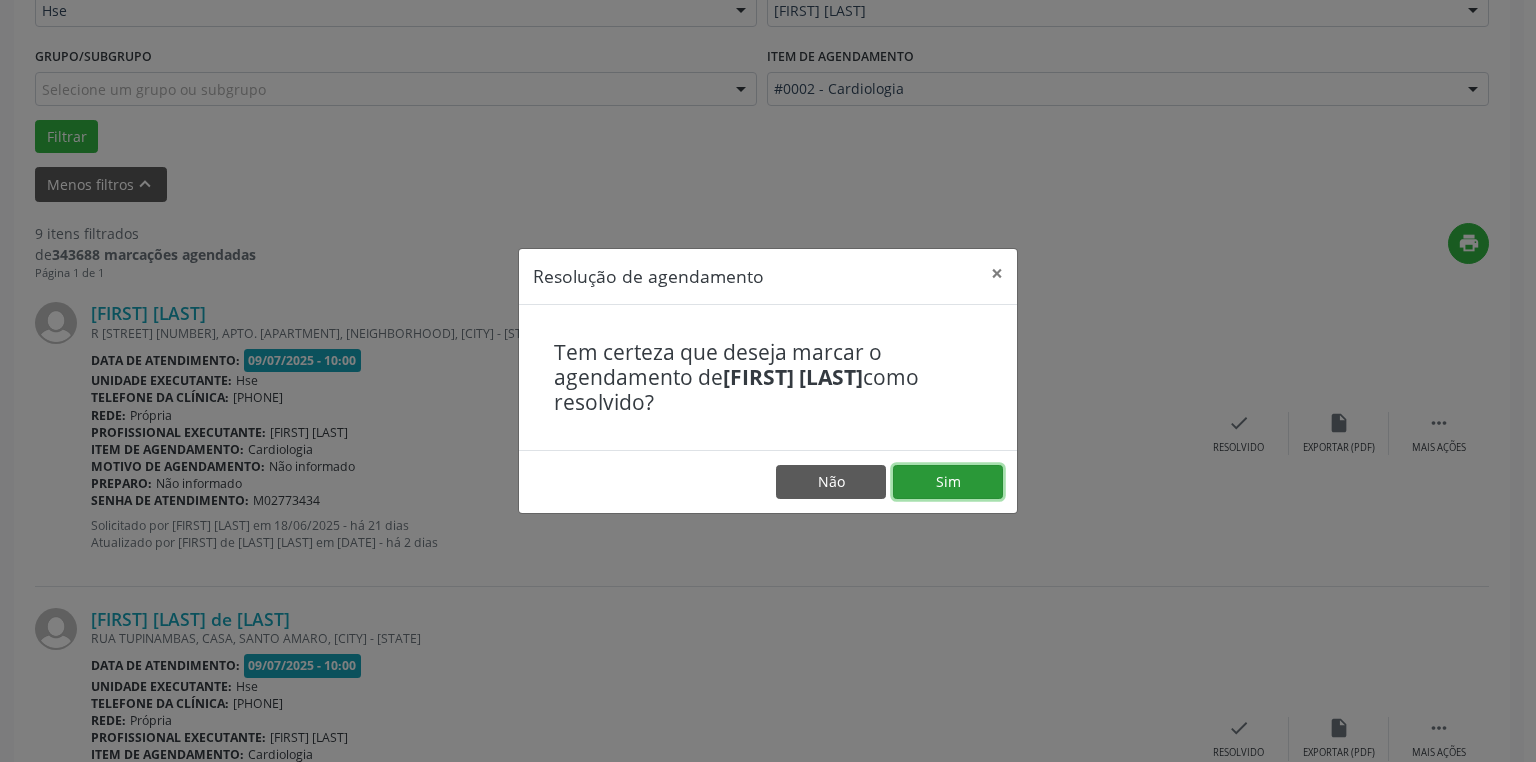 click on "Sim" at bounding box center (948, 482) 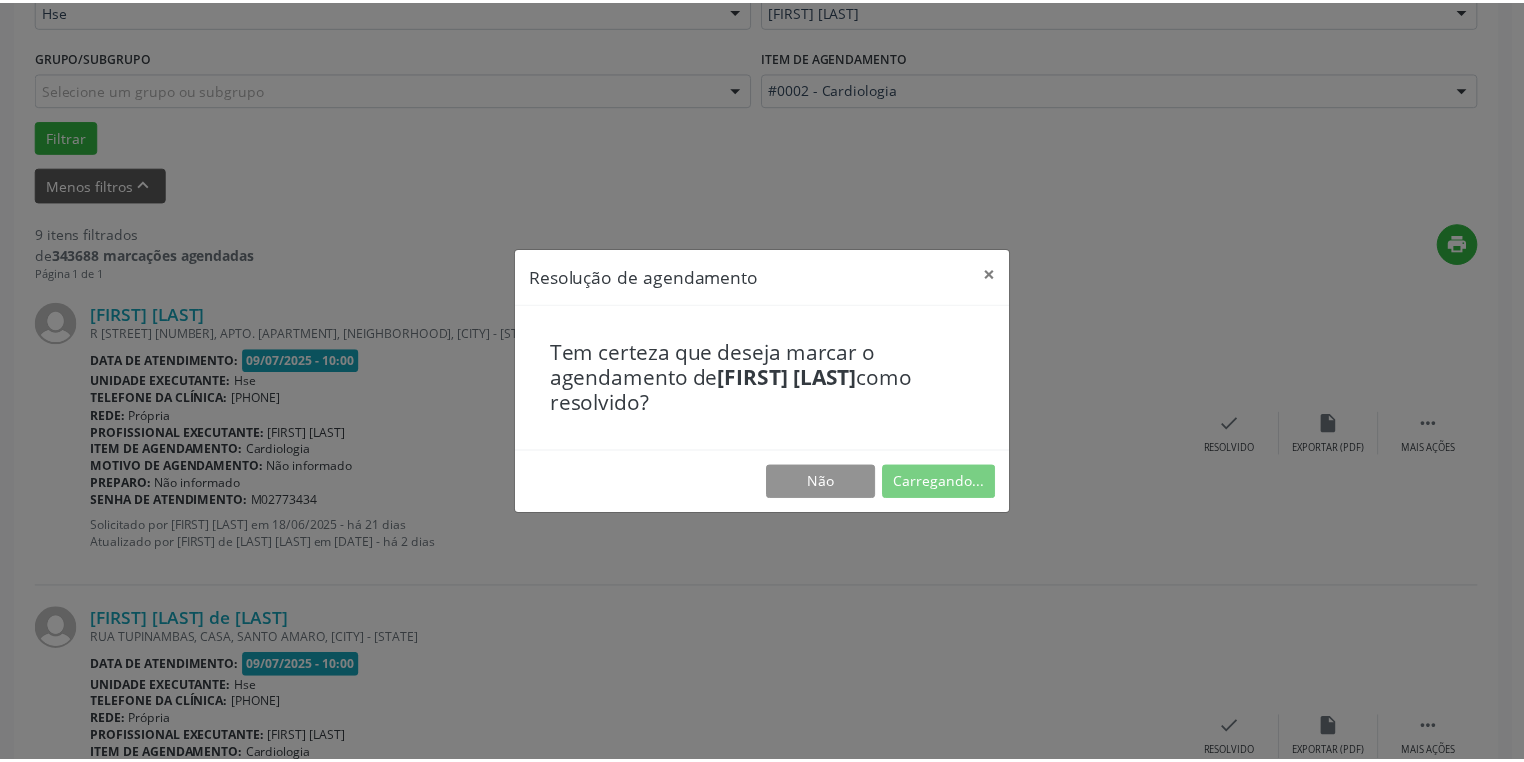 scroll, scrollTop: 88, scrollLeft: 0, axis: vertical 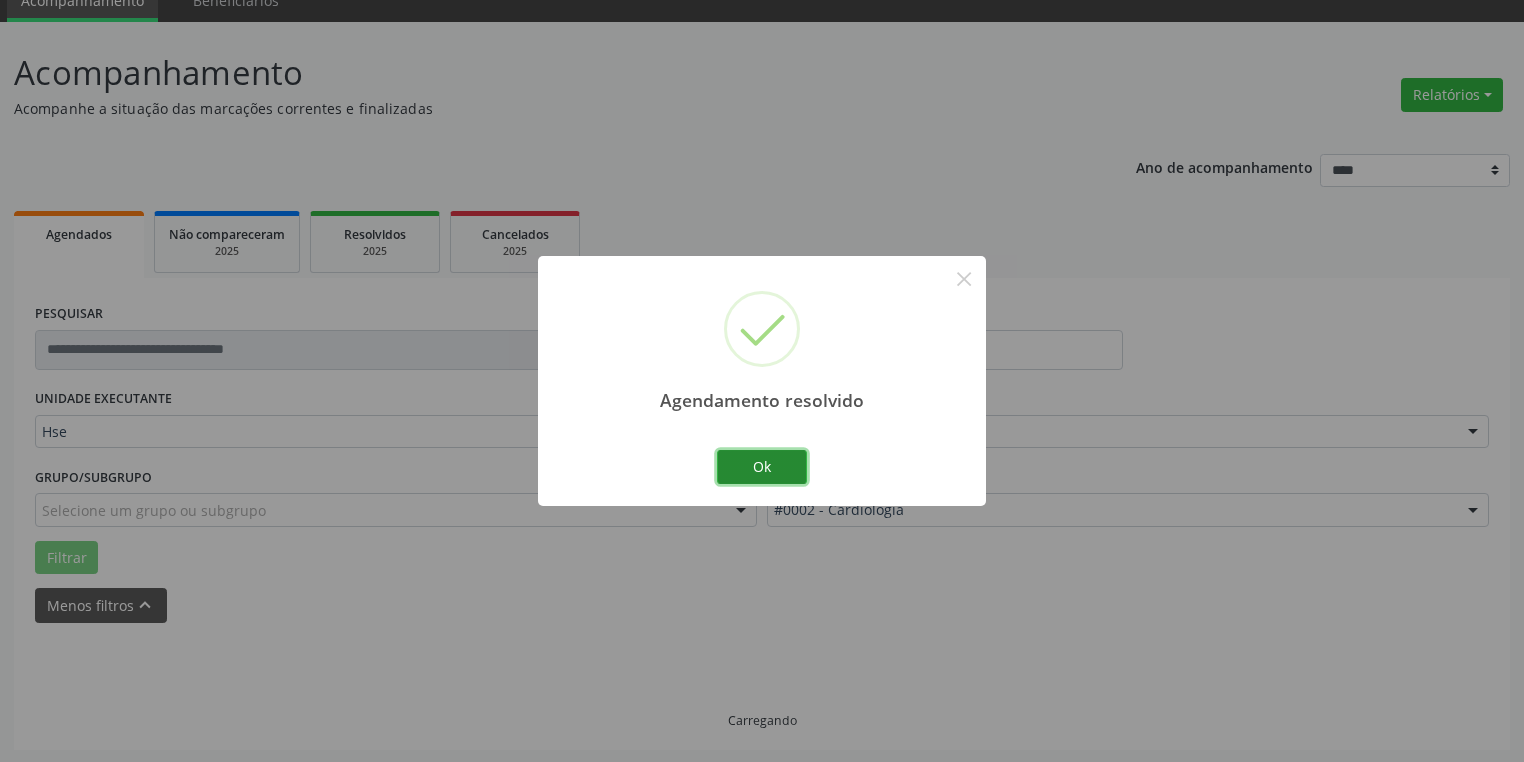 click on "Ok" at bounding box center [762, 467] 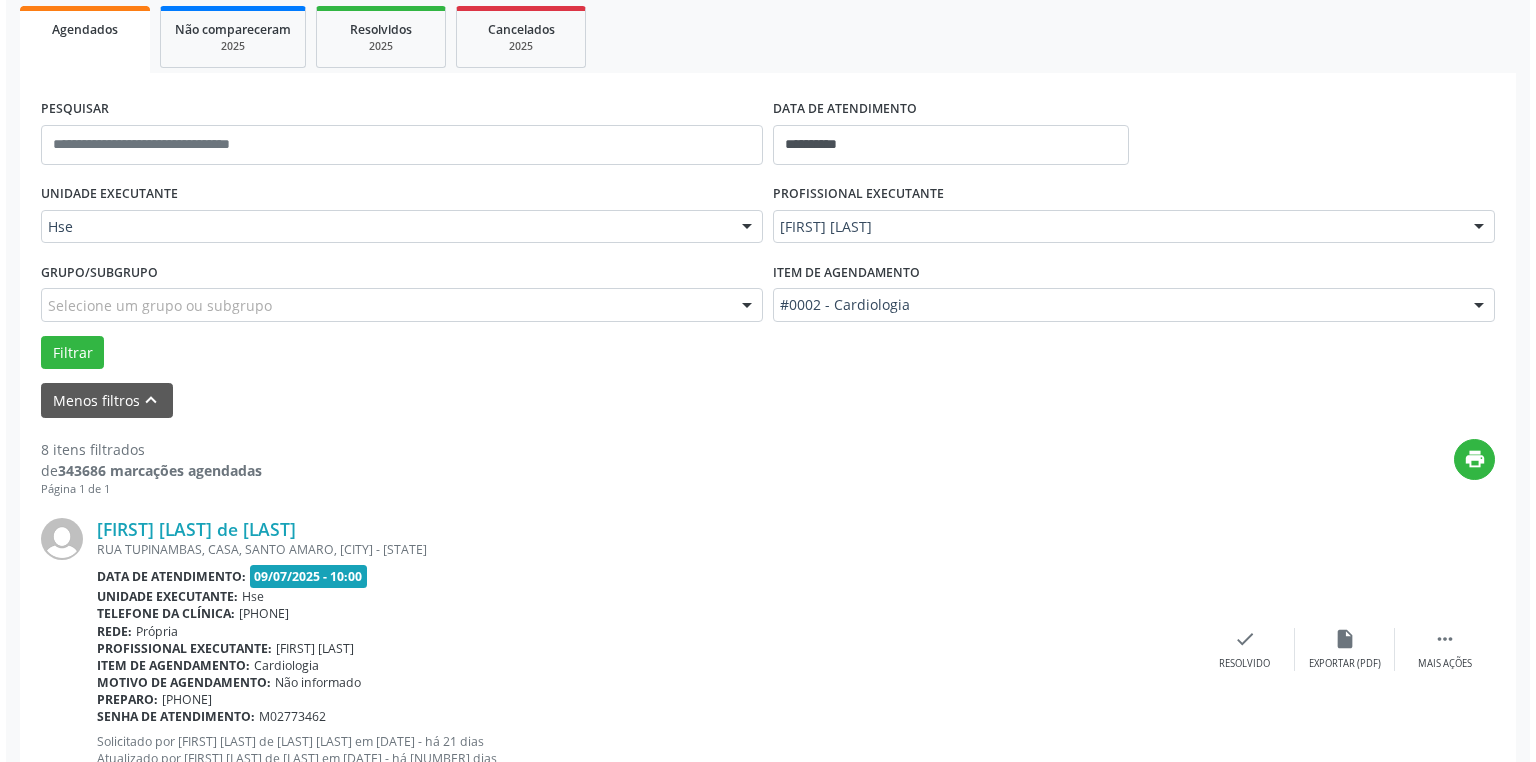 scroll, scrollTop: 408, scrollLeft: 0, axis: vertical 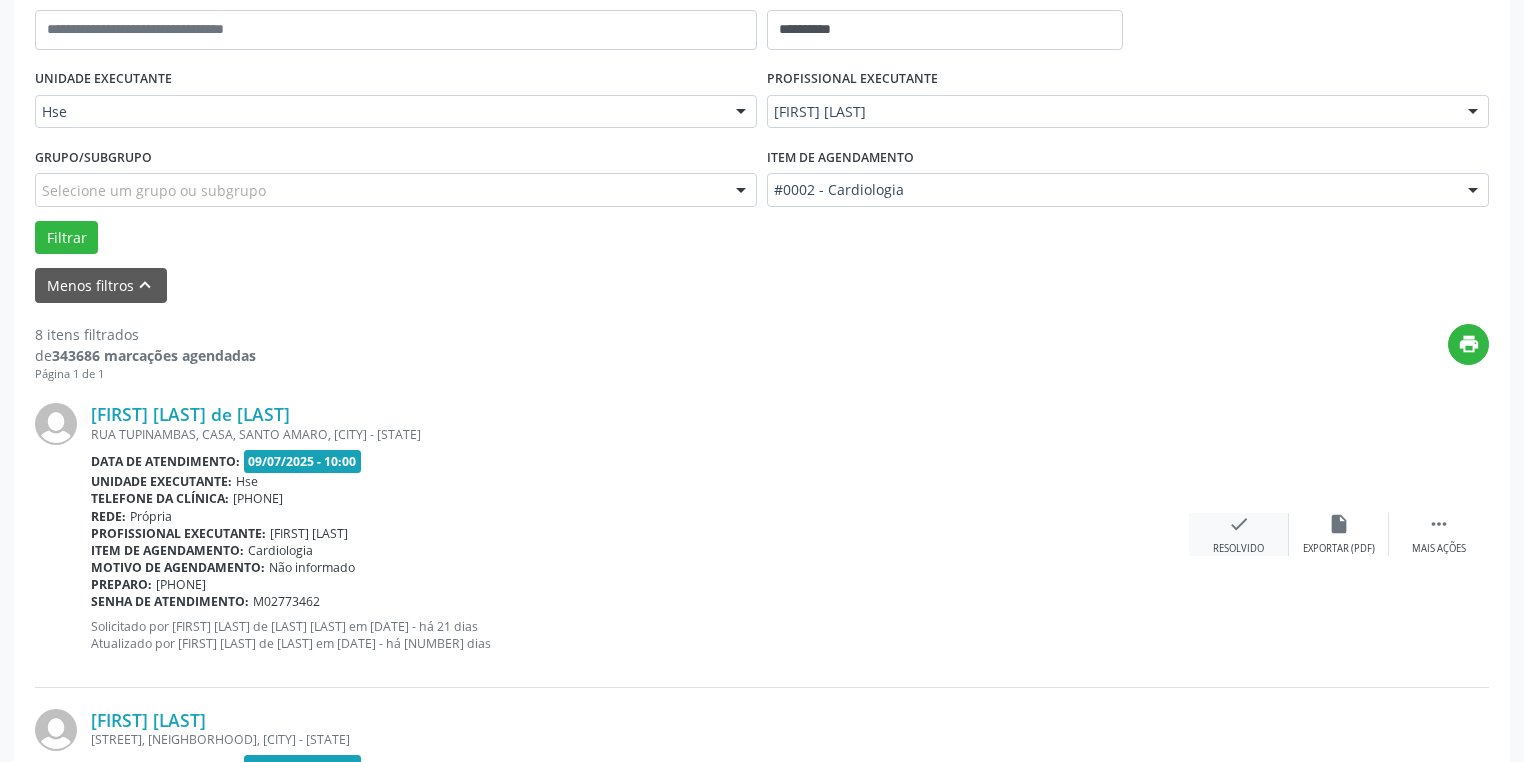 click on "check" at bounding box center (1339, 524) 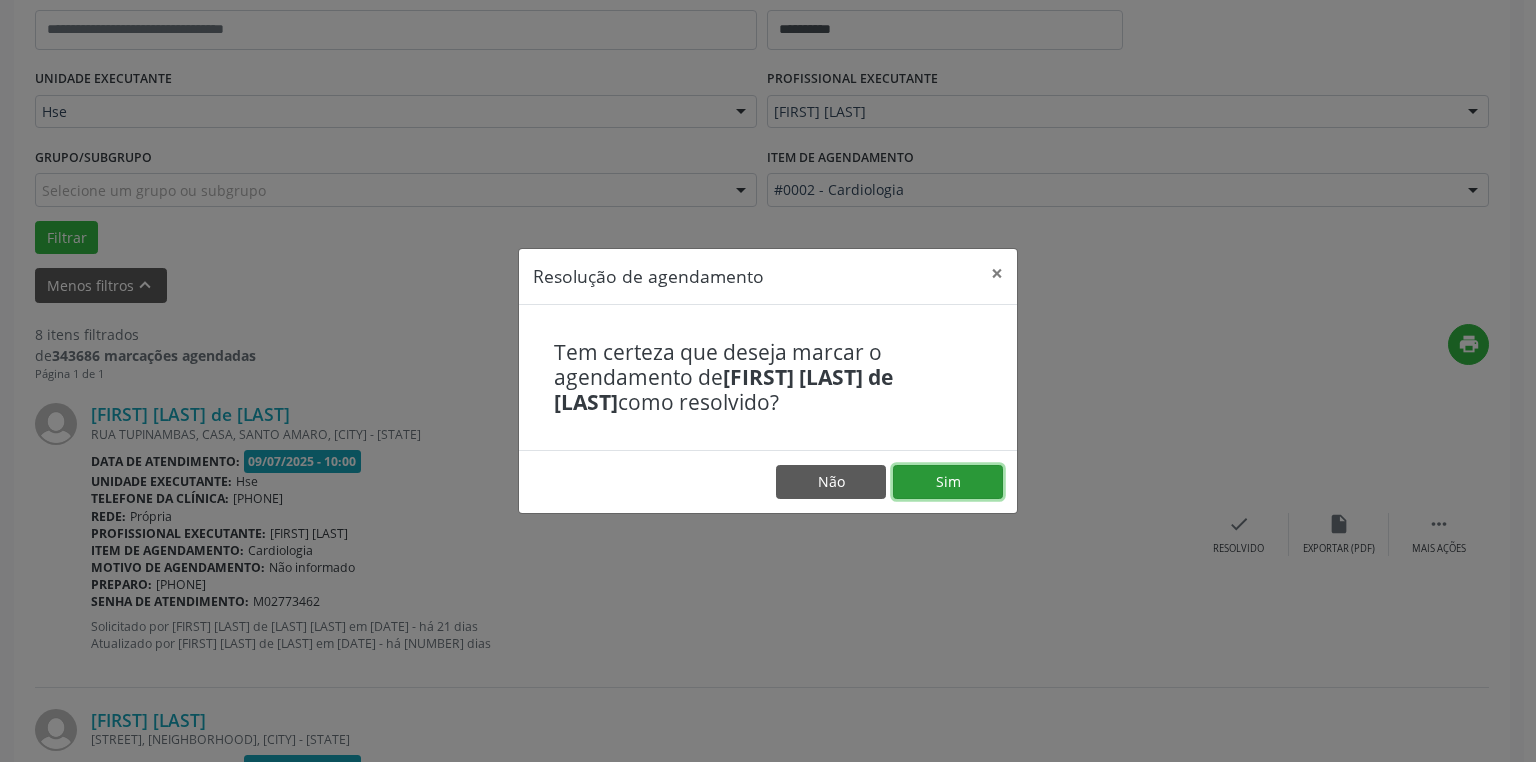click on "Sim" at bounding box center [948, 482] 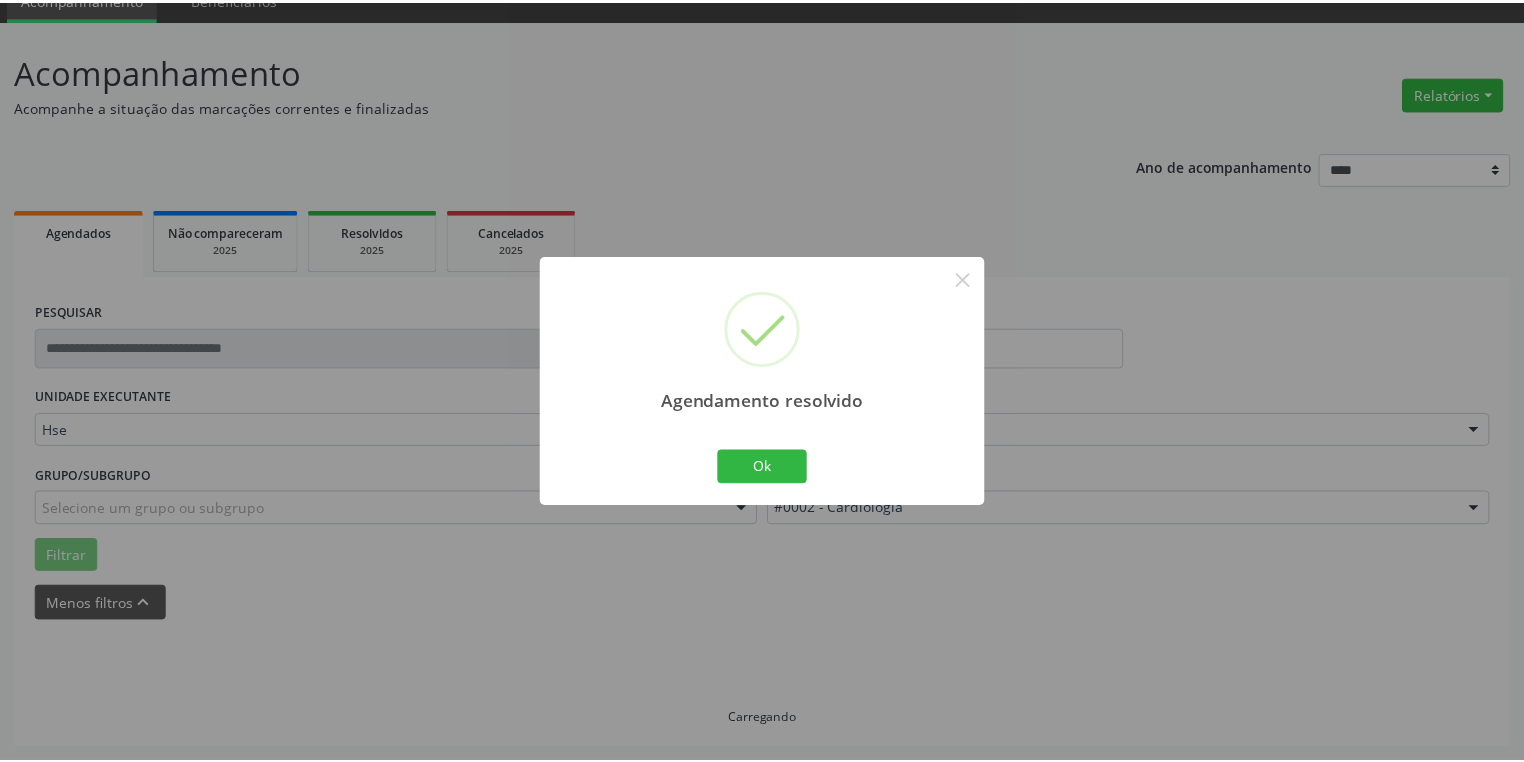 scroll, scrollTop: 88, scrollLeft: 0, axis: vertical 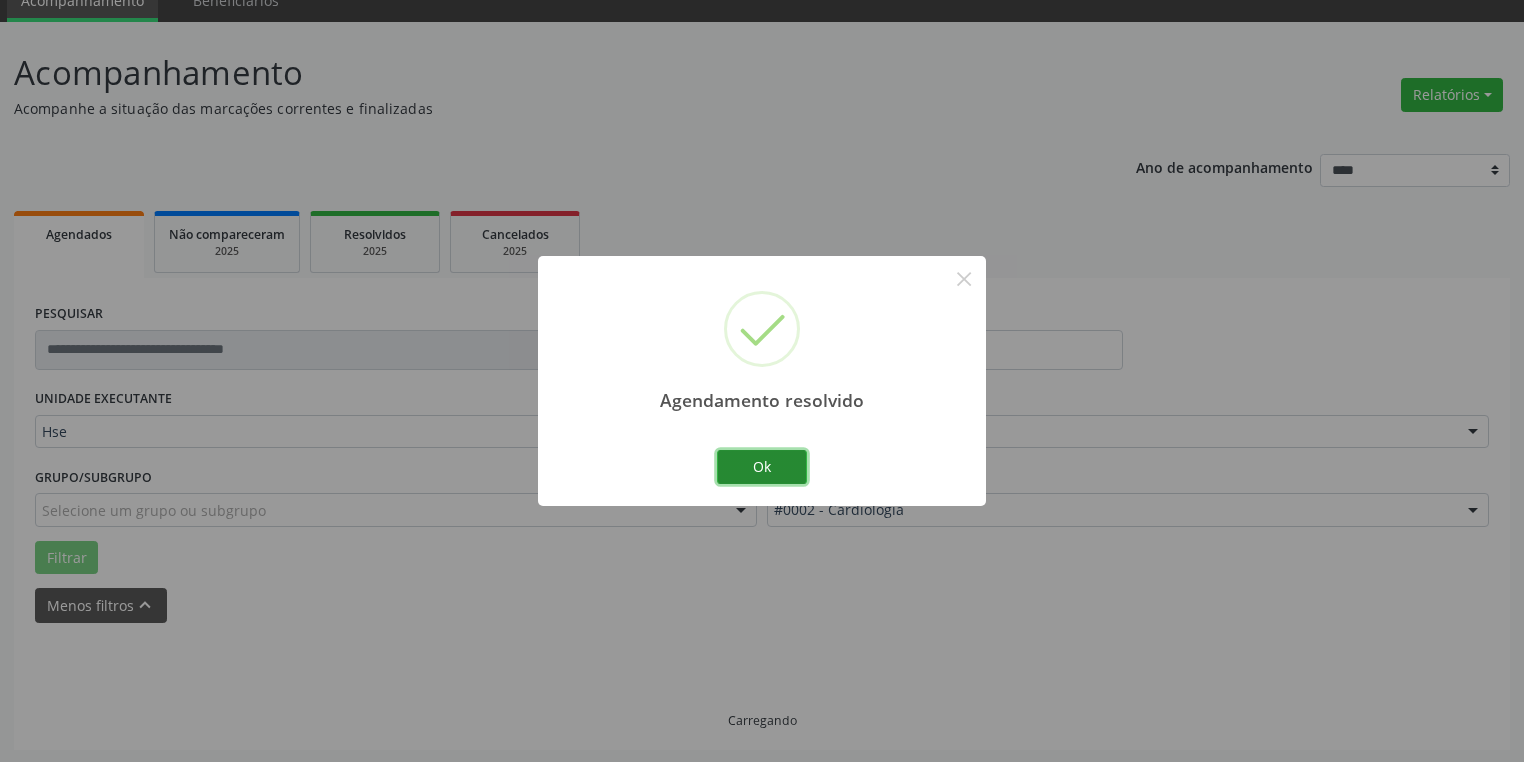 click on "Ok" at bounding box center (762, 467) 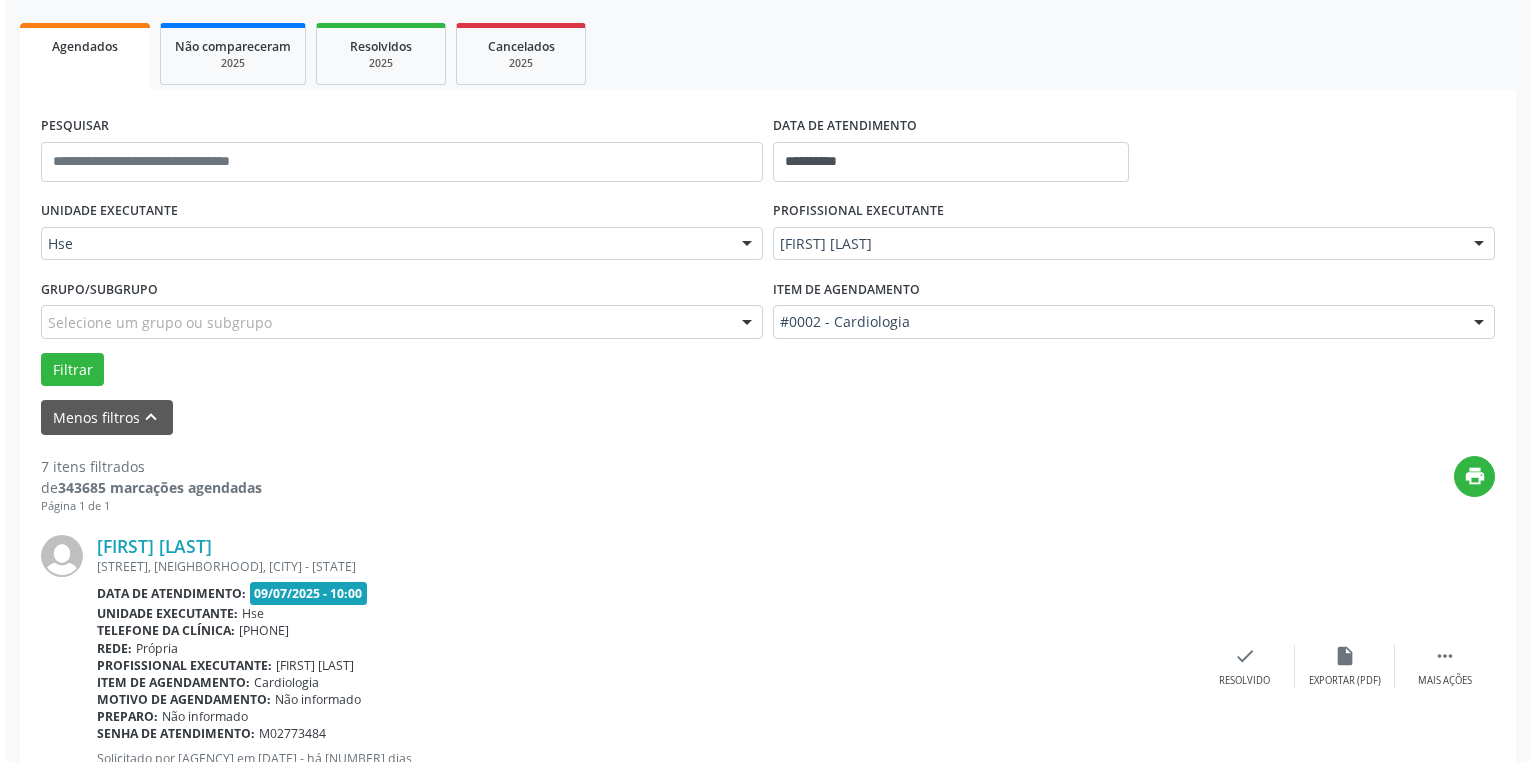 scroll, scrollTop: 488, scrollLeft: 0, axis: vertical 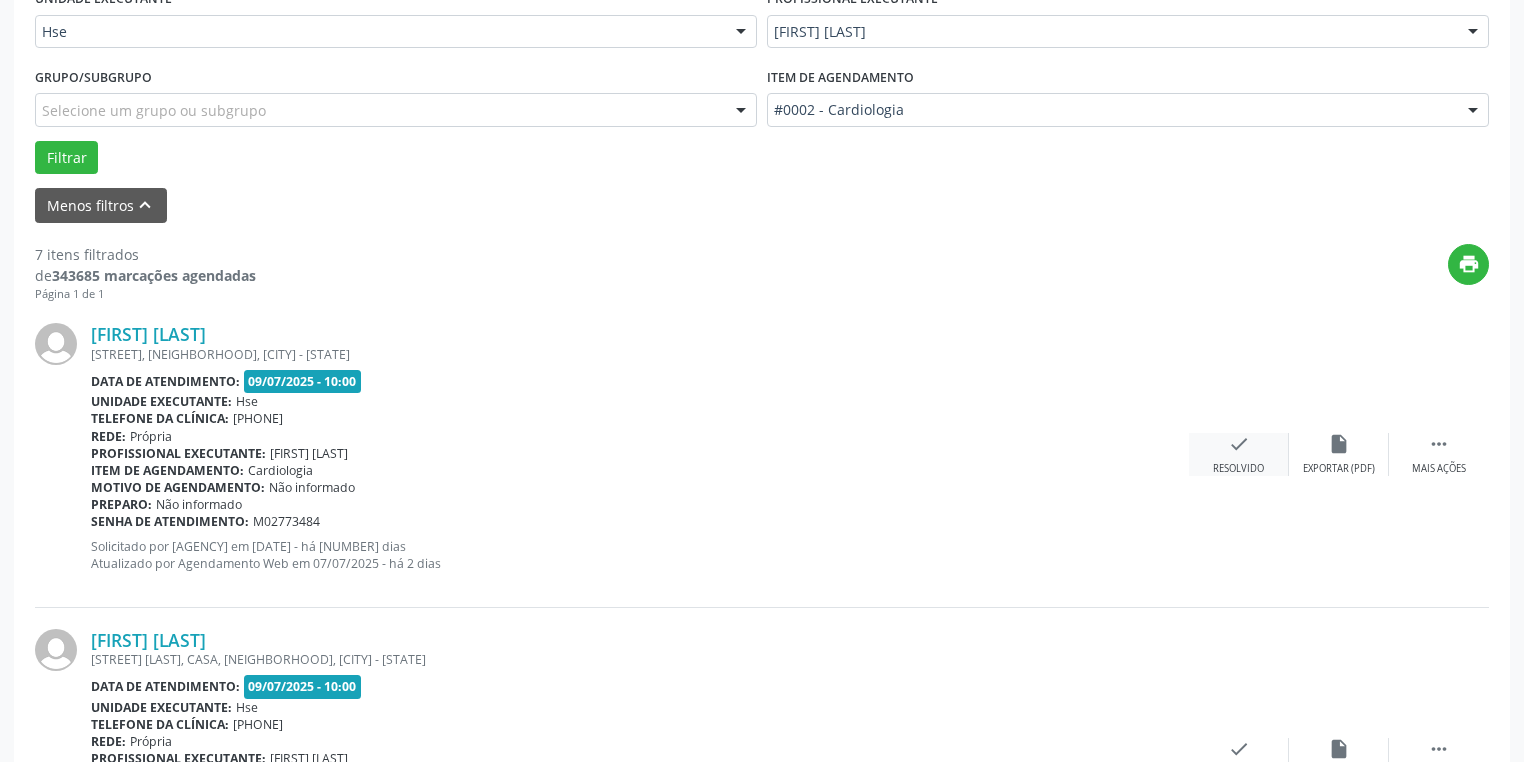 click on "check
Resolvido" at bounding box center [1239, 454] 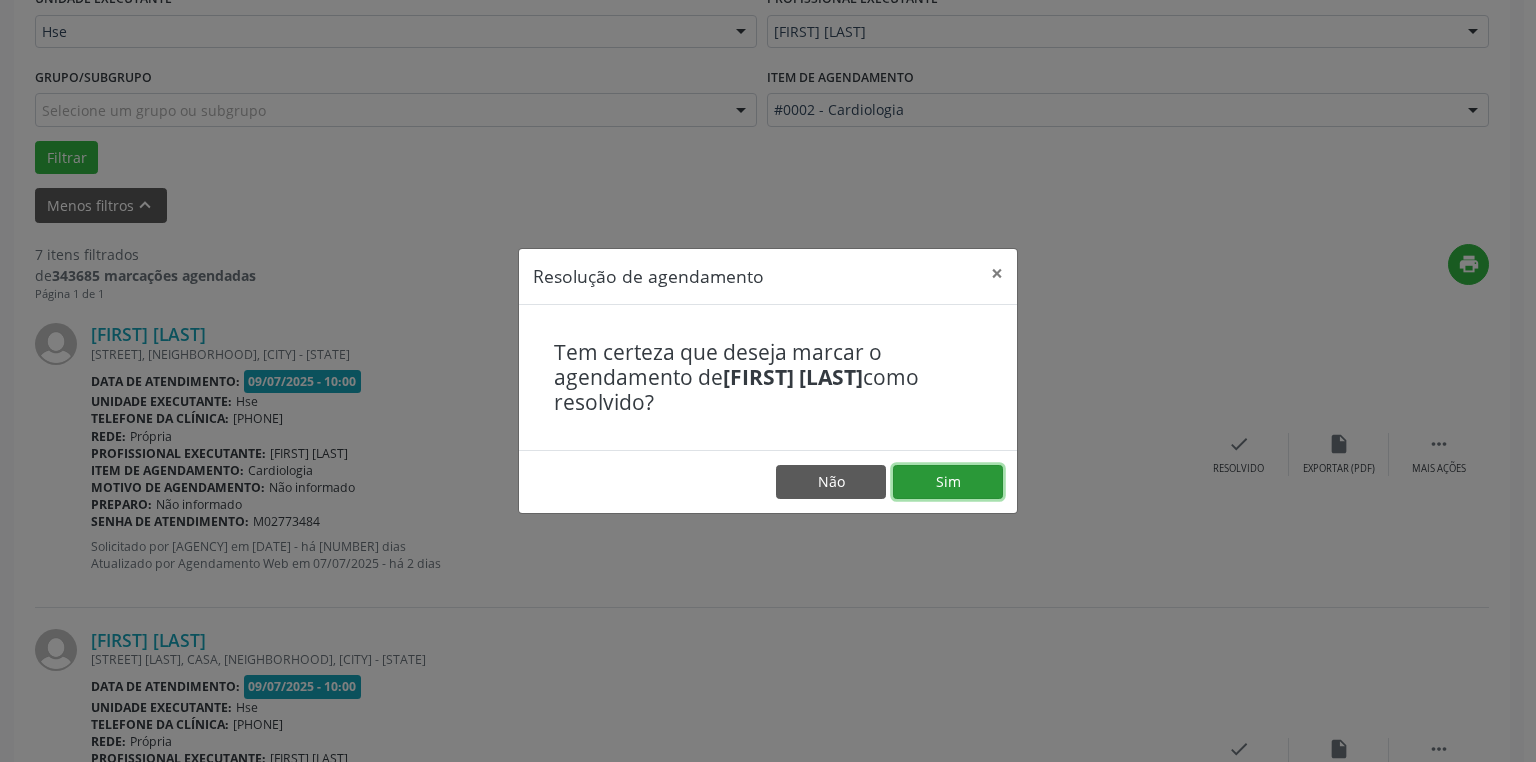 click on "Sim" at bounding box center [948, 482] 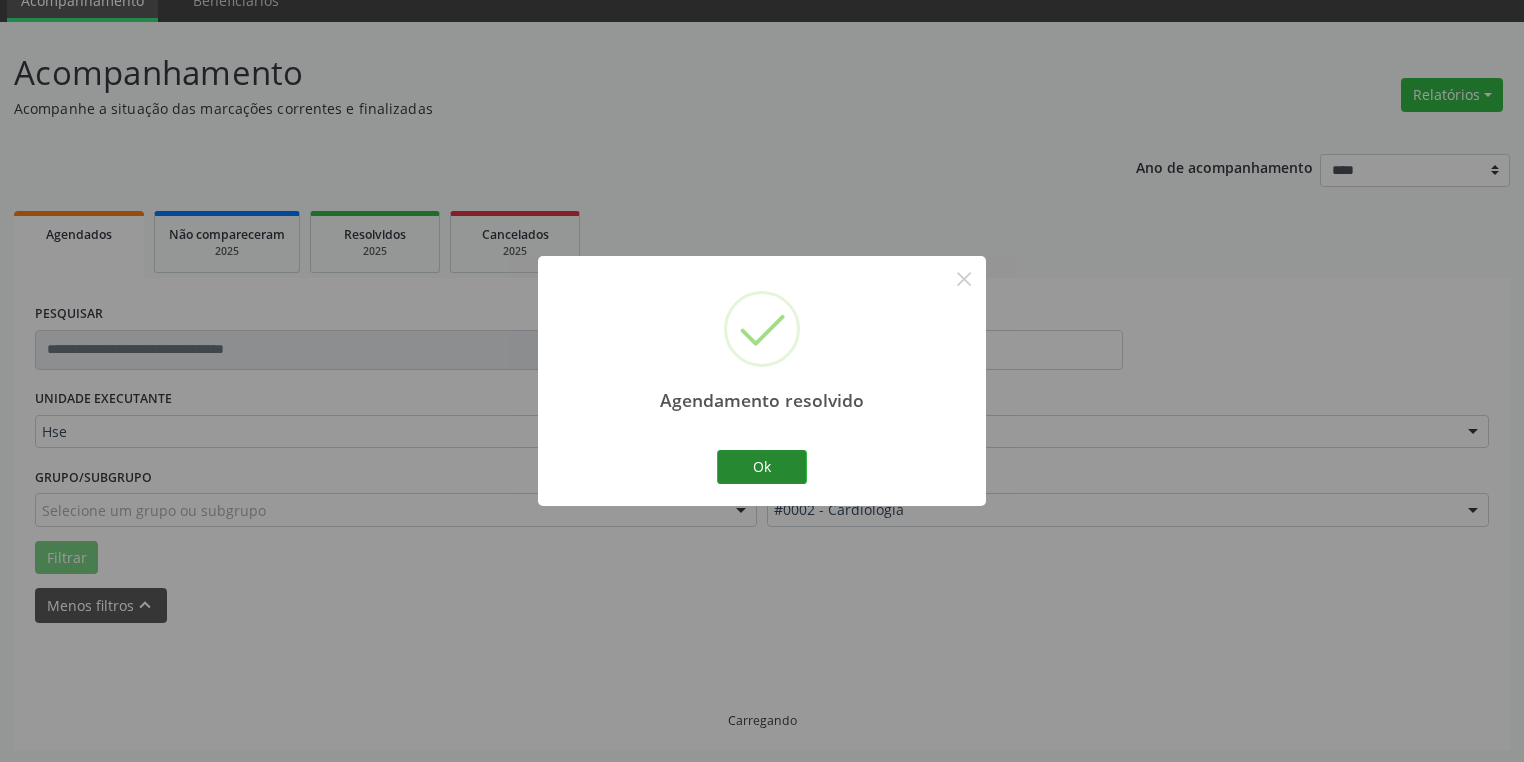 scroll, scrollTop: 488, scrollLeft: 0, axis: vertical 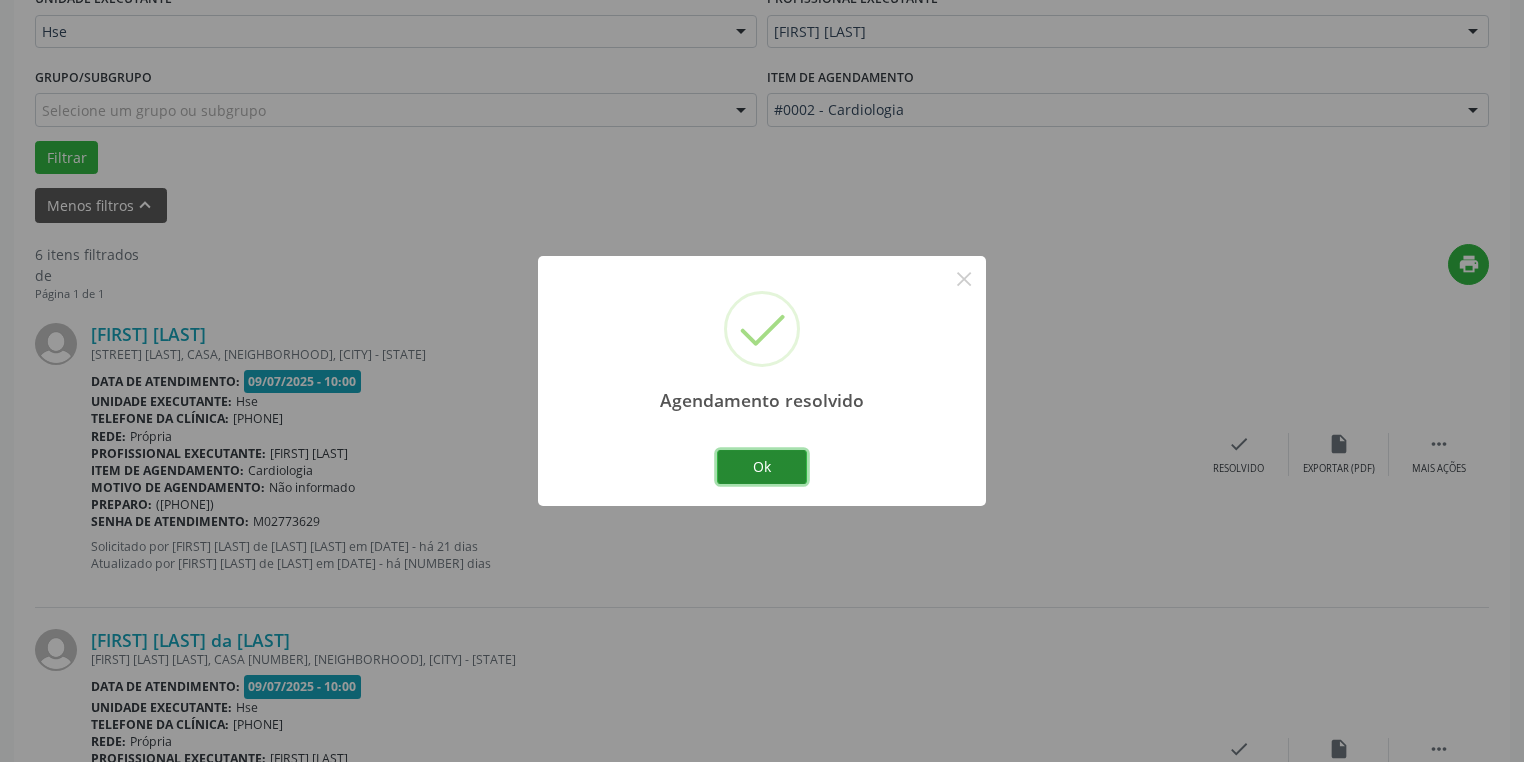 click on "Ok" at bounding box center [762, 467] 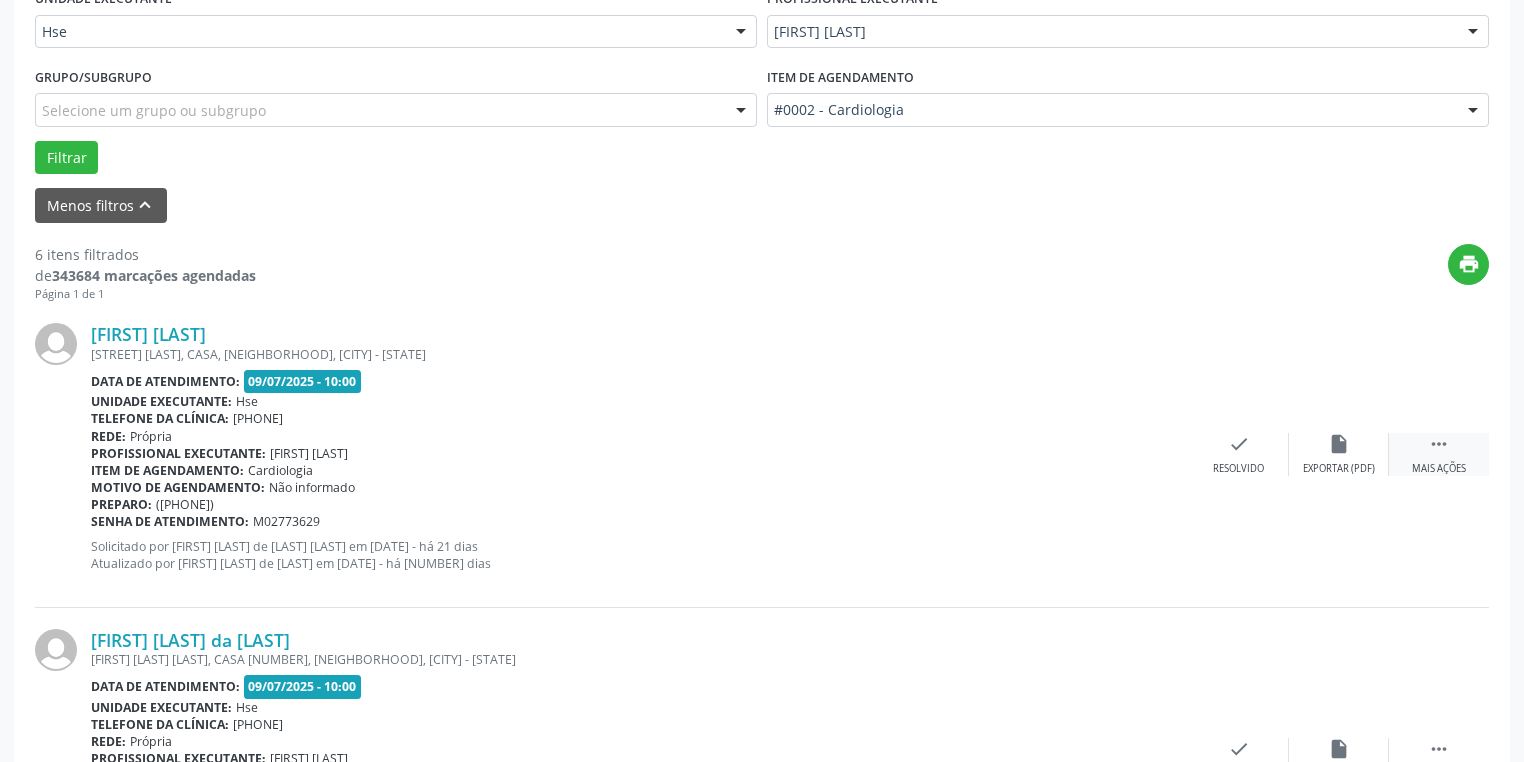 click on "
Mais ações" at bounding box center (1439, 454) 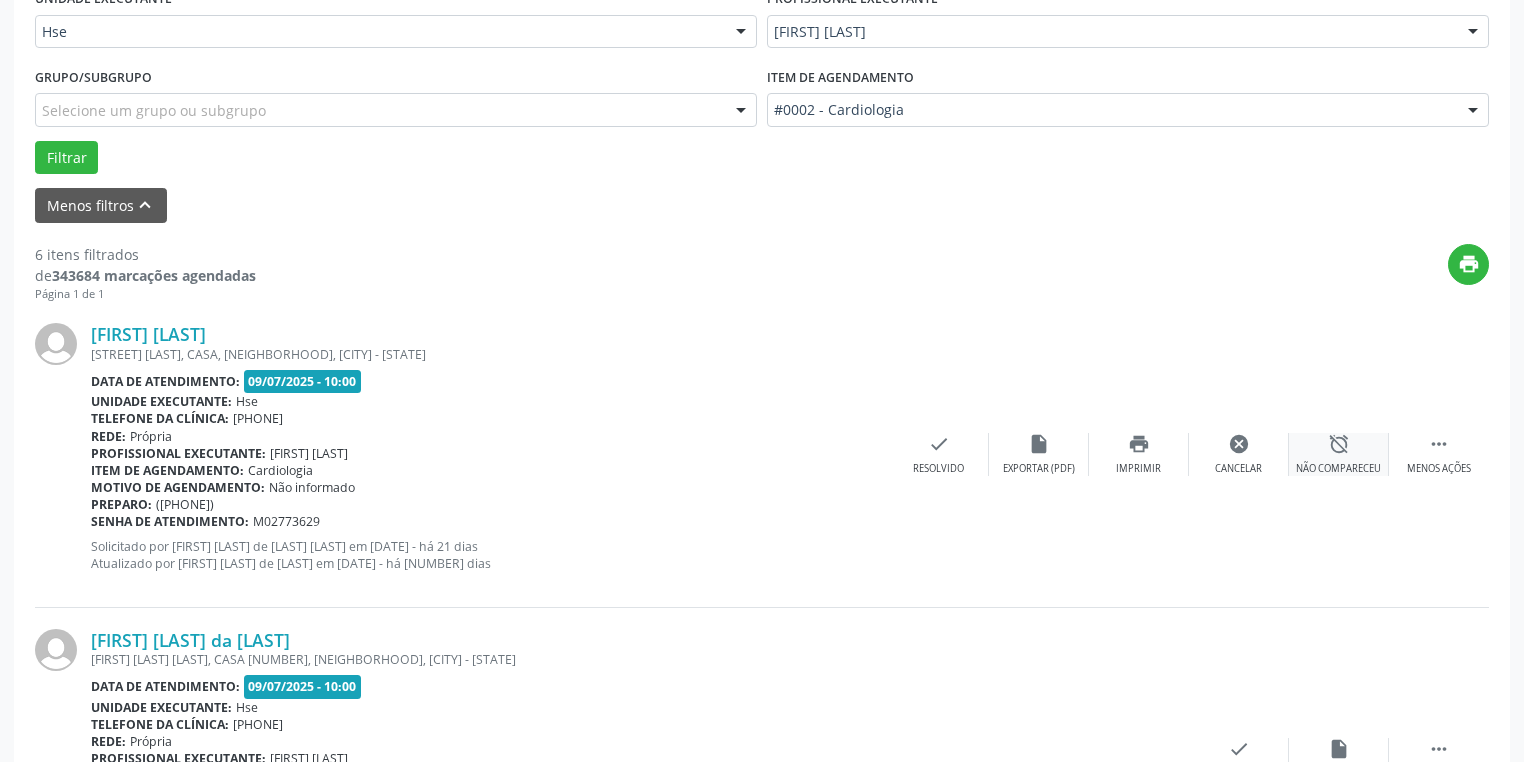 click on "alarm_off
Não compareceu" at bounding box center [1339, 454] 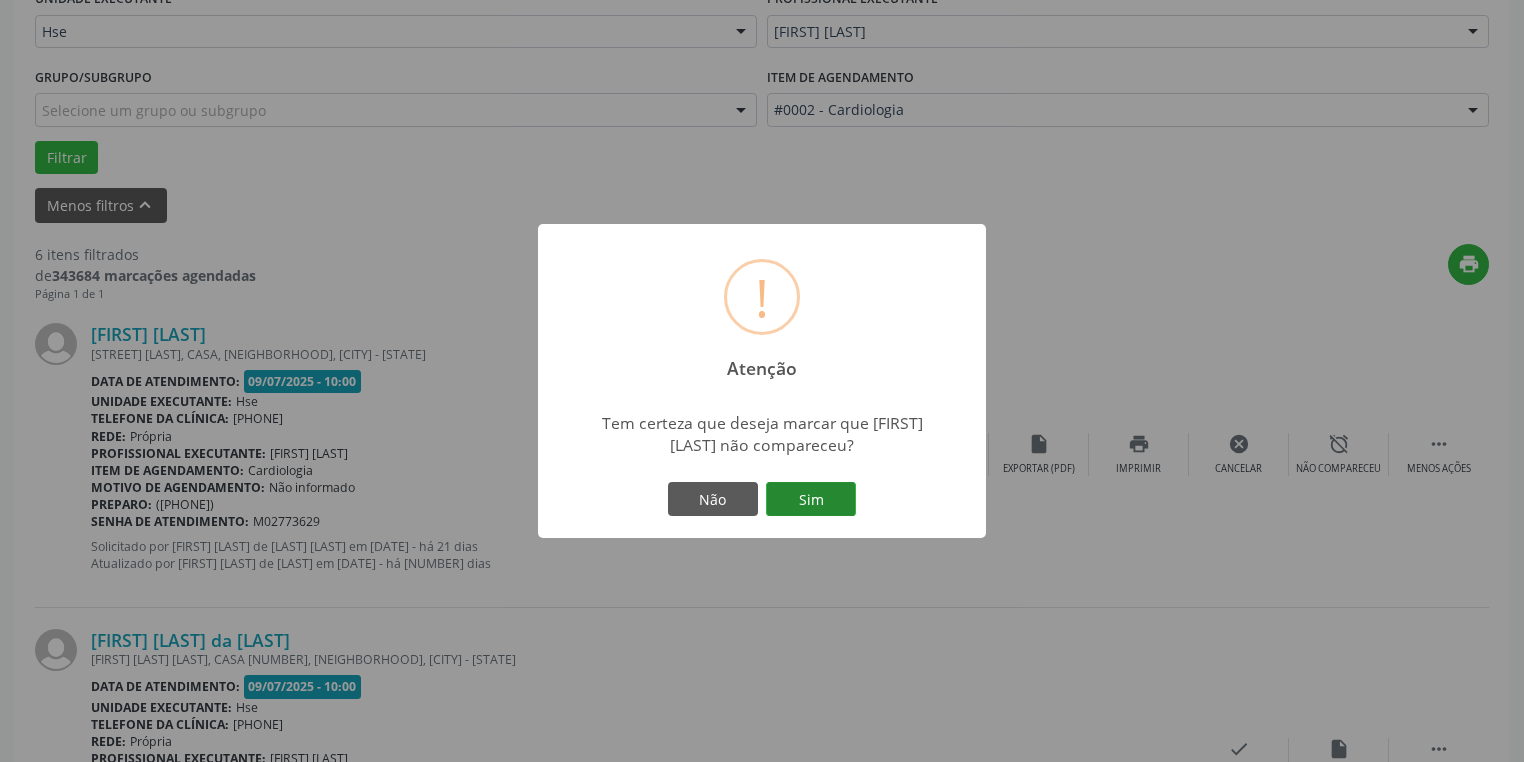 click on "Sim" at bounding box center [811, 499] 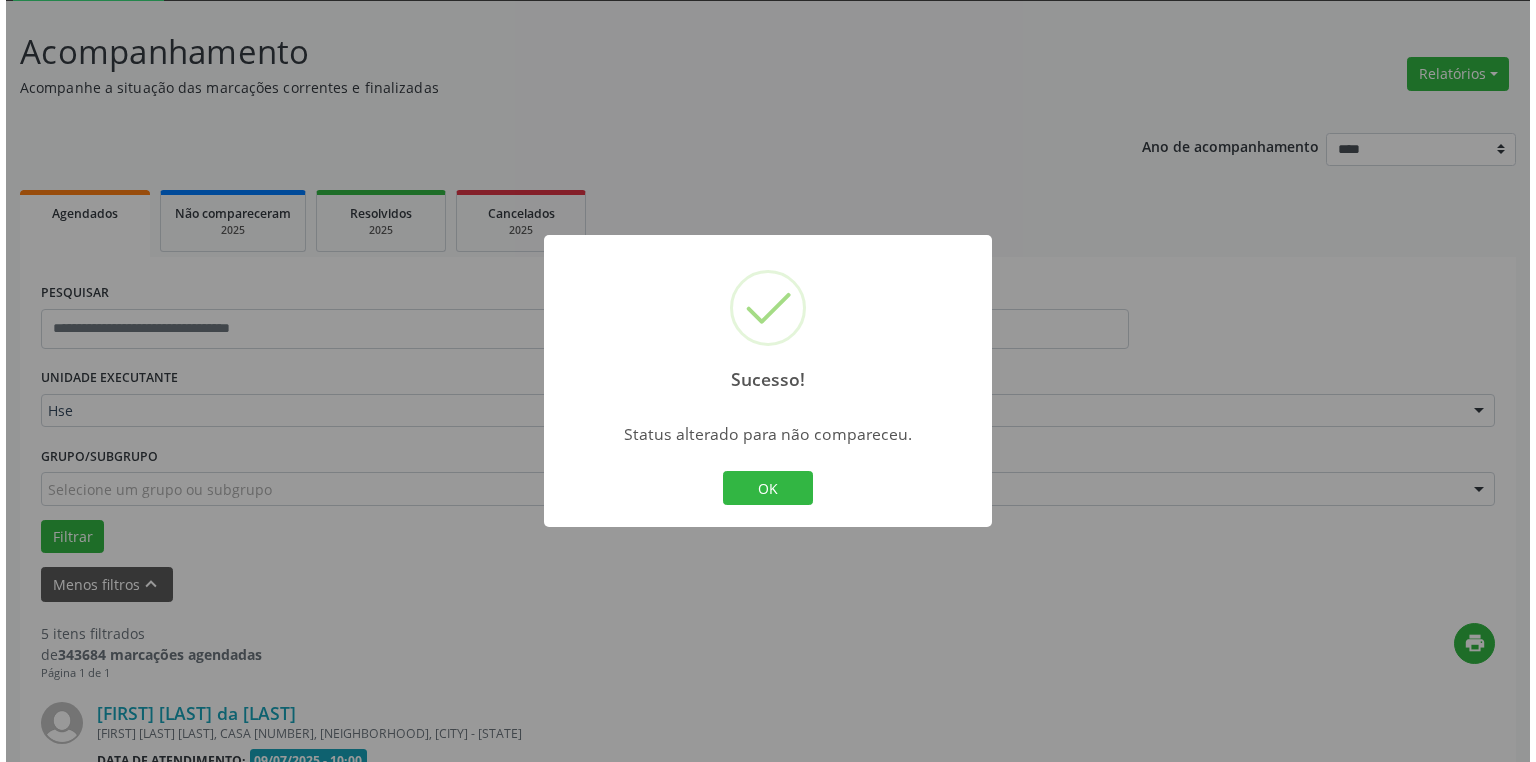 scroll, scrollTop: 488, scrollLeft: 0, axis: vertical 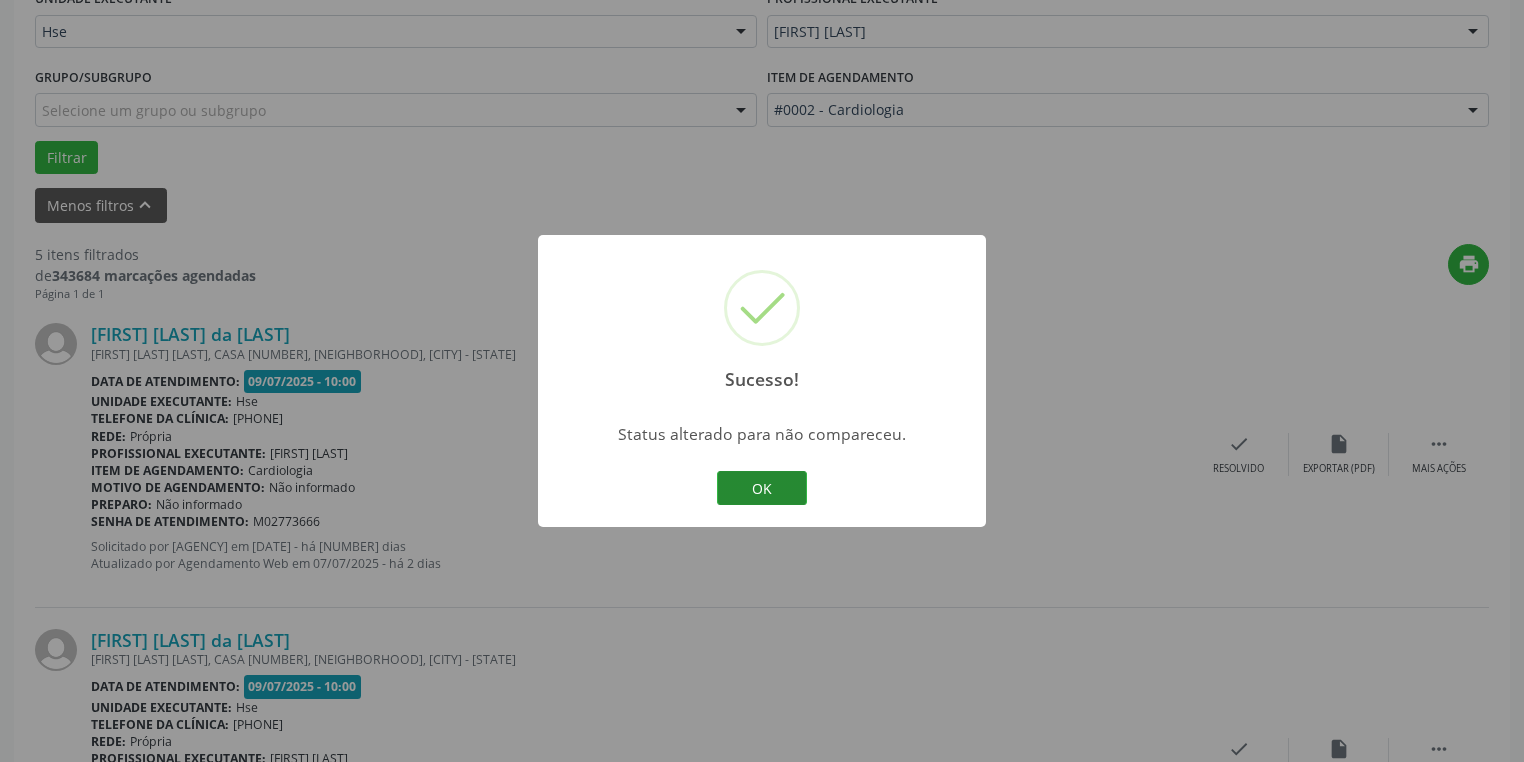 click on "OK" at bounding box center [762, 488] 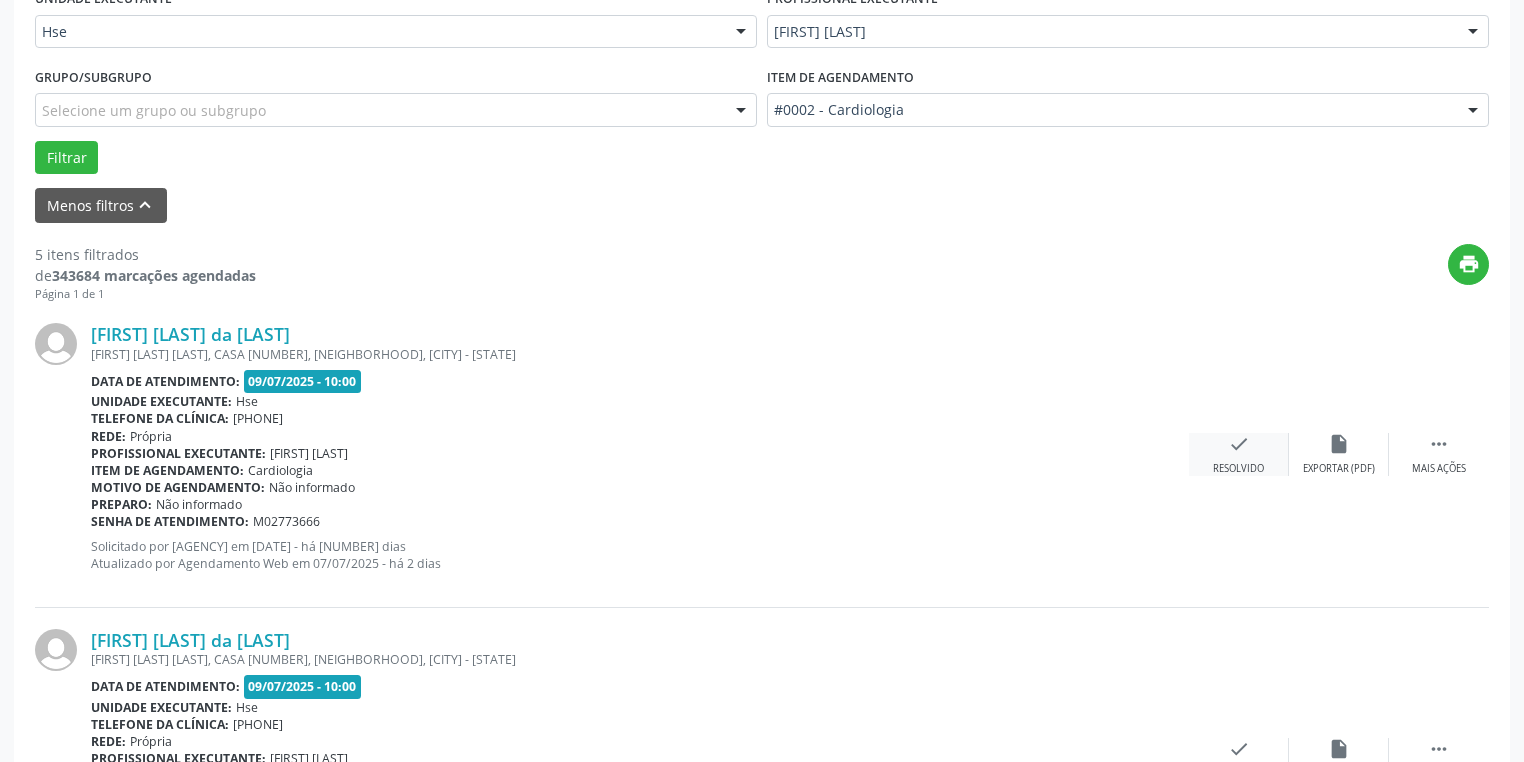 click on "Resolvido" at bounding box center (1339, 469) 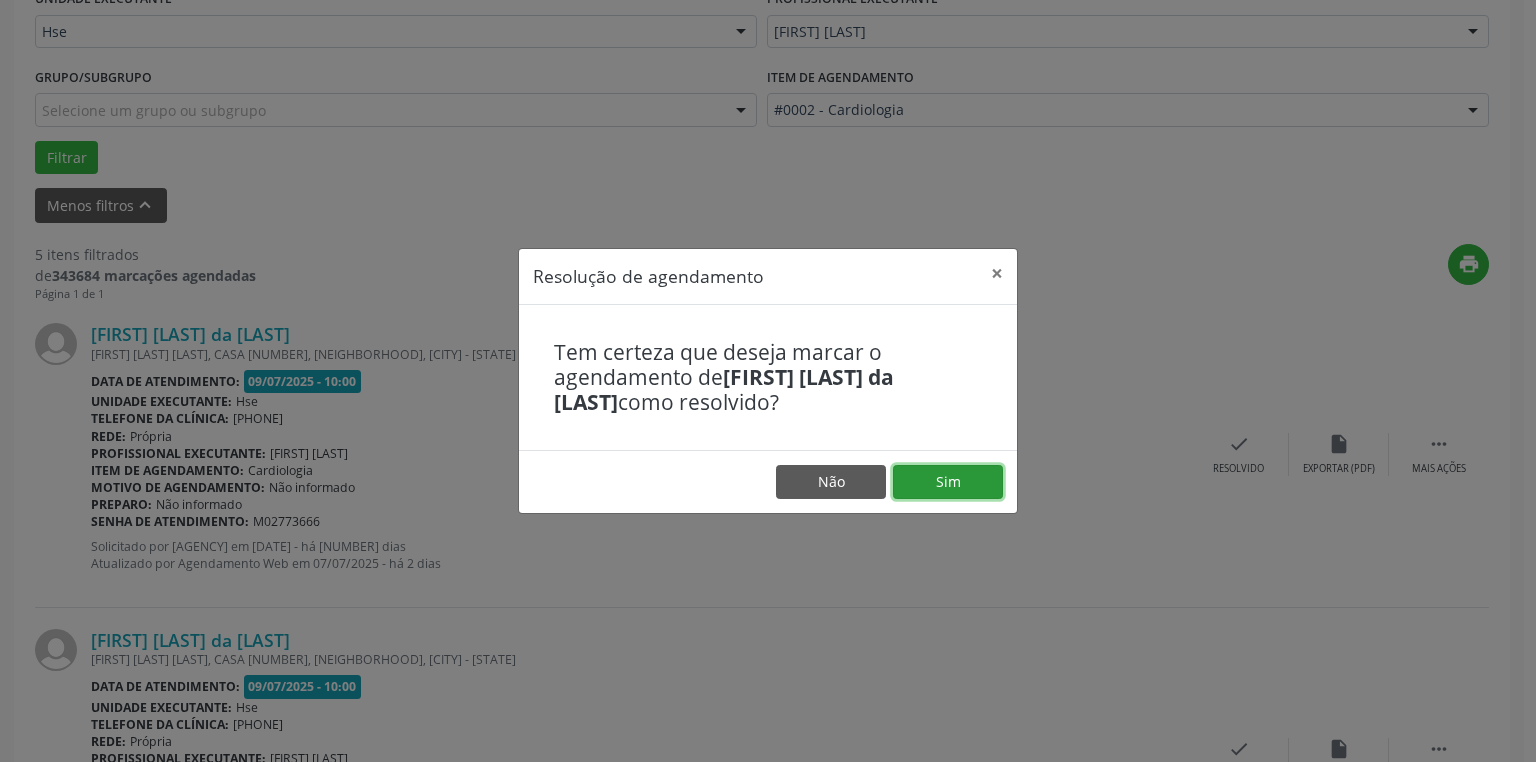 click on "Sim" at bounding box center [948, 482] 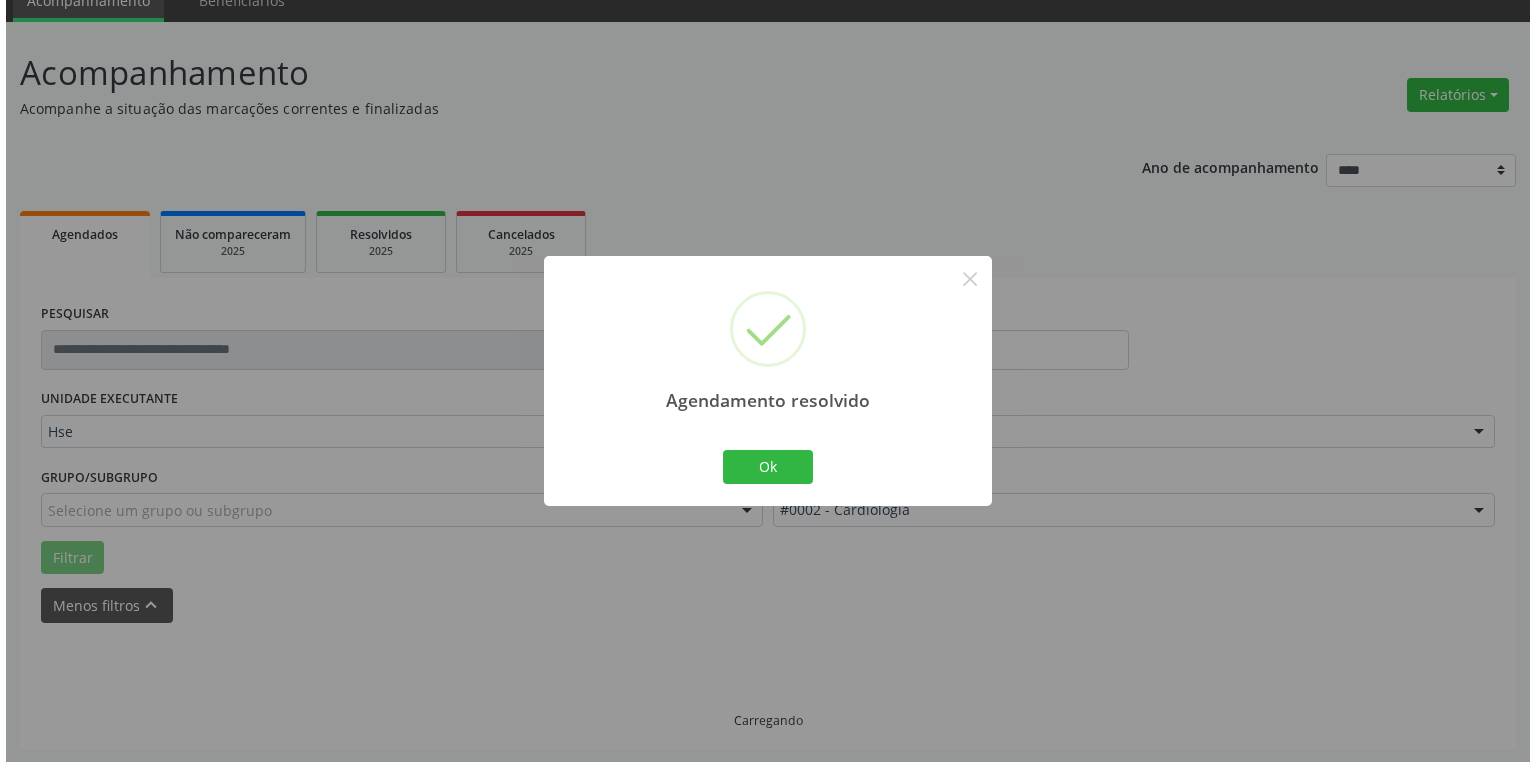 scroll, scrollTop: 488, scrollLeft: 0, axis: vertical 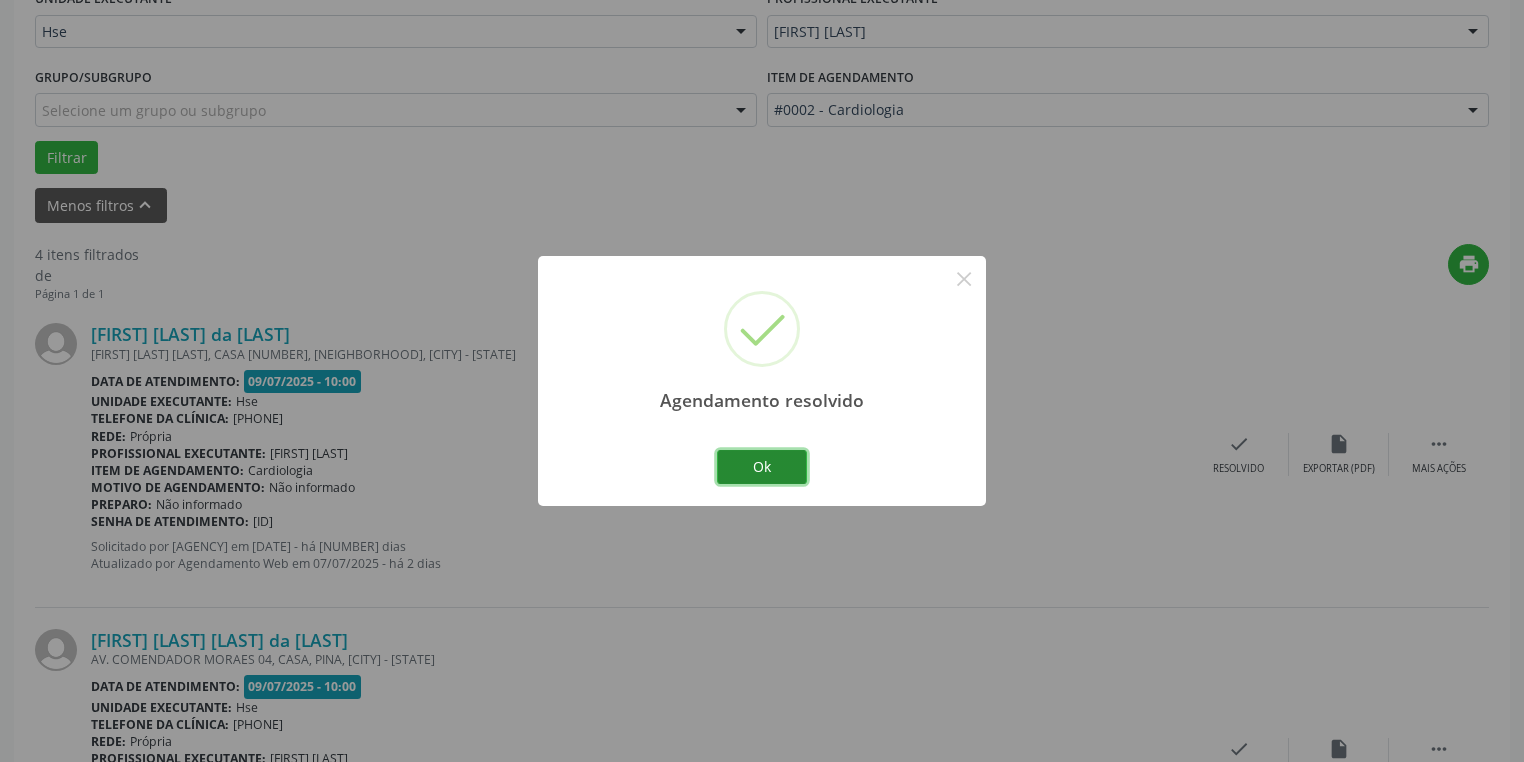 click on "Ok" at bounding box center [762, 467] 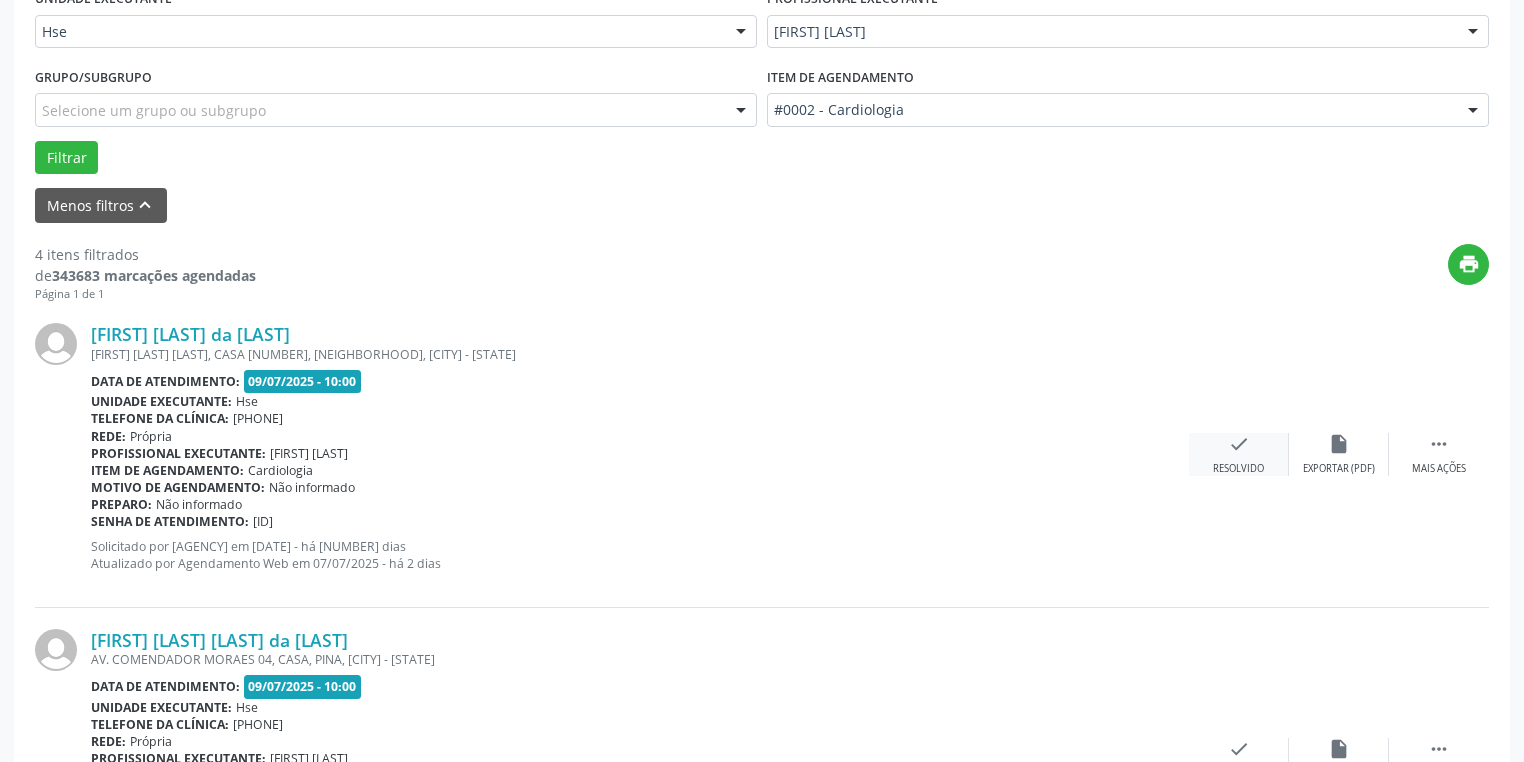 click on "check
Resolvido" at bounding box center [1239, 454] 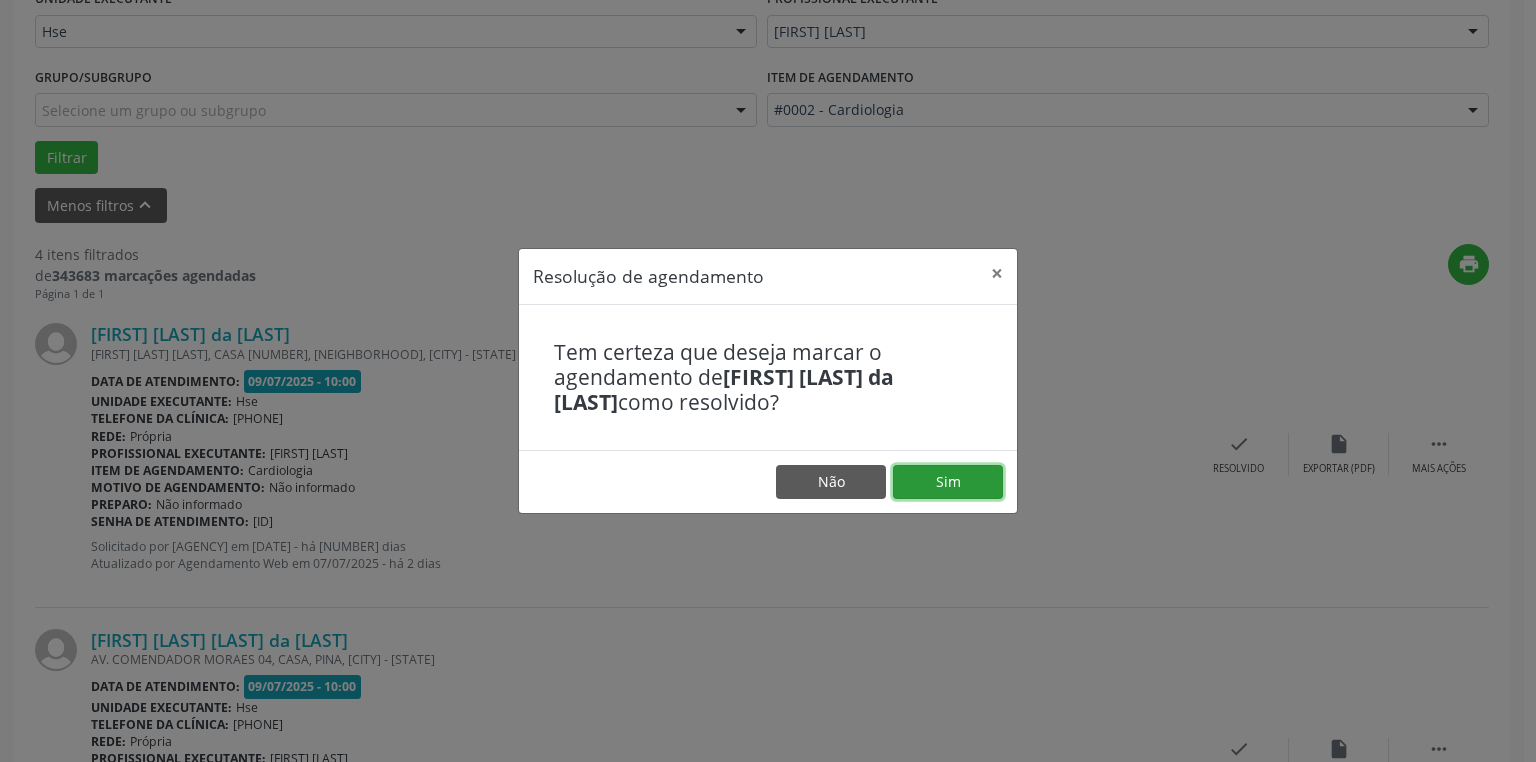 click on "Sim" at bounding box center [948, 482] 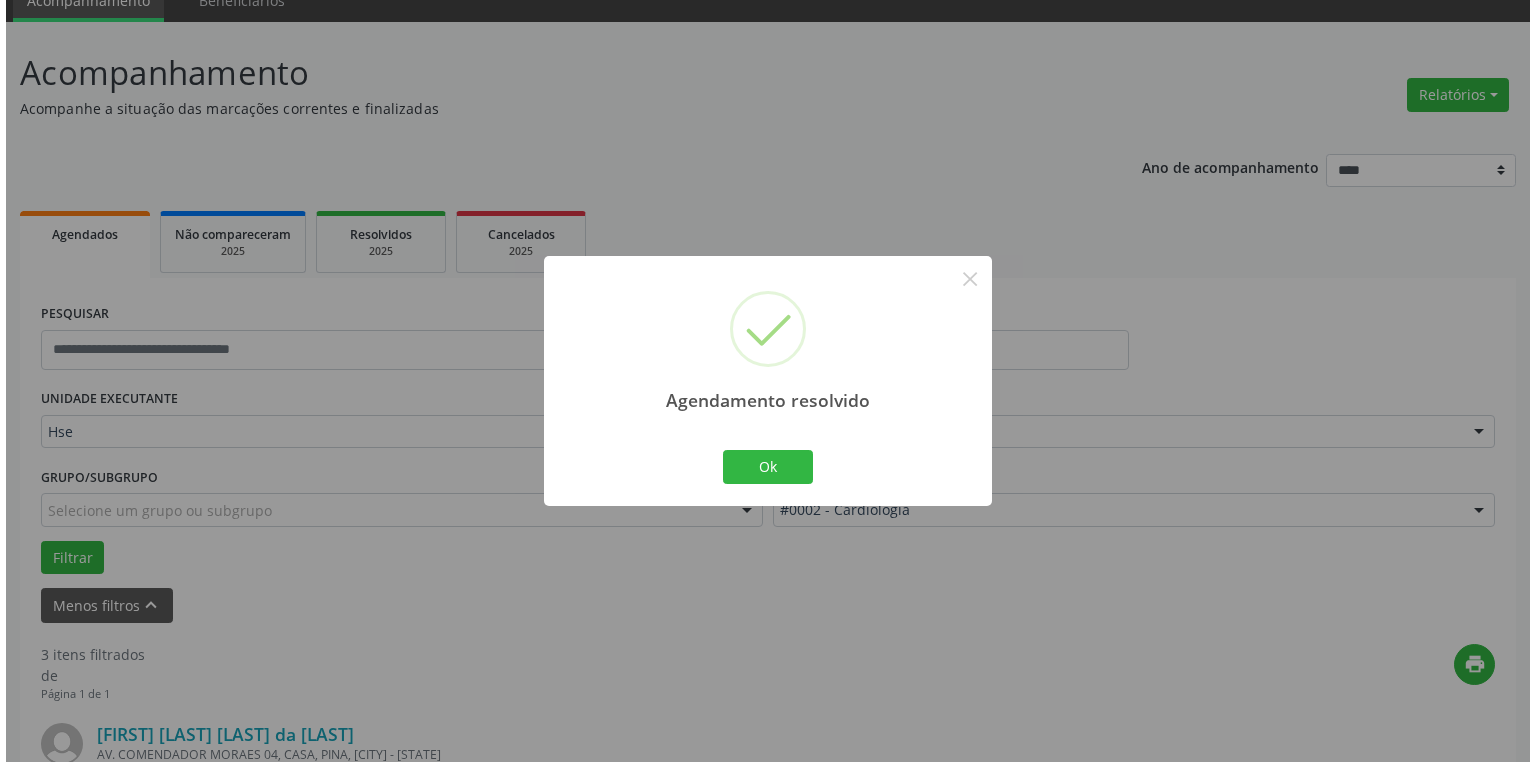 scroll, scrollTop: 488, scrollLeft: 0, axis: vertical 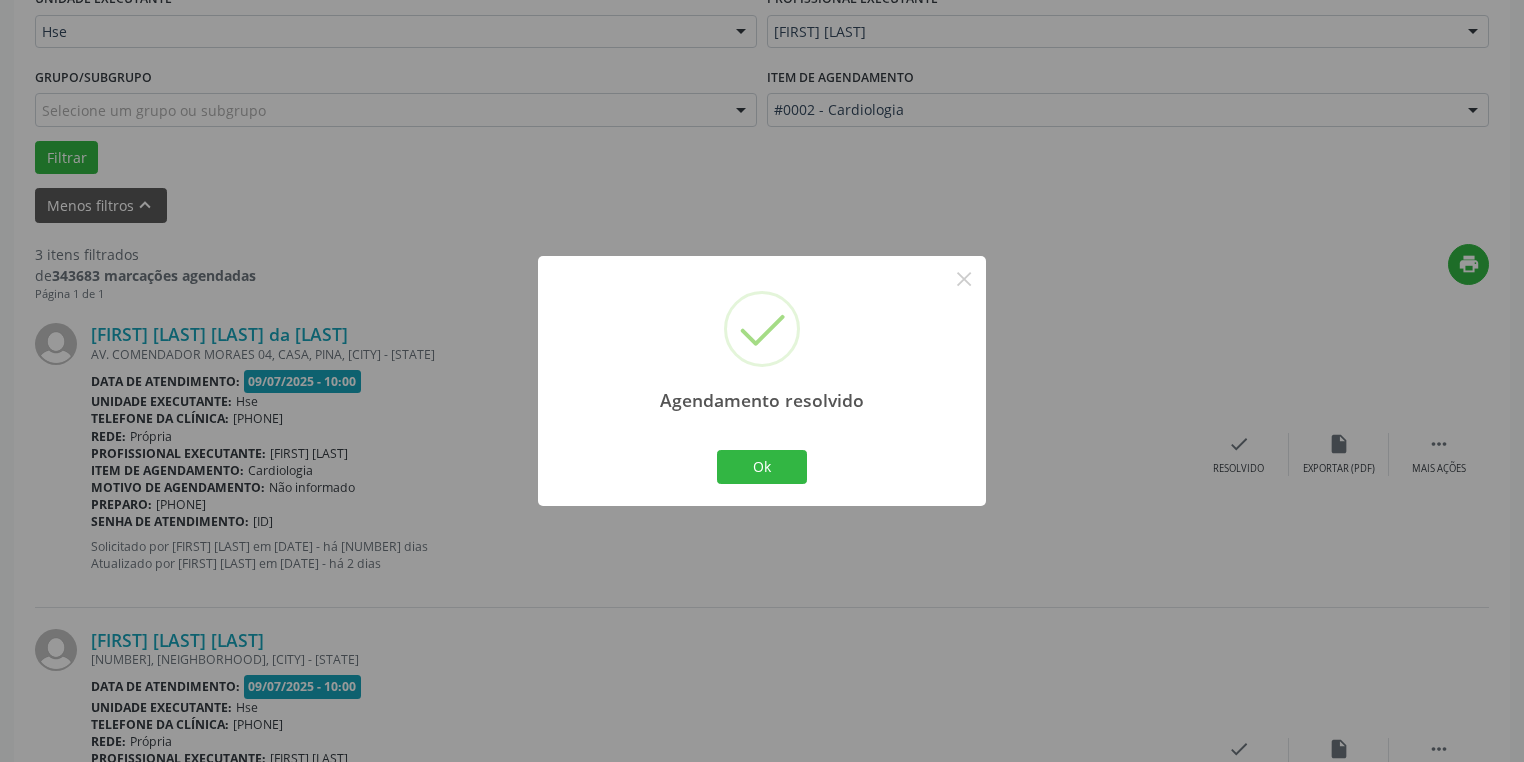 click on "Ok Cancel" at bounding box center [762, 467] 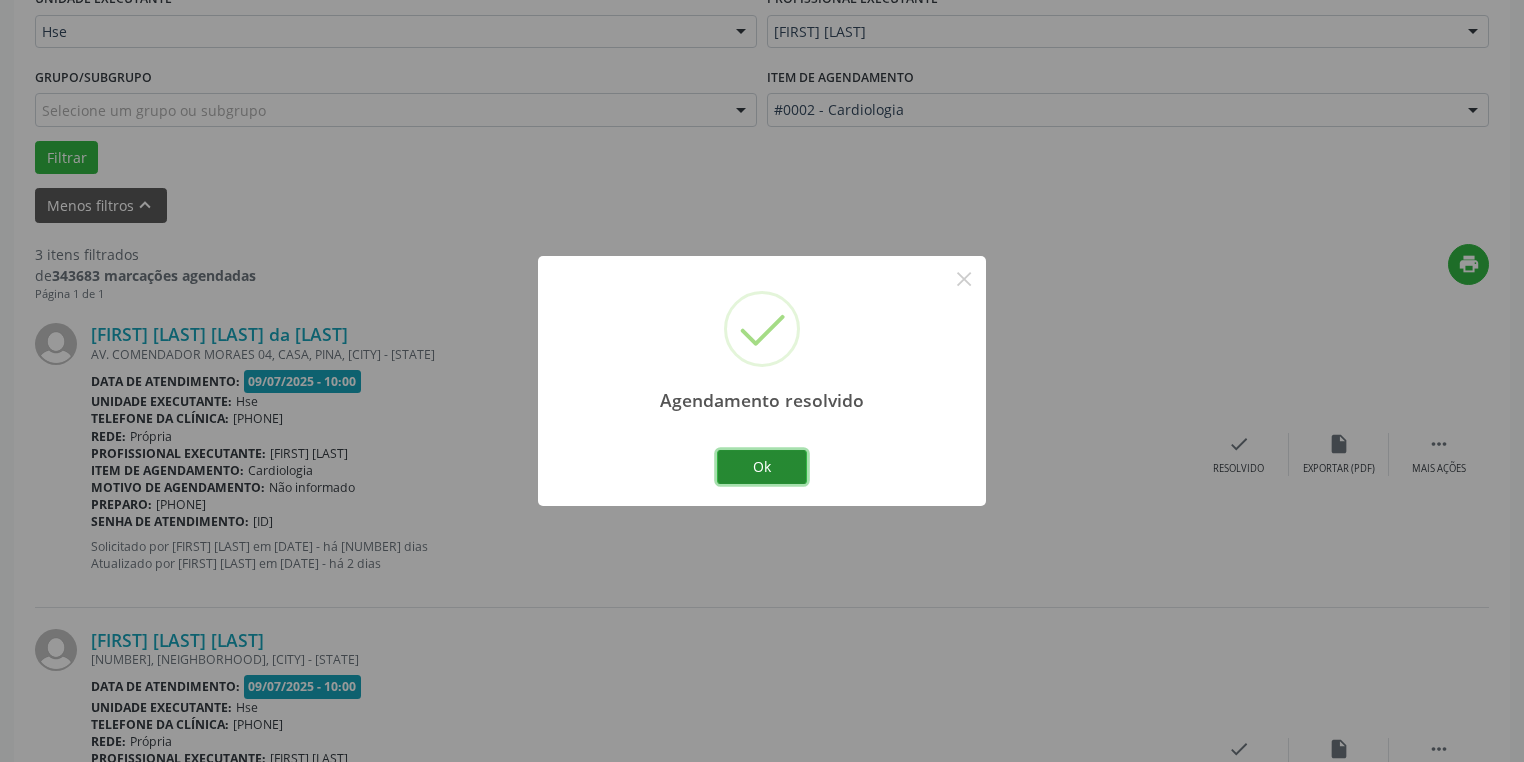 click on "Ok" at bounding box center (762, 467) 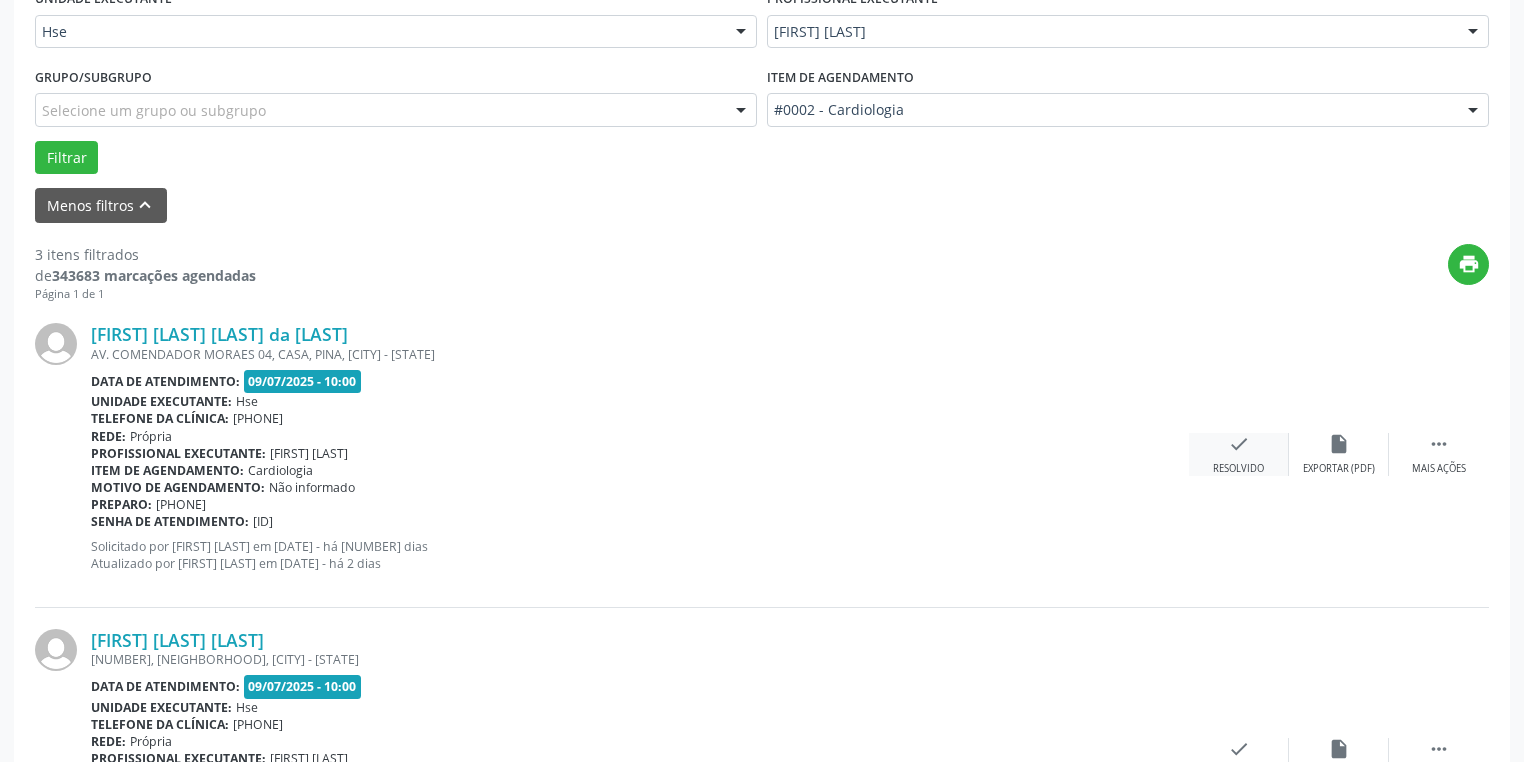 click on "check" at bounding box center [1339, 444] 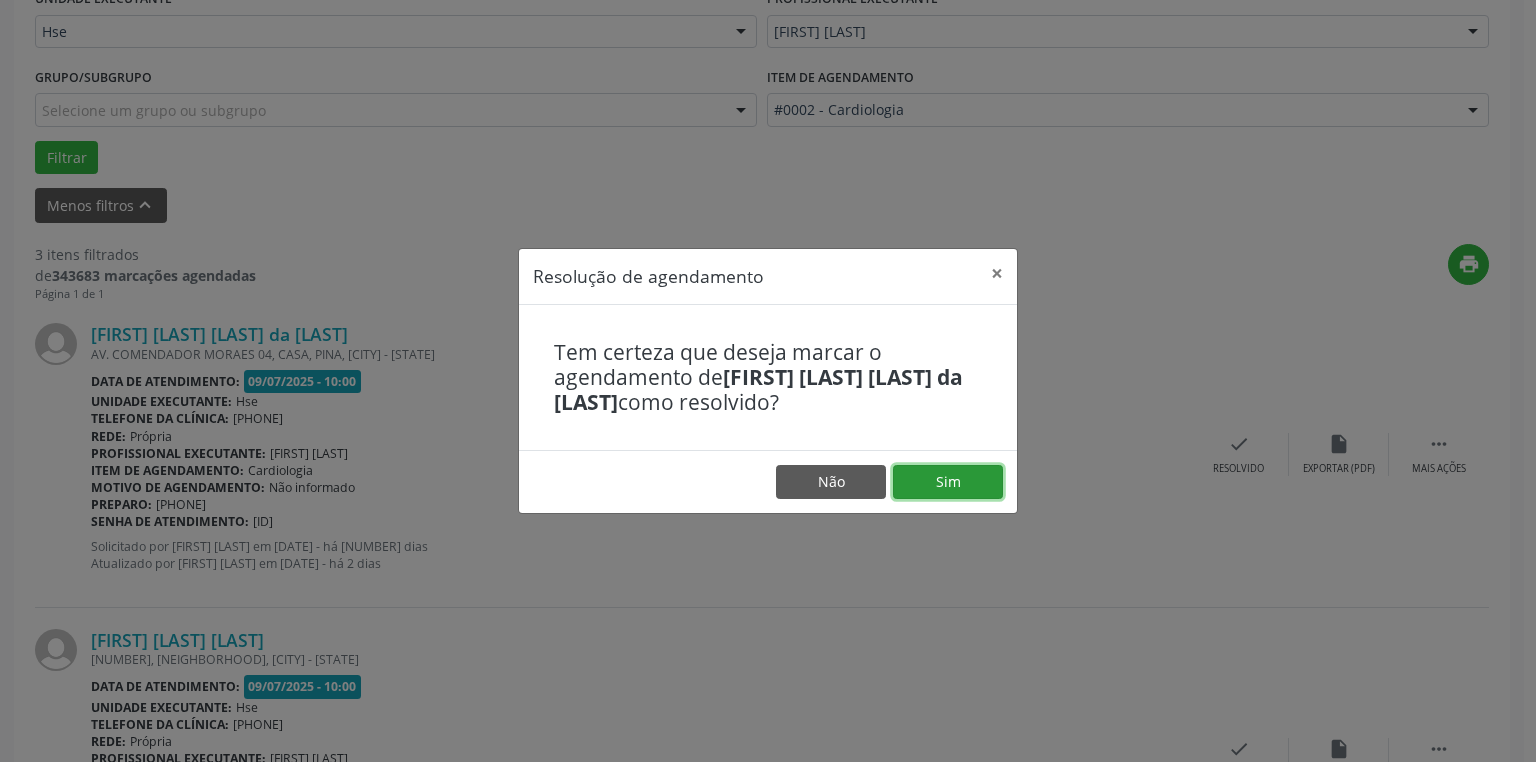click on "Sim" at bounding box center [948, 482] 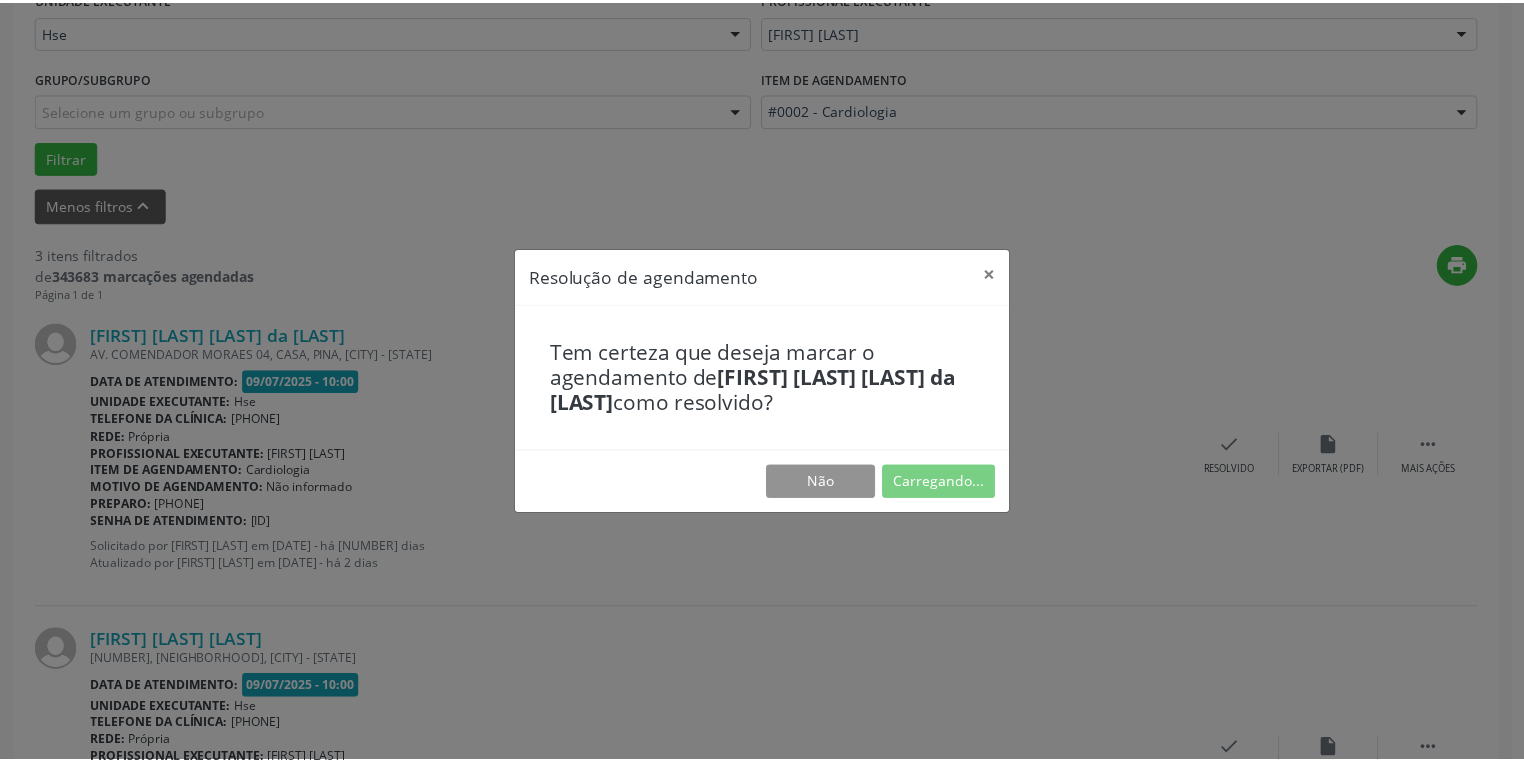 scroll, scrollTop: 88, scrollLeft: 0, axis: vertical 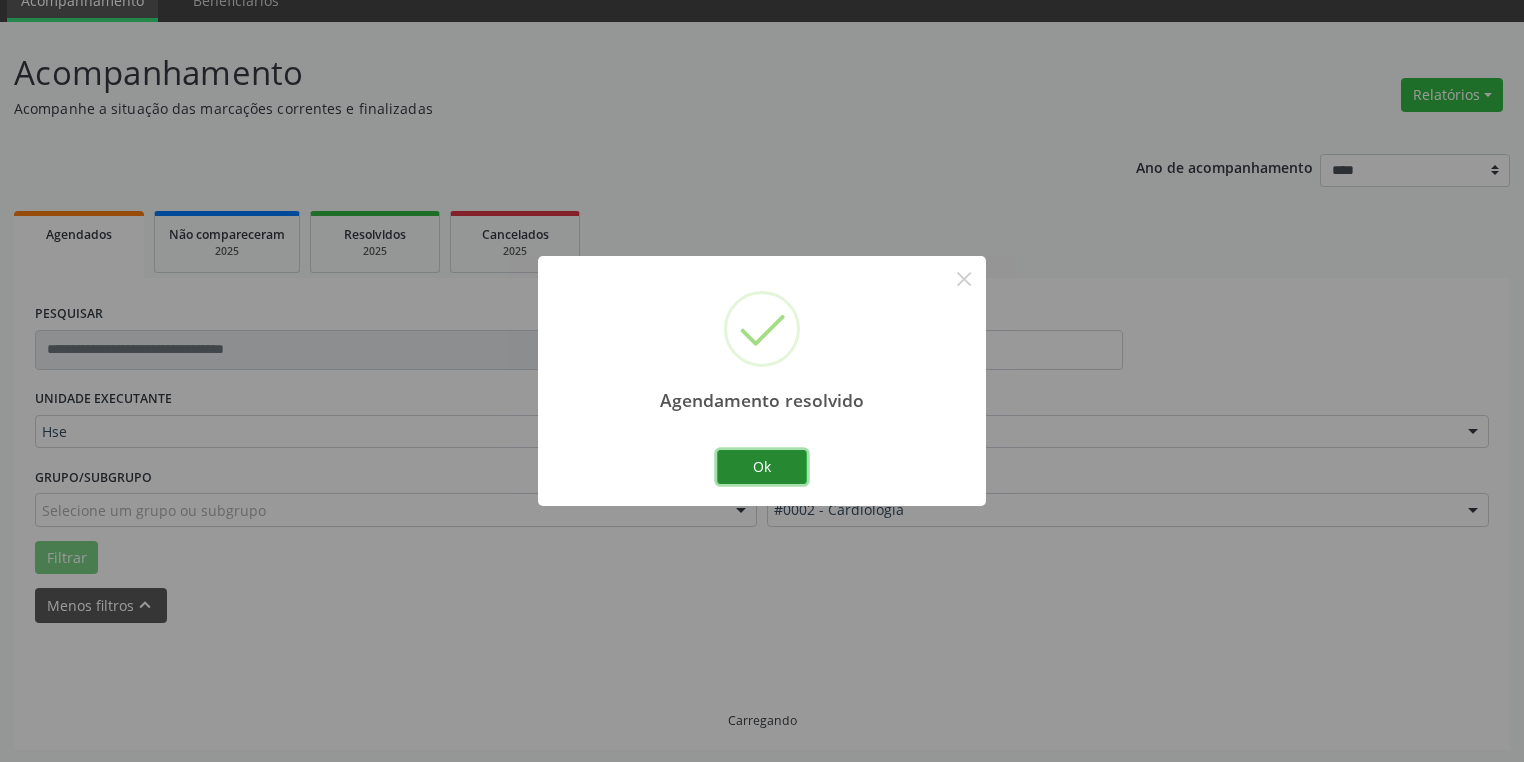 click on "Ok" at bounding box center (762, 467) 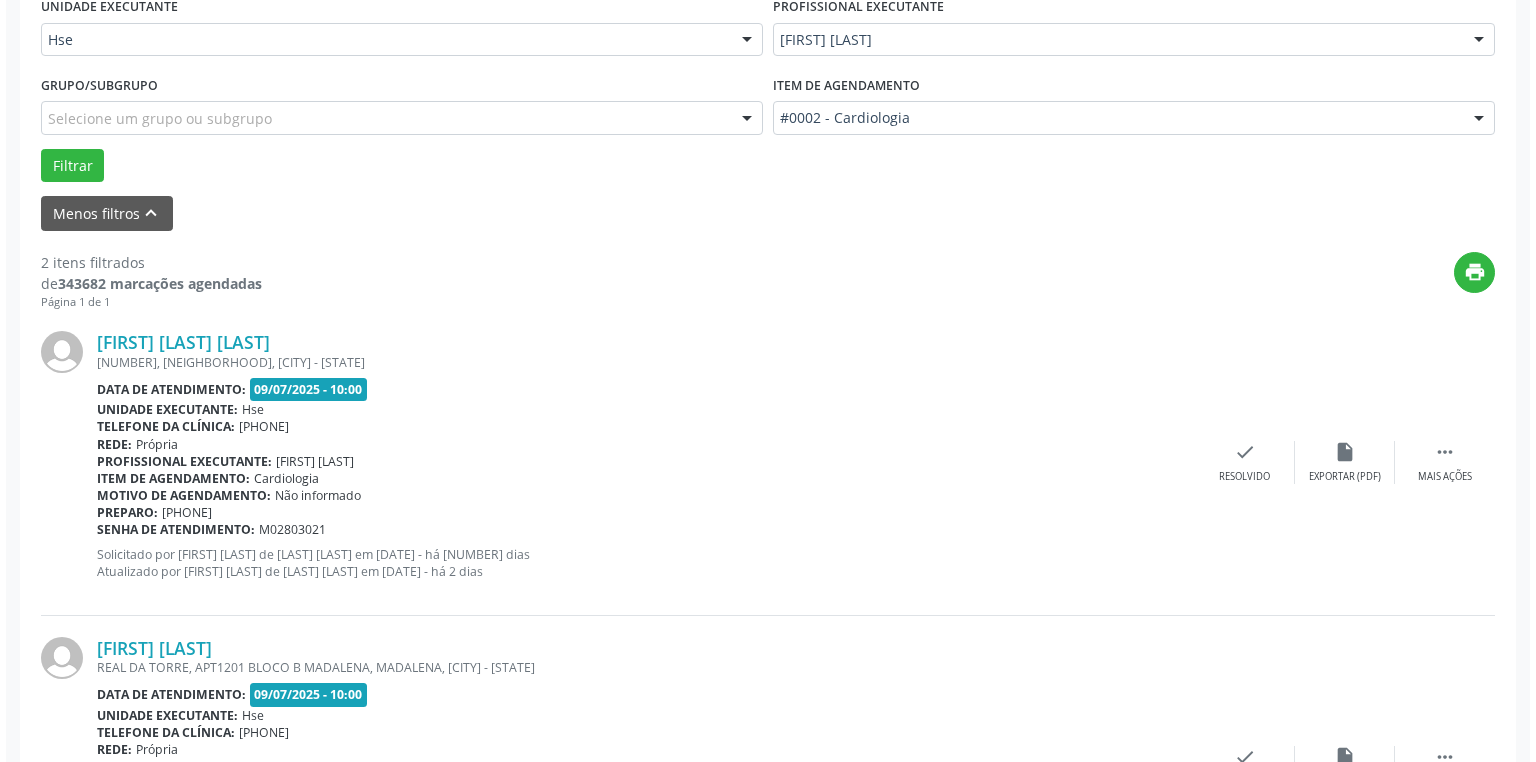 scroll, scrollTop: 488, scrollLeft: 0, axis: vertical 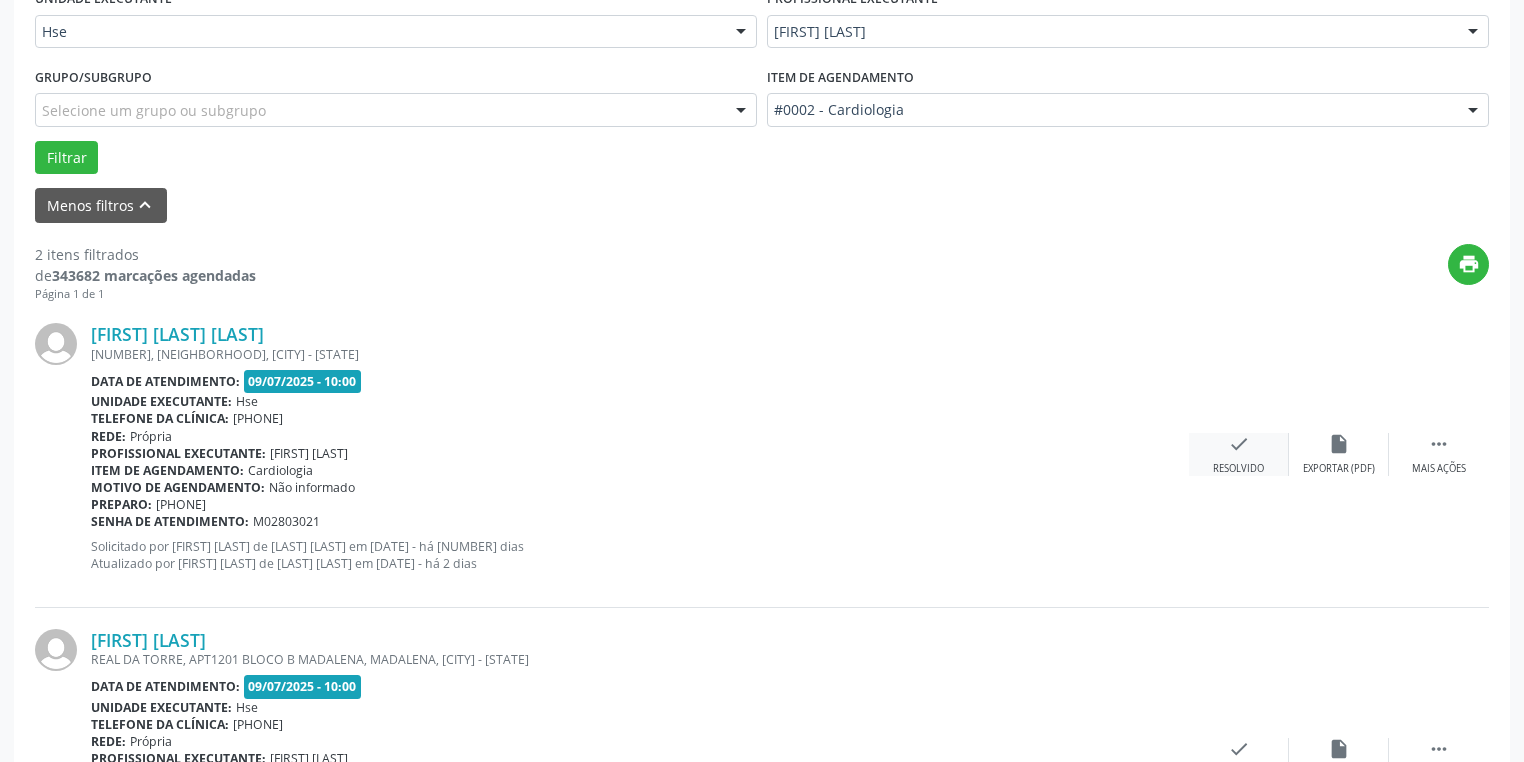 click on "check
Resolvido" at bounding box center (1239, 454) 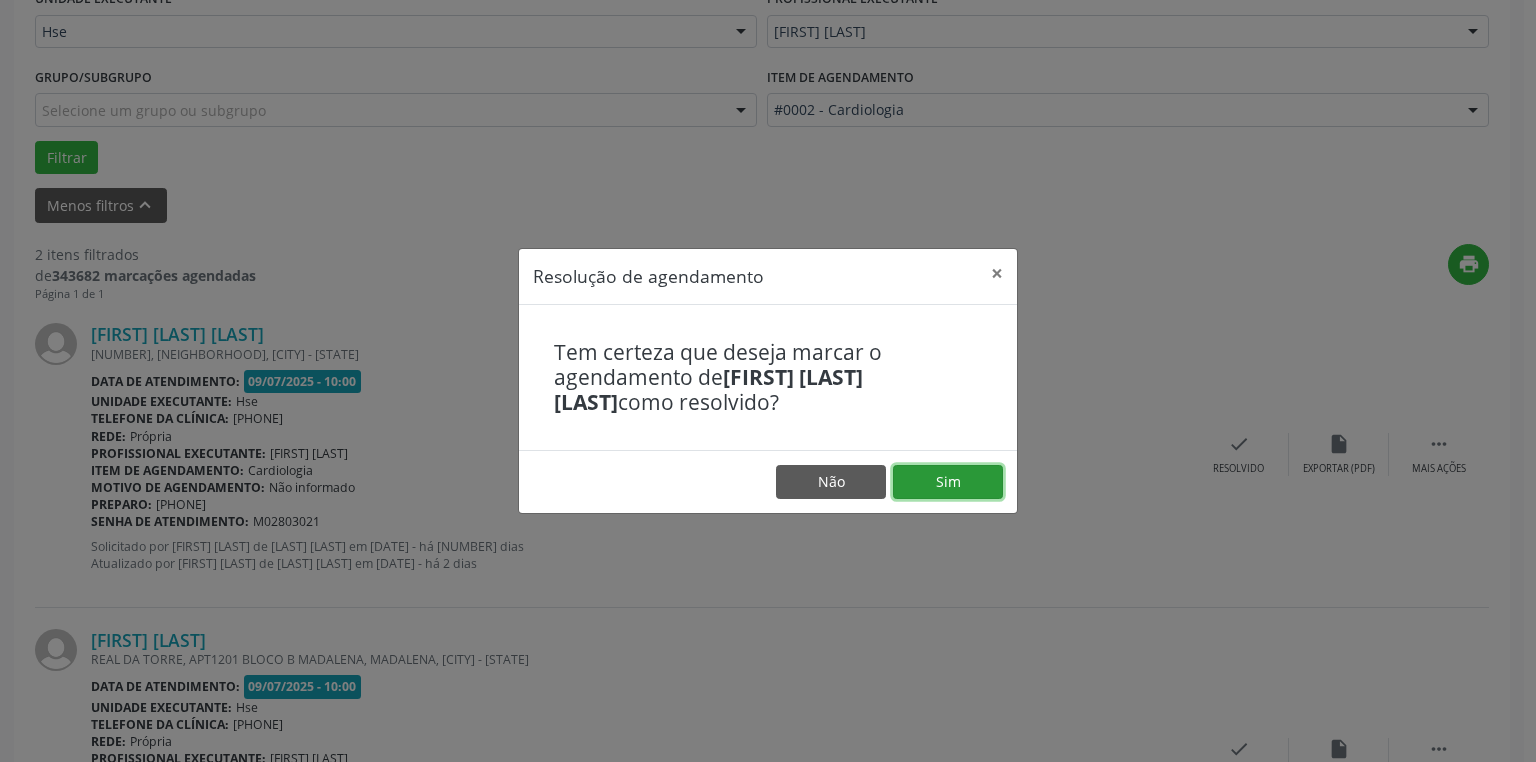 click on "Sim" at bounding box center (948, 482) 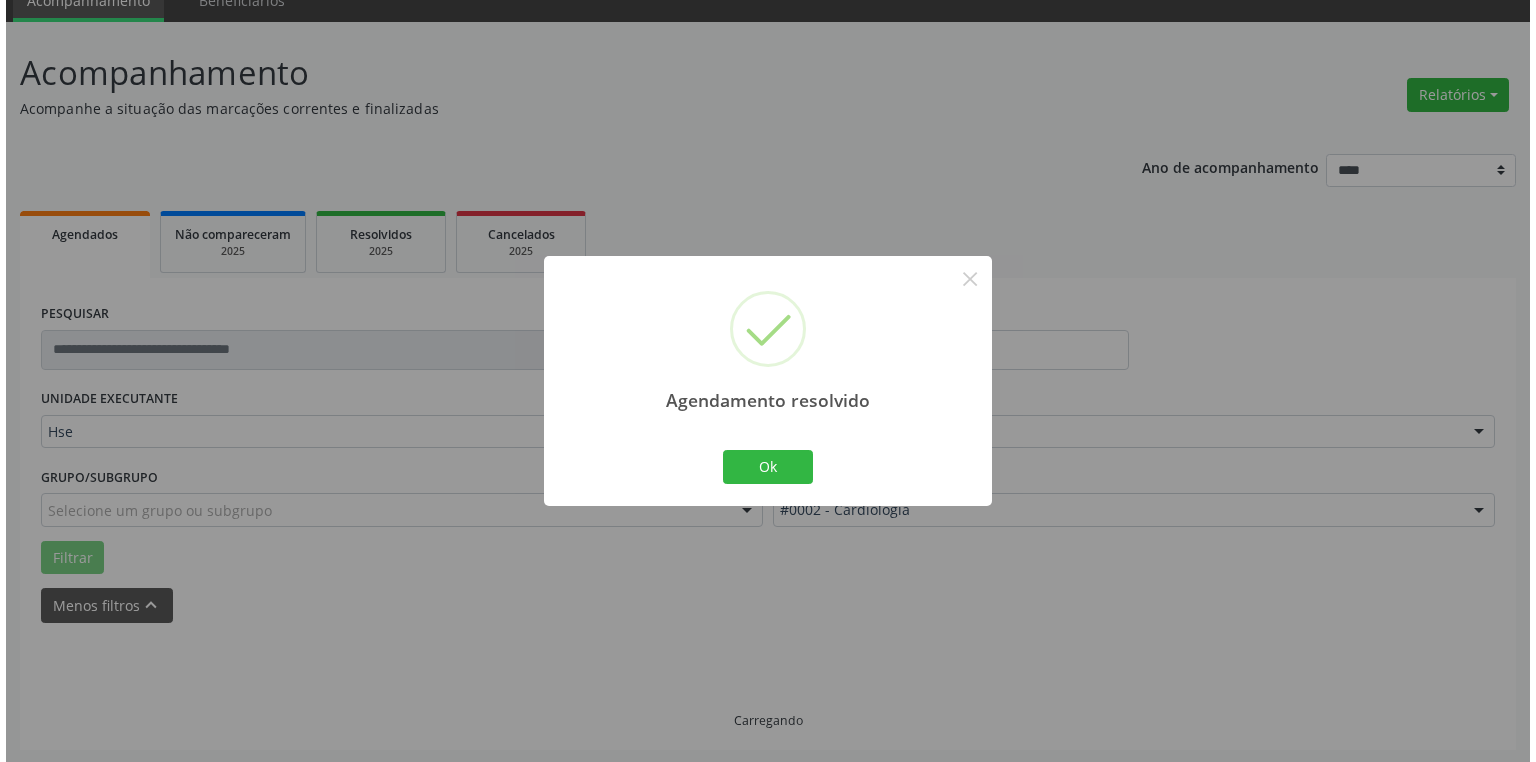 scroll, scrollTop: 366, scrollLeft: 0, axis: vertical 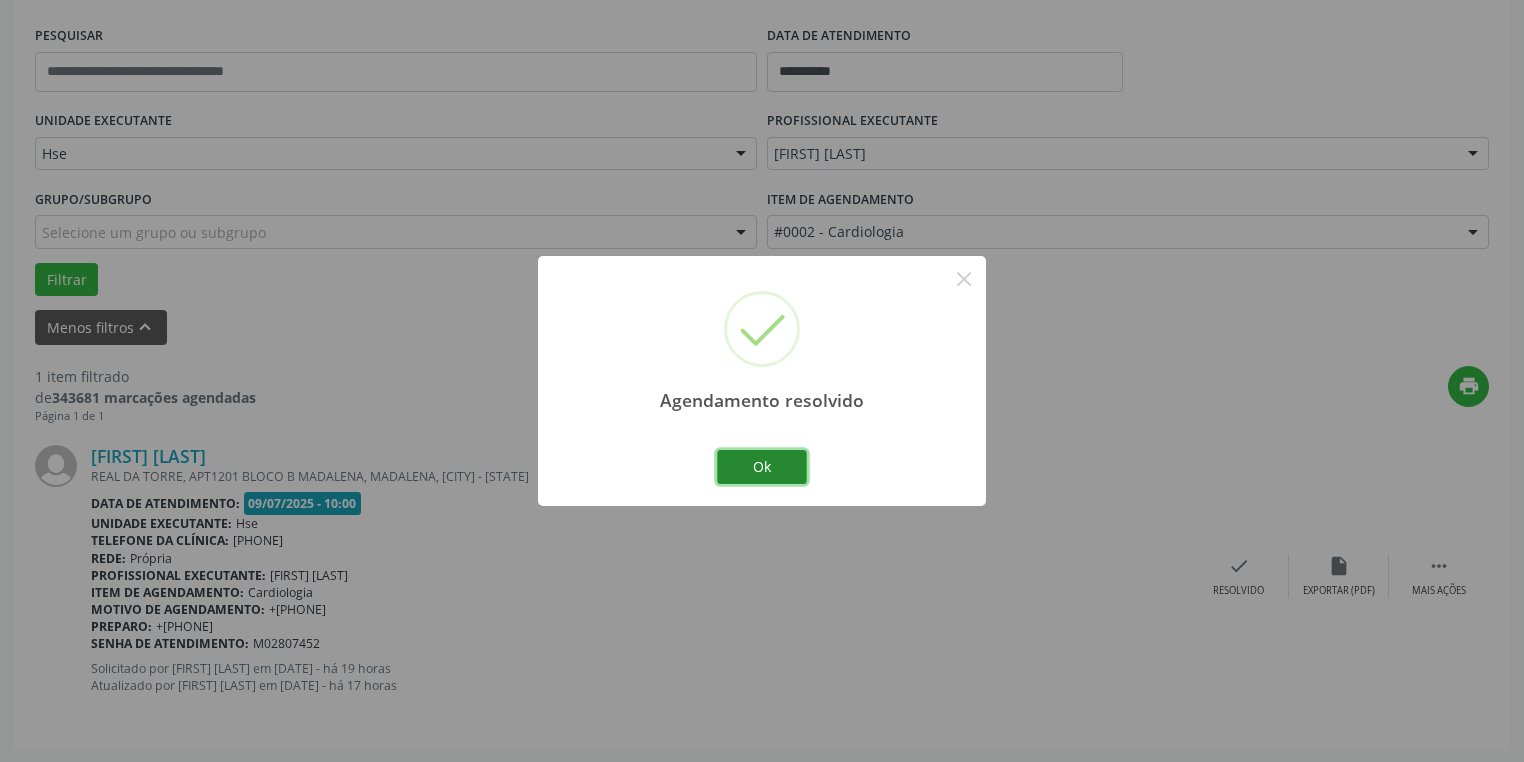 click on "Ok" at bounding box center [762, 467] 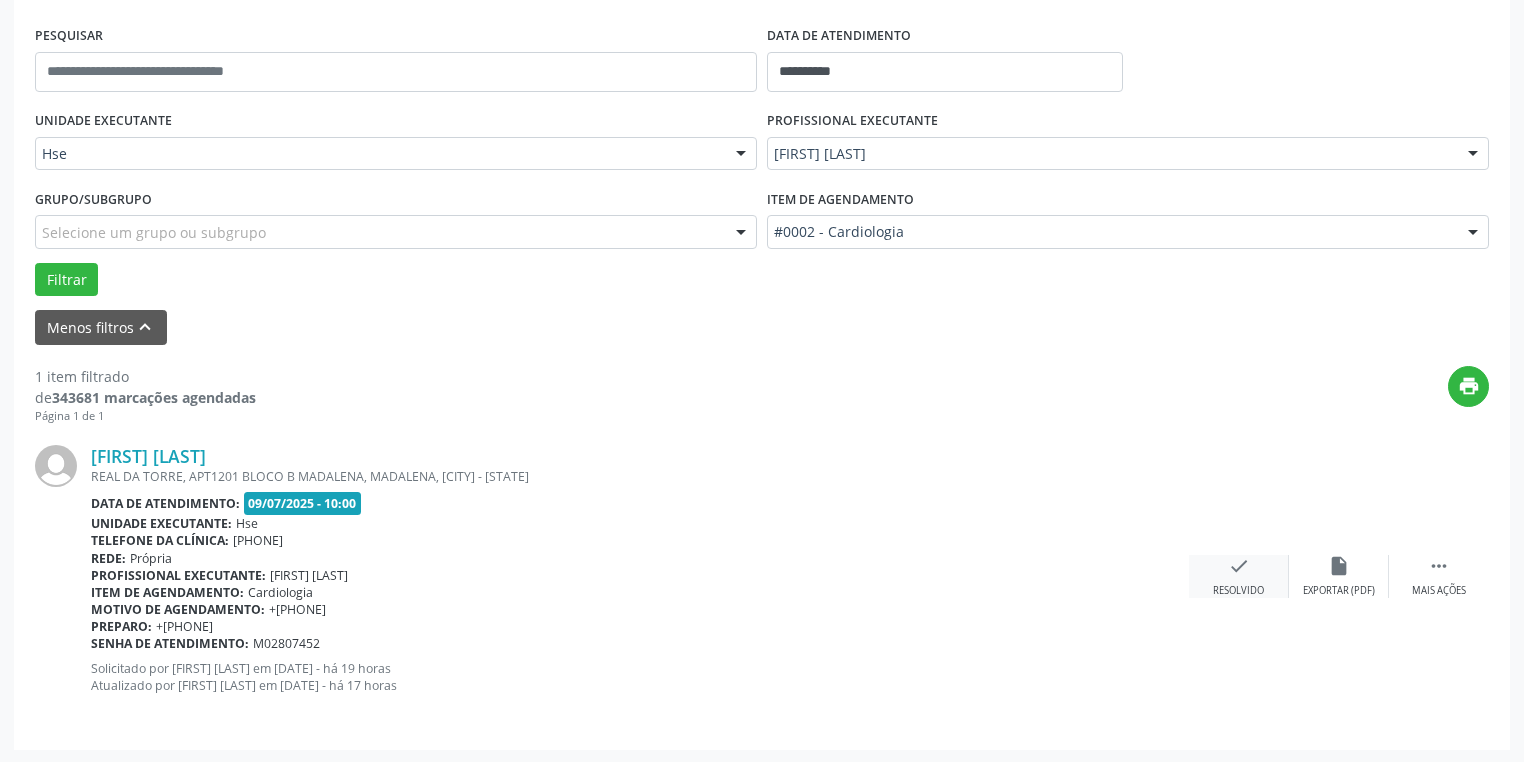 click on "check
Resolvido" at bounding box center (1239, 576) 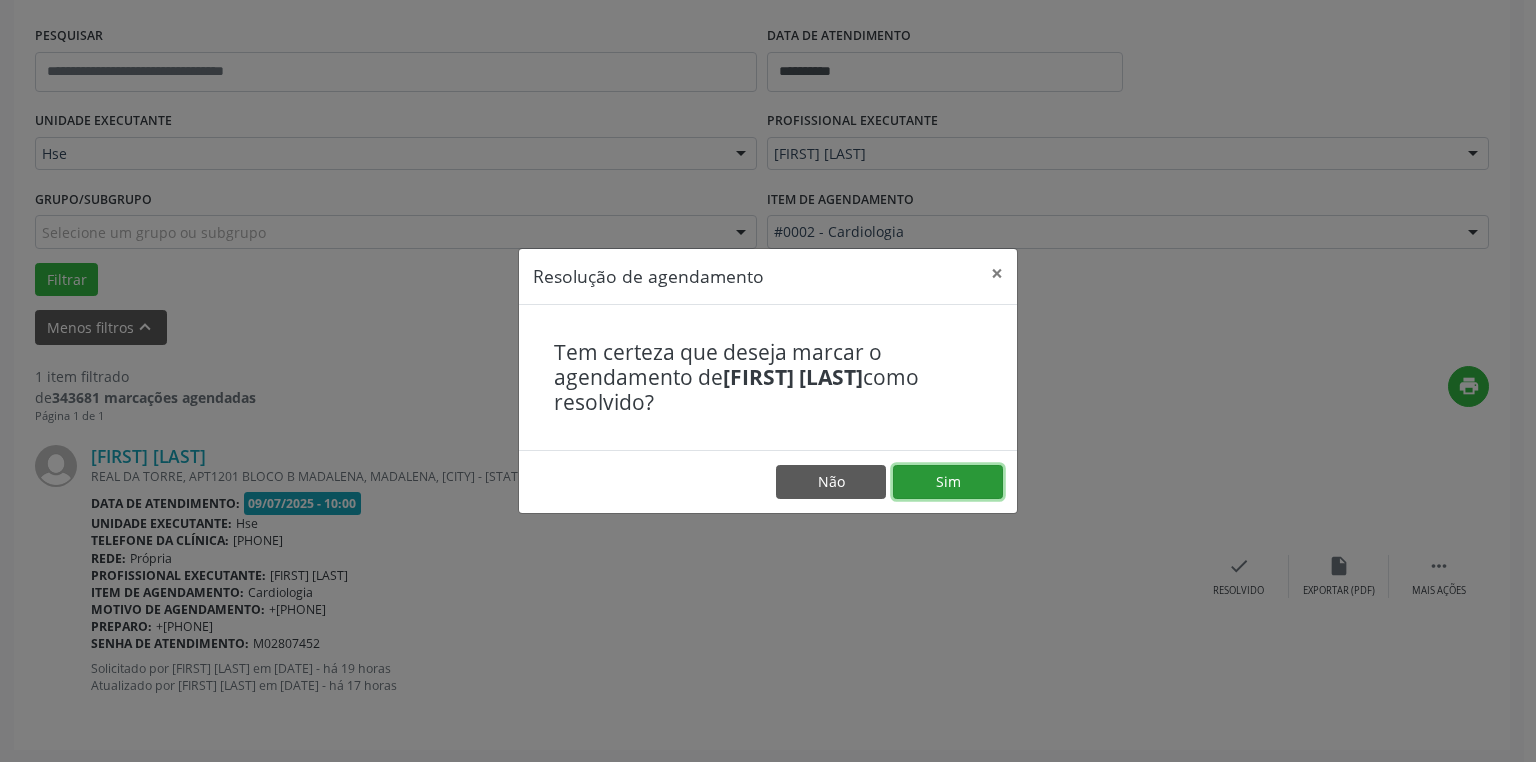 click on "Sim" at bounding box center [948, 482] 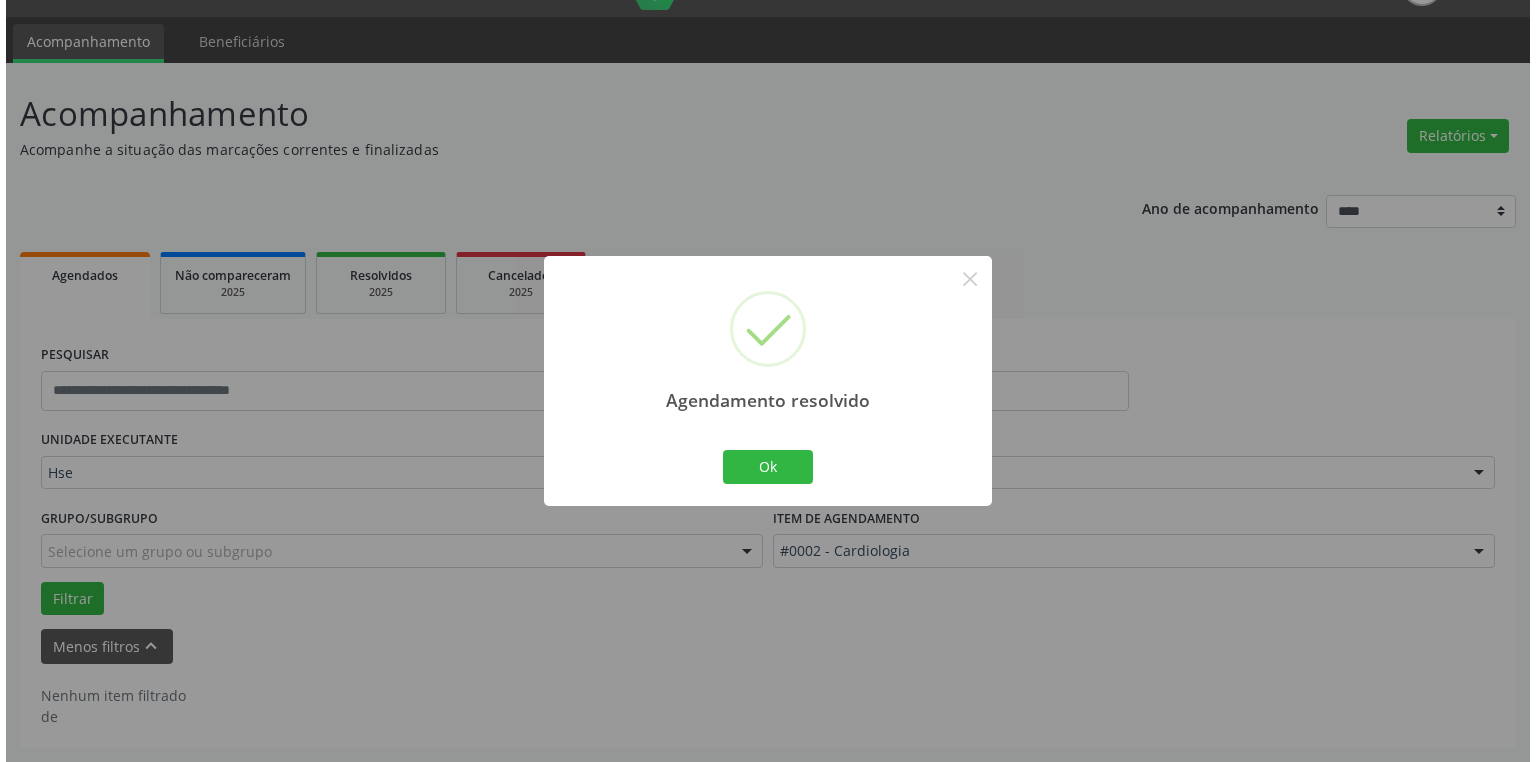 scroll, scrollTop: 45, scrollLeft: 0, axis: vertical 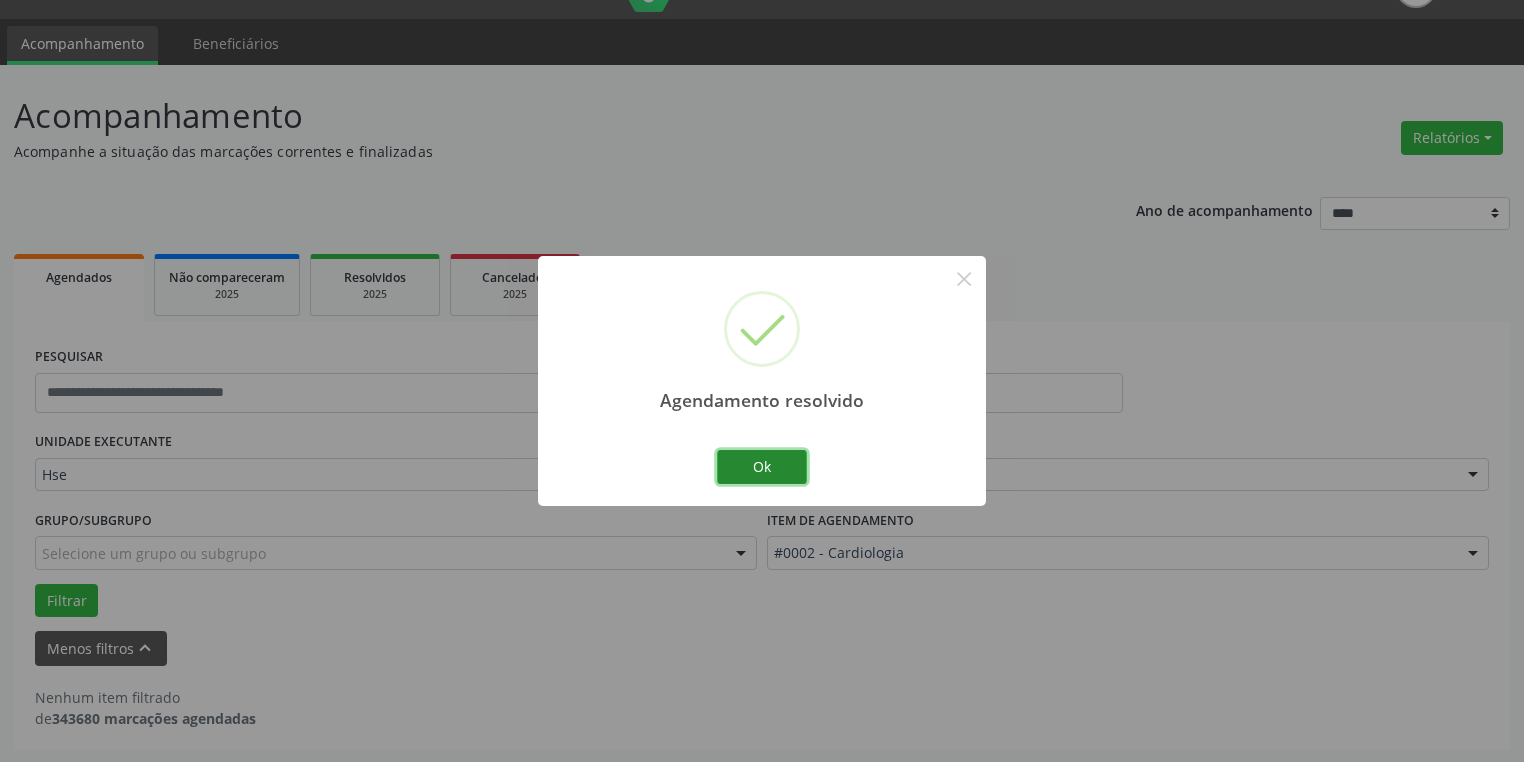 click on "Ok" at bounding box center (762, 467) 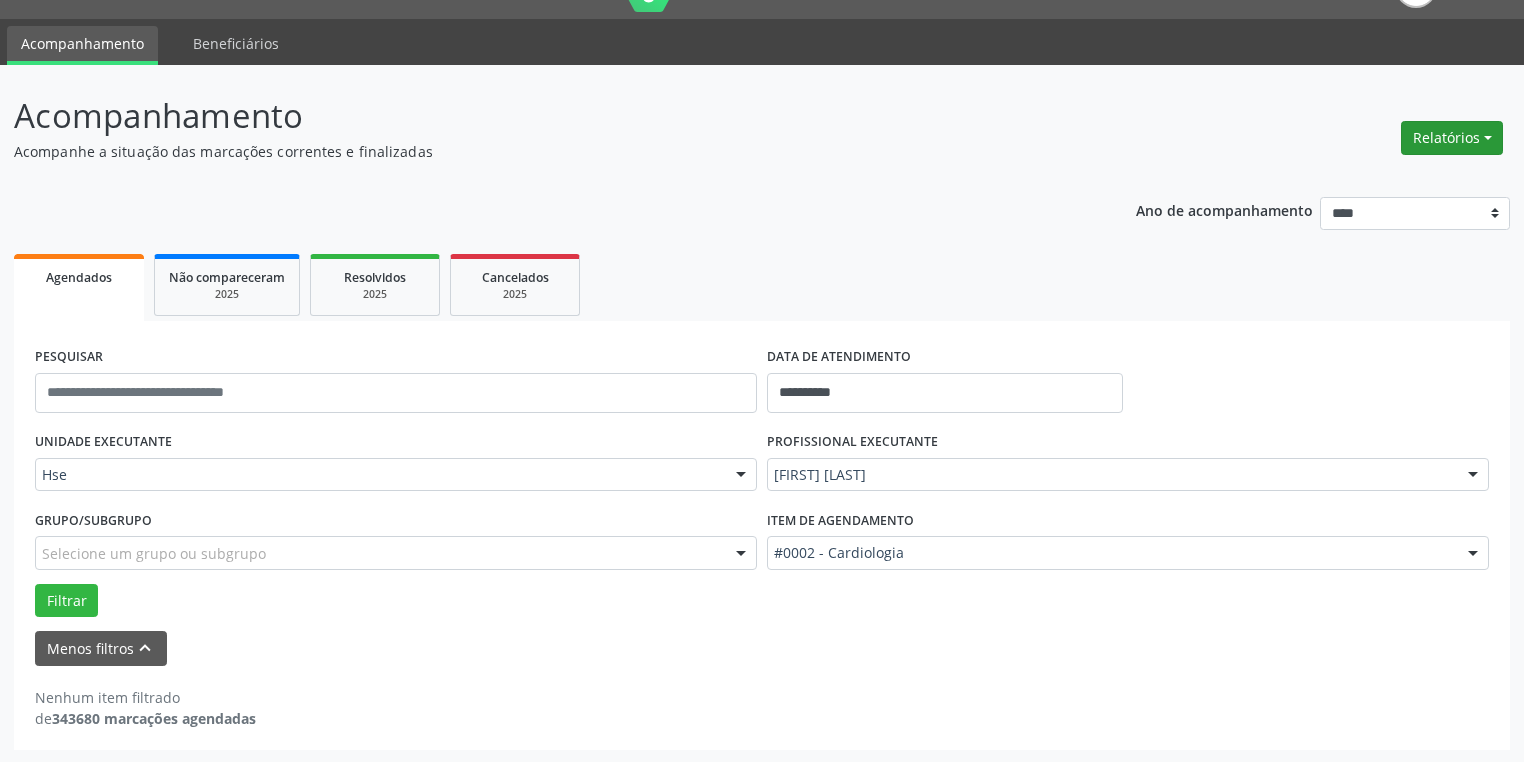 click on "Relatórios" at bounding box center [1452, 138] 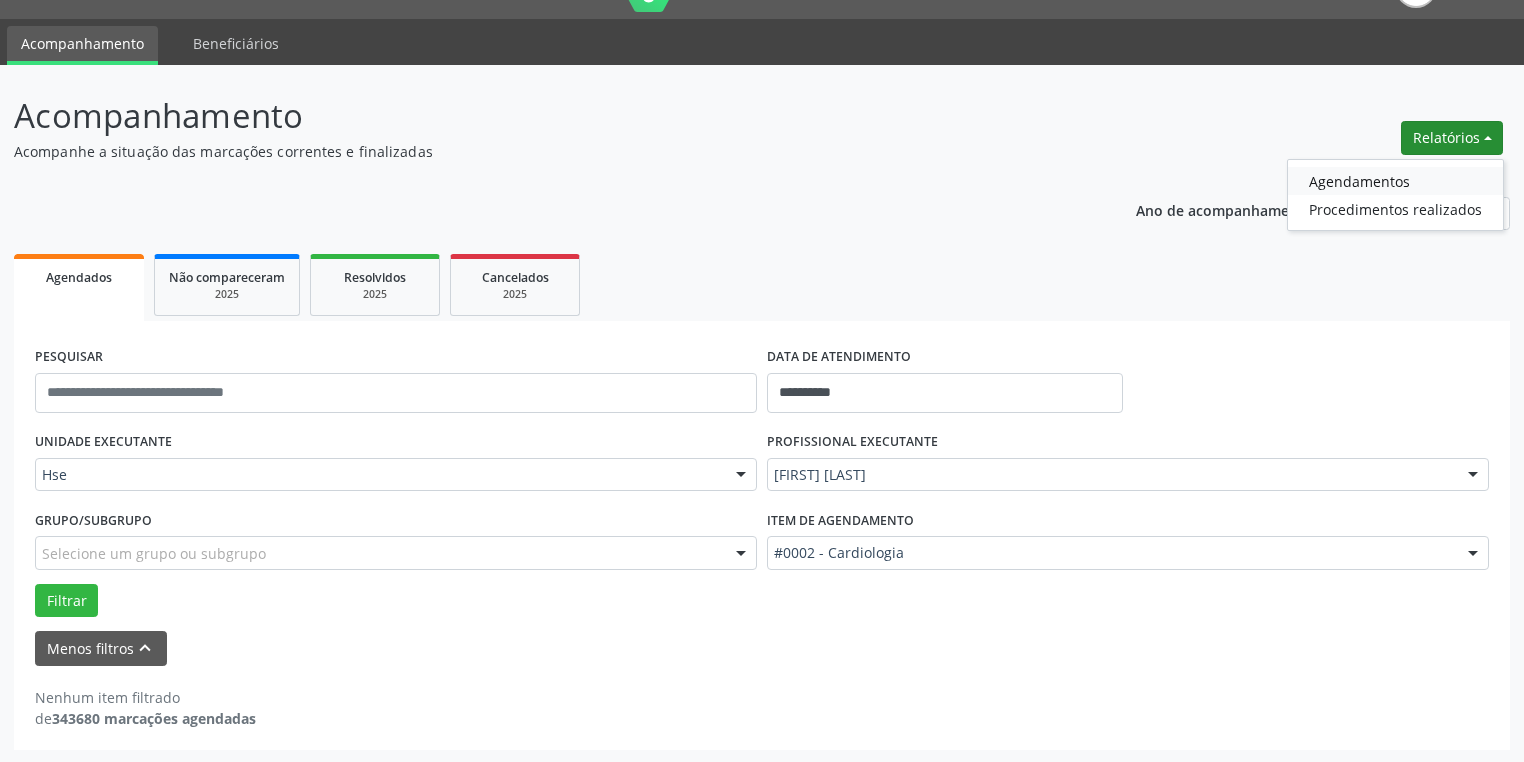 click on "Agendamentos" at bounding box center [1395, 181] 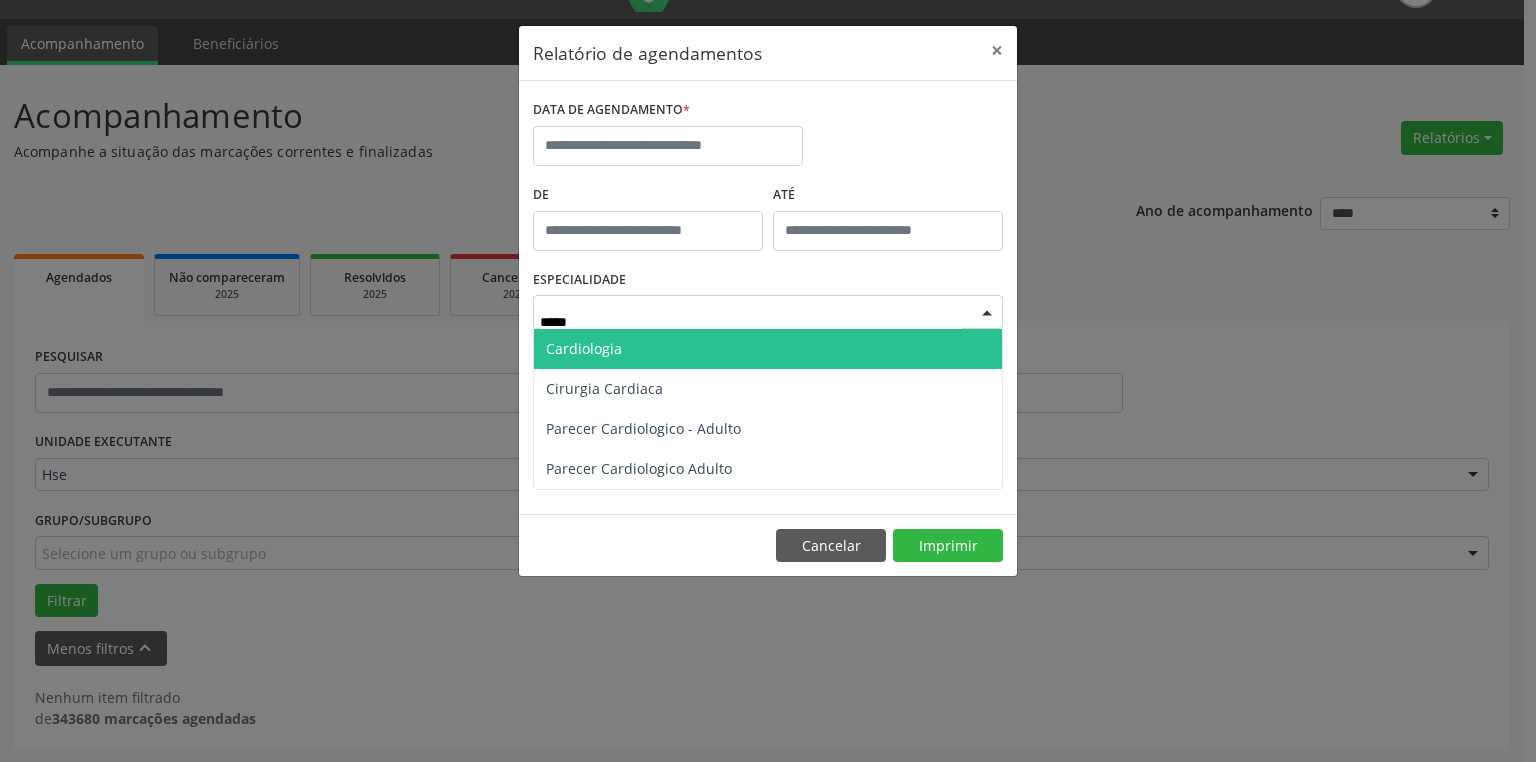 click on "Cardiologia" at bounding box center (584, 348) 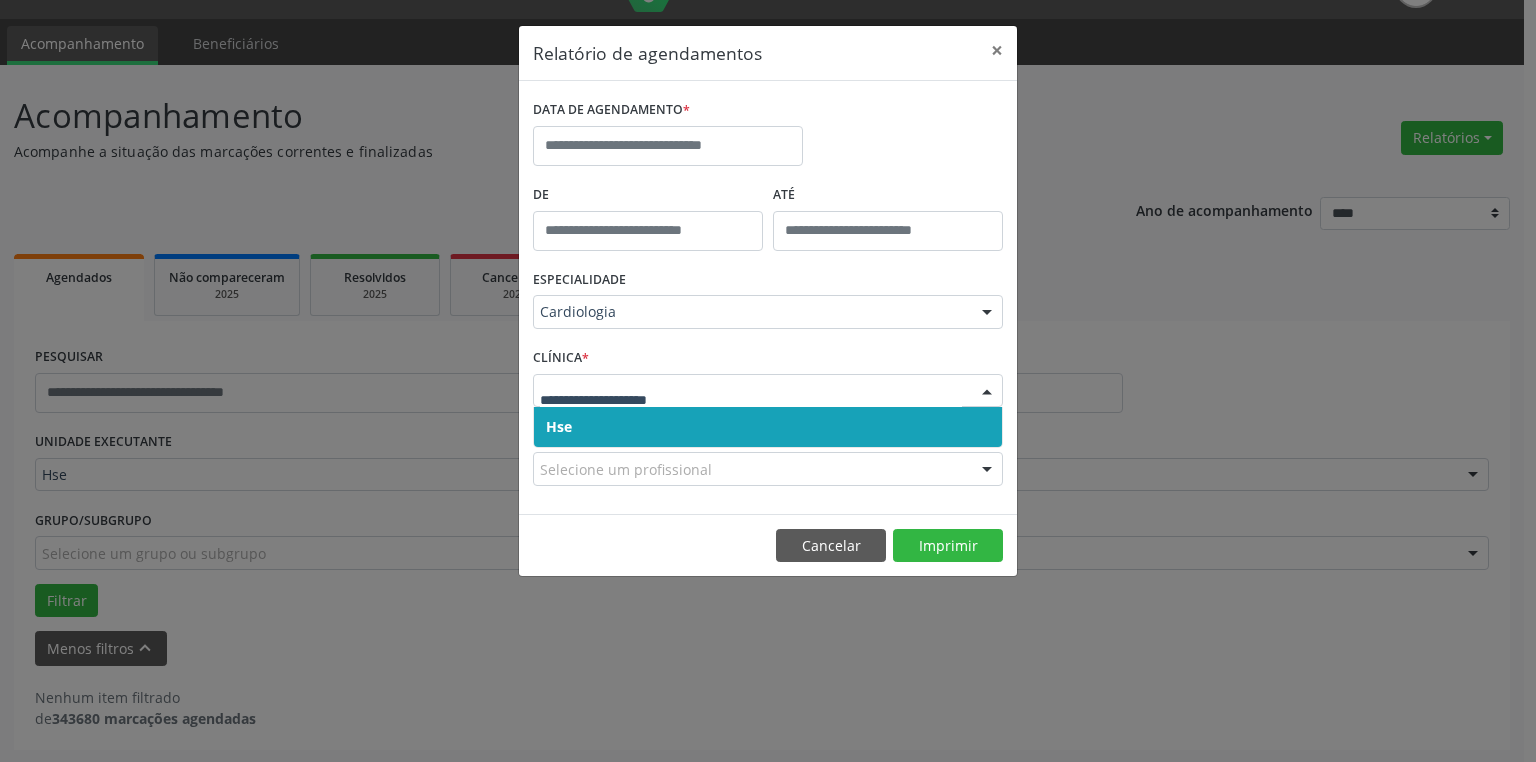 drag, startPoint x: 634, startPoint y: 433, endPoint x: 673, endPoint y: 448, distance: 41.785164 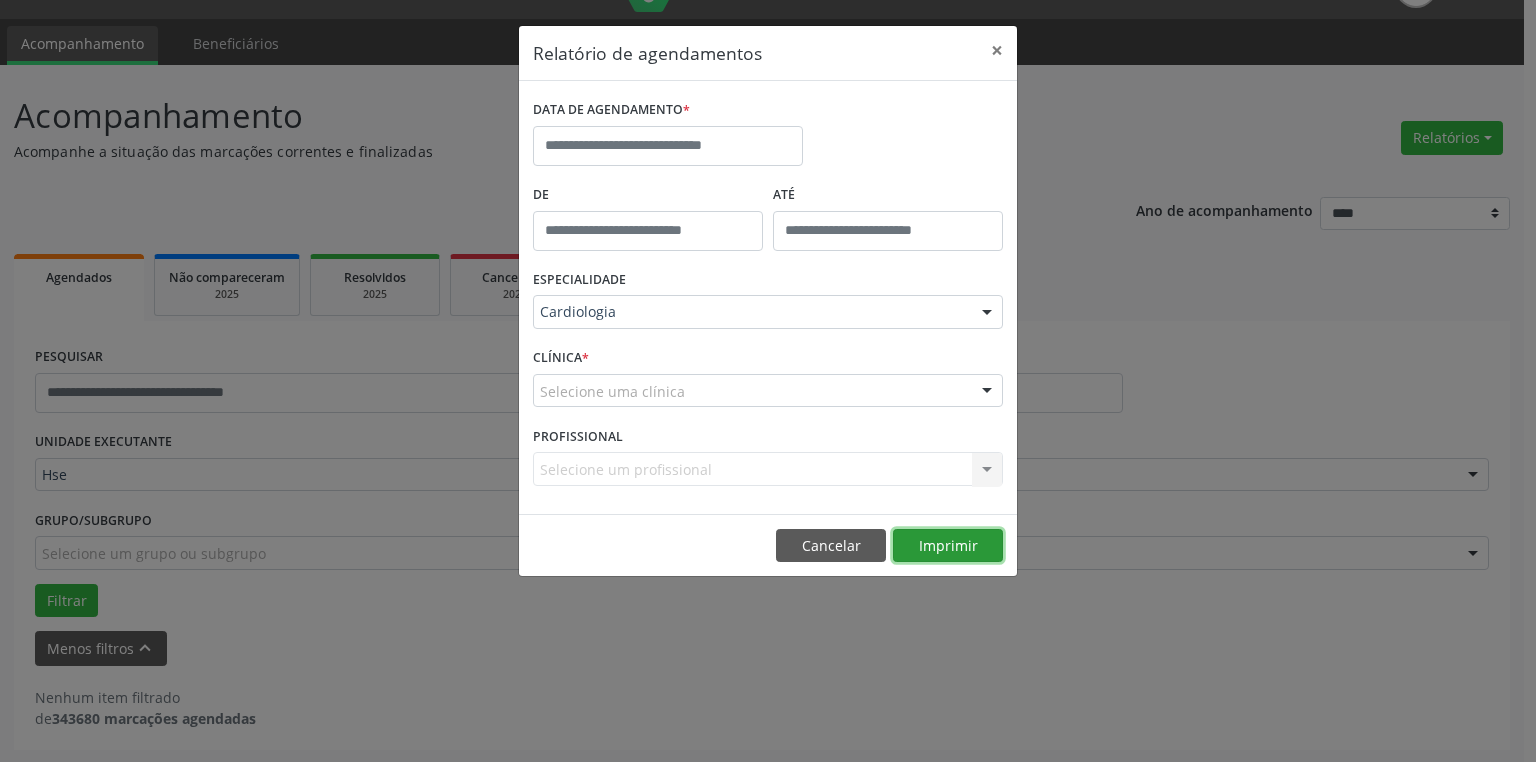 click on "Imprimir" at bounding box center (948, 546) 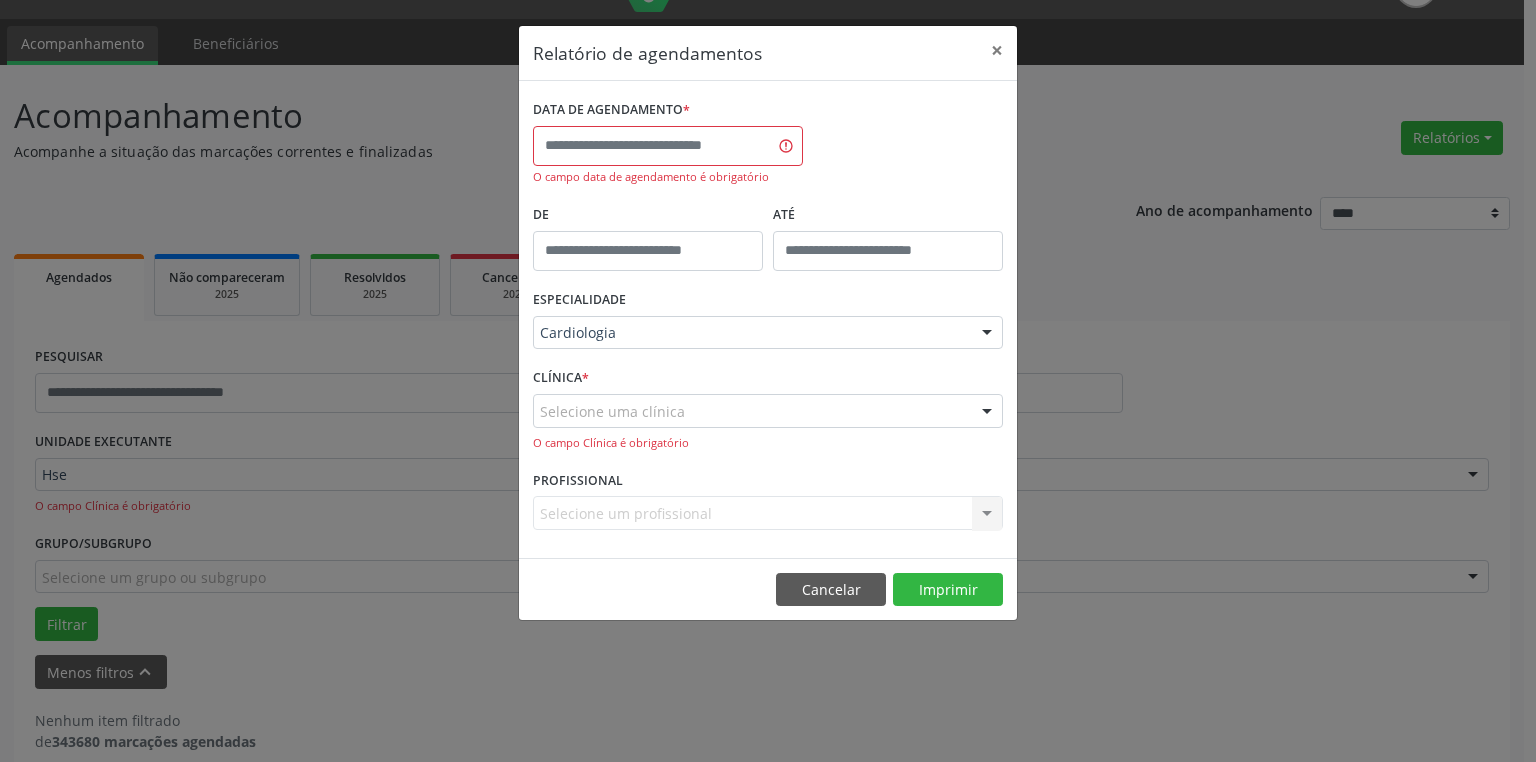 drag, startPoint x: 621, startPoint y: 130, endPoint x: 624, endPoint y: 155, distance: 25.179358 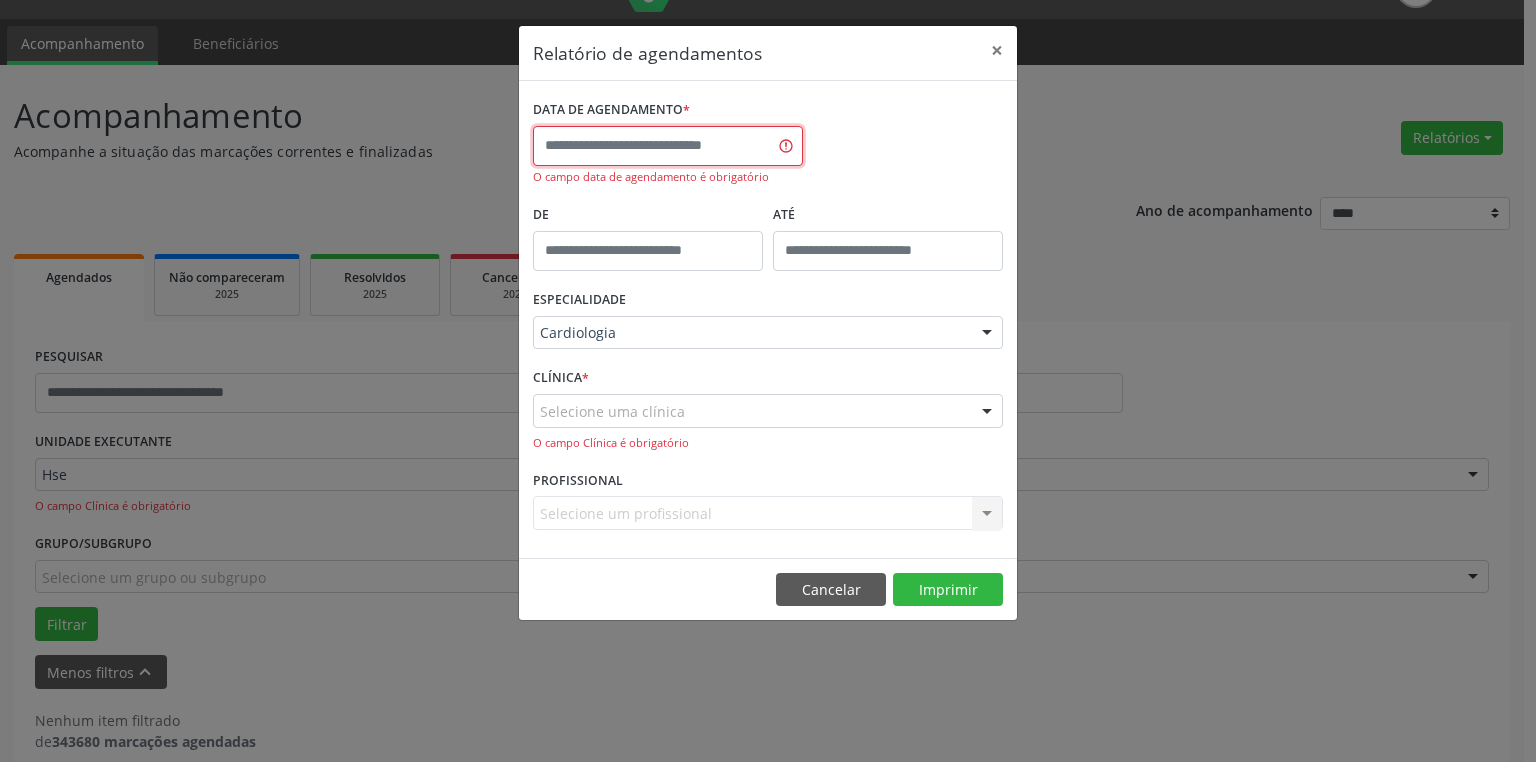 click at bounding box center [668, 146] 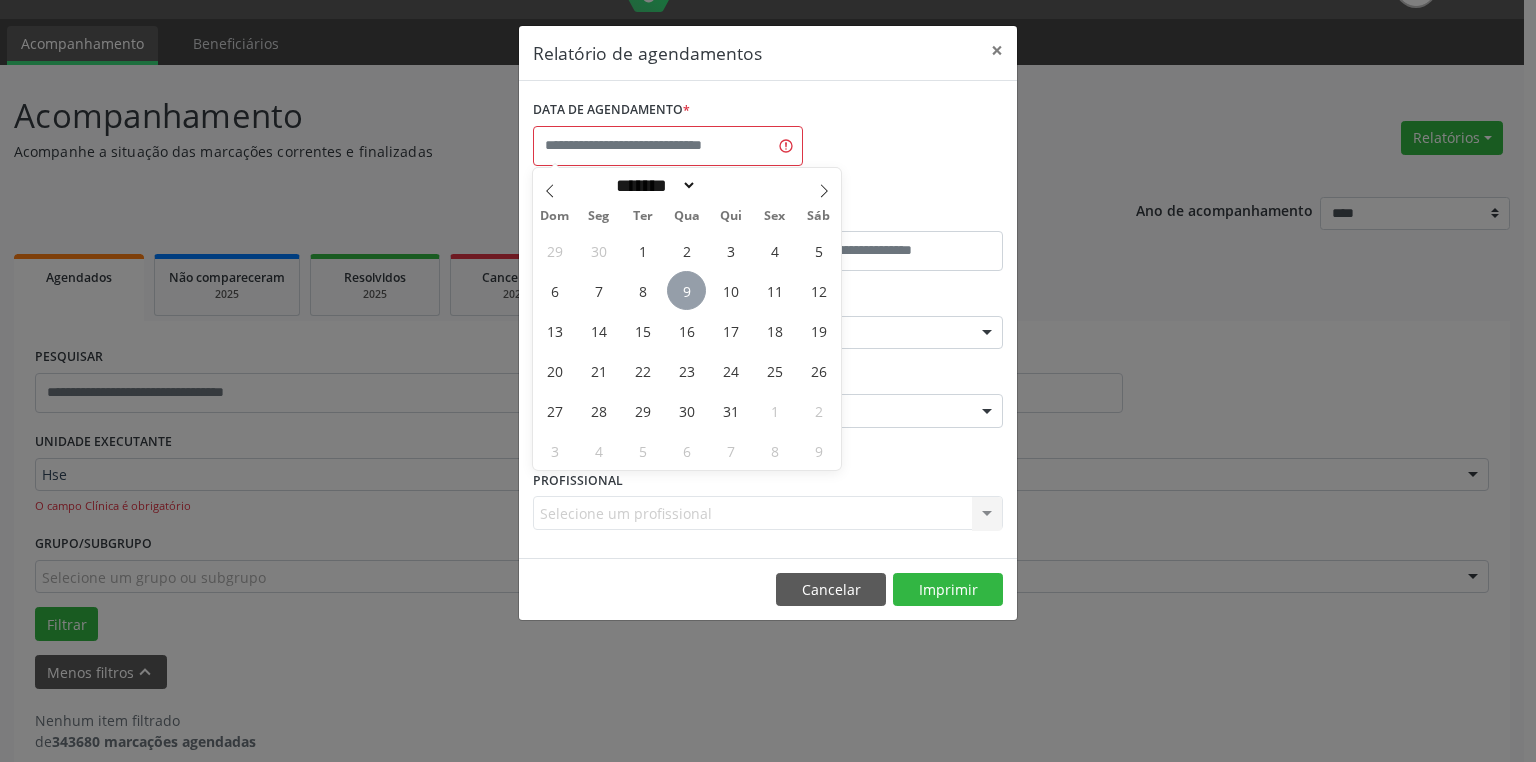 click on "9" at bounding box center (686, 290) 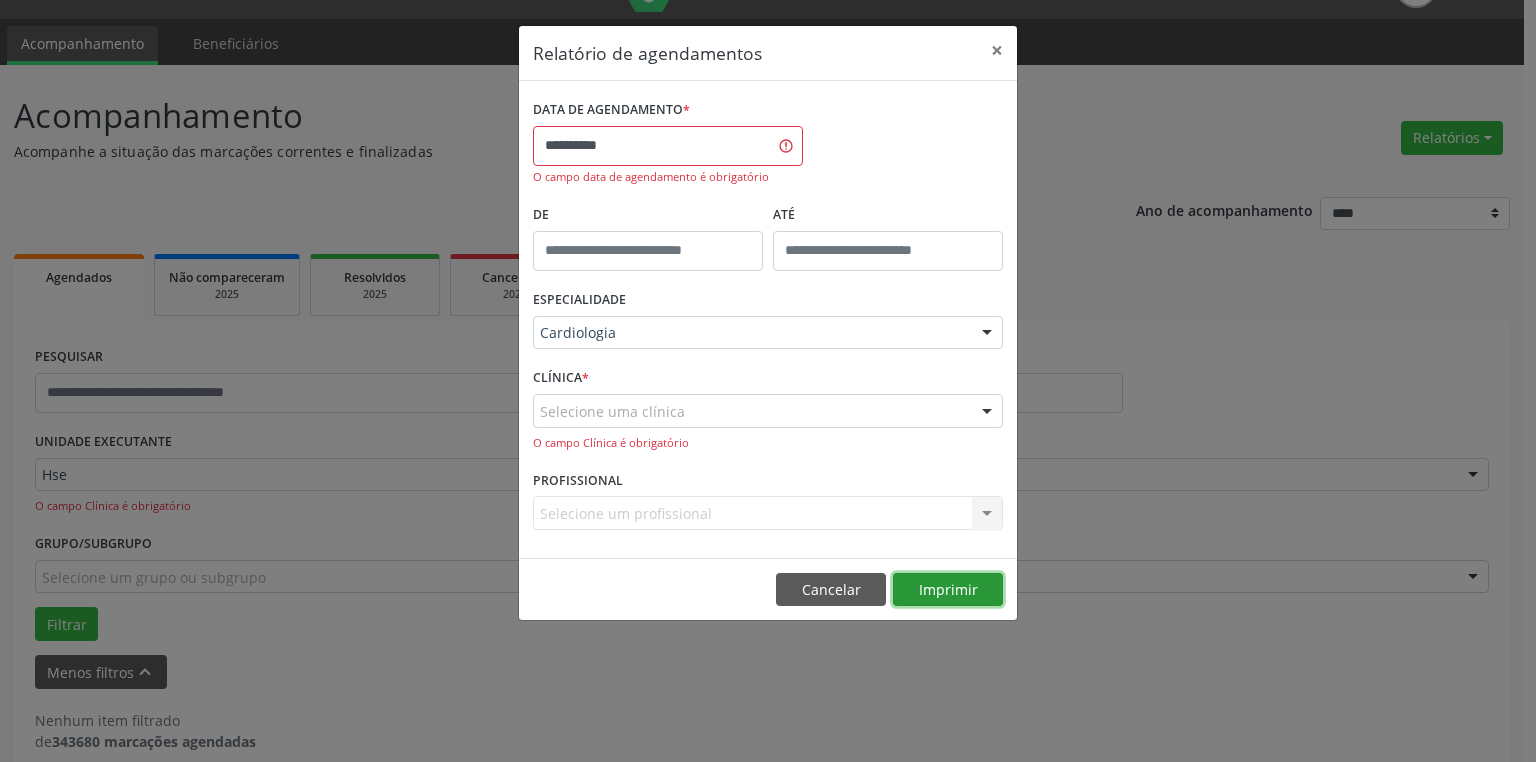 click on "Imprimir" at bounding box center [948, 590] 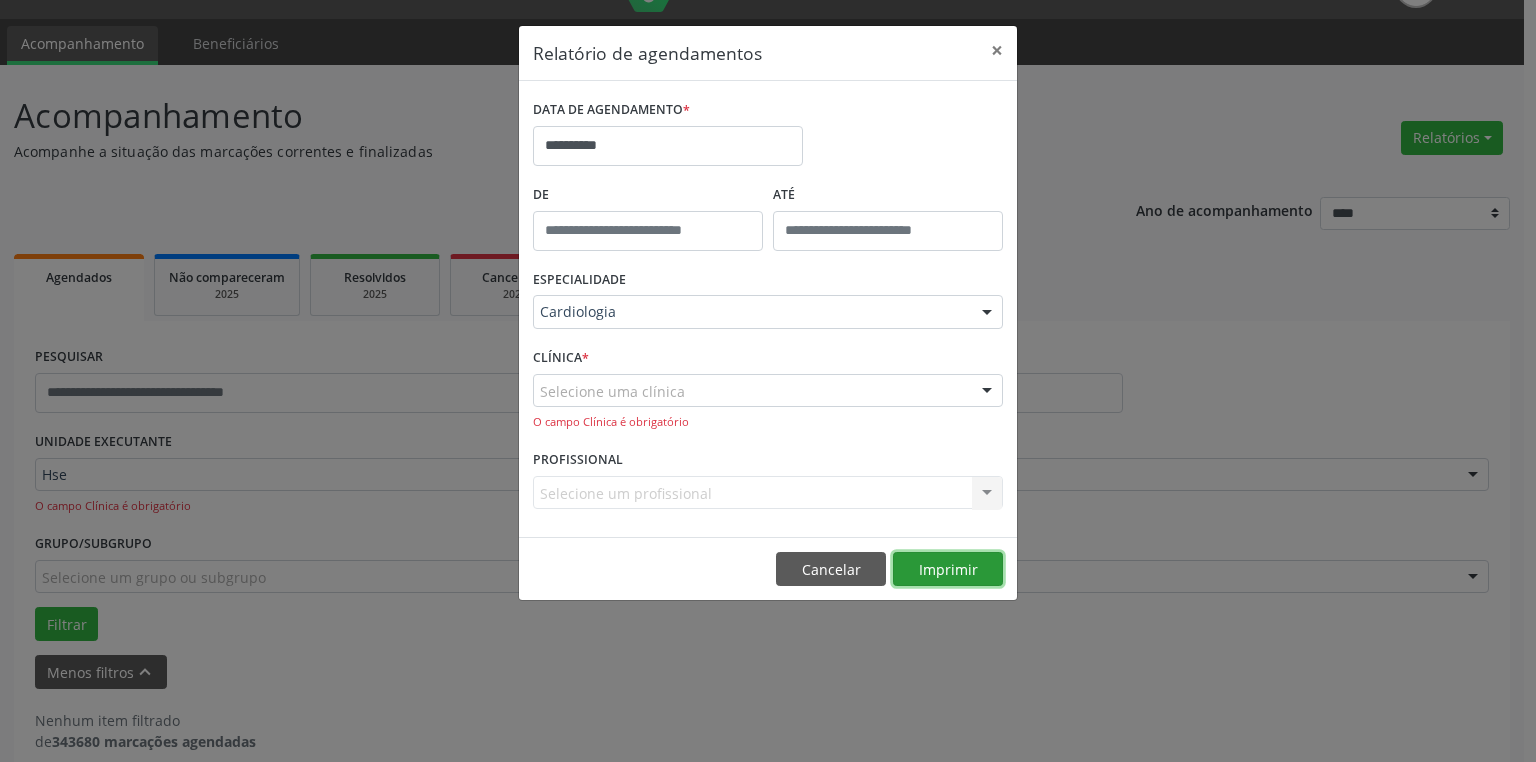 click on "Imprimir" at bounding box center [948, 569] 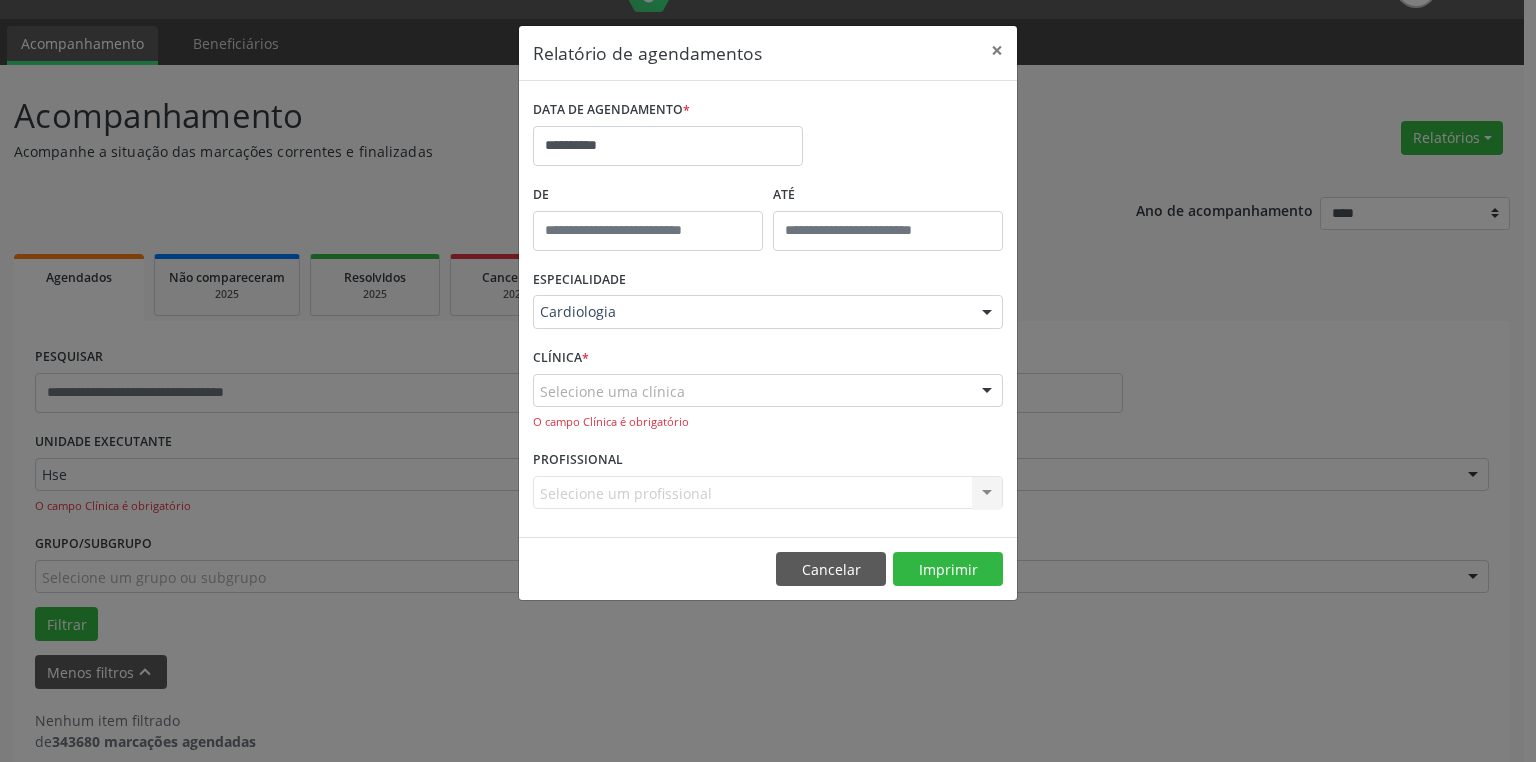 click on "Selecione uma clínica" at bounding box center (768, 391) 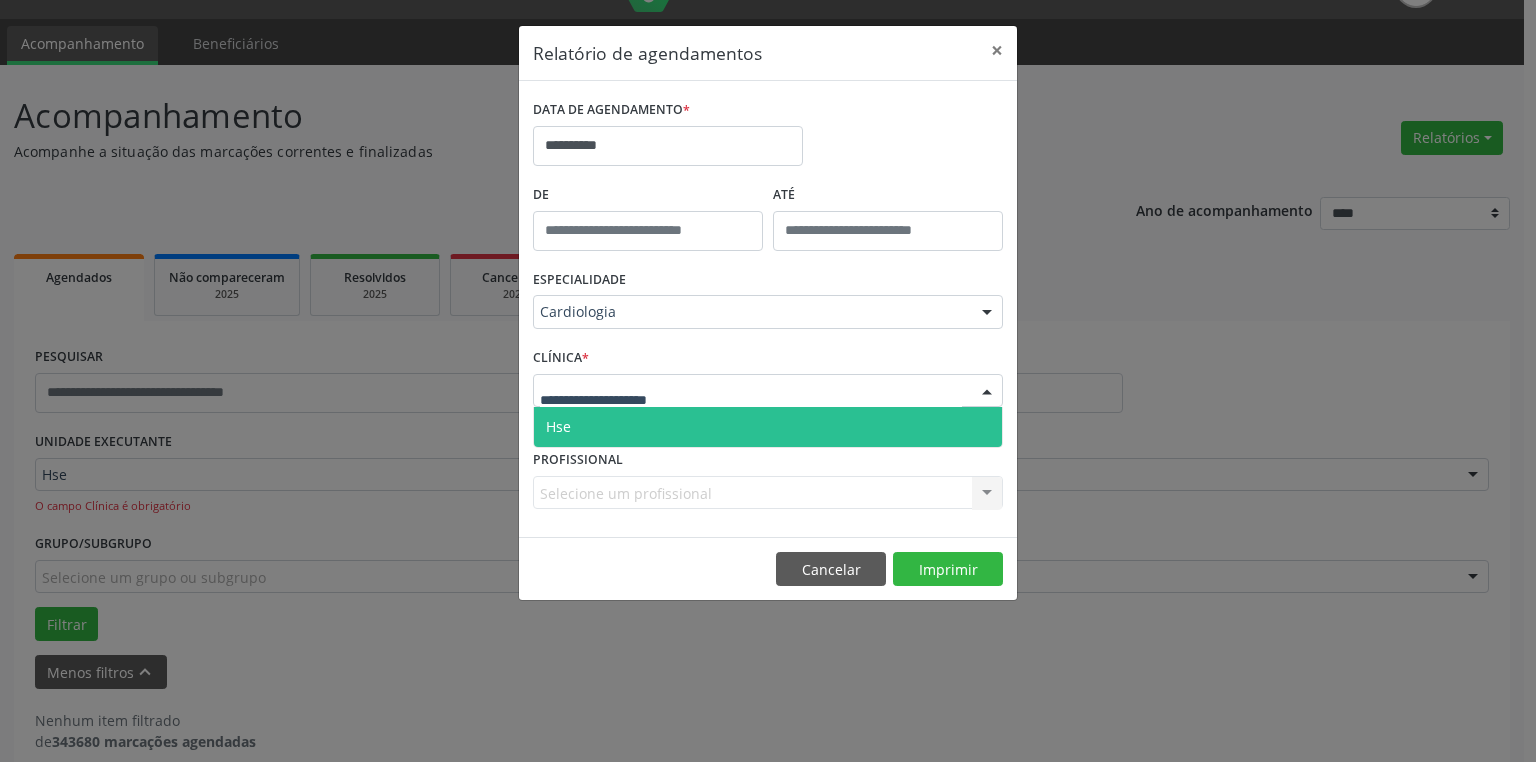 drag, startPoint x: 654, startPoint y: 431, endPoint x: 657, endPoint y: 416, distance: 15.297058 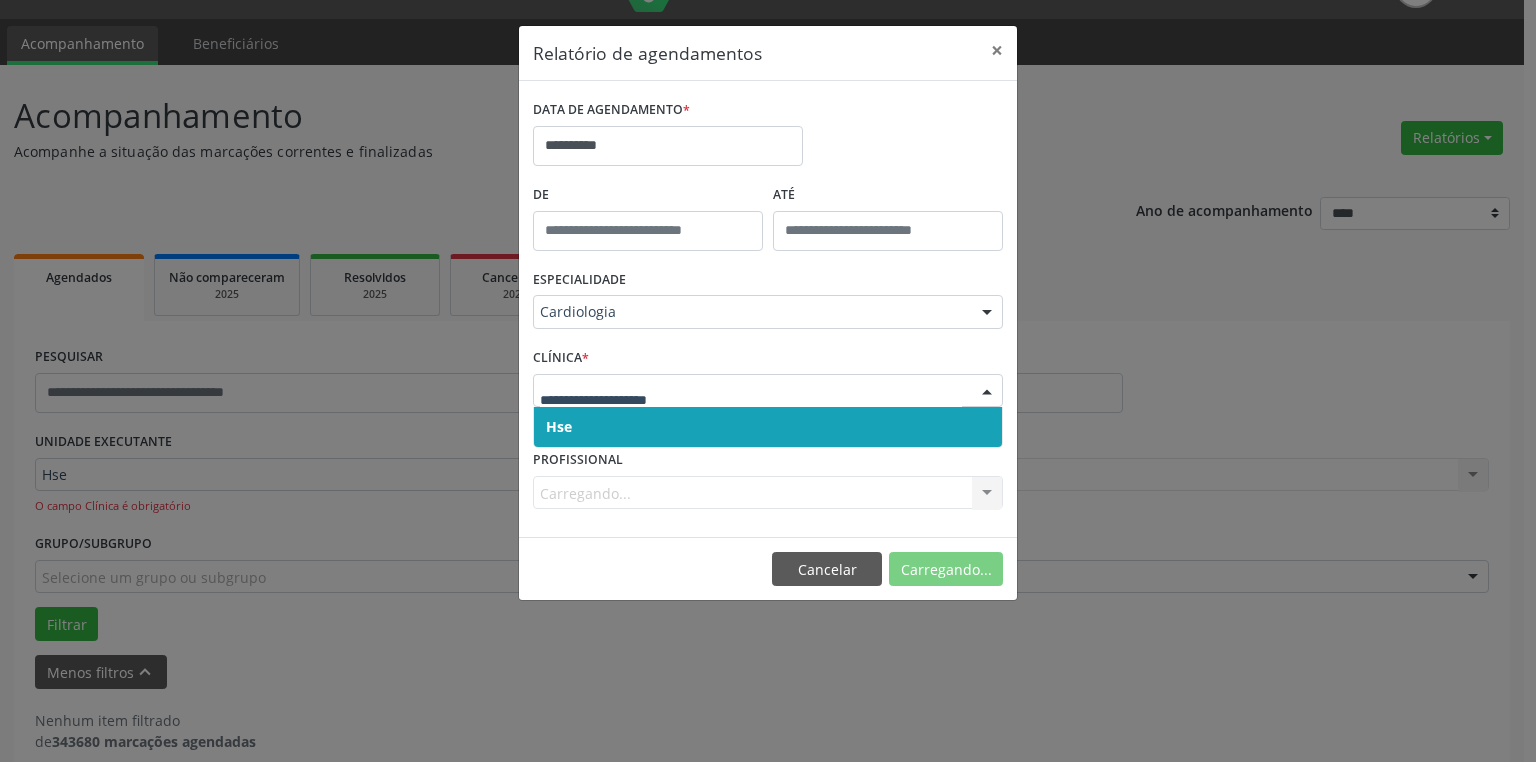 click on "Hse" at bounding box center (768, 427) 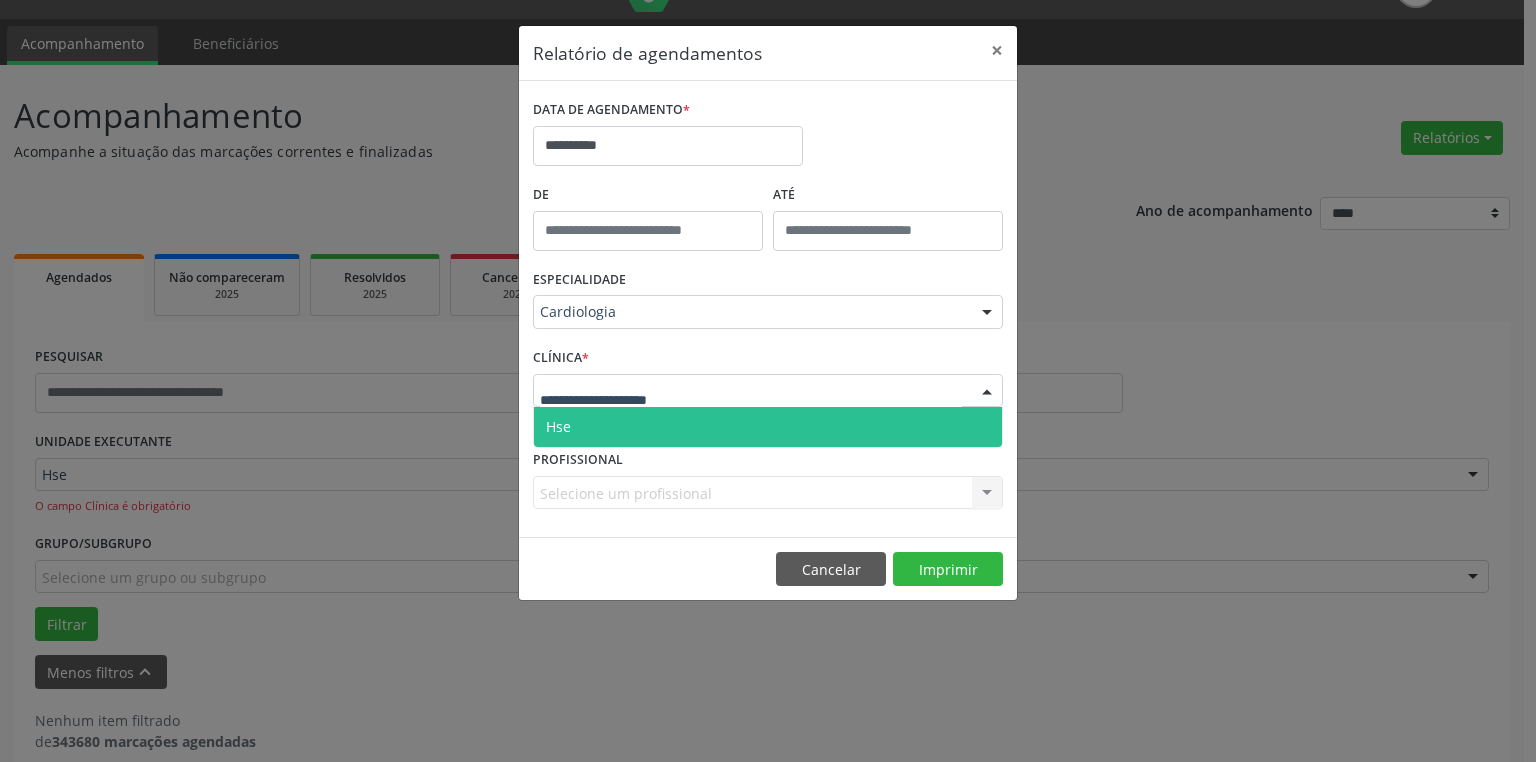 click on "Hse" at bounding box center (768, 427) 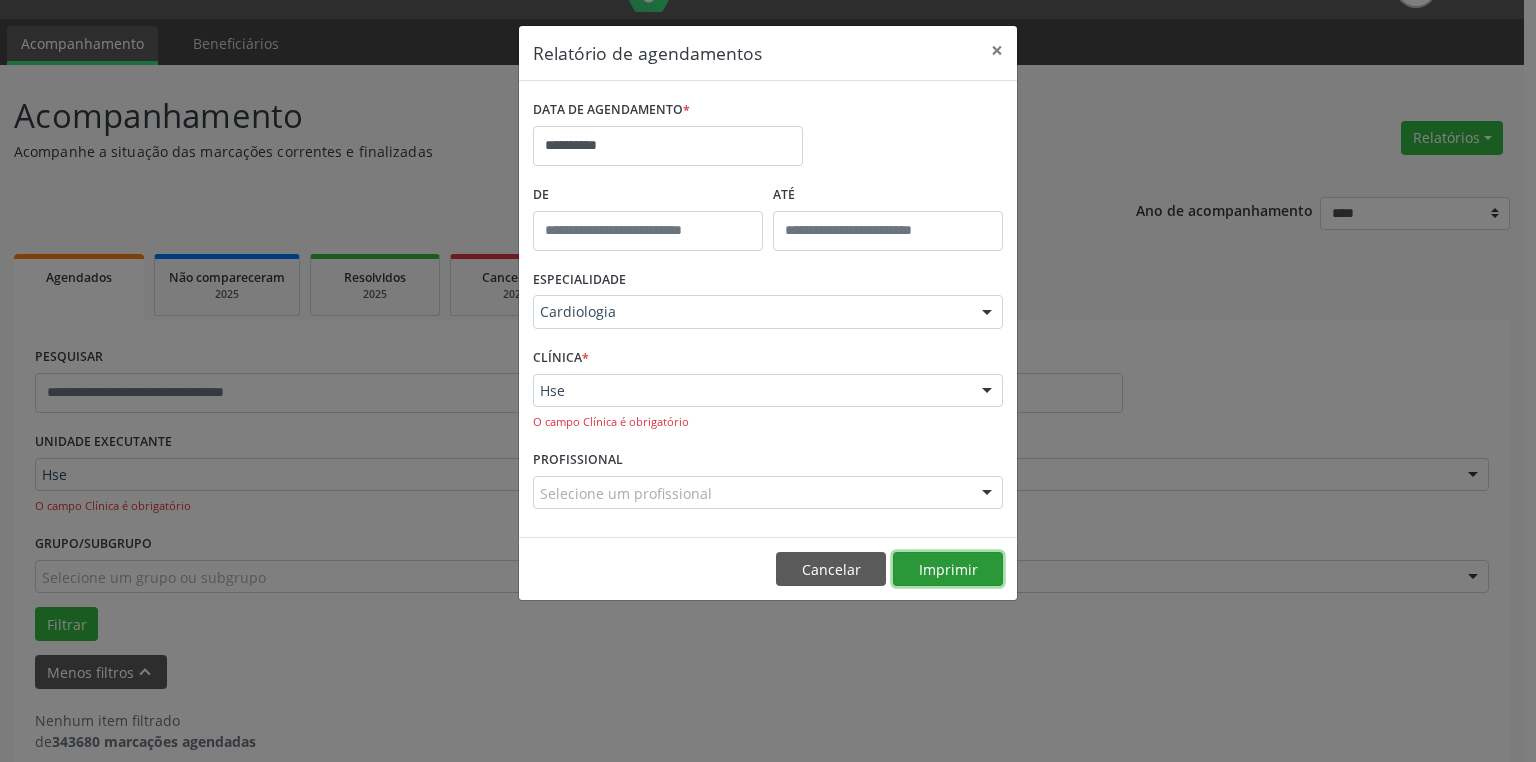 click on "Imprimir" at bounding box center (948, 569) 